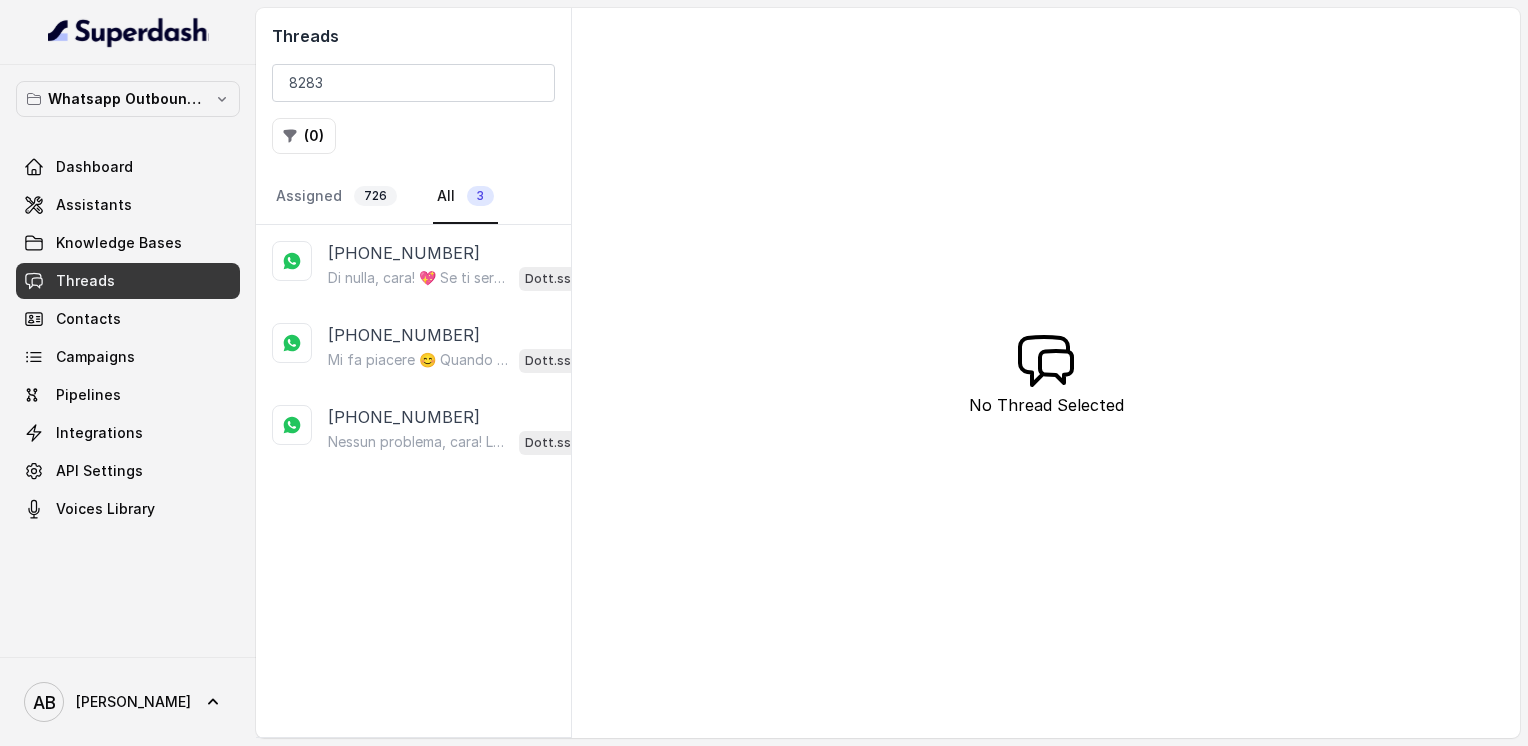 scroll, scrollTop: 0, scrollLeft: 0, axis: both 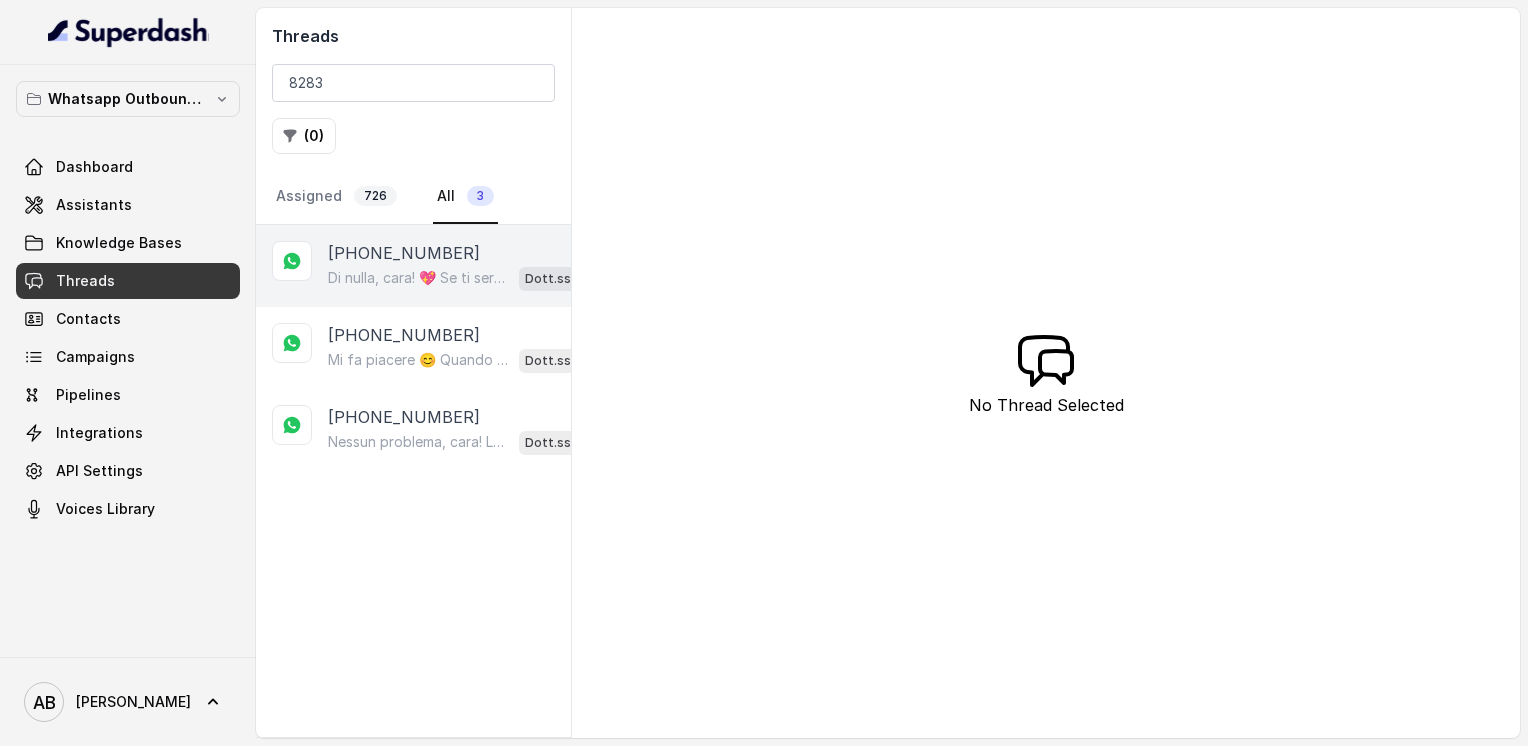 type on "8283" 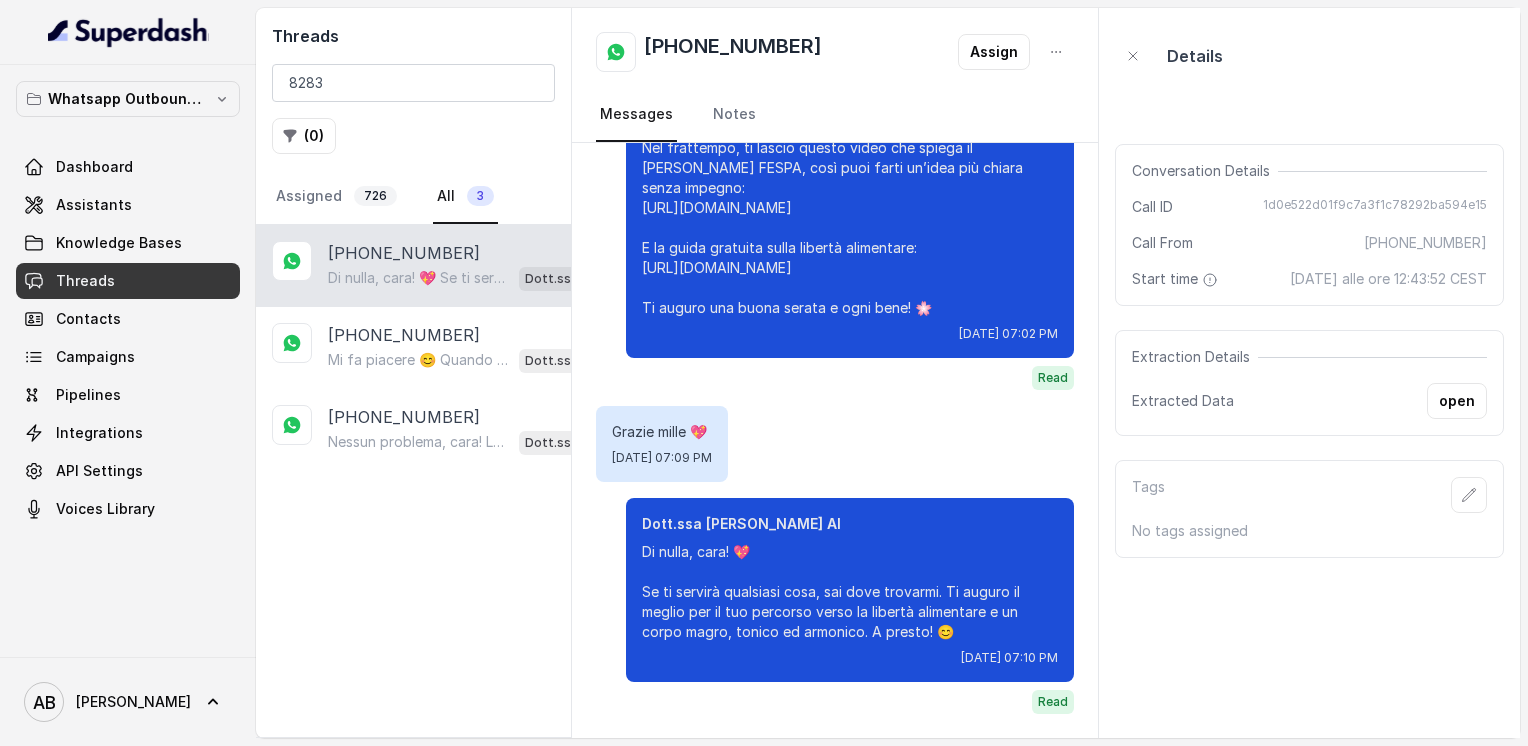 scroll, scrollTop: 2888, scrollLeft: 0, axis: vertical 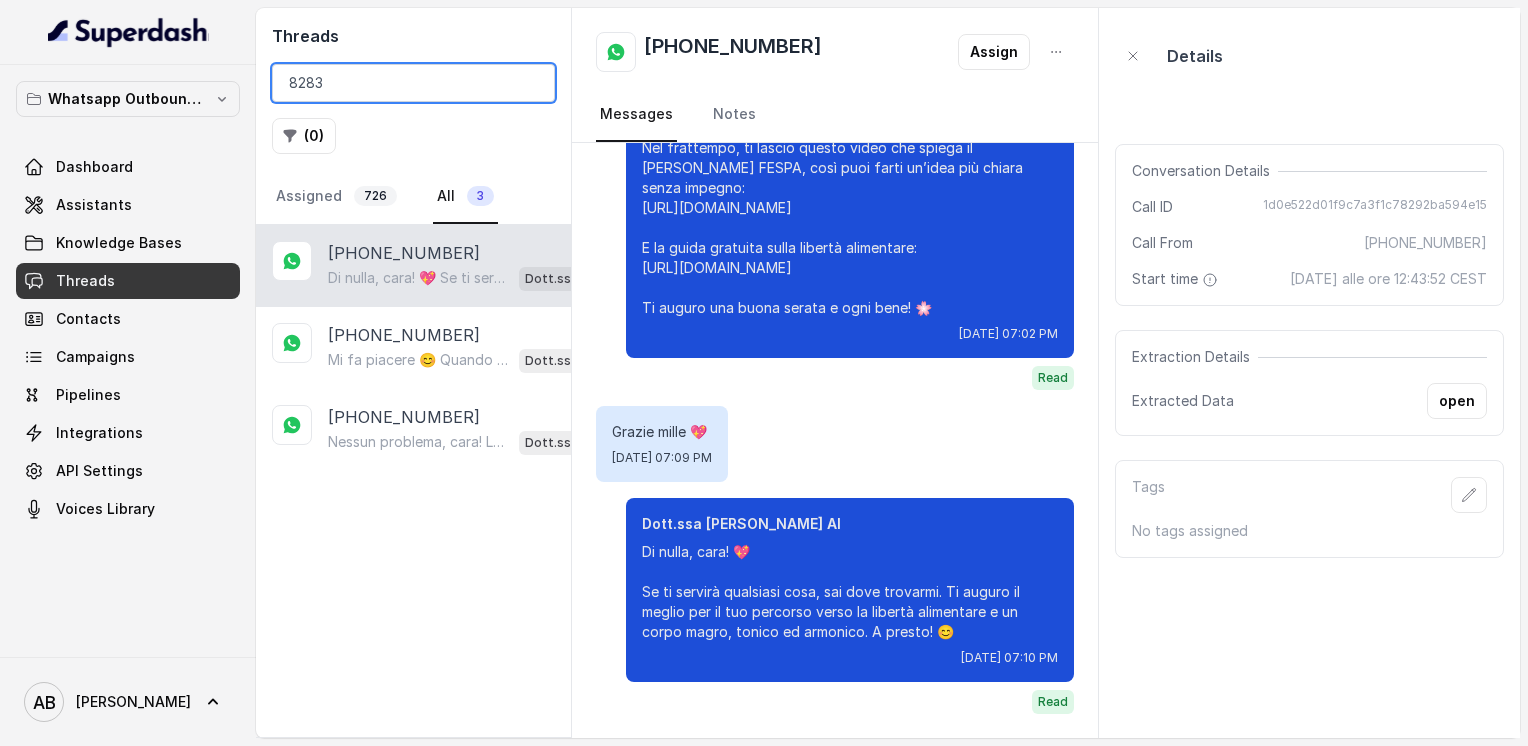 click on "8283" at bounding box center (413, 83) 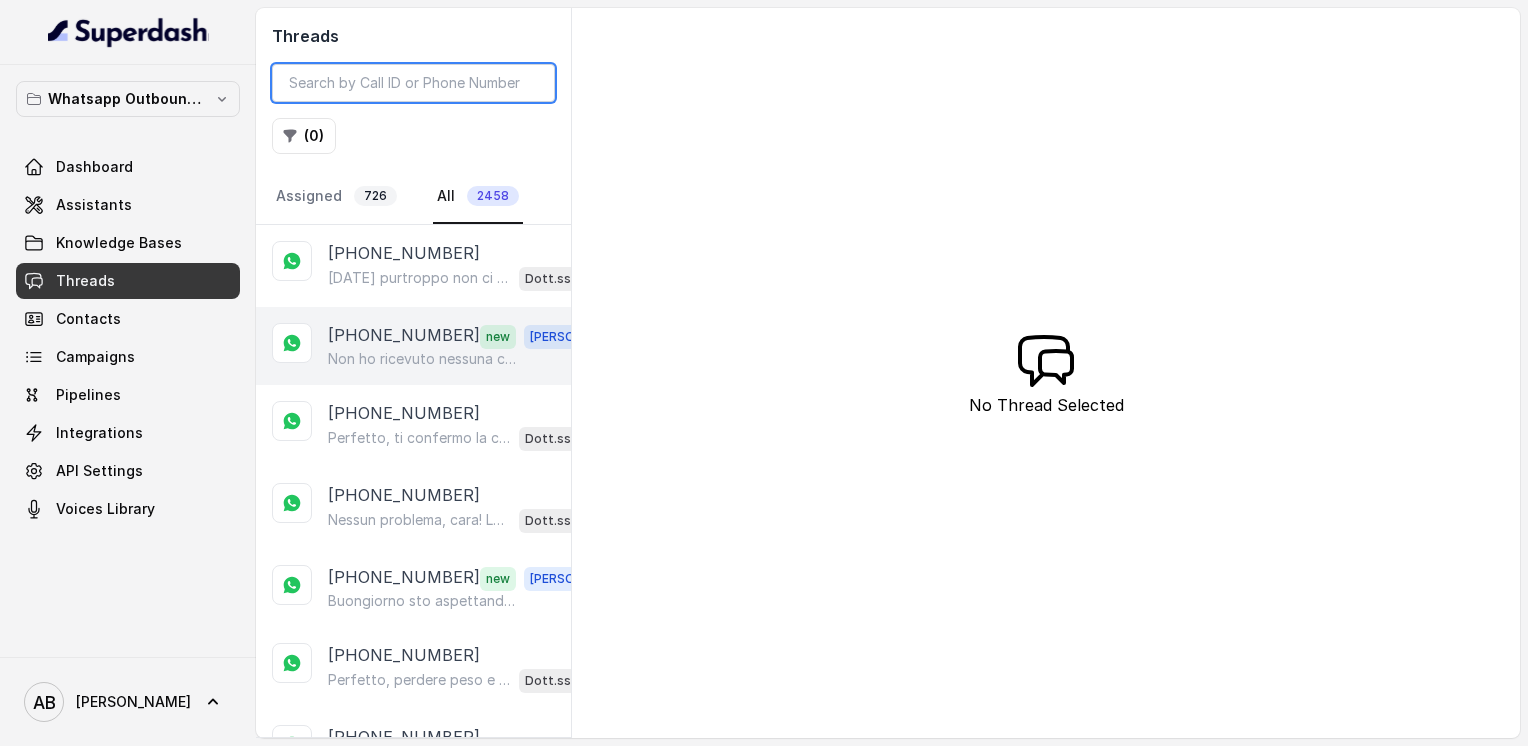 type 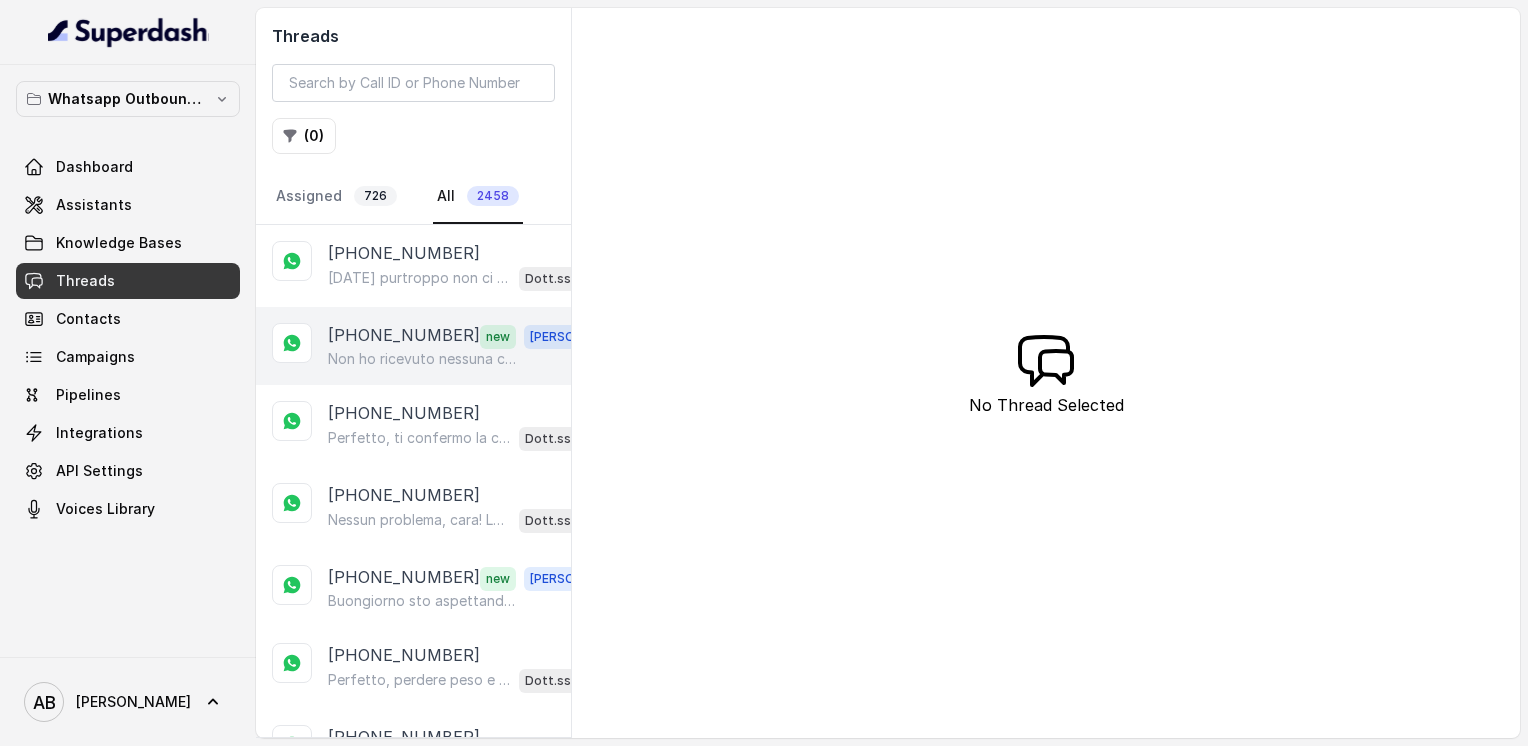 click on "Non ho ricevuto nessuna chiamata" at bounding box center (424, 359) 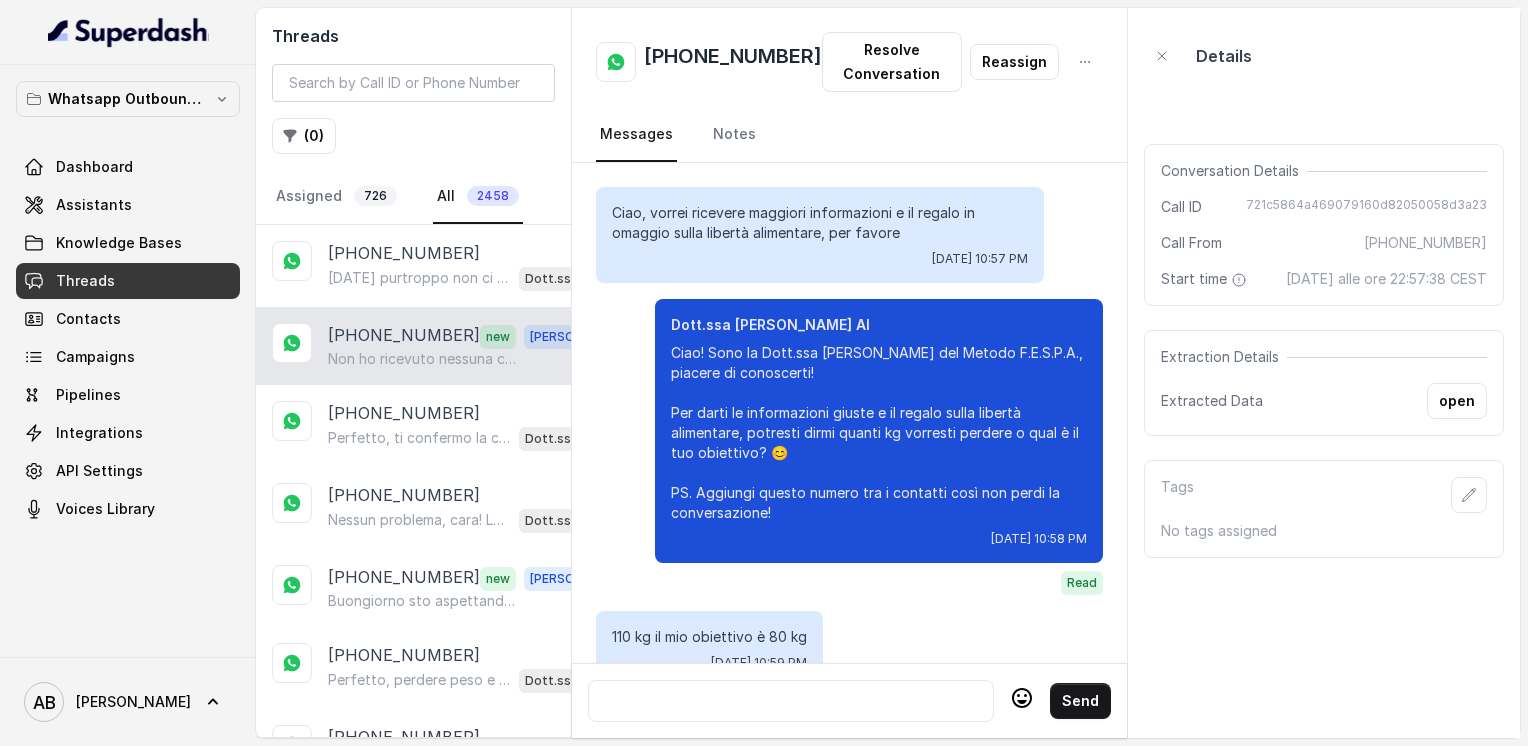 scroll, scrollTop: 2388, scrollLeft: 0, axis: vertical 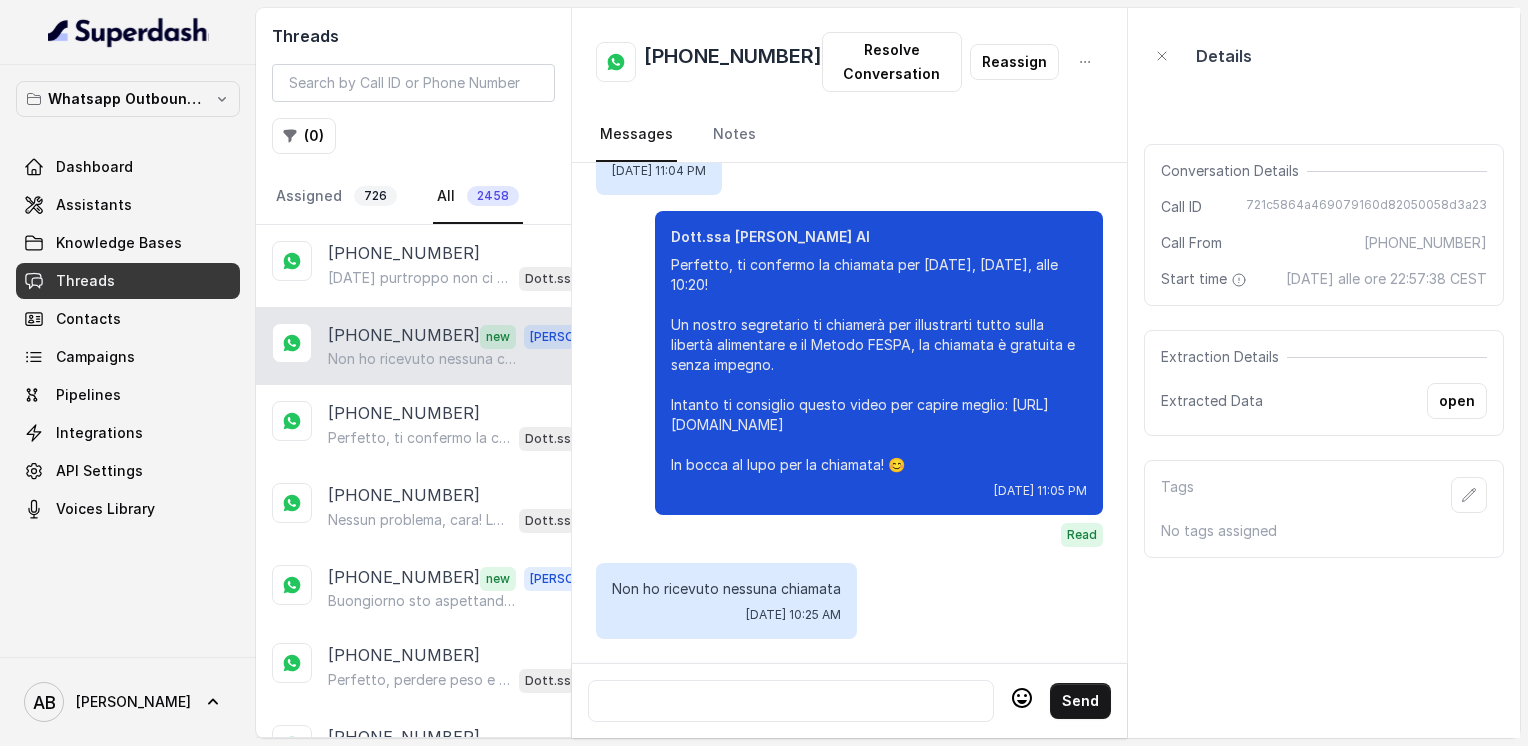 click at bounding box center (791, 701) 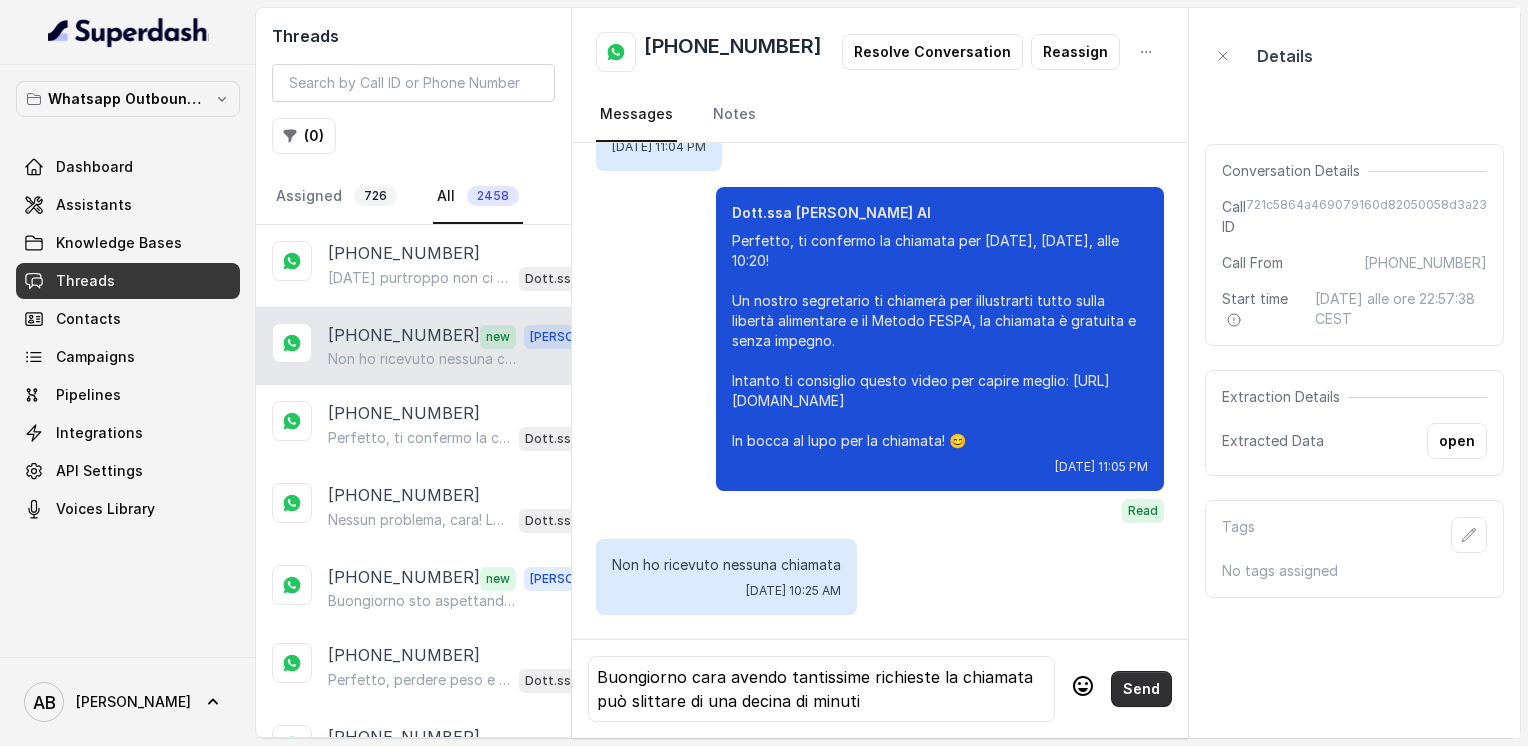 click on "Send" at bounding box center (1141, 689) 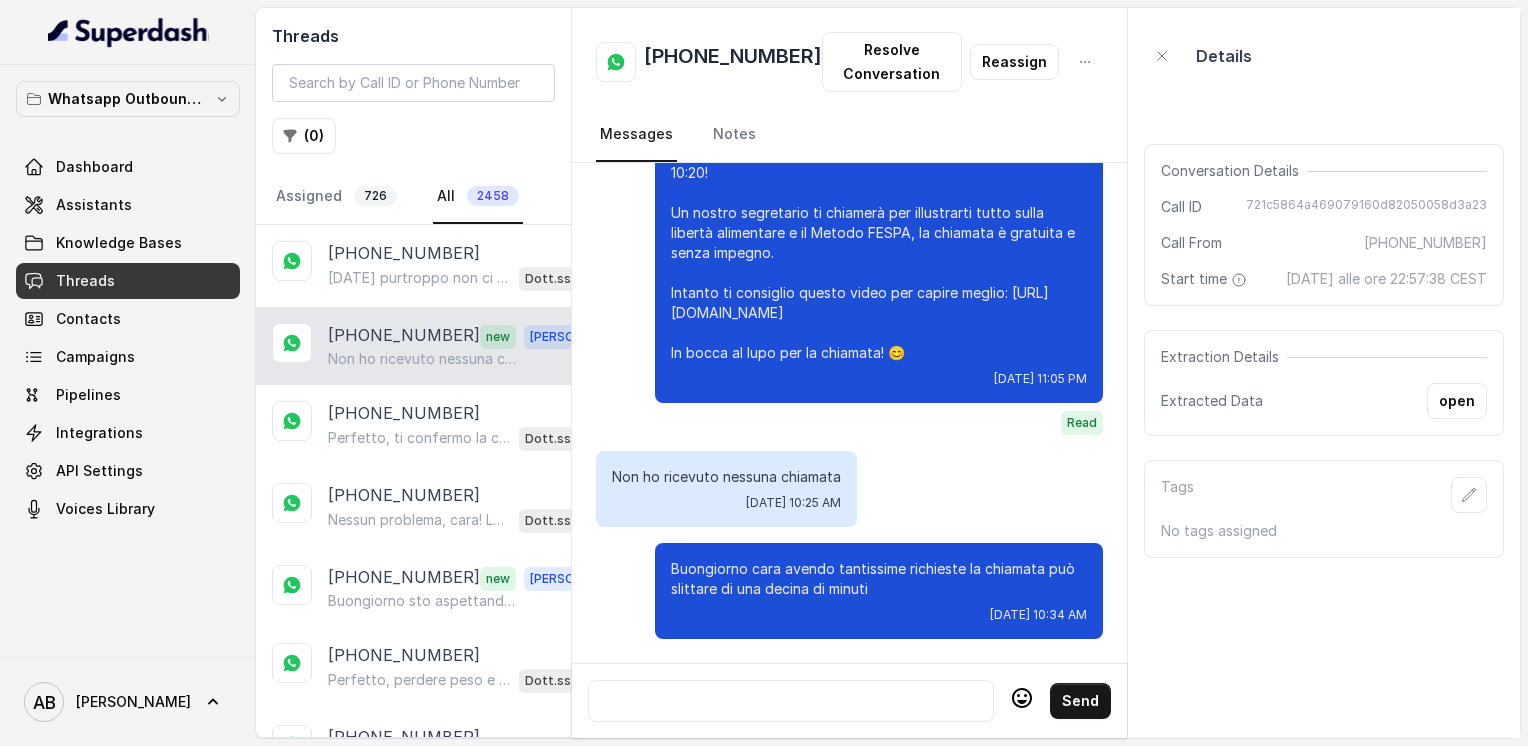 scroll, scrollTop: 2500, scrollLeft: 0, axis: vertical 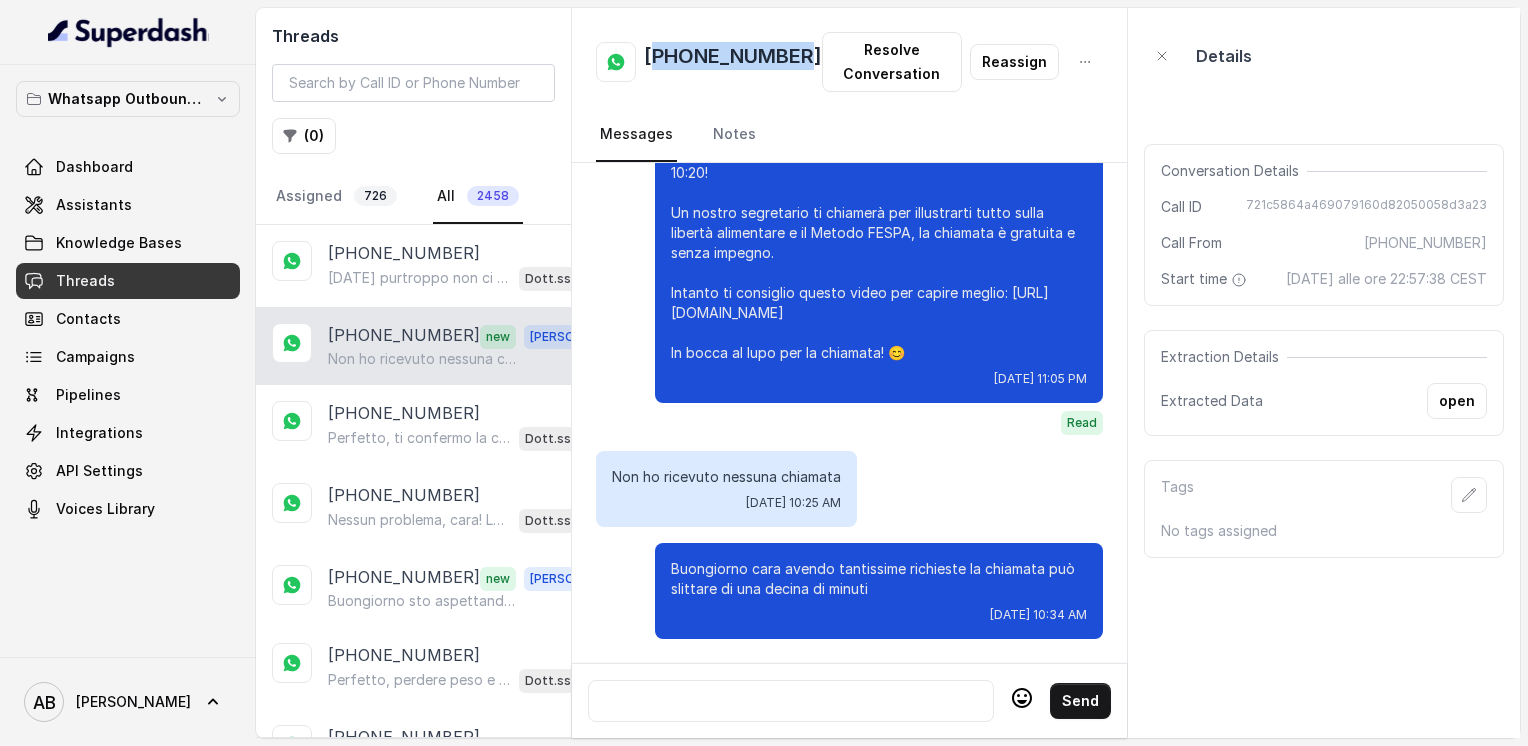 click on "[PHONE_NUMBER]" at bounding box center [733, 62] 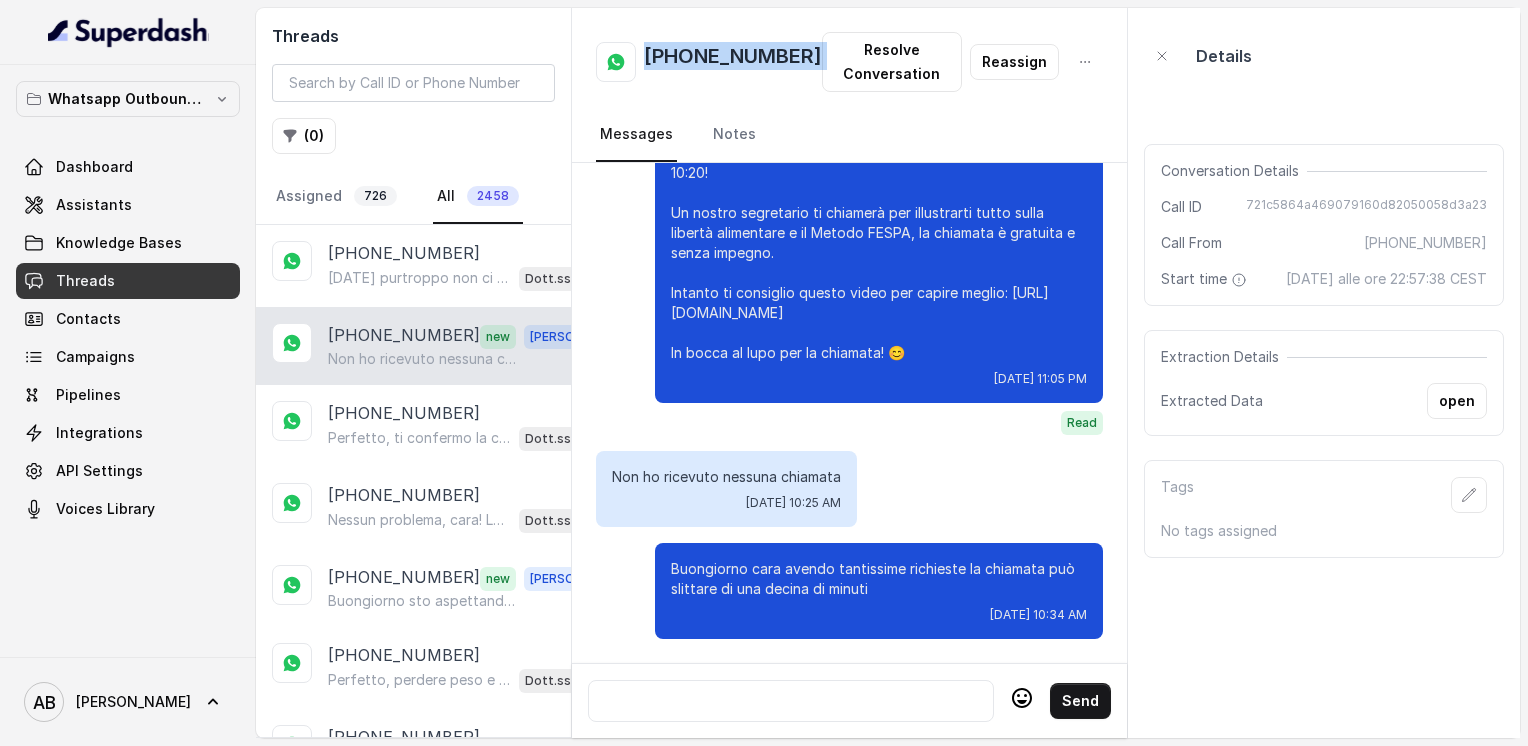 click on "[PHONE_NUMBER]" at bounding box center (733, 62) 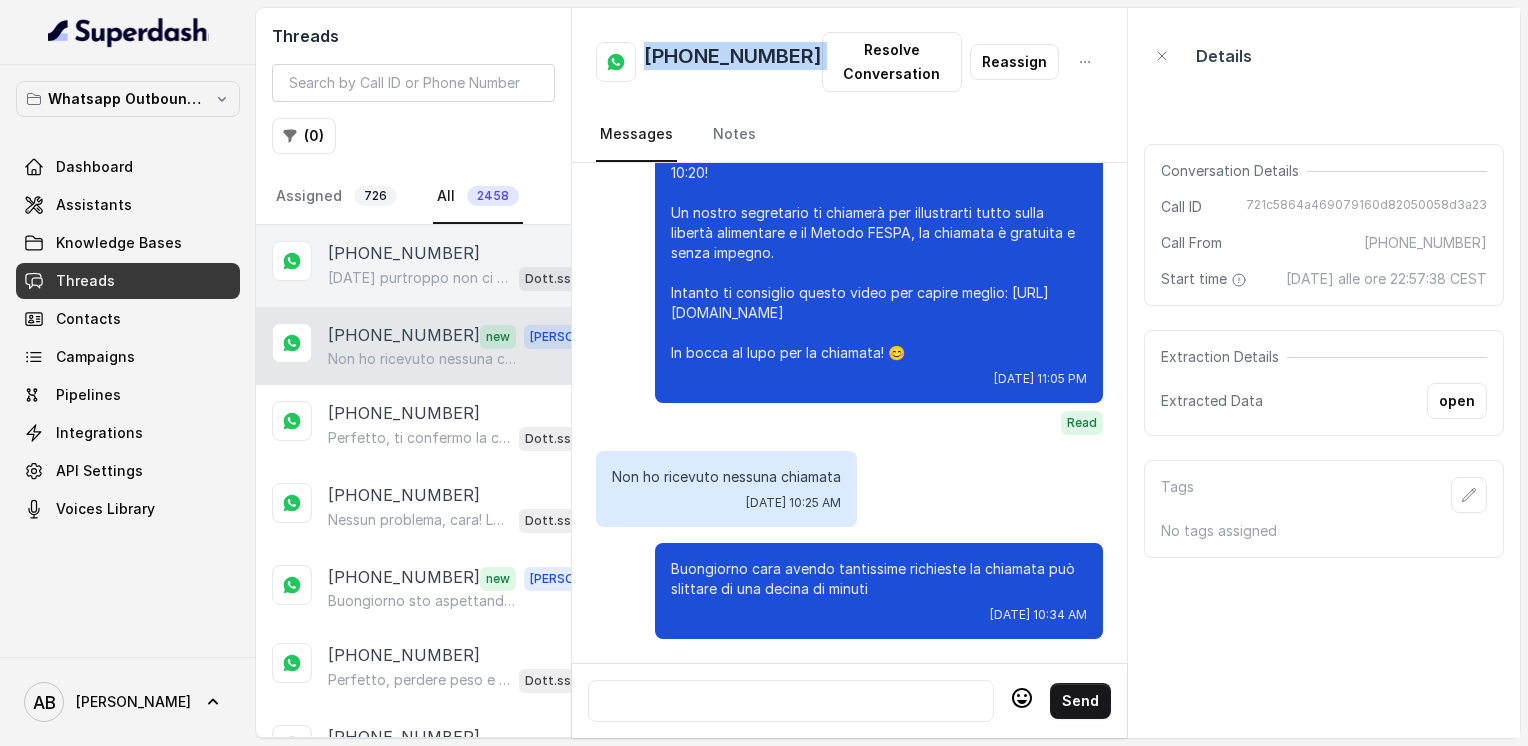 click on "[PHONE_NUMBER]" at bounding box center [404, 253] 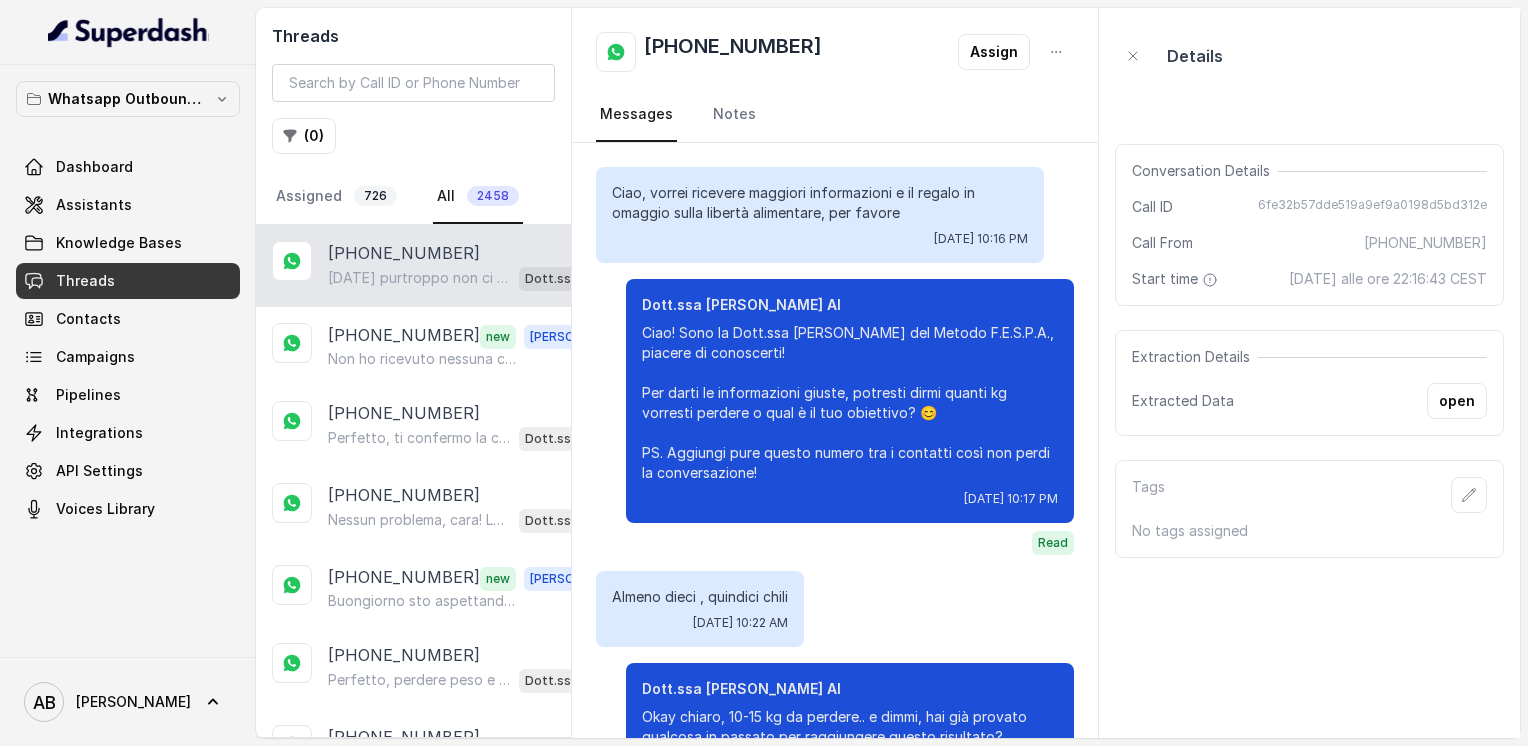 click on "[PHONE_NUMBER]" at bounding box center [404, 253] 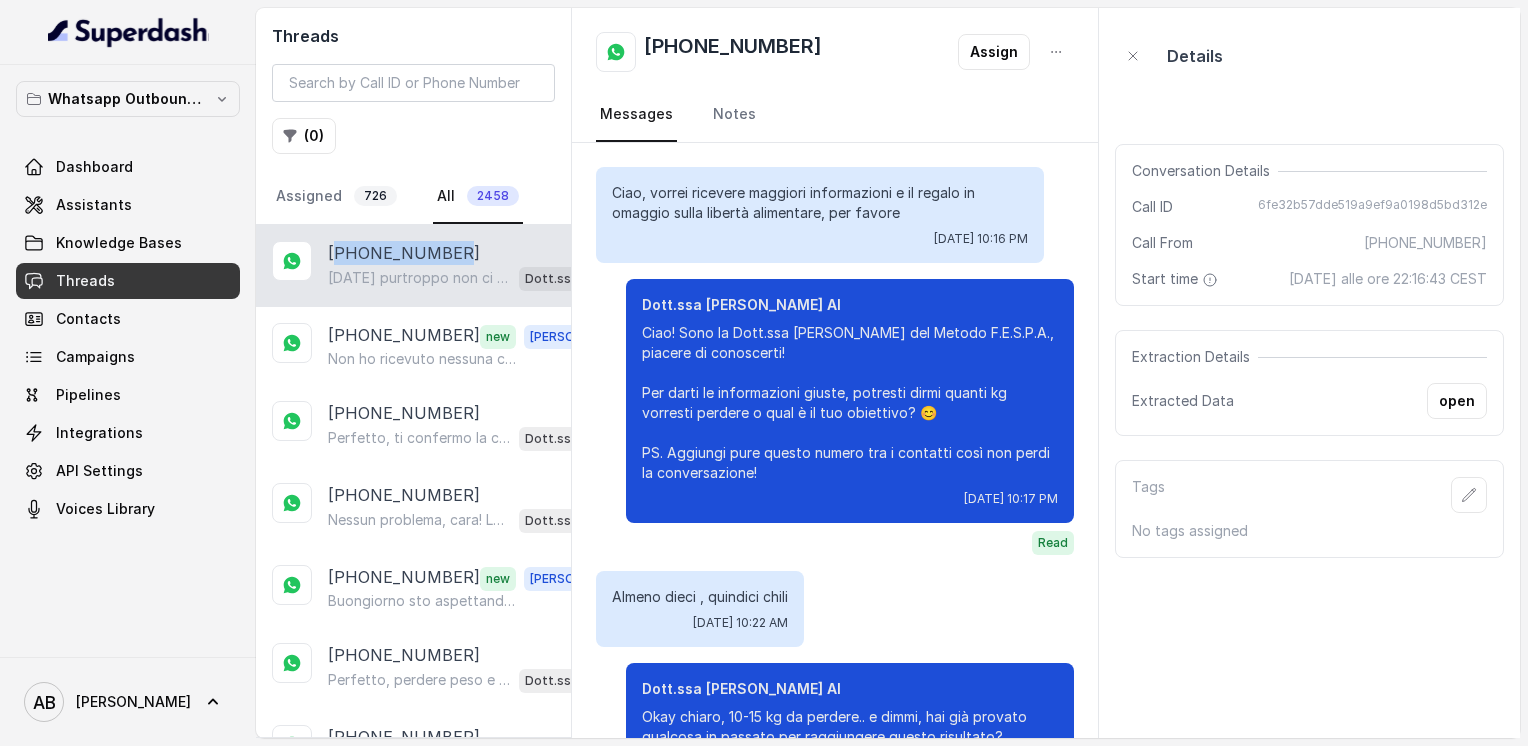 scroll, scrollTop: 1248, scrollLeft: 0, axis: vertical 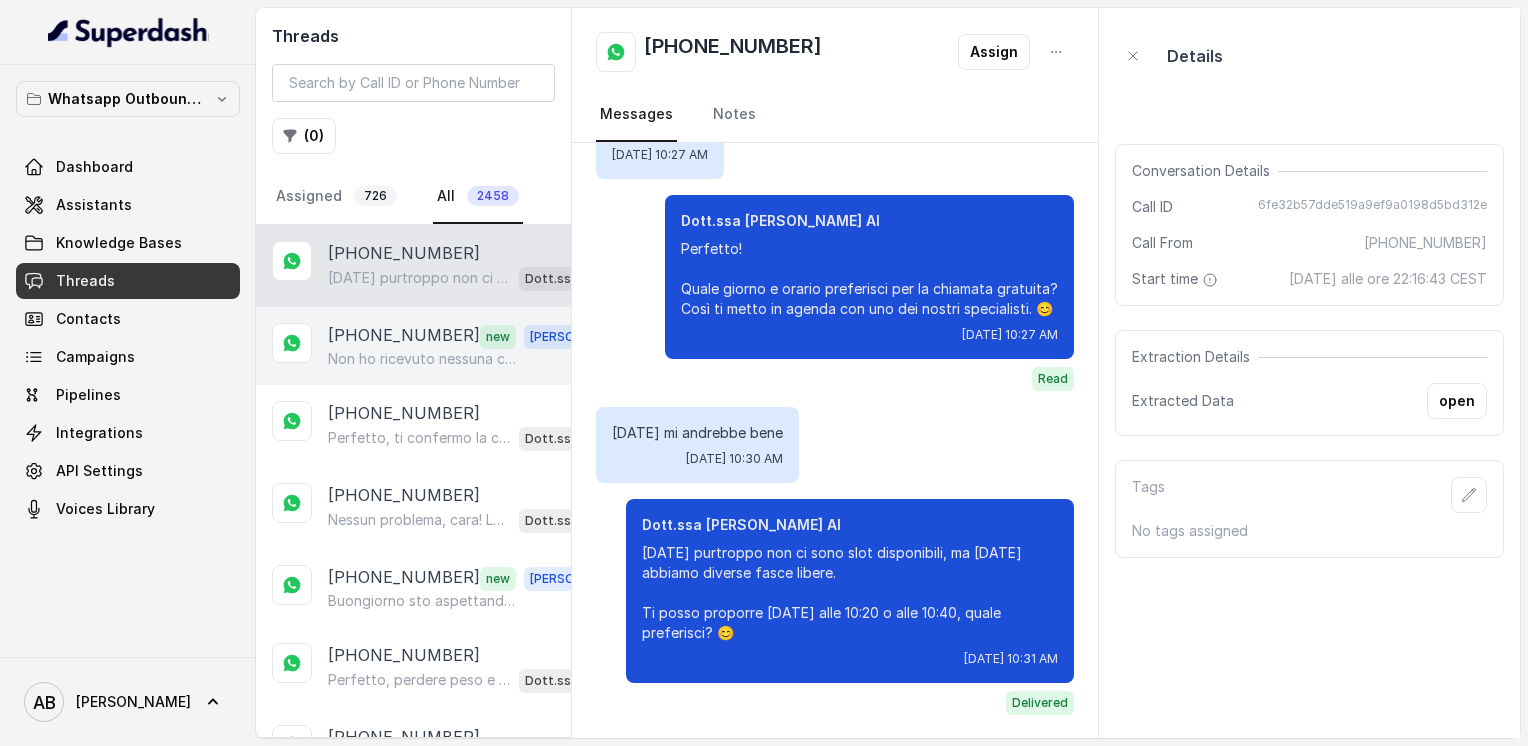 click on "Non ho ricevuto nessuna chiamata" at bounding box center (424, 359) 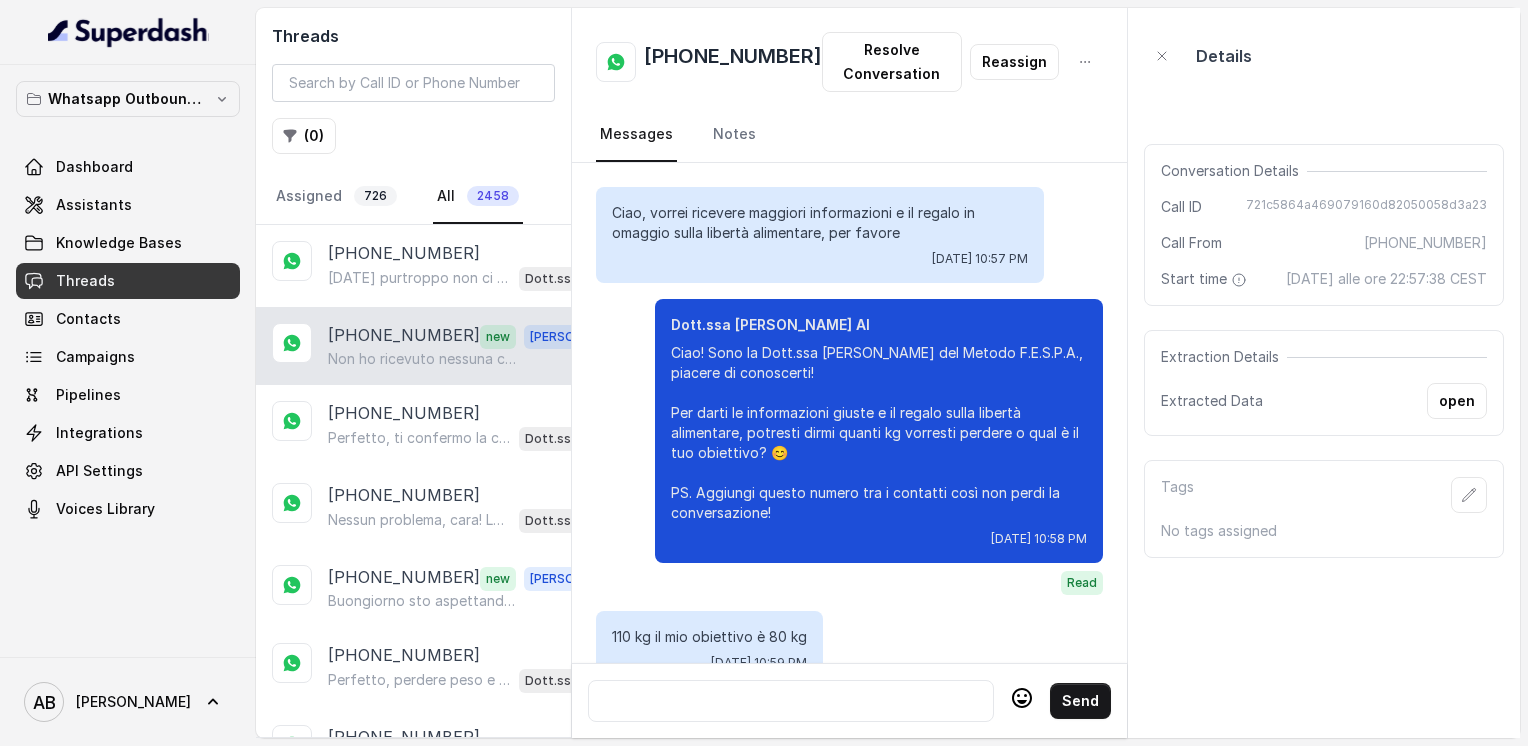 scroll, scrollTop: 2388, scrollLeft: 0, axis: vertical 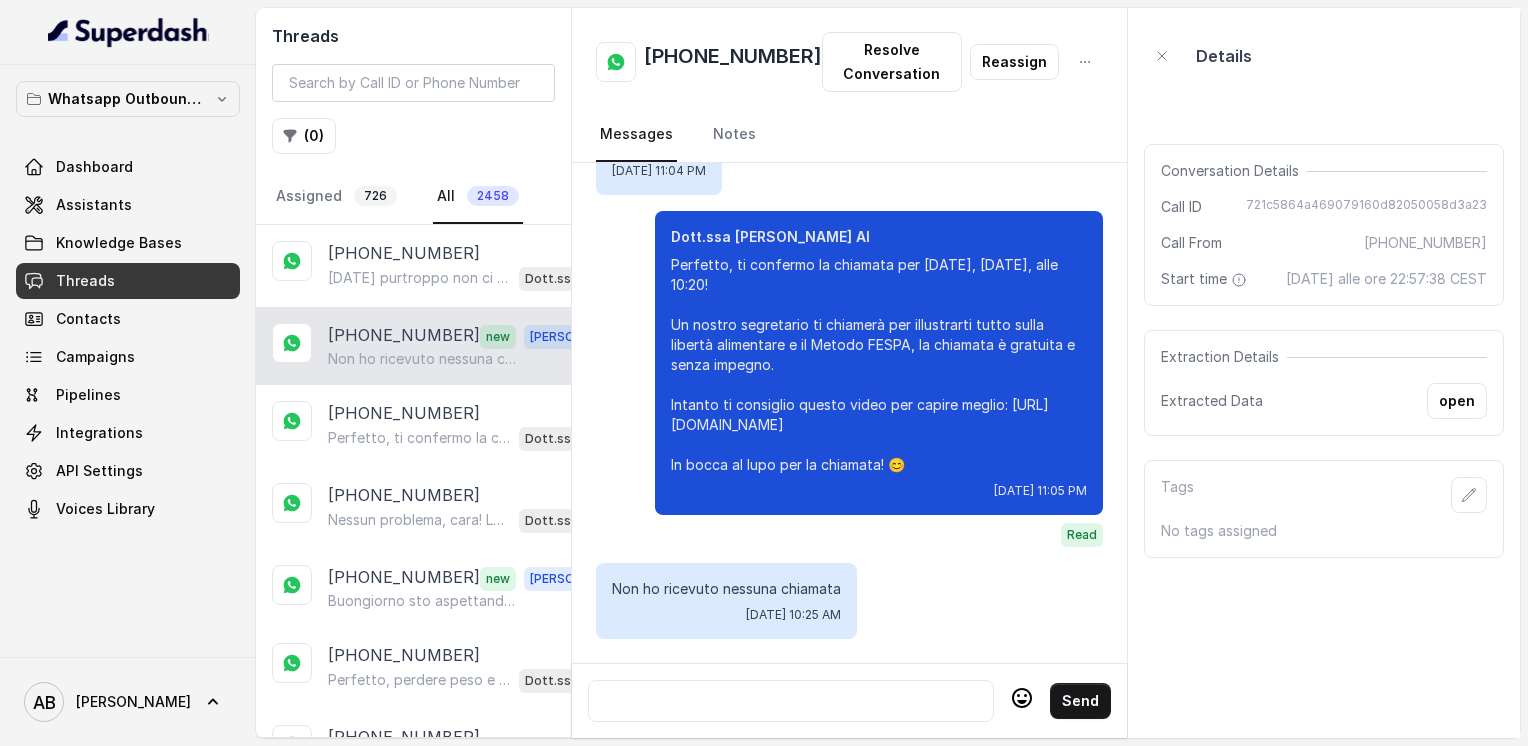 click at bounding box center [791, 701] 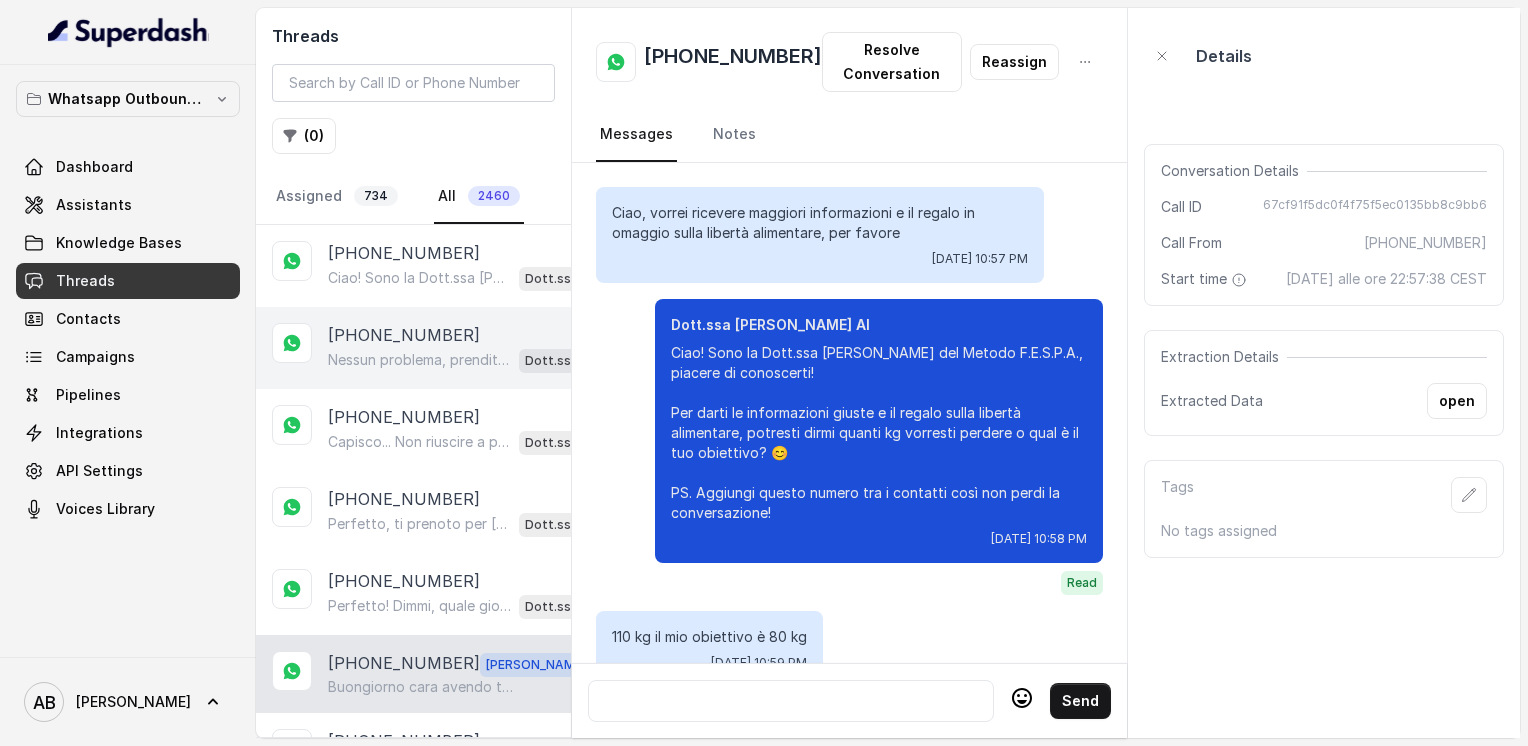 scroll, scrollTop: 0, scrollLeft: 0, axis: both 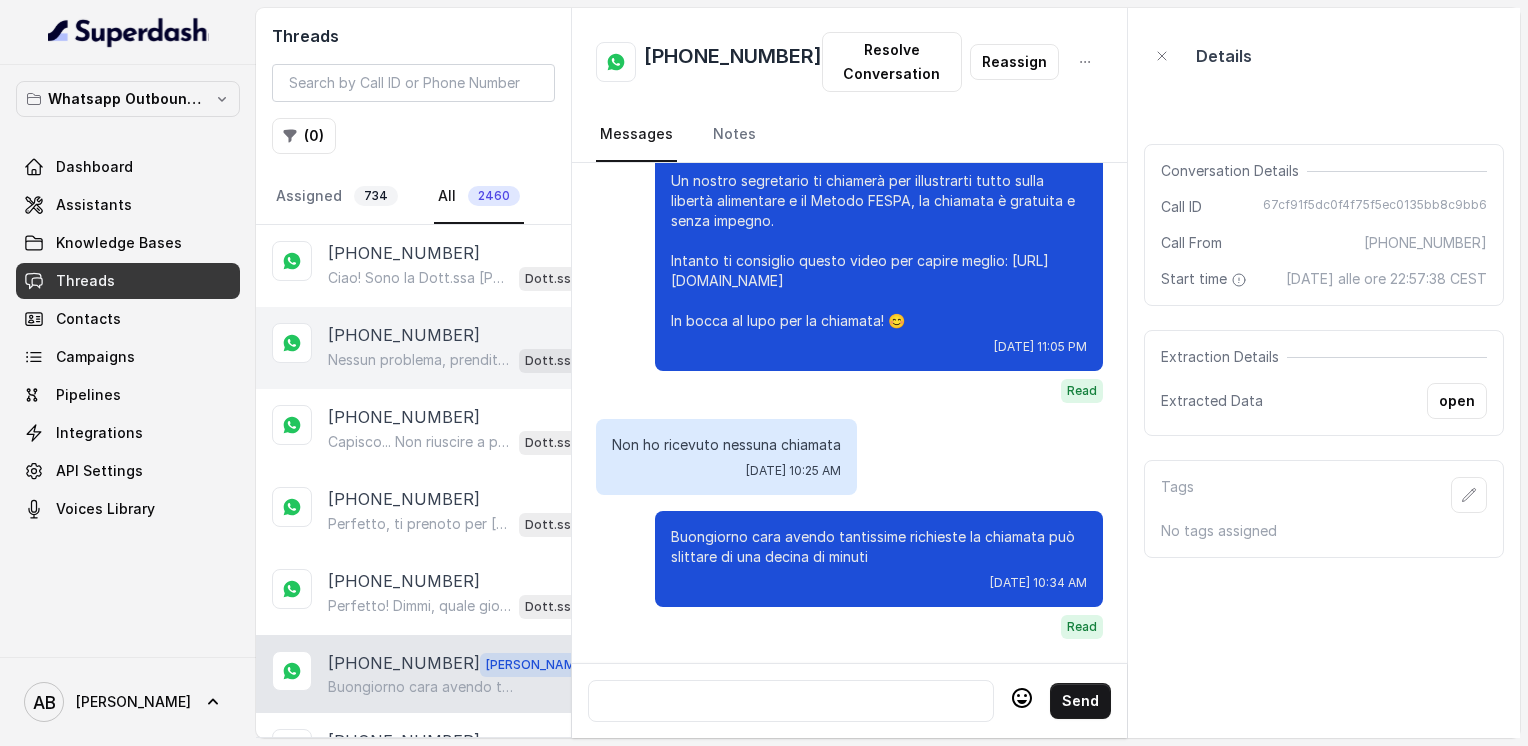 click on "[PHONE_NUMBER]" at bounding box center (404, 335) 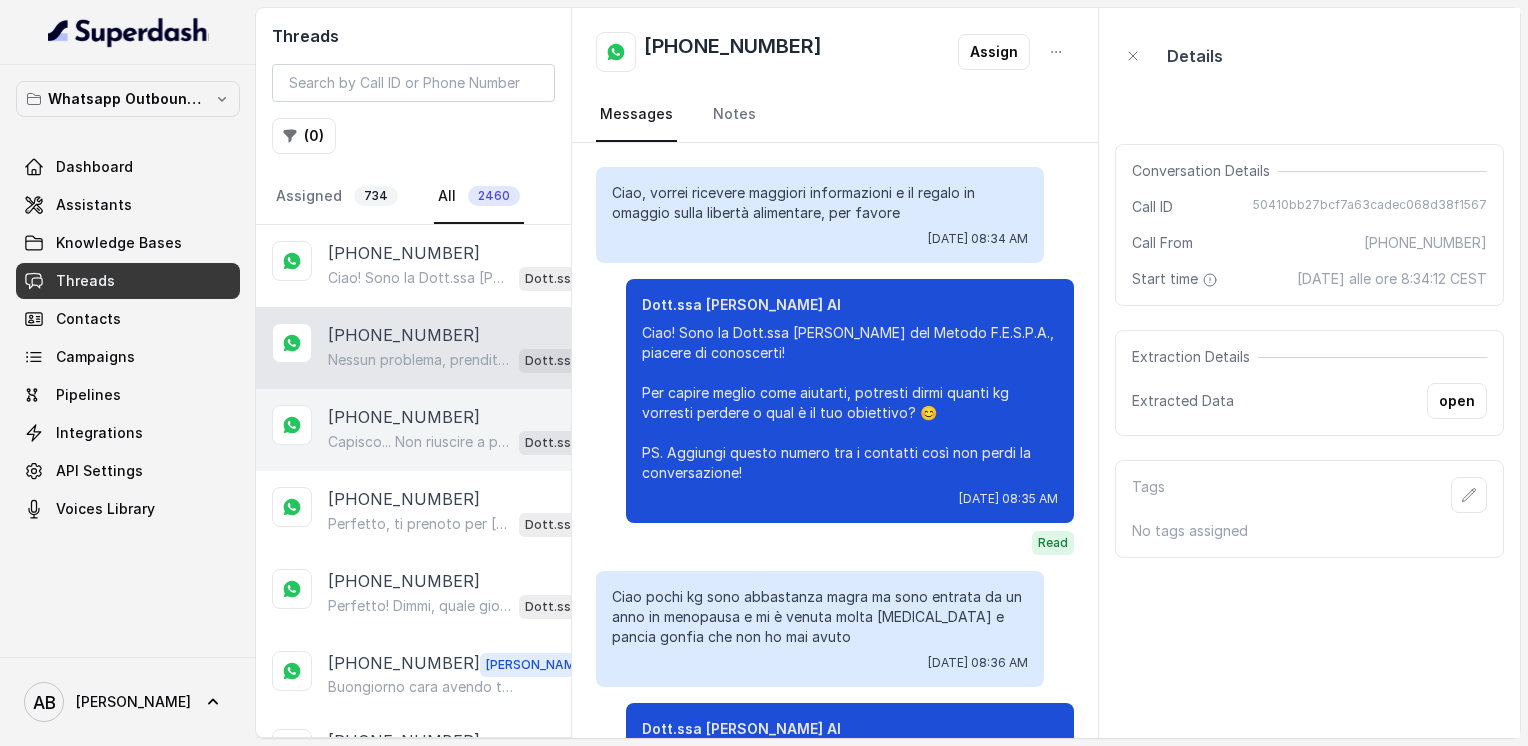 scroll, scrollTop: 1348, scrollLeft: 0, axis: vertical 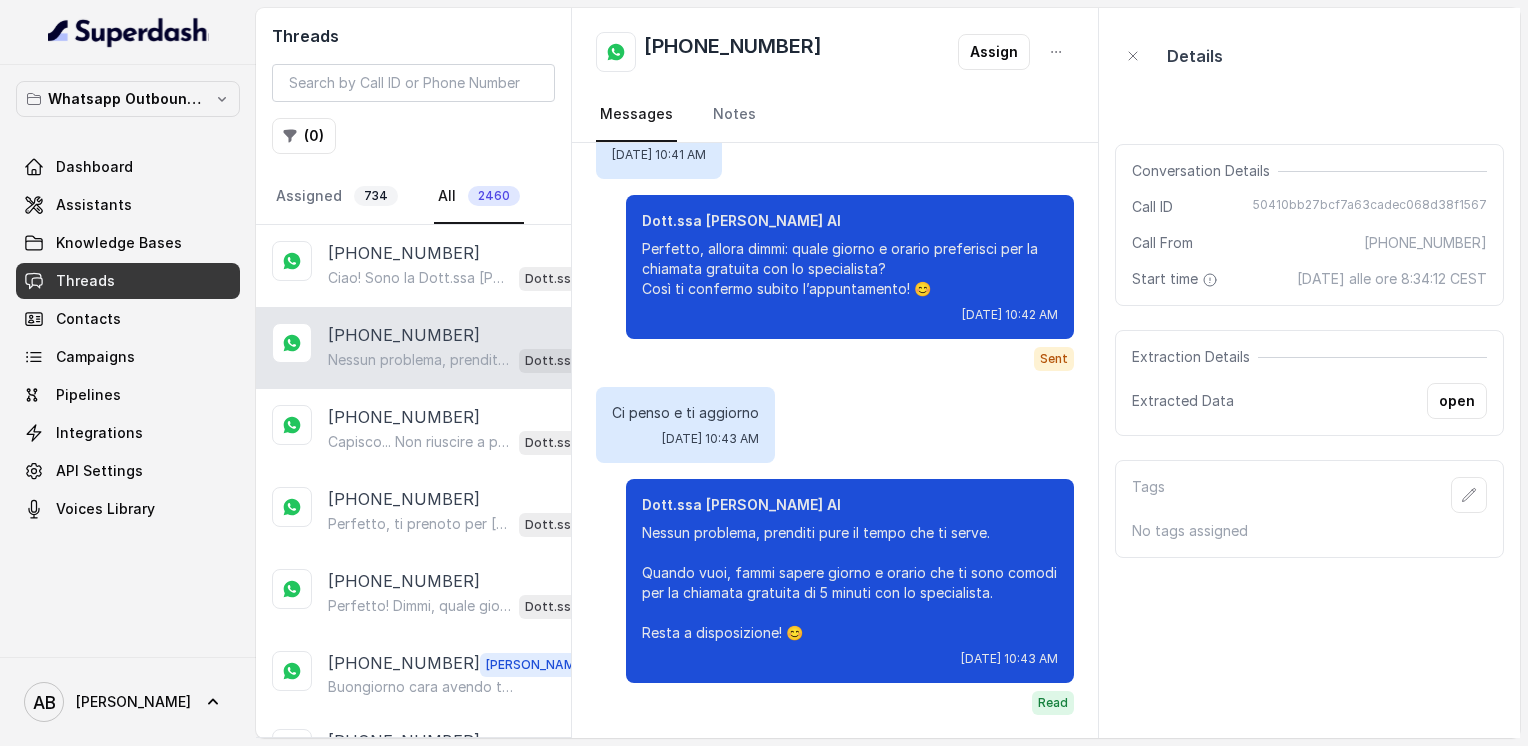 click on "Nessun problema, prenditi pure il tempo che ti serve.
Quando vuoi, fammi sapere giorno e orario che ti sono comodi per la chiamata gratuita di 5 minuti con lo specialista.
Resta a disposizione! 😊" at bounding box center [419, 360] 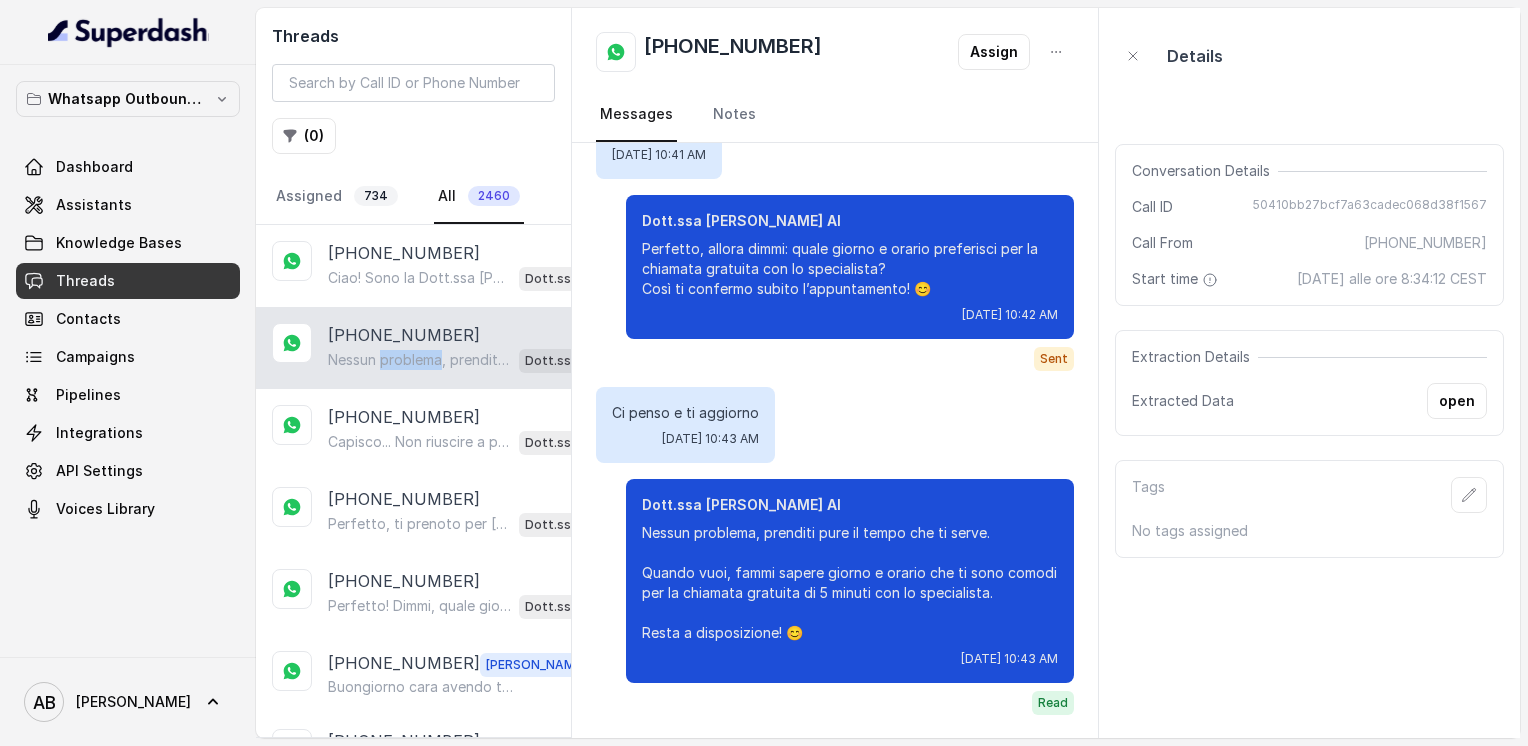click on "Nessun problema, prenditi pure il tempo che ti serve.
Quando vuoi, fammi sapere giorno e orario che ti sono comodi per la chiamata gratuita di 5 minuti con lo specialista.
Resta a disposizione! 😊" at bounding box center [419, 360] 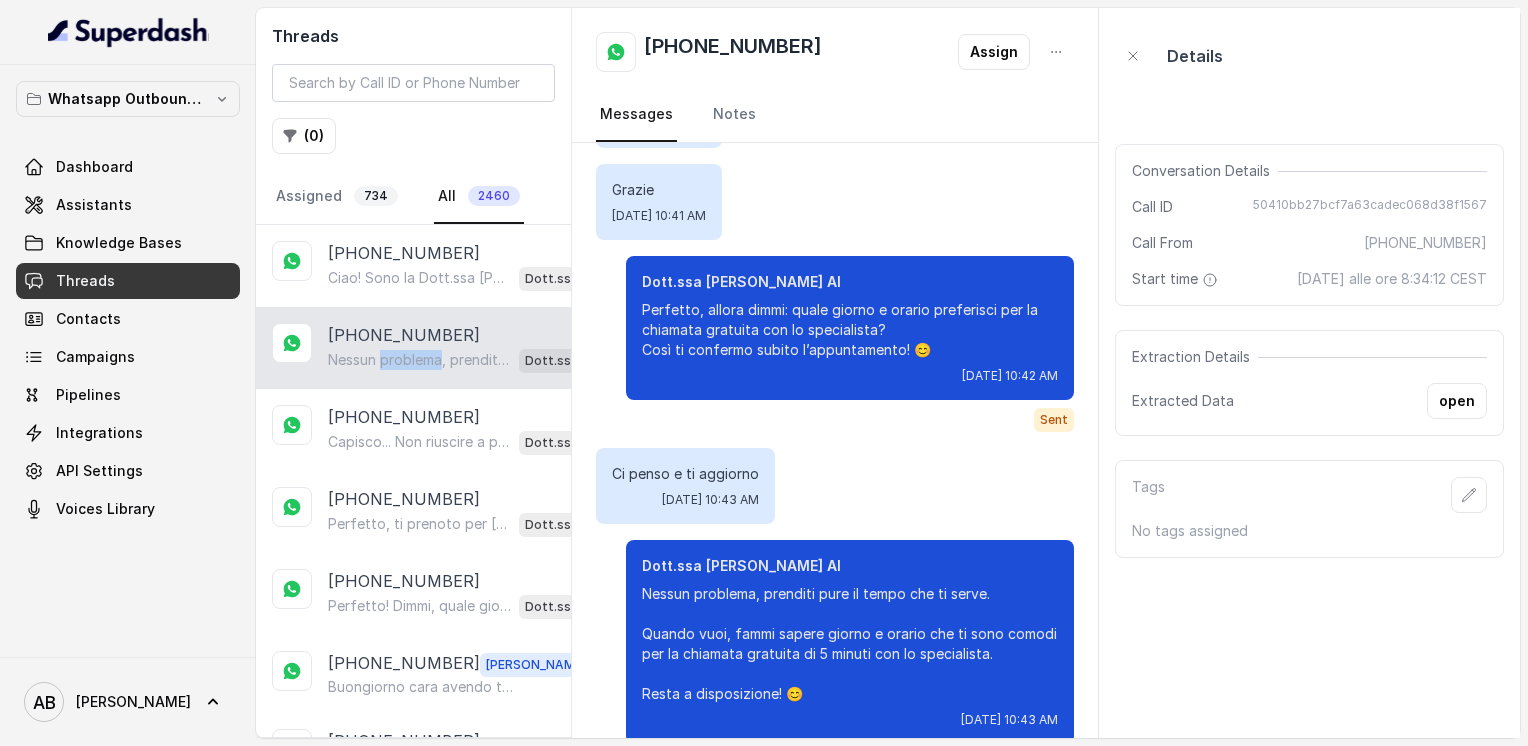scroll, scrollTop: 1348, scrollLeft: 0, axis: vertical 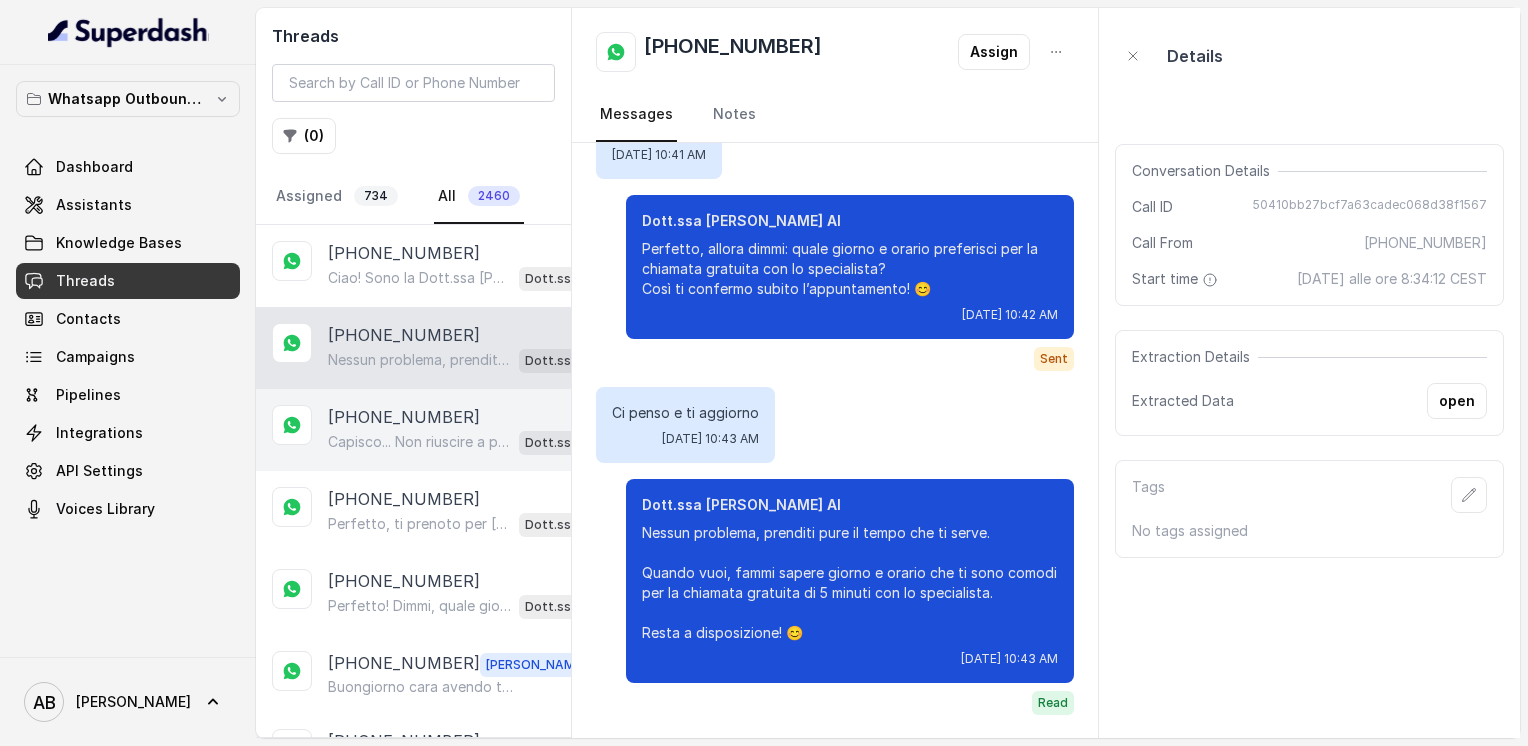 click on "[PHONE_NUMBER]" at bounding box center (404, 417) 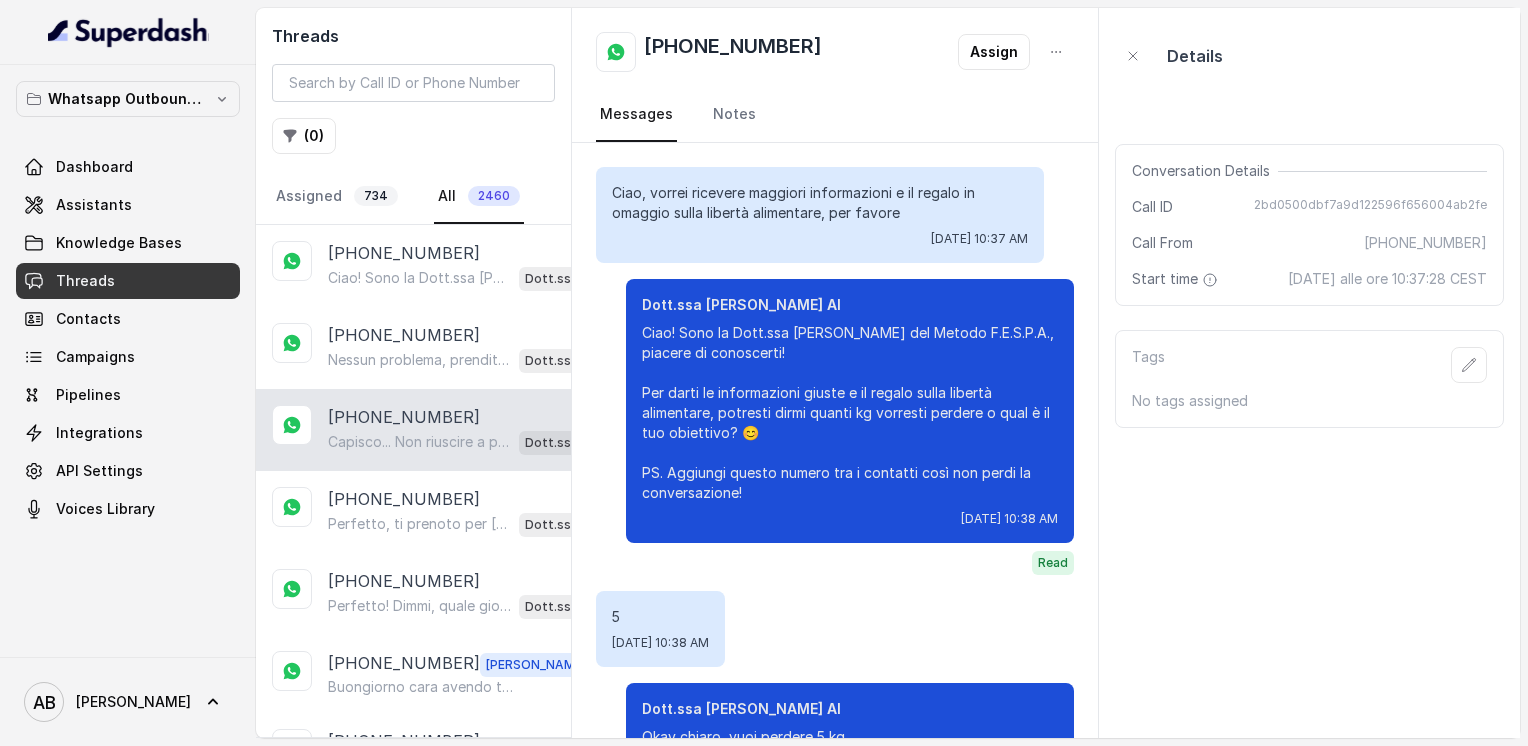 scroll, scrollTop: 932, scrollLeft: 0, axis: vertical 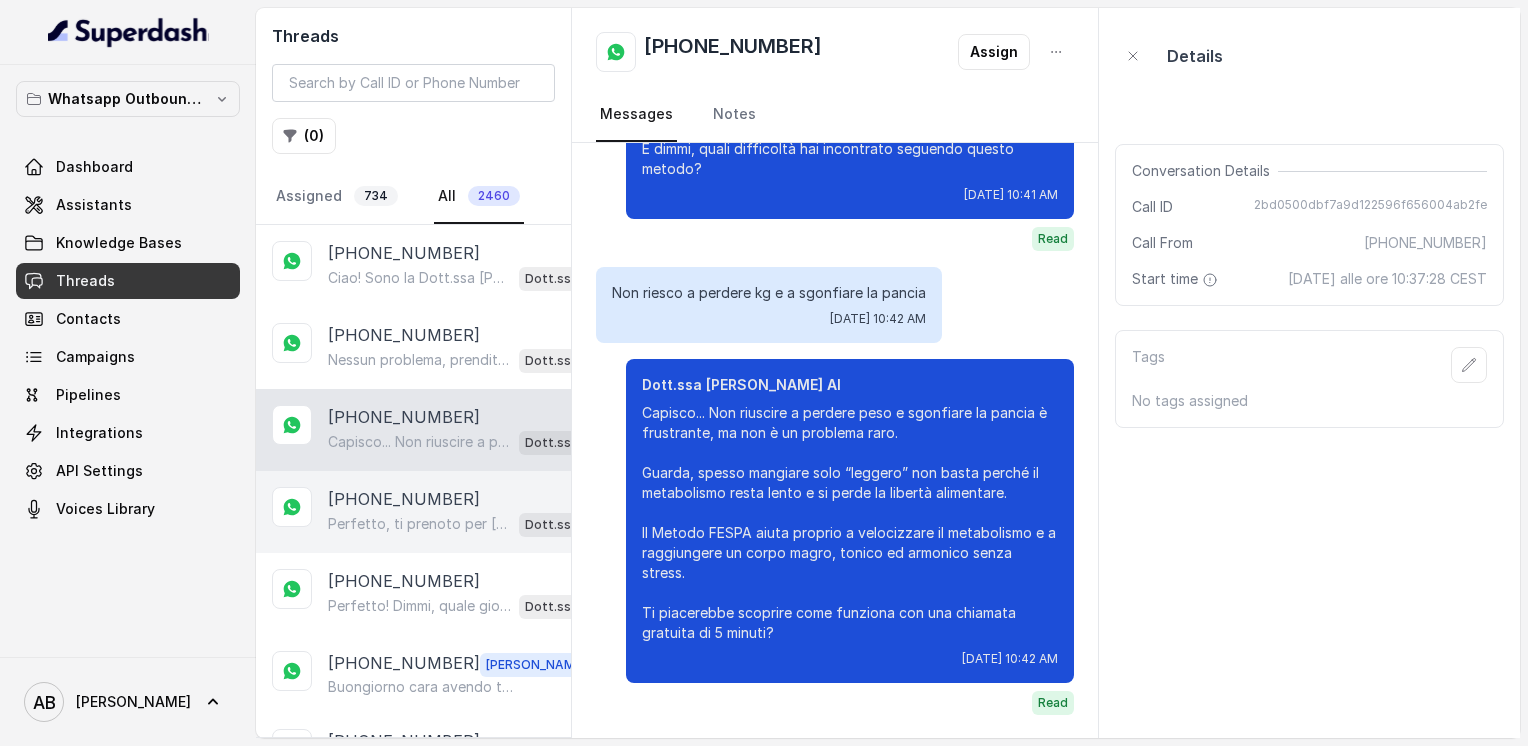 click on "Perfetto, ti prenoto per [DATE] alle 10:20!
Ti confermo la chiamata gratuita per [DATE] alle 10:20.
Un nostro specialista ti chiamerà per spiegarti come funziona il Metodo FESPA e cosa può fare per te.
Intanto ti consiglio questo video per capire meglio:
[URL][DOMAIN_NAME]
In bocca al lupo per la chiamata! 😊
PS: la chiamata è senza impegno, segna data e orario per non dimenticare. Dott.ssa [PERSON_NAME] AI" at bounding box center [469, 524] 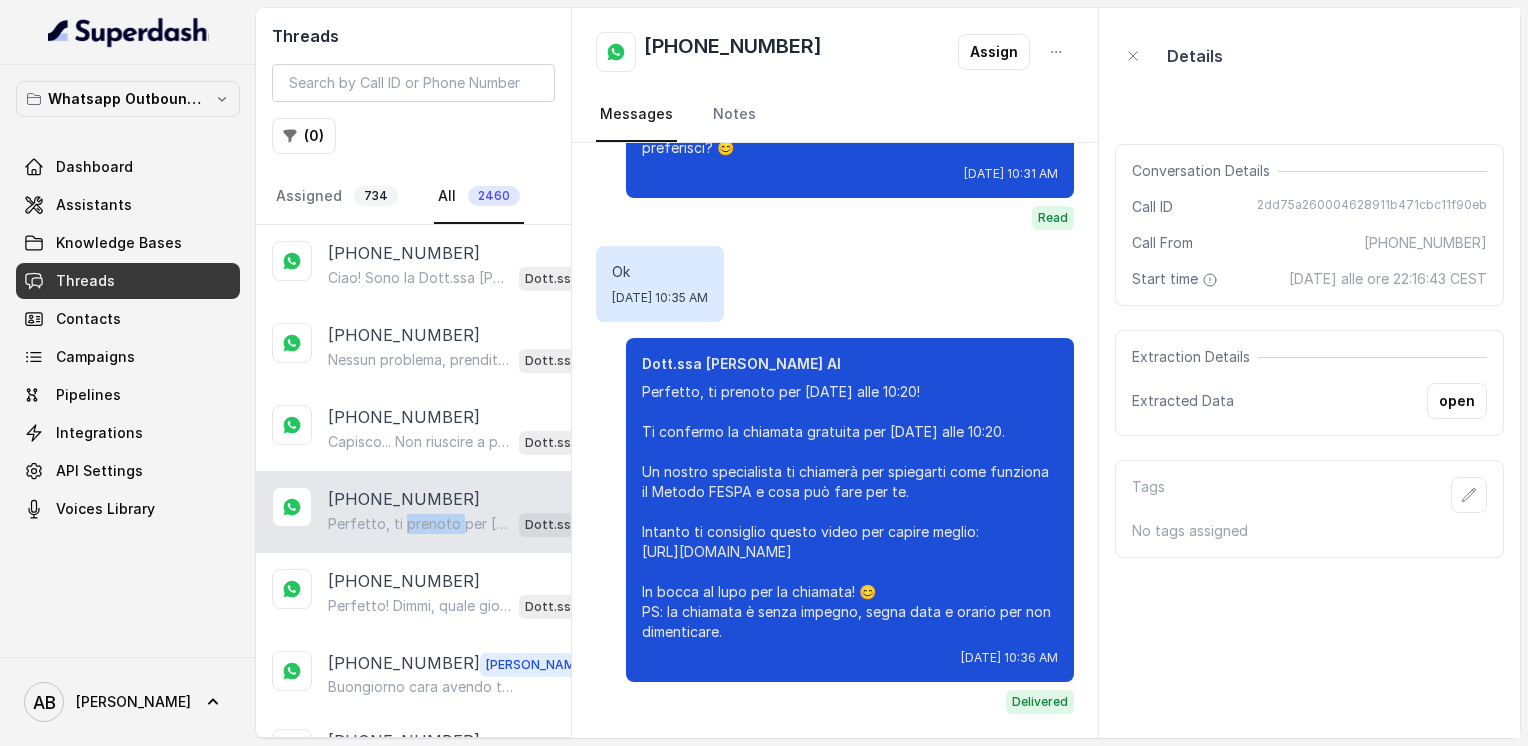 scroll, scrollTop: 1792, scrollLeft: 0, axis: vertical 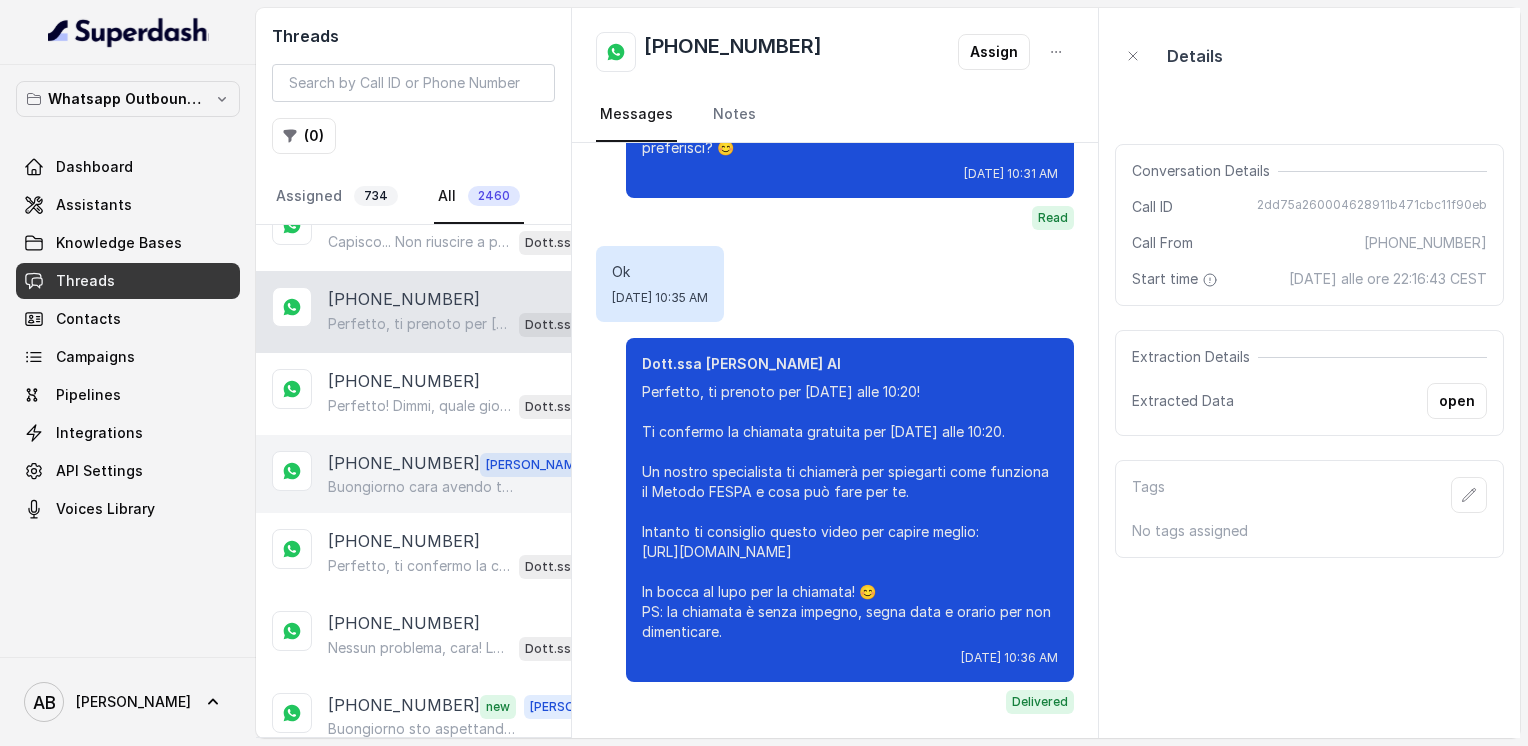 click on "[PHONE_NUMBER]" at bounding box center (404, 464) 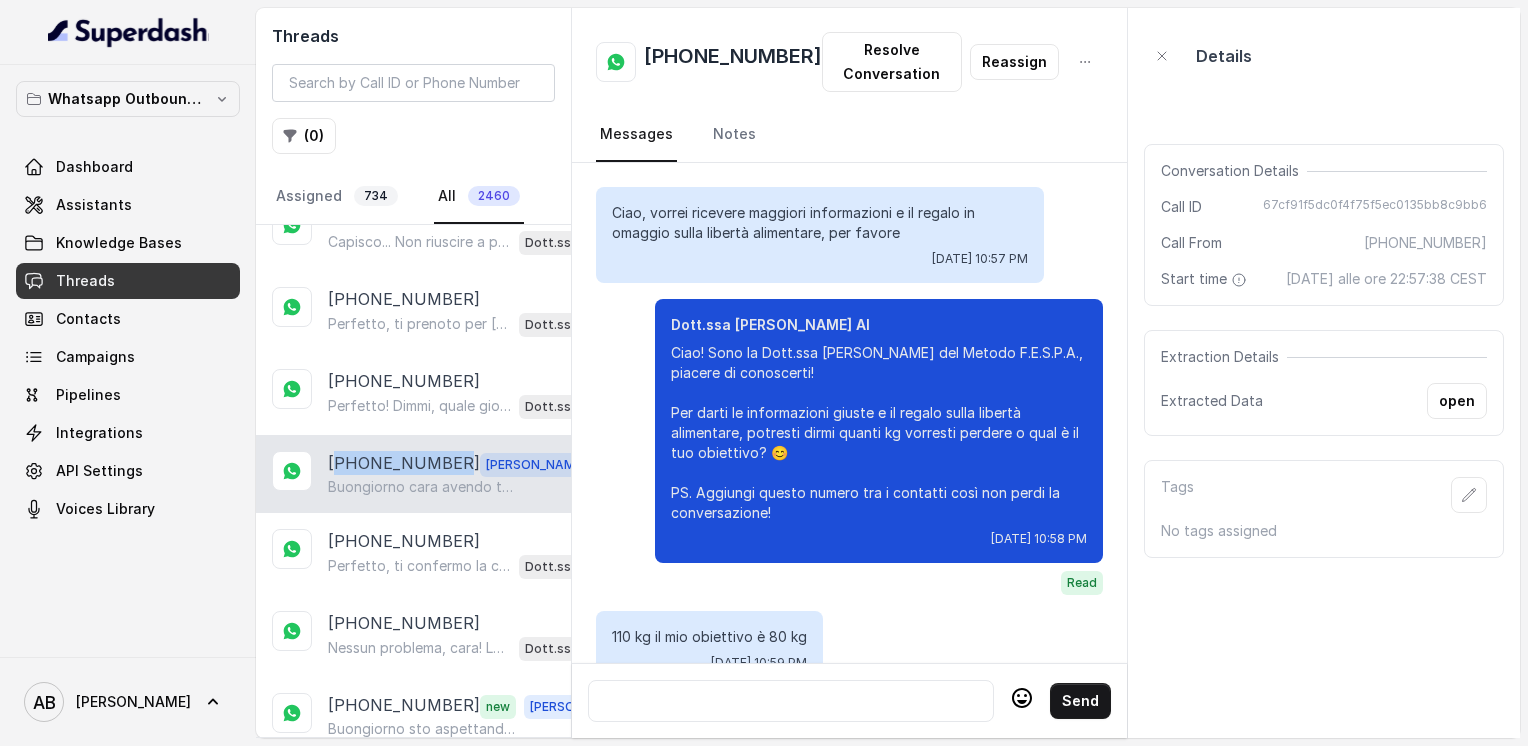 scroll, scrollTop: 2532, scrollLeft: 0, axis: vertical 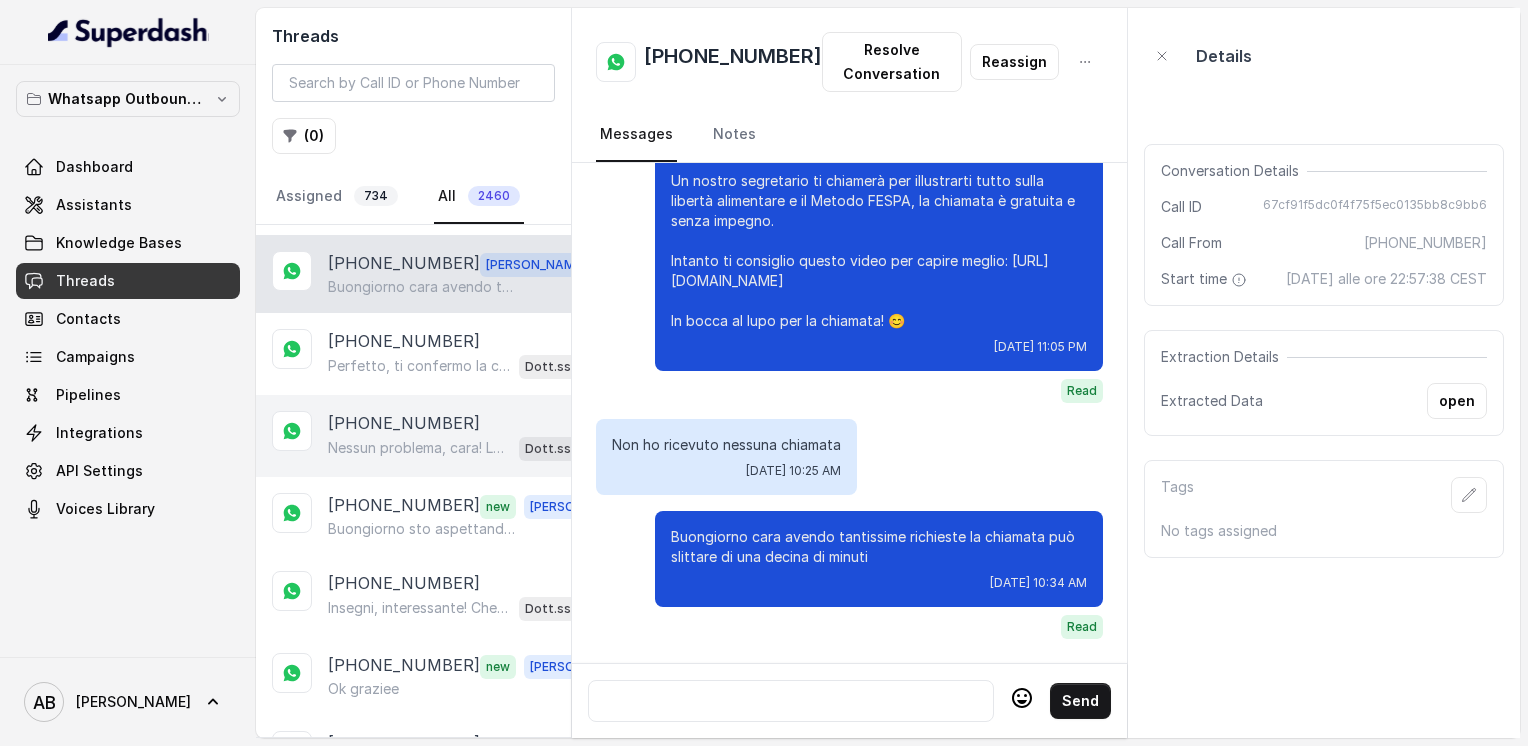 click on "[PHONE_NUMBER]   Nessun problema, cara!
La chiamata può essere fatta nel giorno e all’orario che preferisci. ⏳
Quando ti sarebbe più comodo? Così fissiamo un momento veloce e senza impegno. 😊 Dott.ssa [PERSON_NAME] AI" at bounding box center (413, 436) 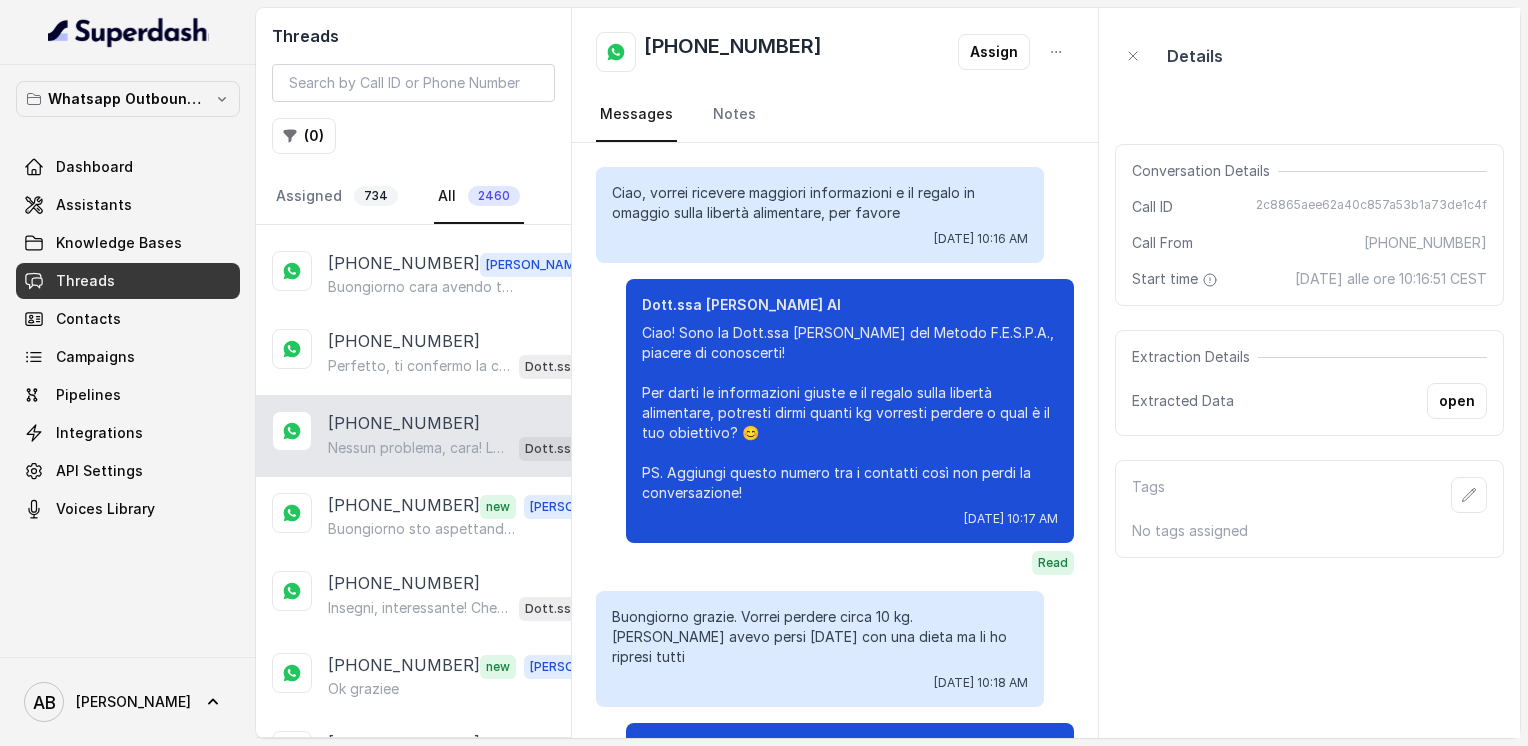 scroll, scrollTop: 1296, scrollLeft: 0, axis: vertical 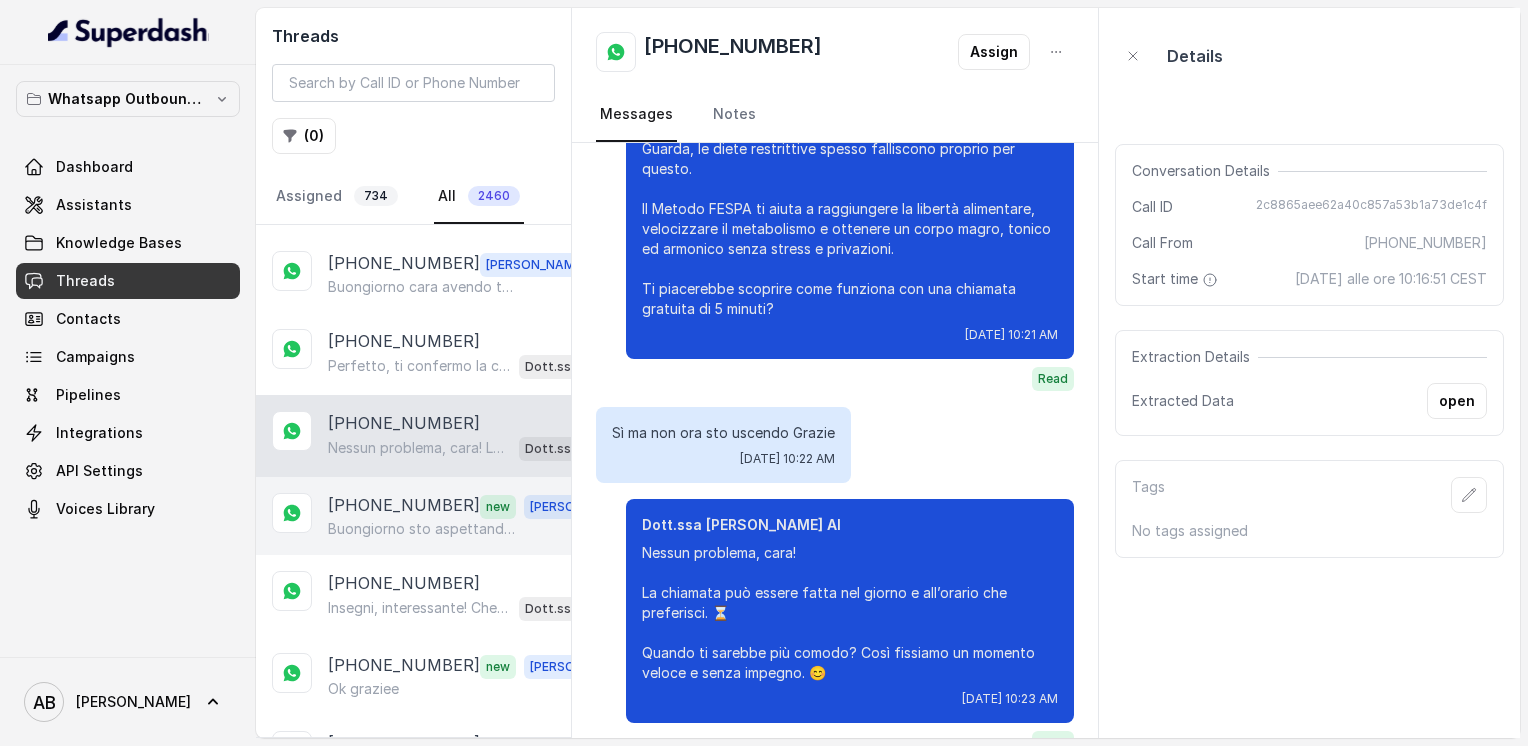 click on "Buongiorno  sto aspettando  la chiamata  xche poi ho un altro  impegno" at bounding box center [424, 529] 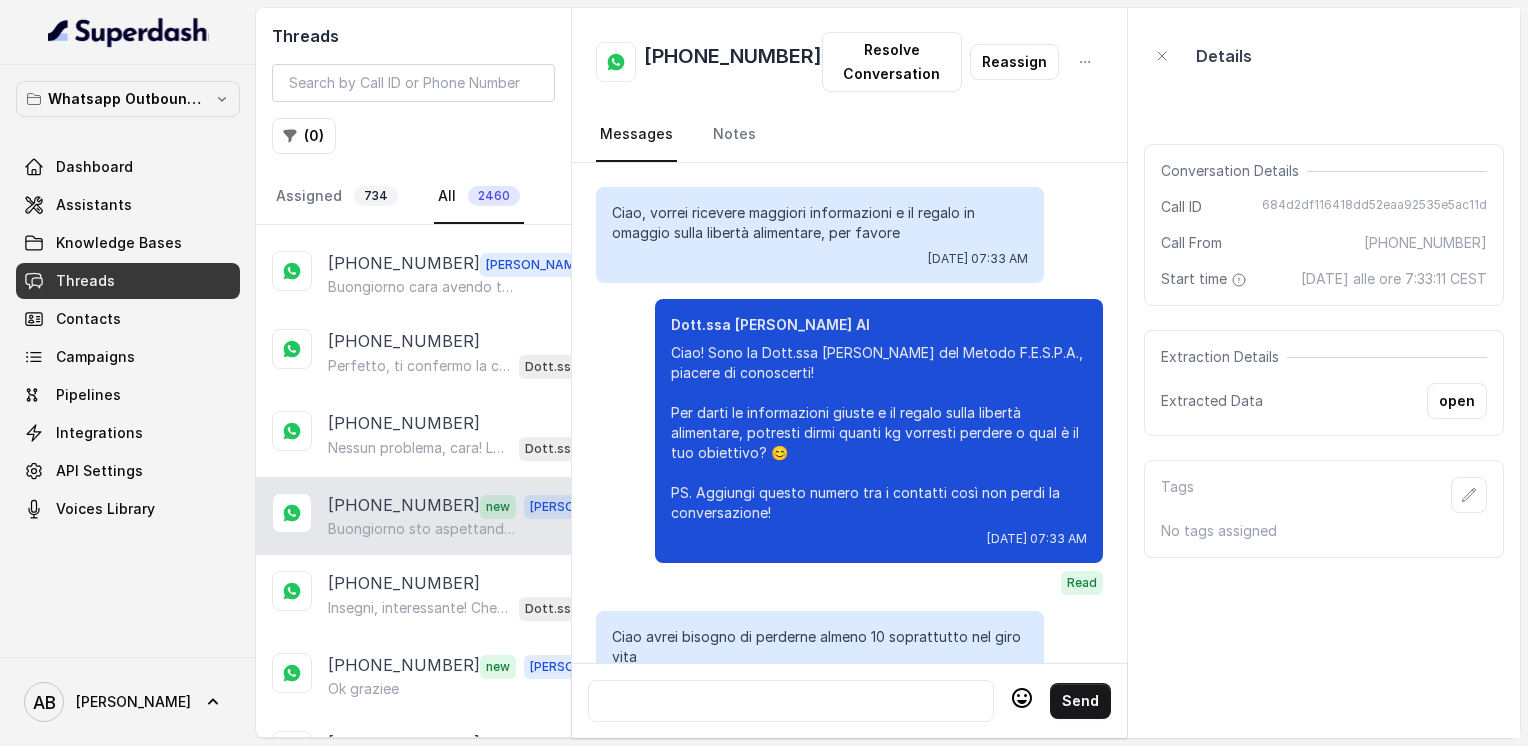 scroll, scrollTop: 2760, scrollLeft: 0, axis: vertical 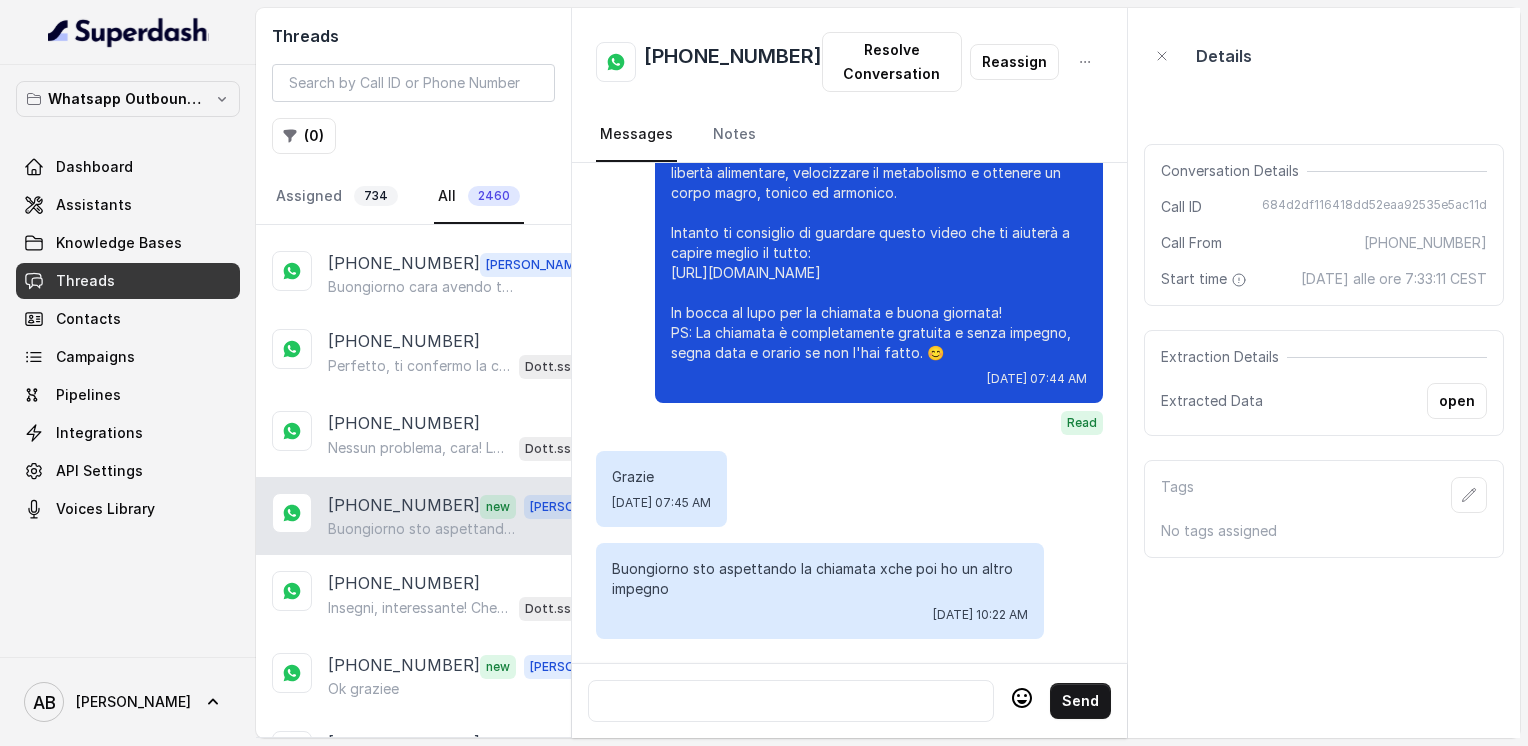 drag, startPoint x: 702, startPoint y: 40, endPoint x: 700, endPoint y: 50, distance: 10.198039 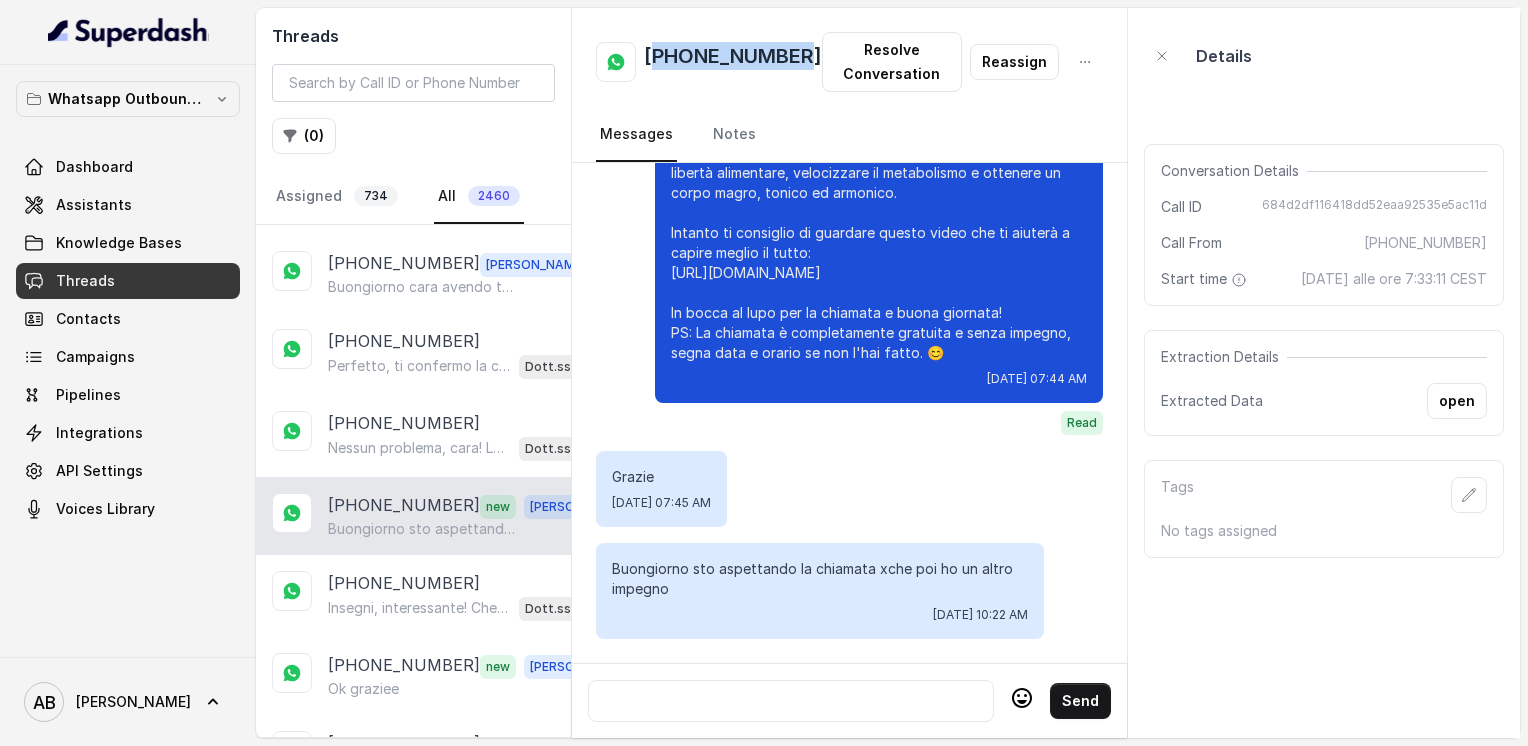 click on "[PHONE_NUMBER]" at bounding box center (733, 62) 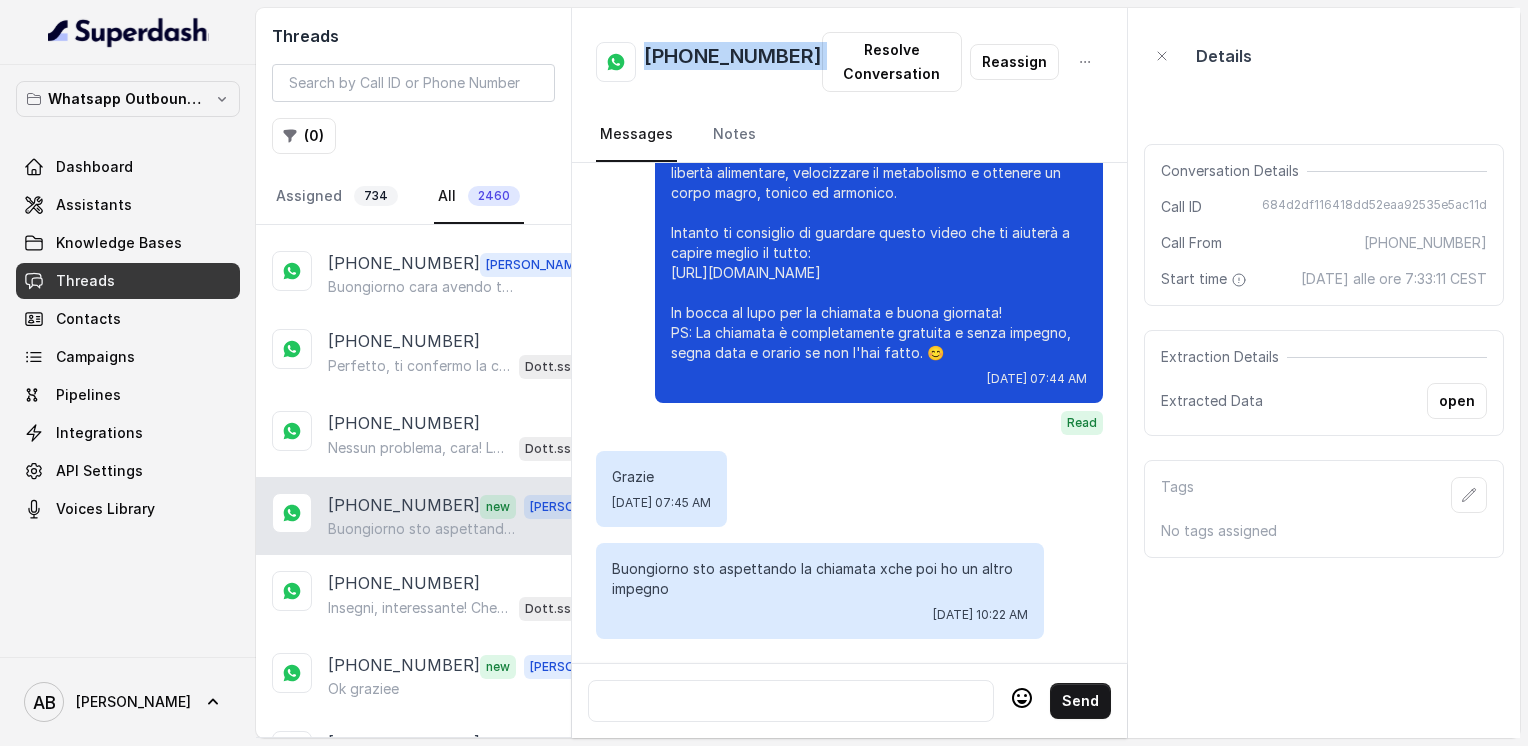 click on "[PHONE_NUMBER]" at bounding box center [733, 62] 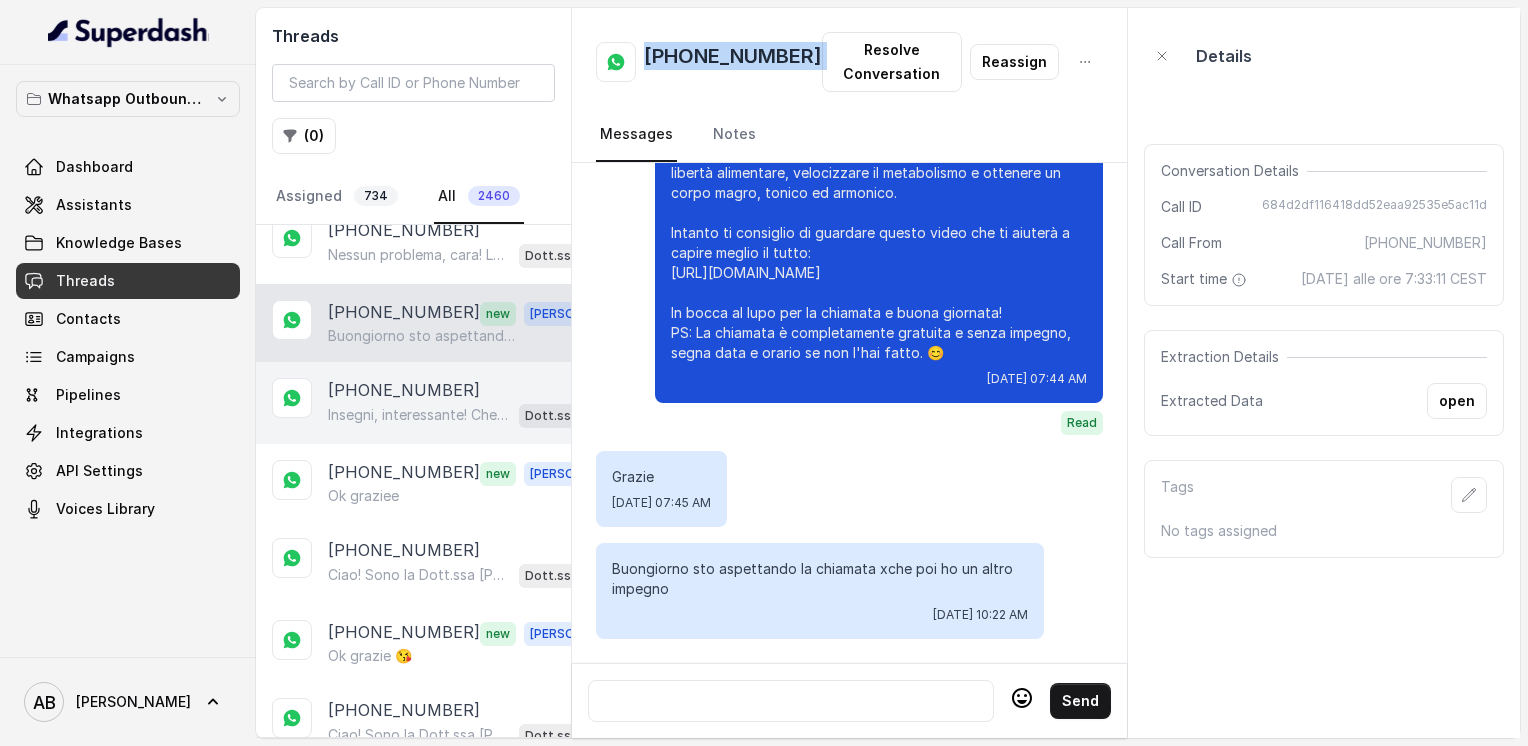 scroll, scrollTop: 600, scrollLeft: 0, axis: vertical 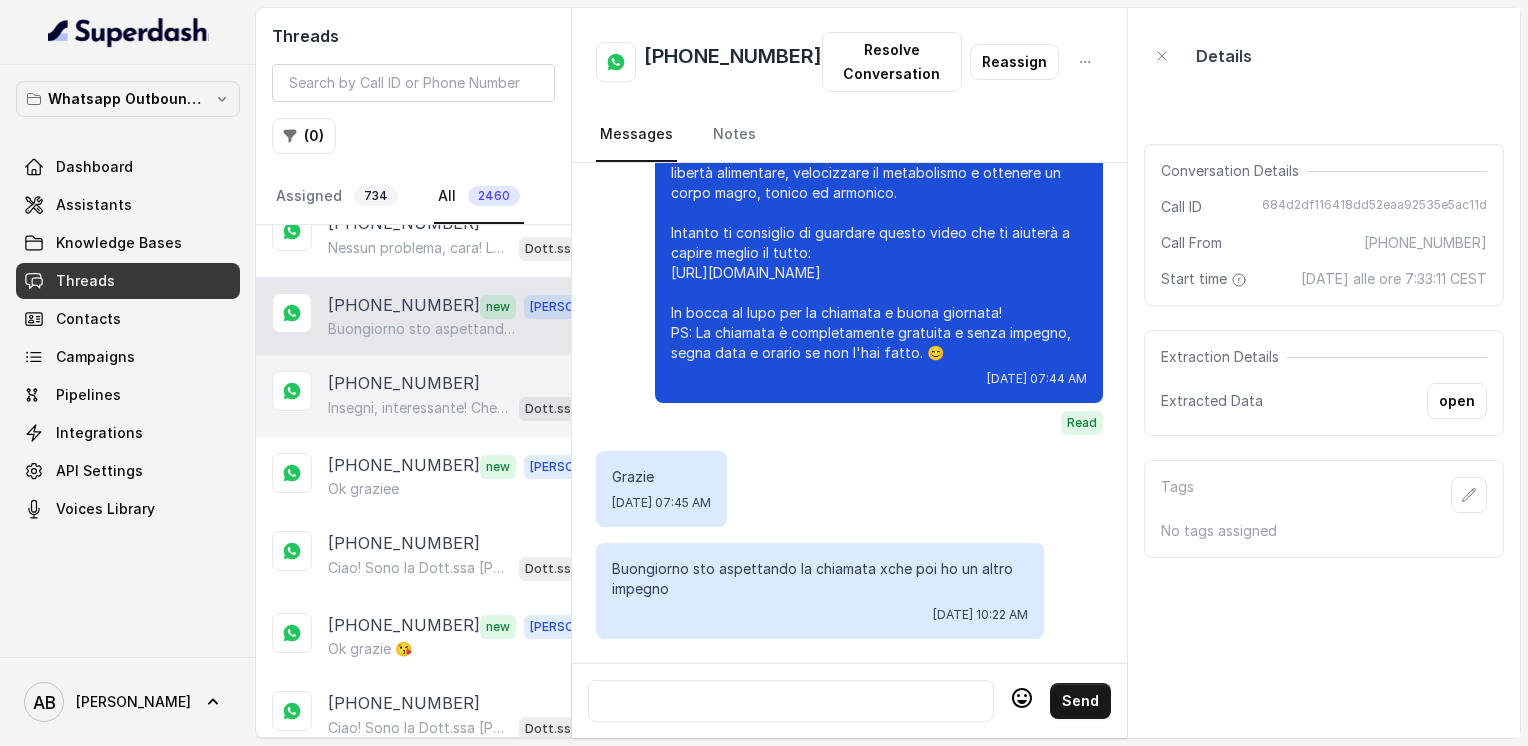 click on "Insegni, interessante! Che tipo di insegnamento fai?
Così capisco meglio la tua routine e come possiamo aiutarti a velocizzare il metabolismo senza stravolgere le tue giornate." at bounding box center (419, 408) 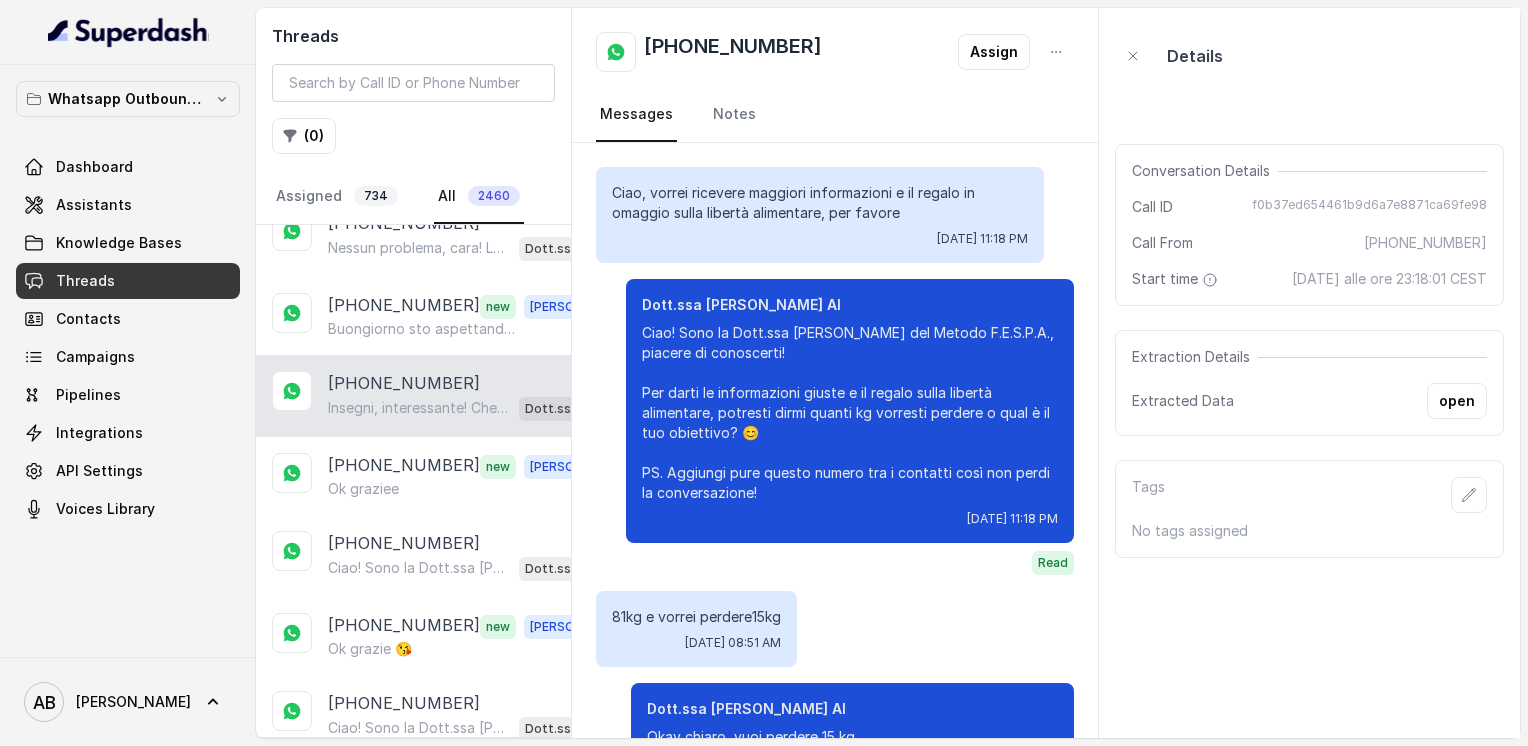 scroll, scrollTop: 2292, scrollLeft: 0, axis: vertical 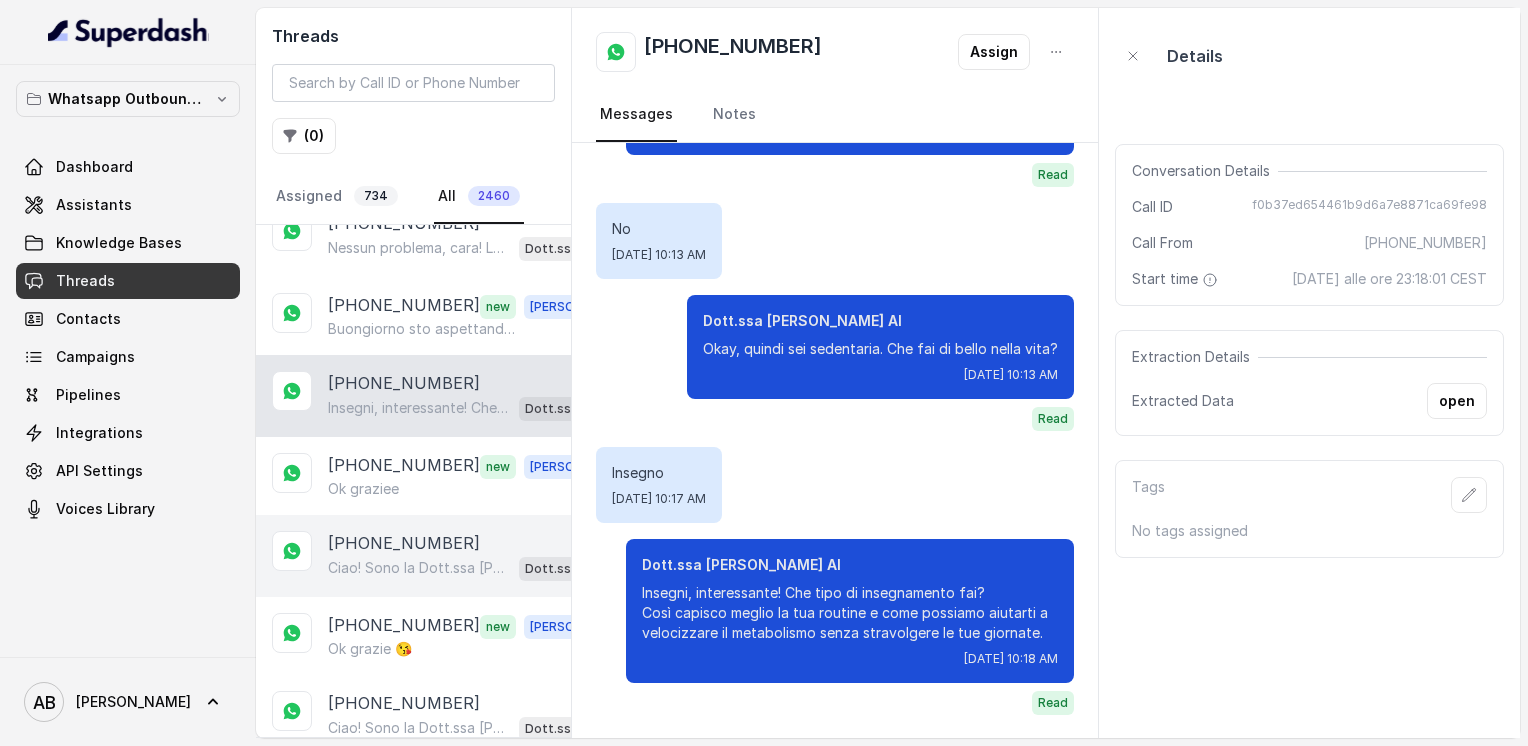 click on "Ciao! Sono la Dott.ssa [PERSON_NAME] del Metodo F.E.S.P.A., piacere di conoscerti!
Per darti le informazioni giuste e il regalo sulla libertà alimentare, potresti dirmi quanti kg vorresti perdere o qual è il tuo obiettivo? 😊
PS. Aggiungi questo numero tra i contatti così non perdi la conversazione!" at bounding box center (419, 568) 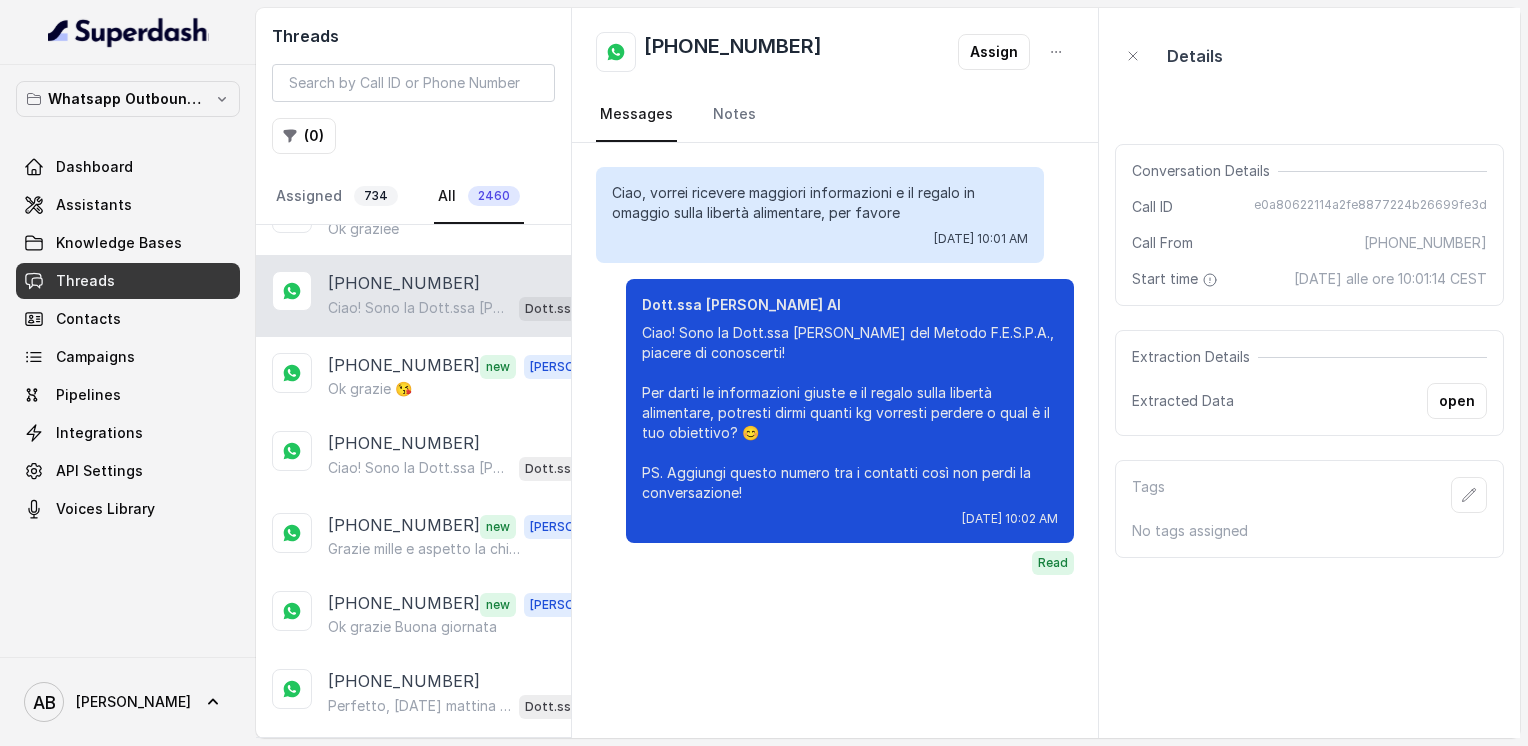 scroll, scrollTop: 900, scrollLeft: 0, axis: vertical 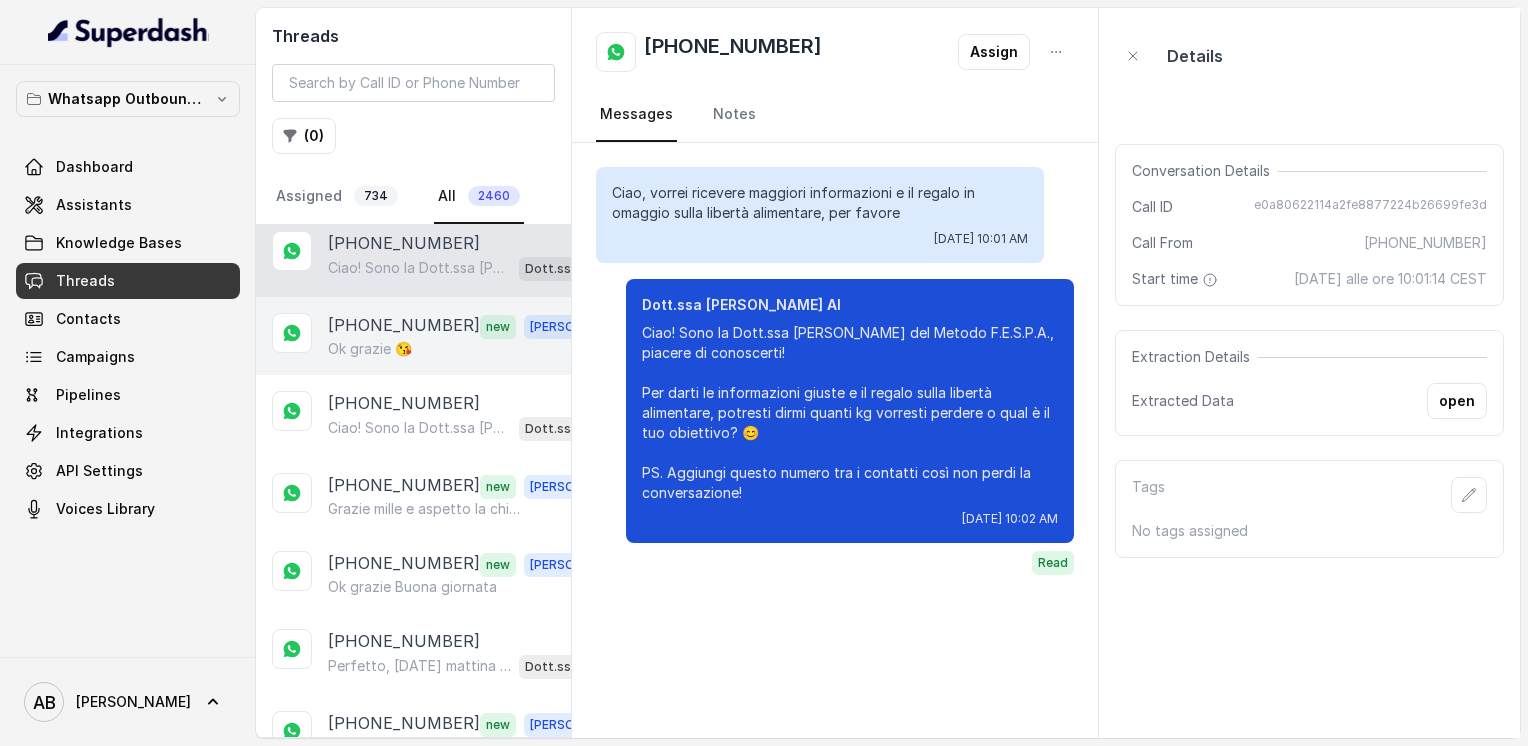 click on "Ok grazie 😘" at bounding box center (370, 349) 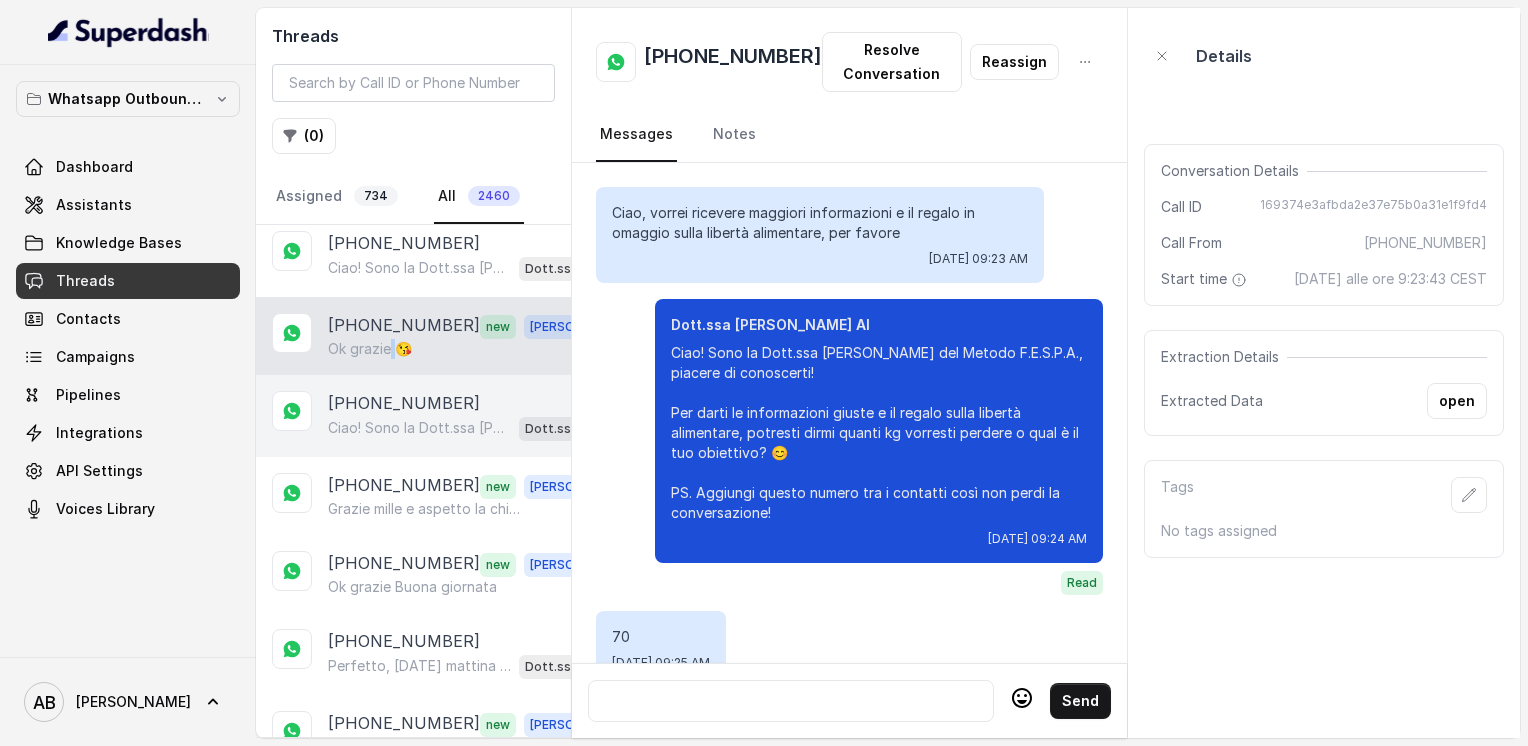 scroll, scrollTop: 6992, scrollLeft: 0, axis: vertical 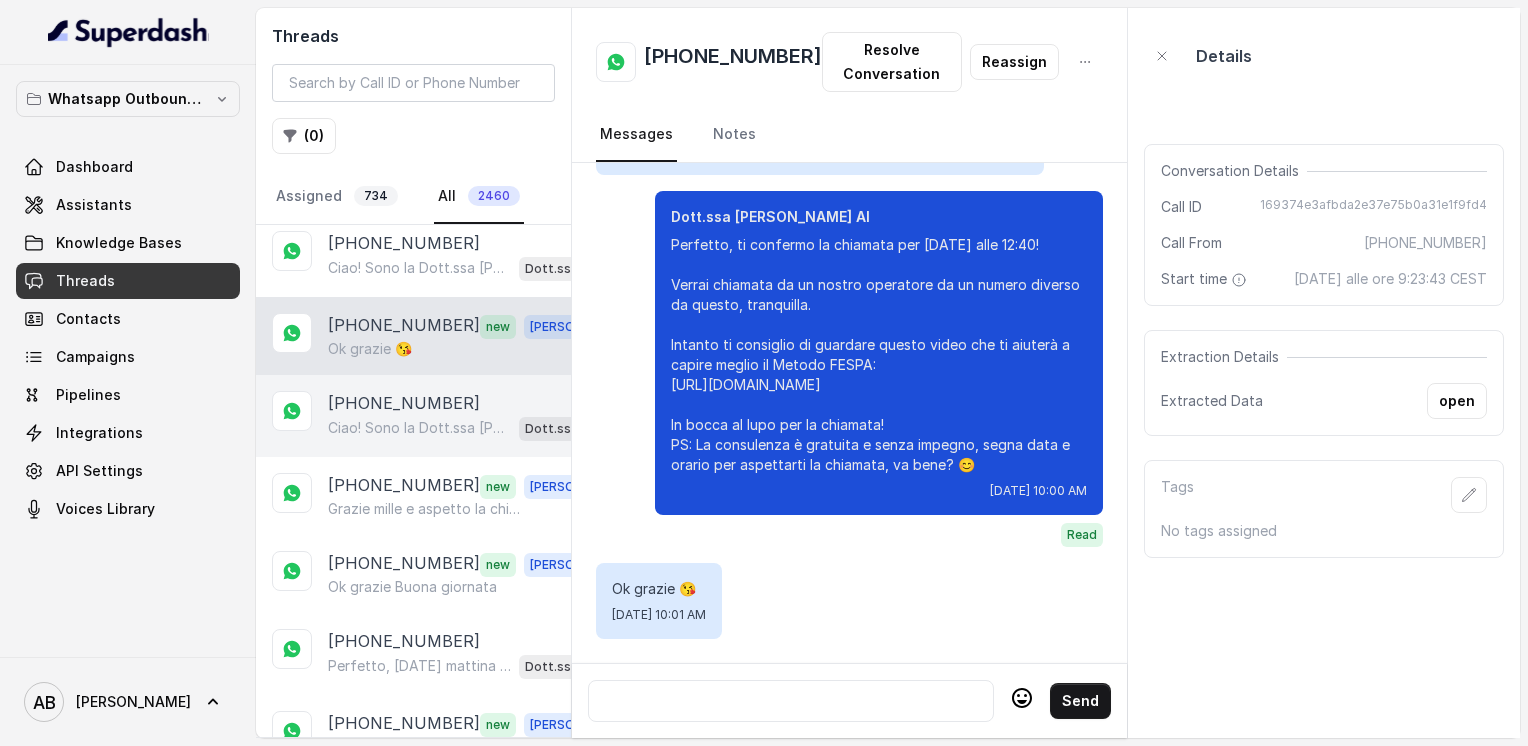 click on "Ciao! Sono la Dott.ssa [PERSON_NAME] del Metodo F.E.S.P.A., piacere di conoscerti!
Per darti le informazioni giuste e il regalo sulla libertà alimentare, potresti dirmi quanti kg vorresti perdere o qual è il tuo obiettivo? 😊
PS. Aggiungi pure questo numero tra i contatti così non perdi la conversazione!" at bounding box center [419, 428] 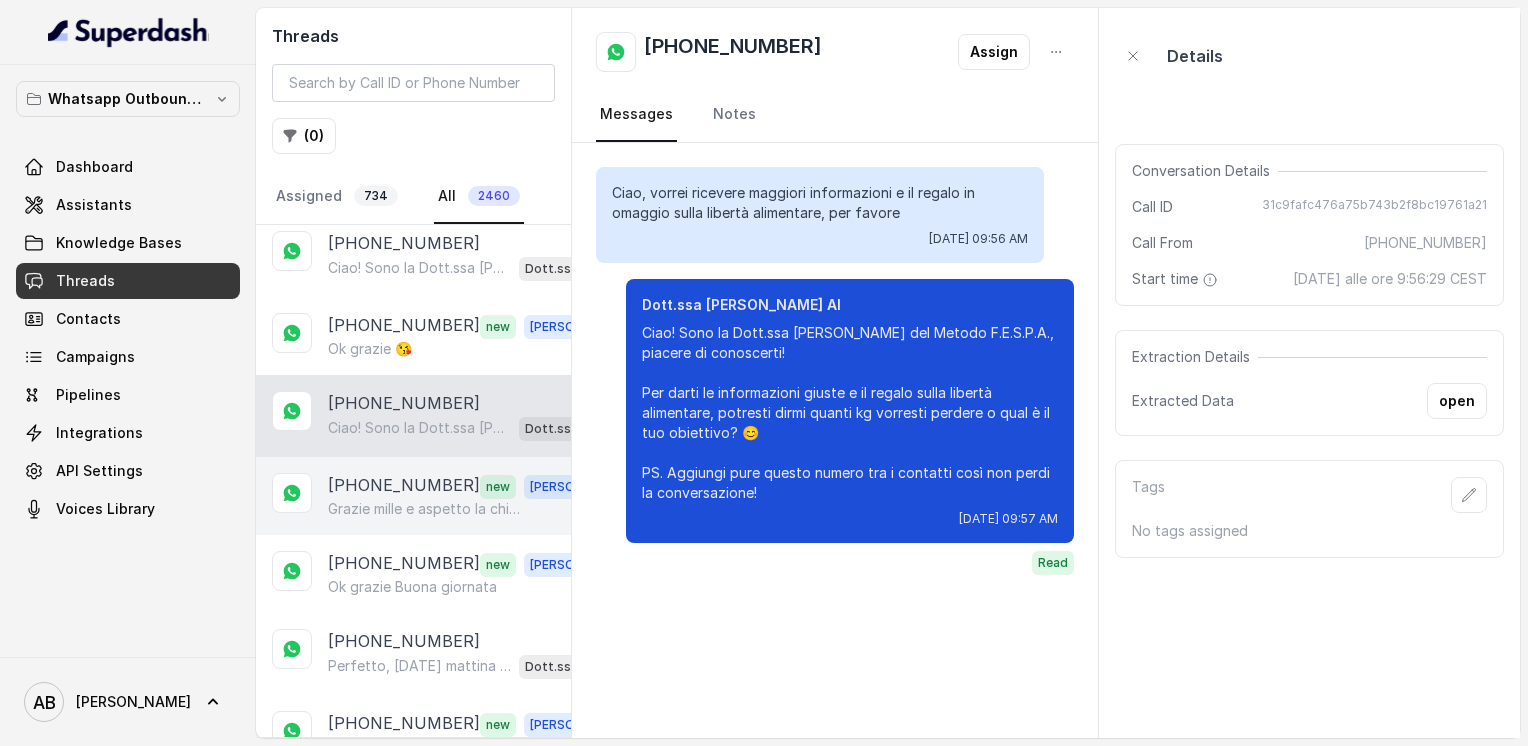 click on "Grazie mille e aspetto la chiamata di [DATE]…
Buona giornata" at bounding box center [424, 509] 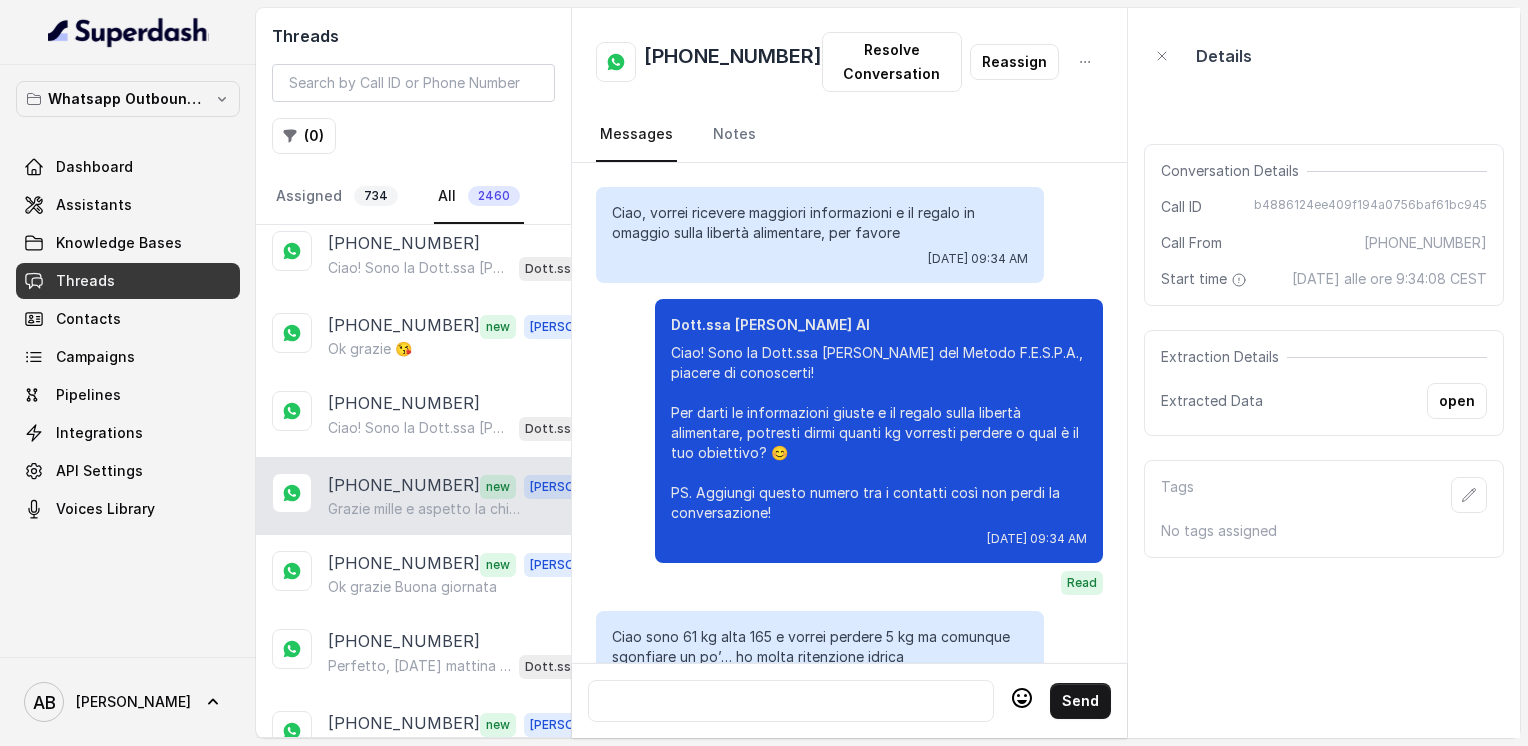 scroll, scrollTop: 2528, scrollLeft: 0, axis: vertical 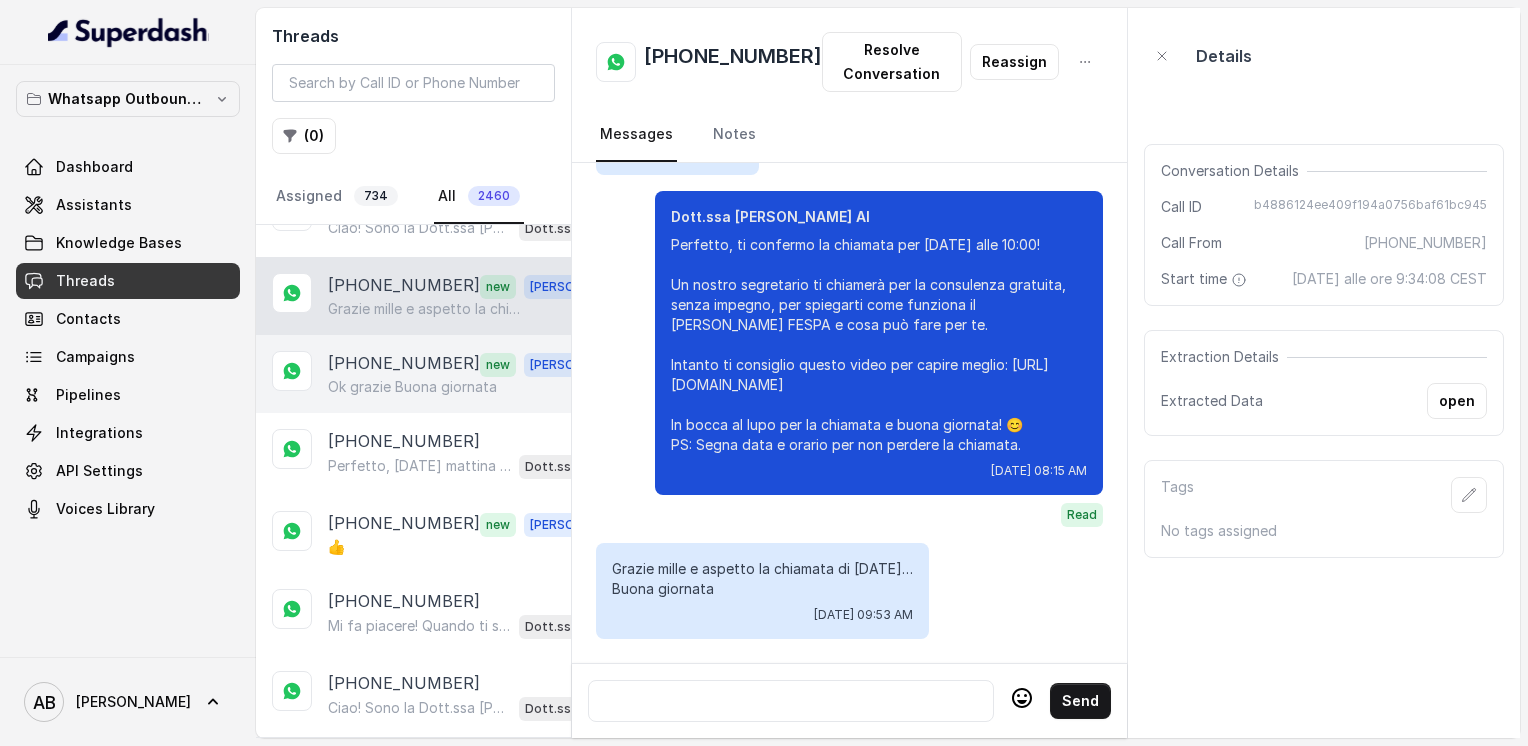 click on "[PHONE_NUMBER]" at bounding box center [404, 364] 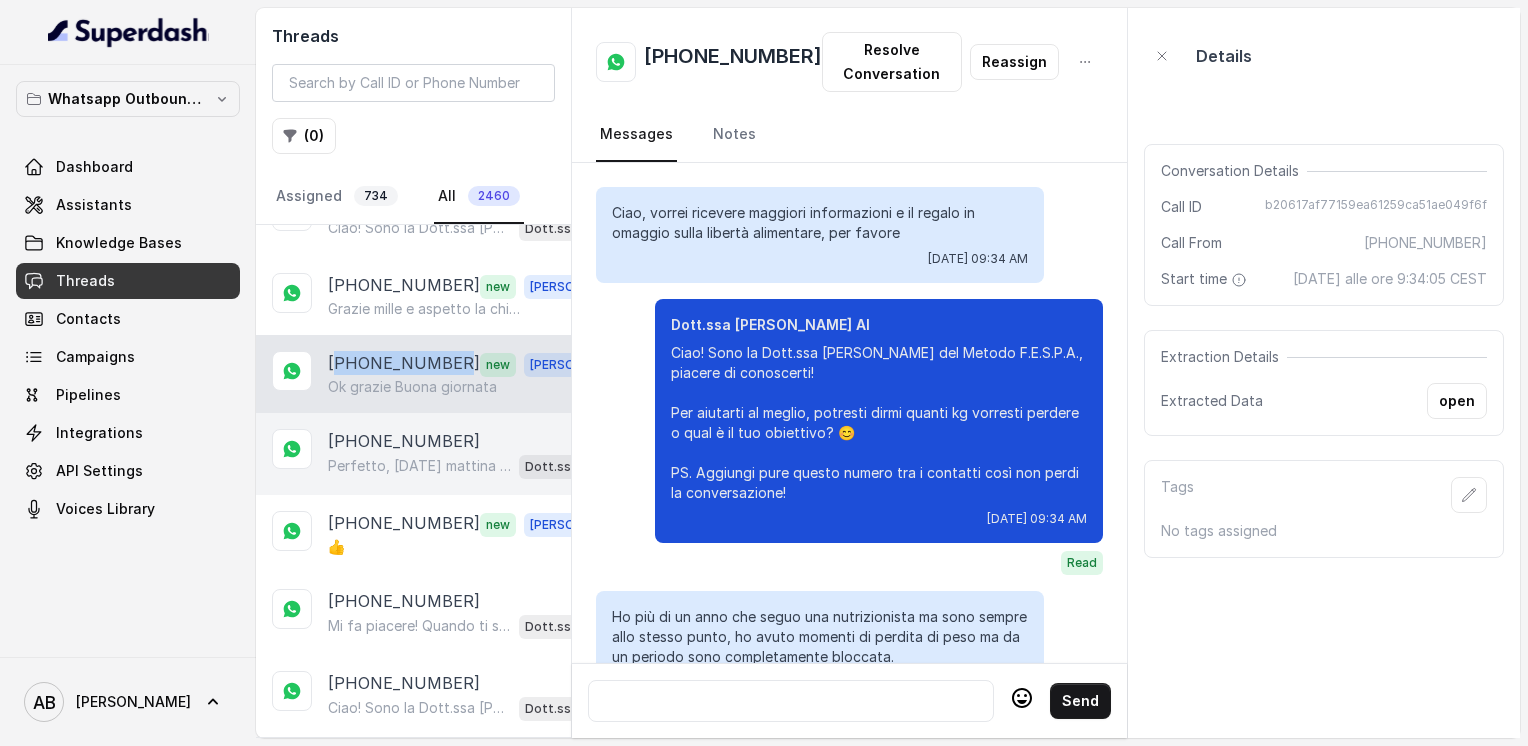 scroll, scrollTop: 3080, scrollLeft: 0, axis: vertical 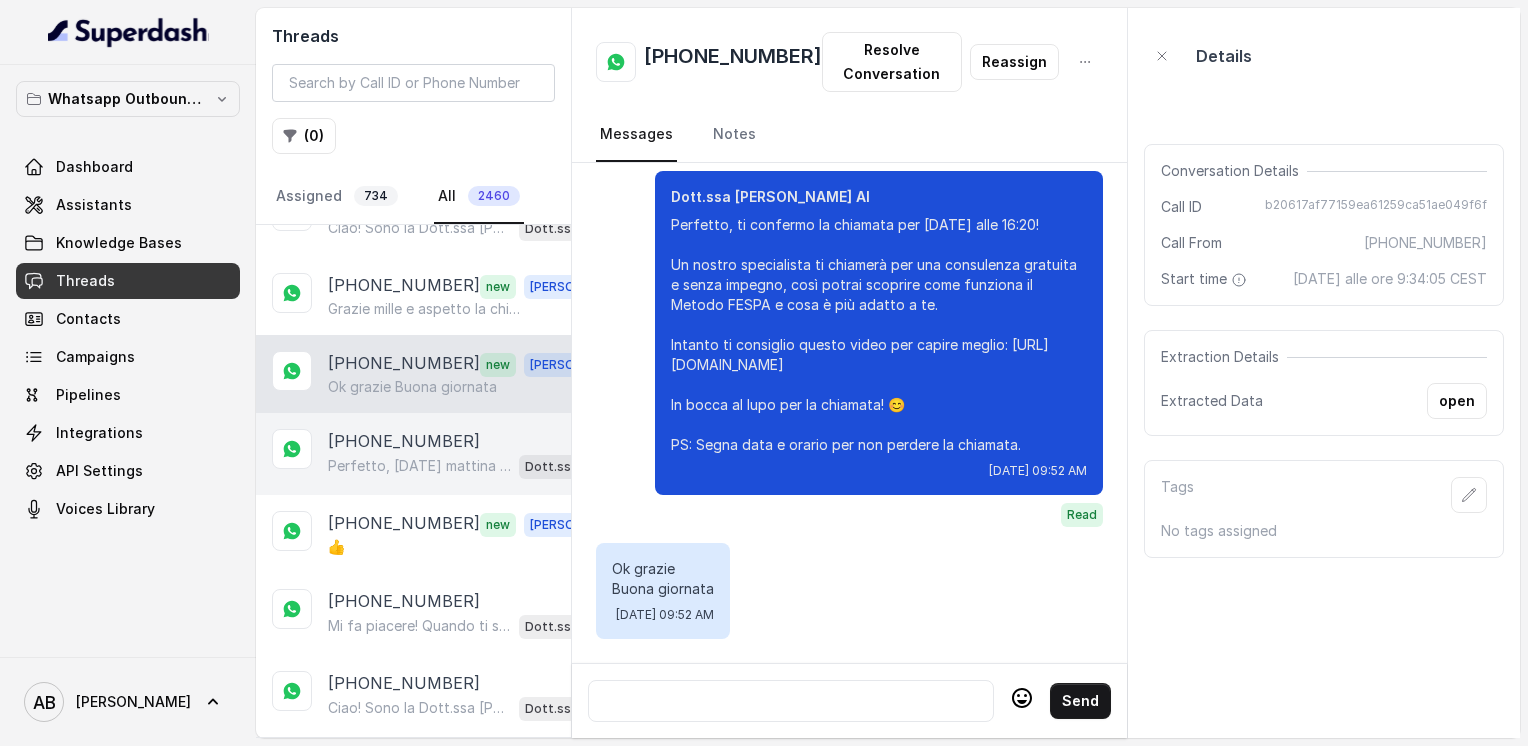 click on "[PHONE_NUMBER]" at bounding box center (404, 441) 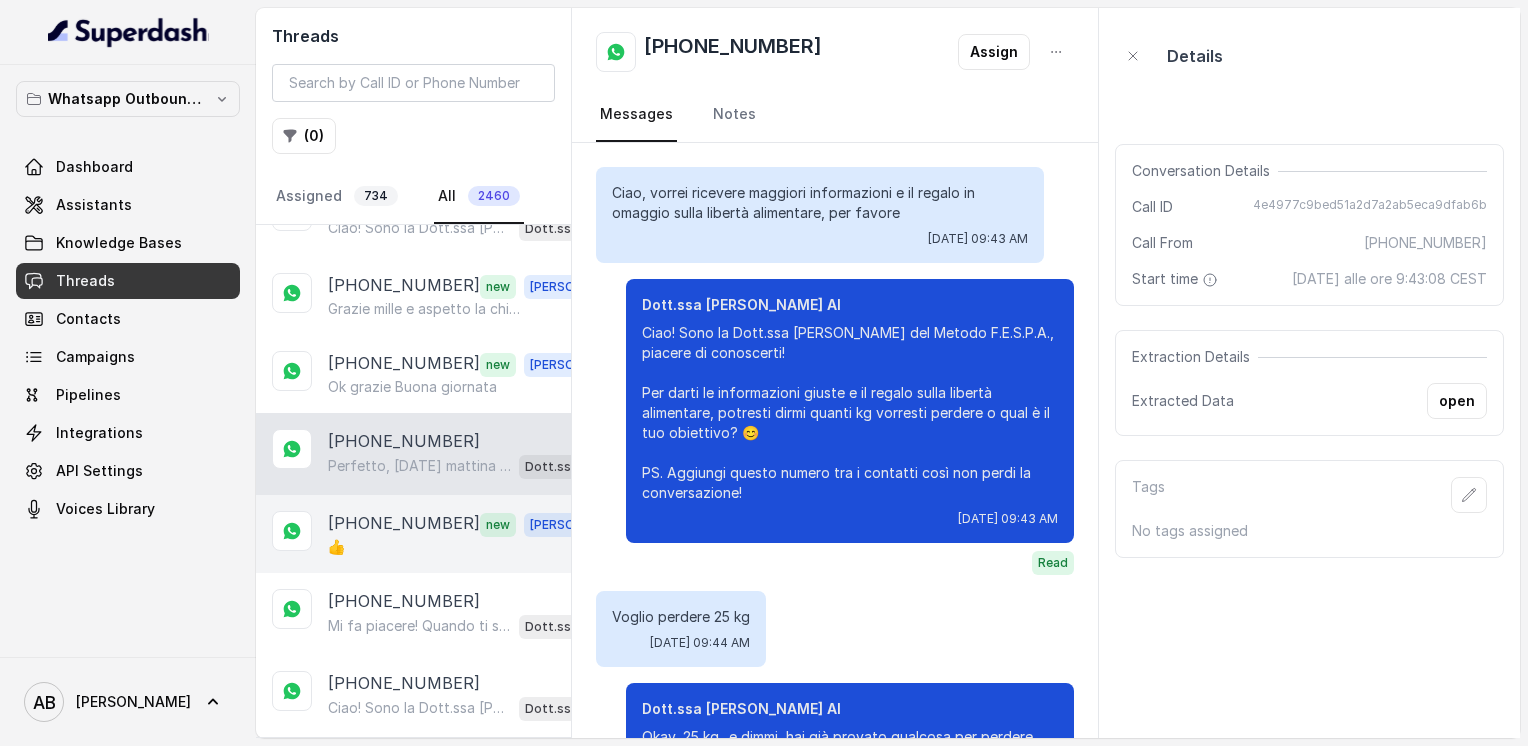 scroll, scrollTop: 1600, scrollLeft: 0, axis: vertical 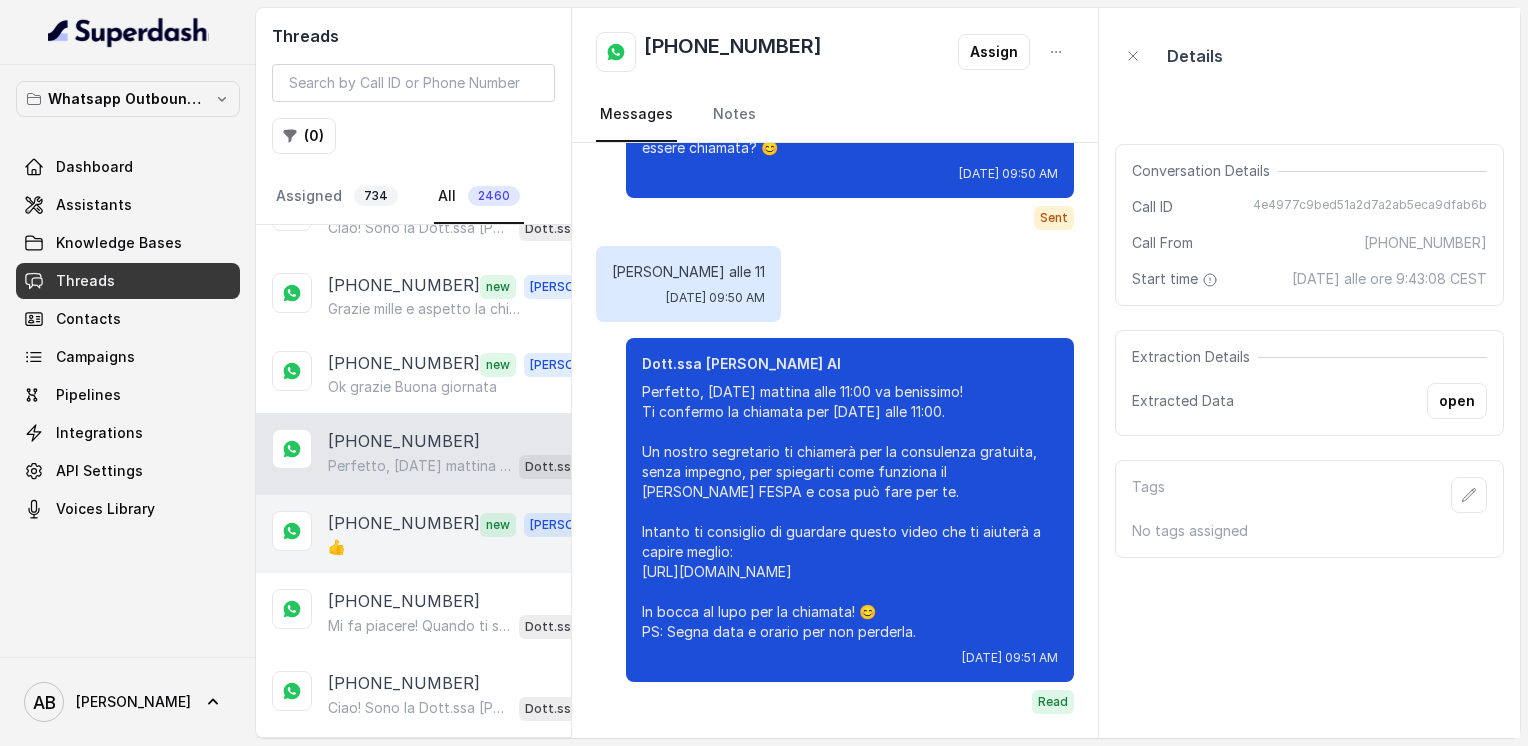 click on "[PHONE_NUMBER]   new [PERSON_NAME]" at bounding box center [413, 534] 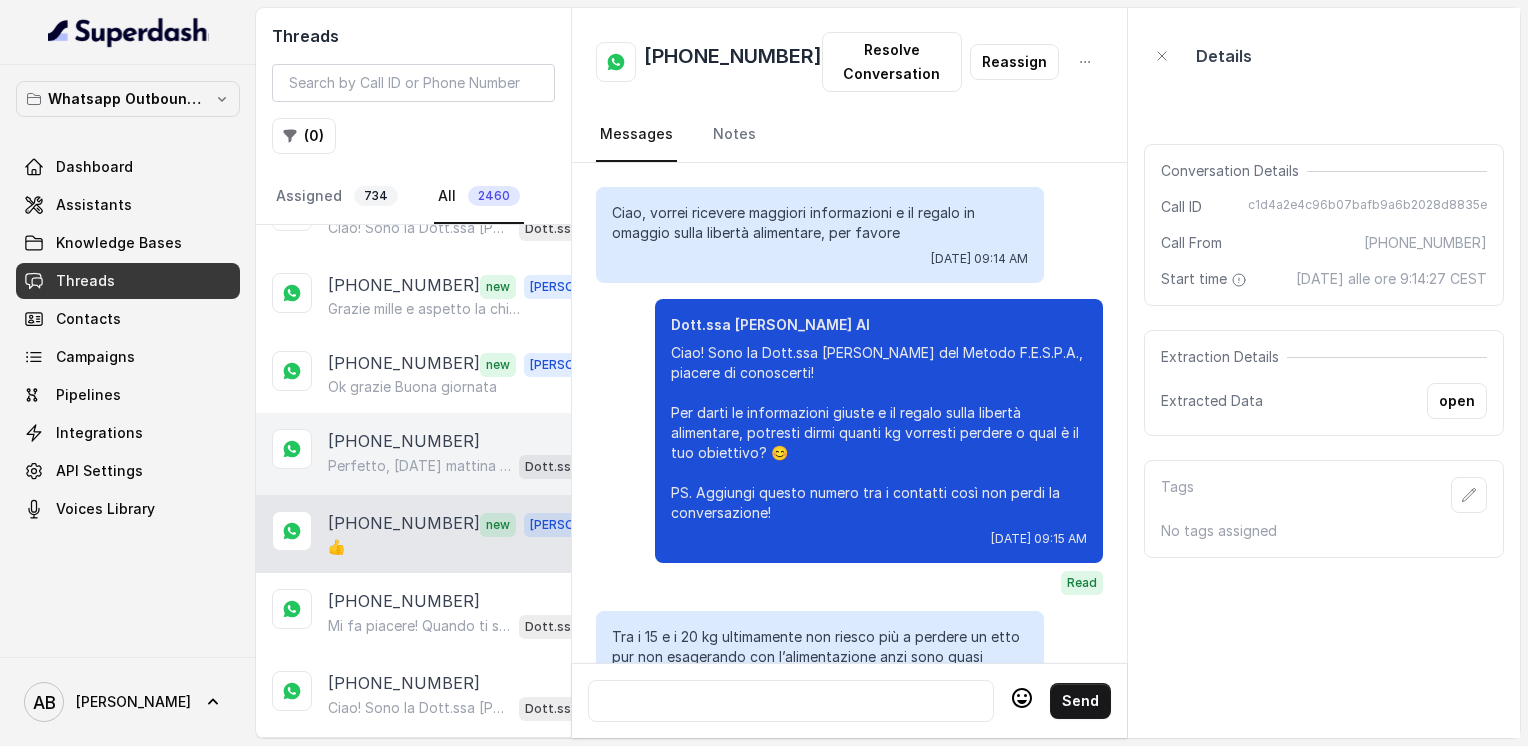 scroll, scrollTop: 2548, scrollLeft: 0, axis: vertical 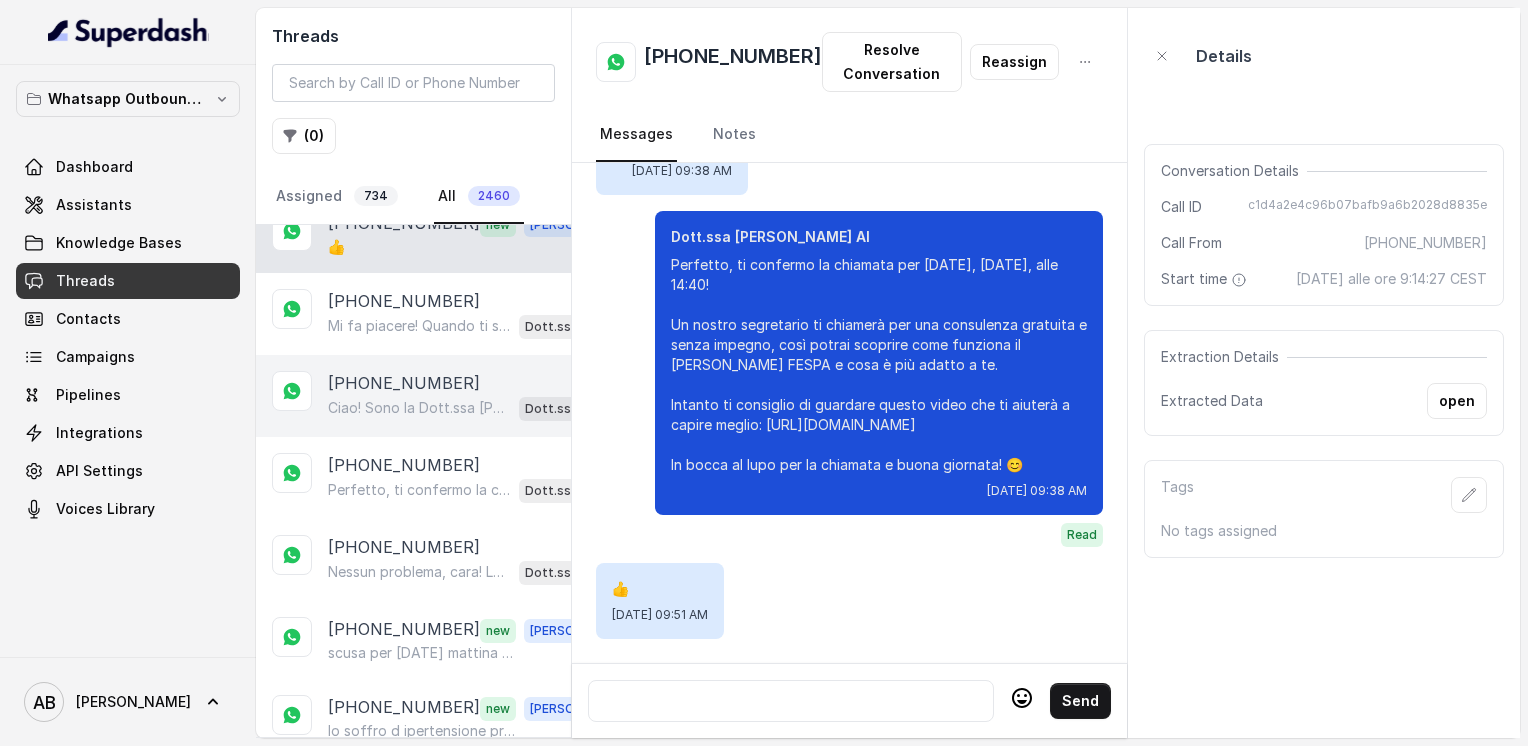 click on "Mi fa piacere! Quando ti sentirai pronta, scrivimi pure per fissare l’appuntamento.
Intanto, se hai domande, sono qui. Buona giornata! 😊" at bounding box center [419, 326] 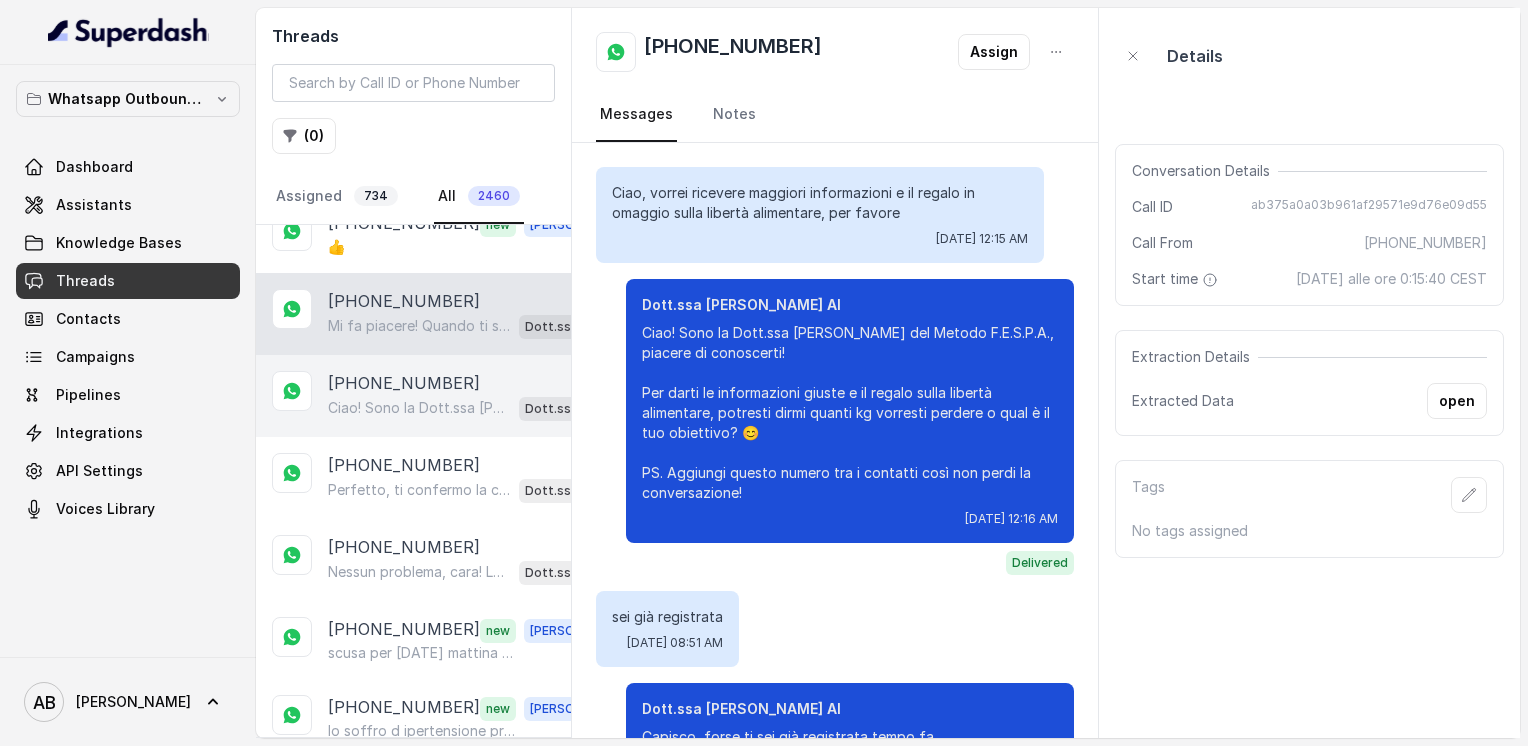 scroll, scrollTop: 3128, scrollLeft: 0, axis: vertical 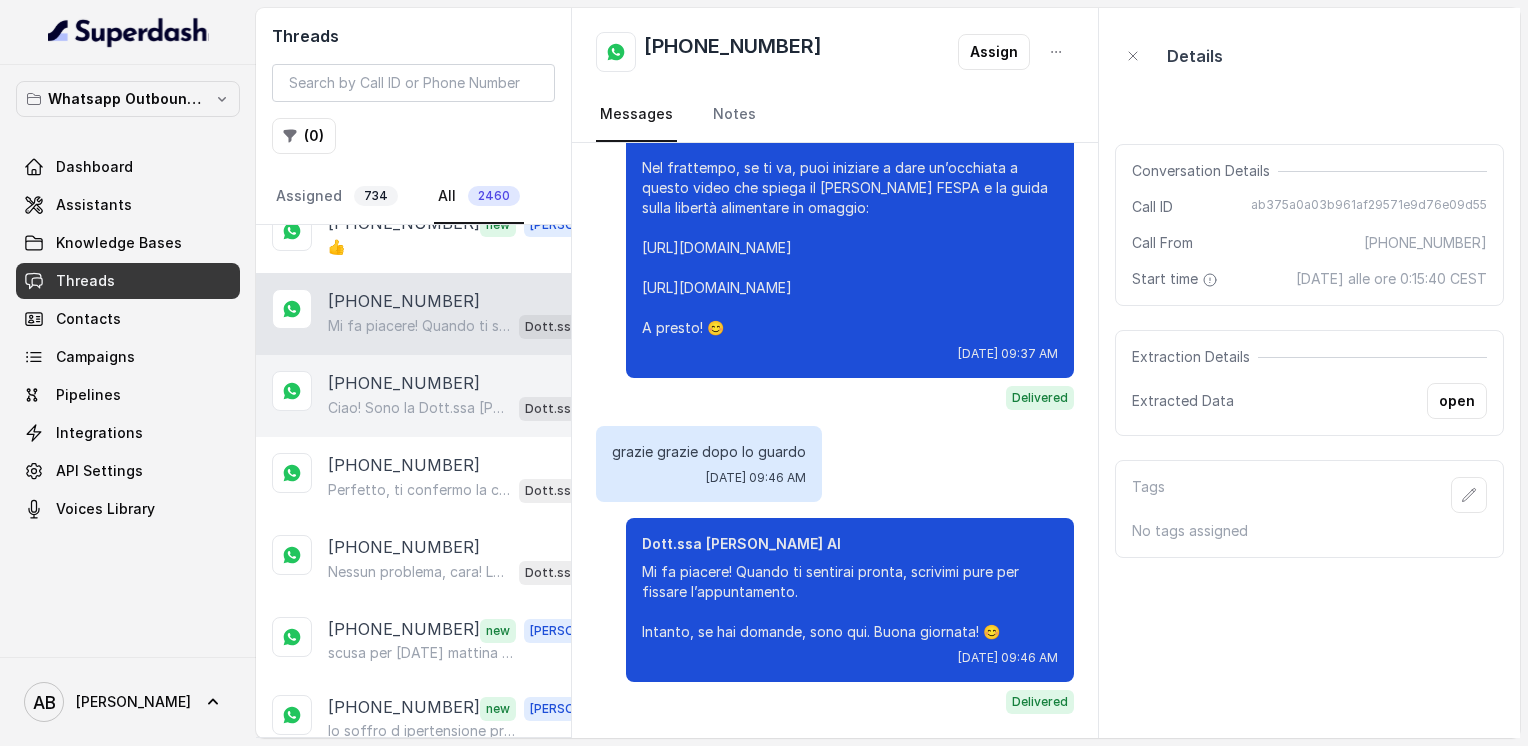 click on "Ciao! Sono la Dott.ssa [PERSON_NAME] del Metodo F.E.S.P.A., piacere di conoscerti!
Per darti le informazioni giuste e il regalo sulla libertà alimentare, potresti dirmi quanti kg vorresti perdere o qual è il tuo obiettivo? 😊
PS. Aggiungi questo numero tra i contatti così non perdi la conversazione!" at bounding box center [419, 408] 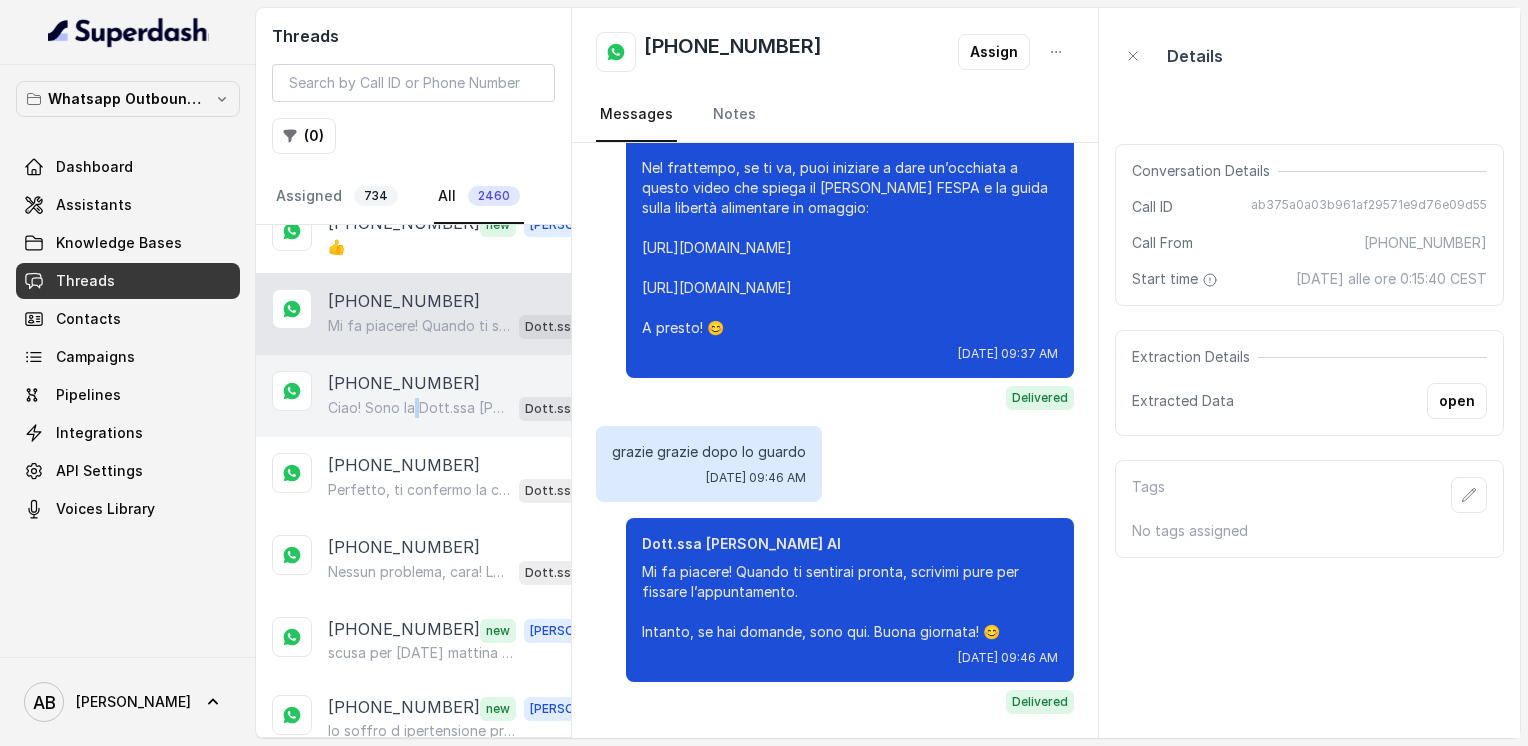 click on "Ciao! Sono la Dott.ssa [PERSON_NAME] del Metodo F.E.S.P.A., piacere di conoscerti!
Per darti le informazioni giuste e il regalo sulla libertà alimentare, potresti dirmi quanti kg vorresti perdere o qual è il tuo obiettivo? 😊
PS. Aggiungi questo numero tra i contatti così non perdi la conversazione!" at bounding box center (419, 408) 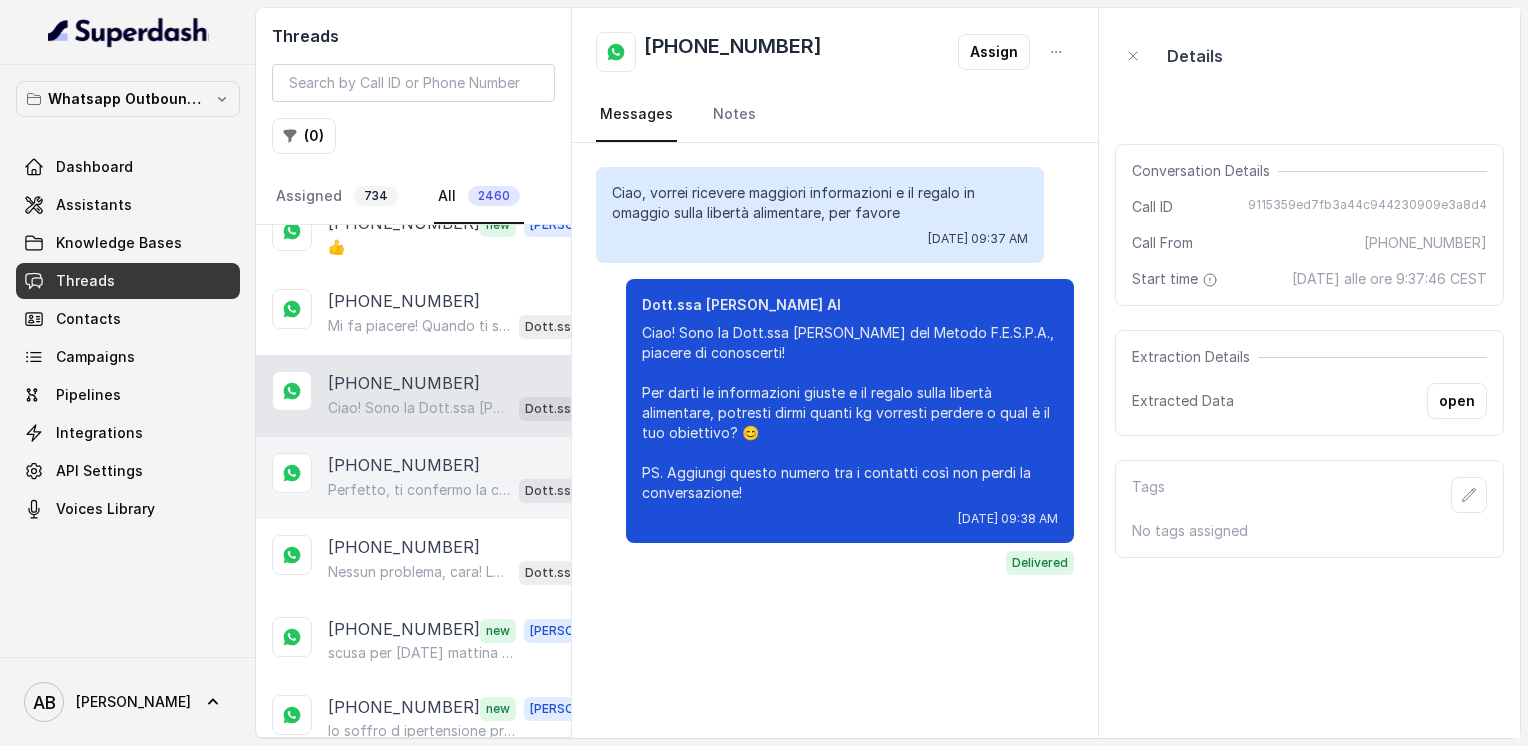 click on "[PHONE_NUMBER]" at bounding box center (404, 465) 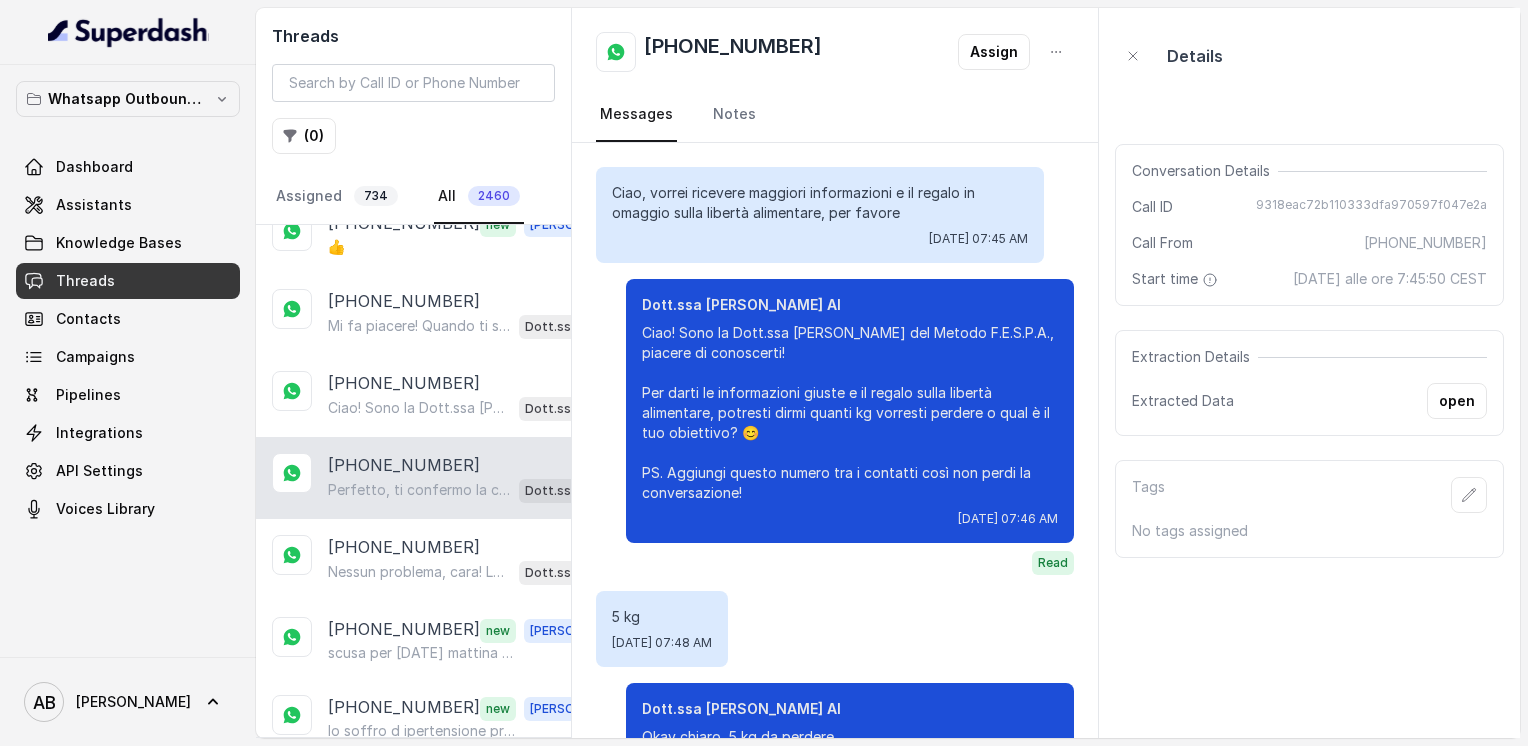 scroll, scrollTop: 3452, scrollLeft: 0, axis: vertical 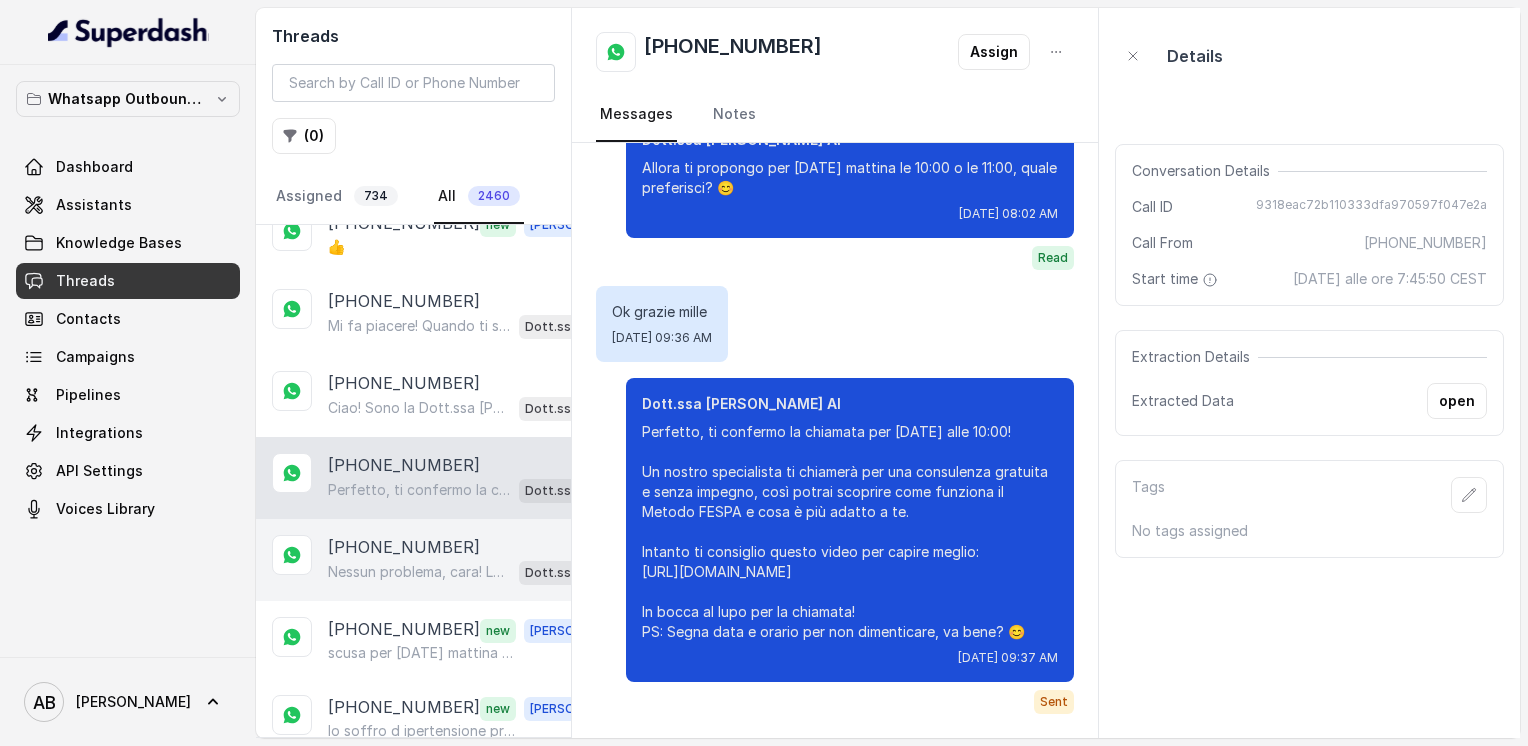 click on "[PHONE_NUMBER]" at bounding box center (404, 547) 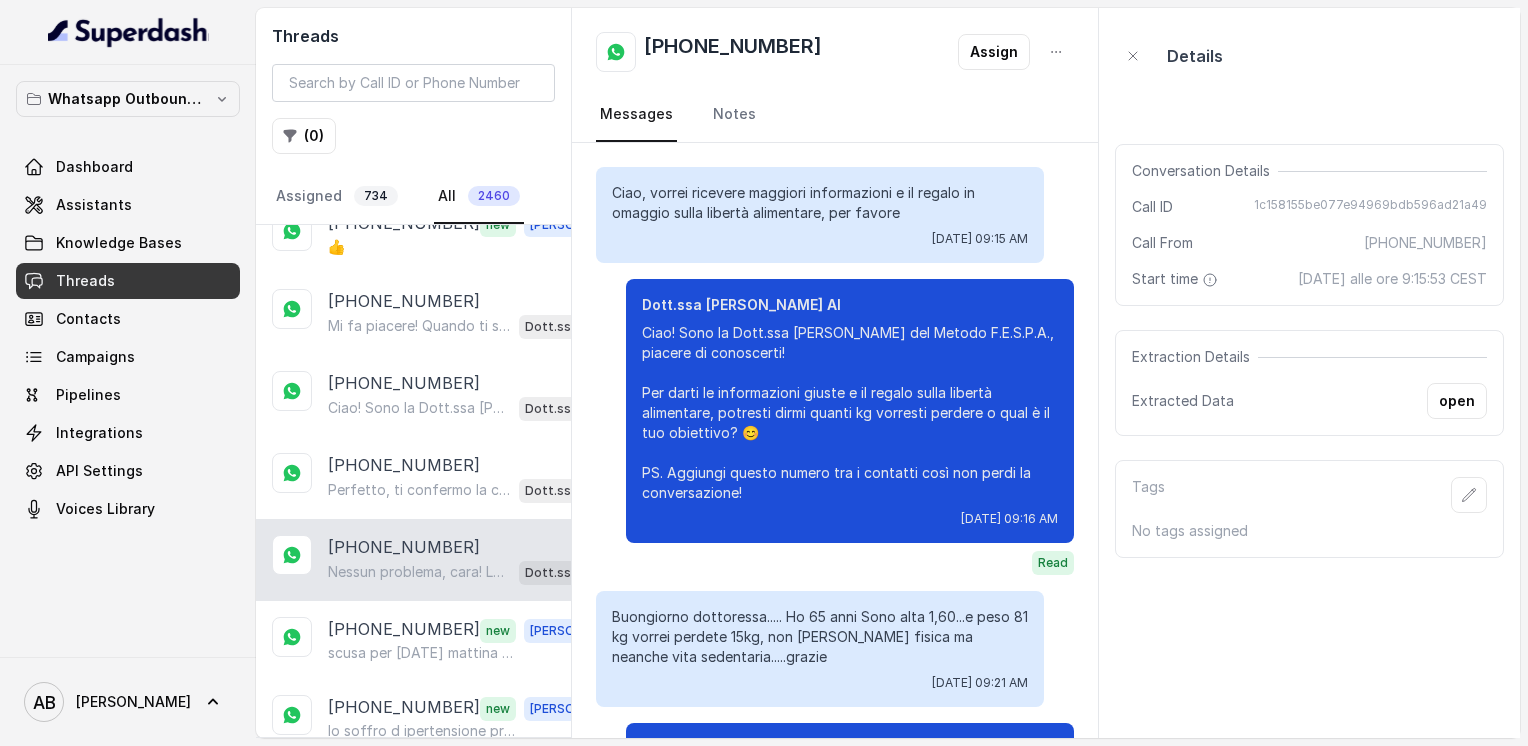 scroll, scrollTop: 1336, scrollLeft: 0, axis: vertical 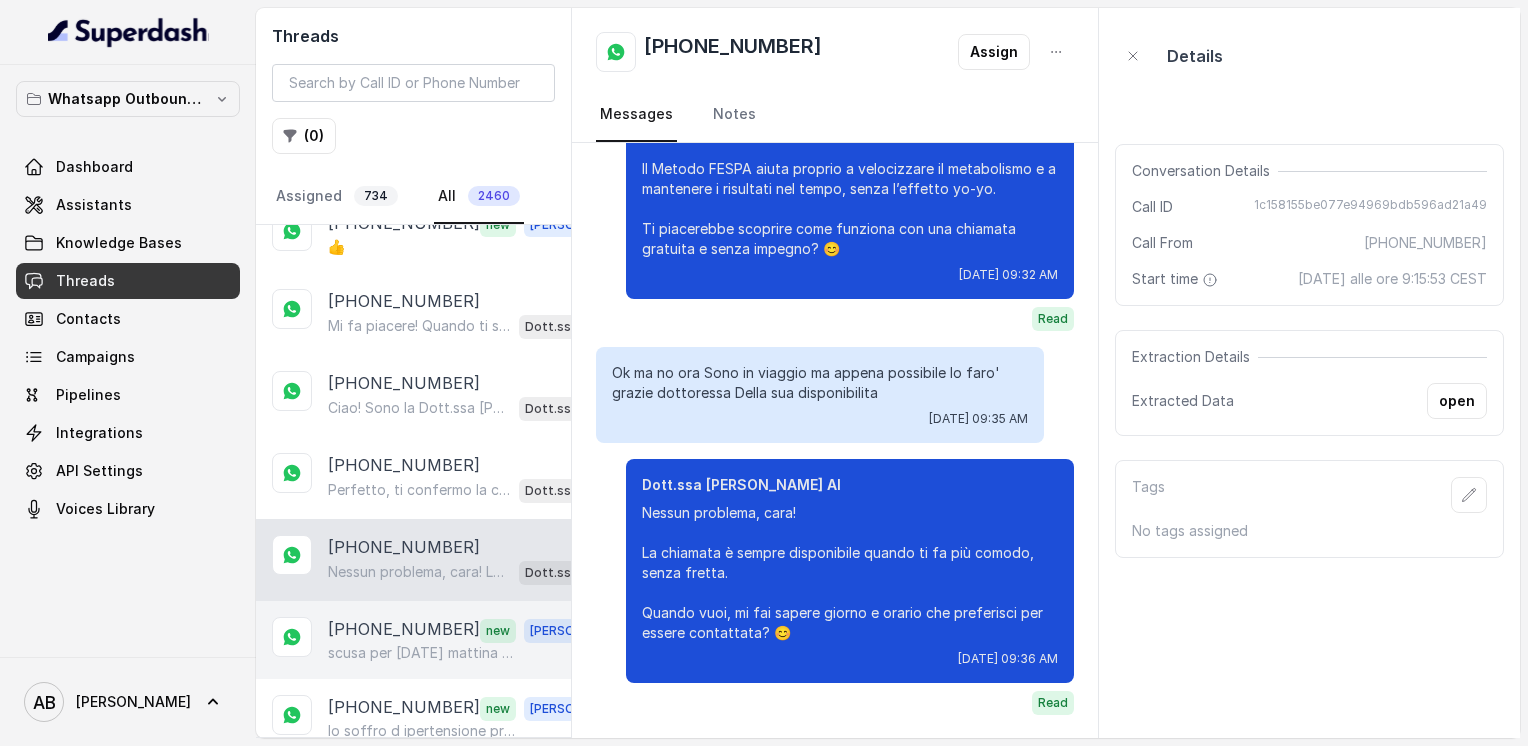 click on "[PHONE_NUMBER]" at bounding box center [404, 630] 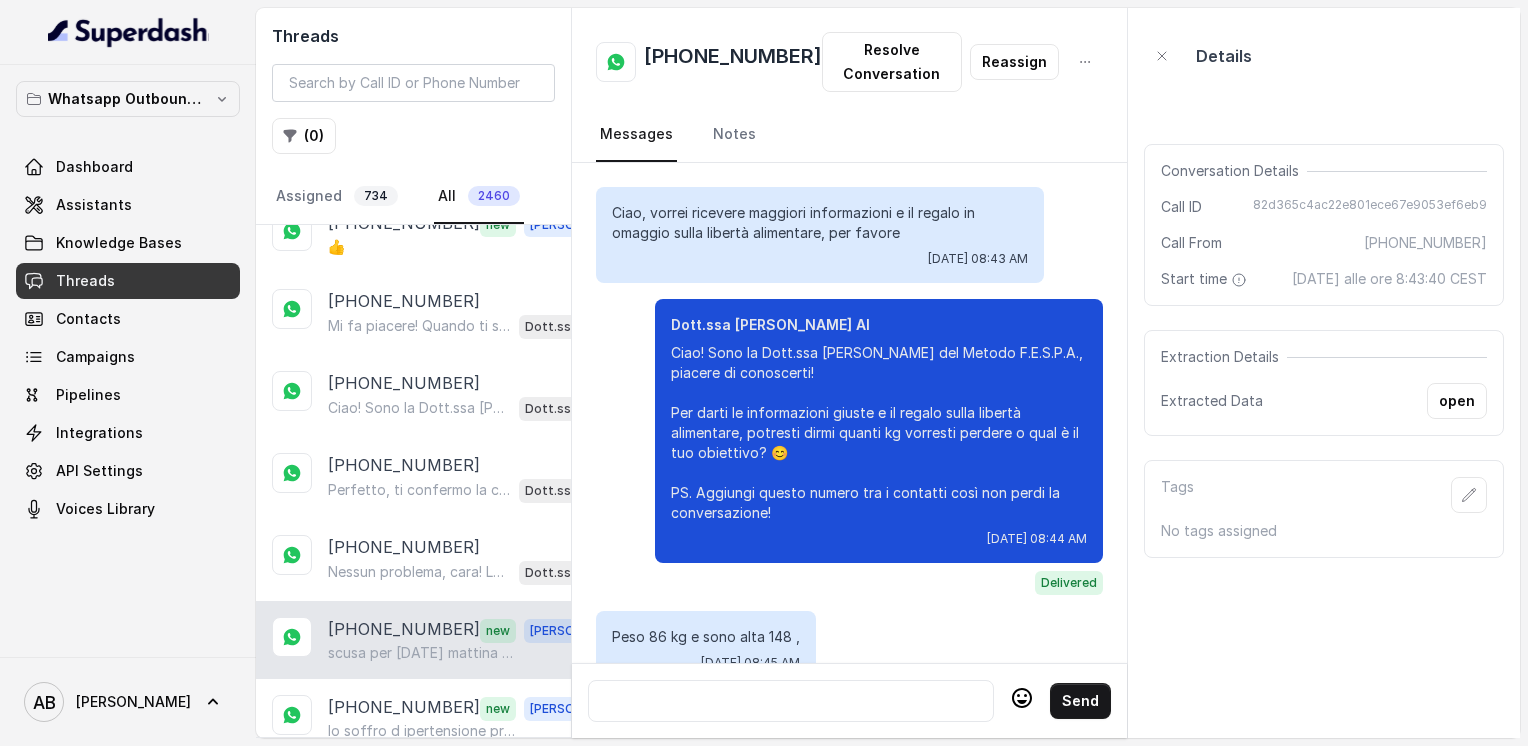 scroll, scrollTop: 2788, scrollLeft: 0, axis: vertical 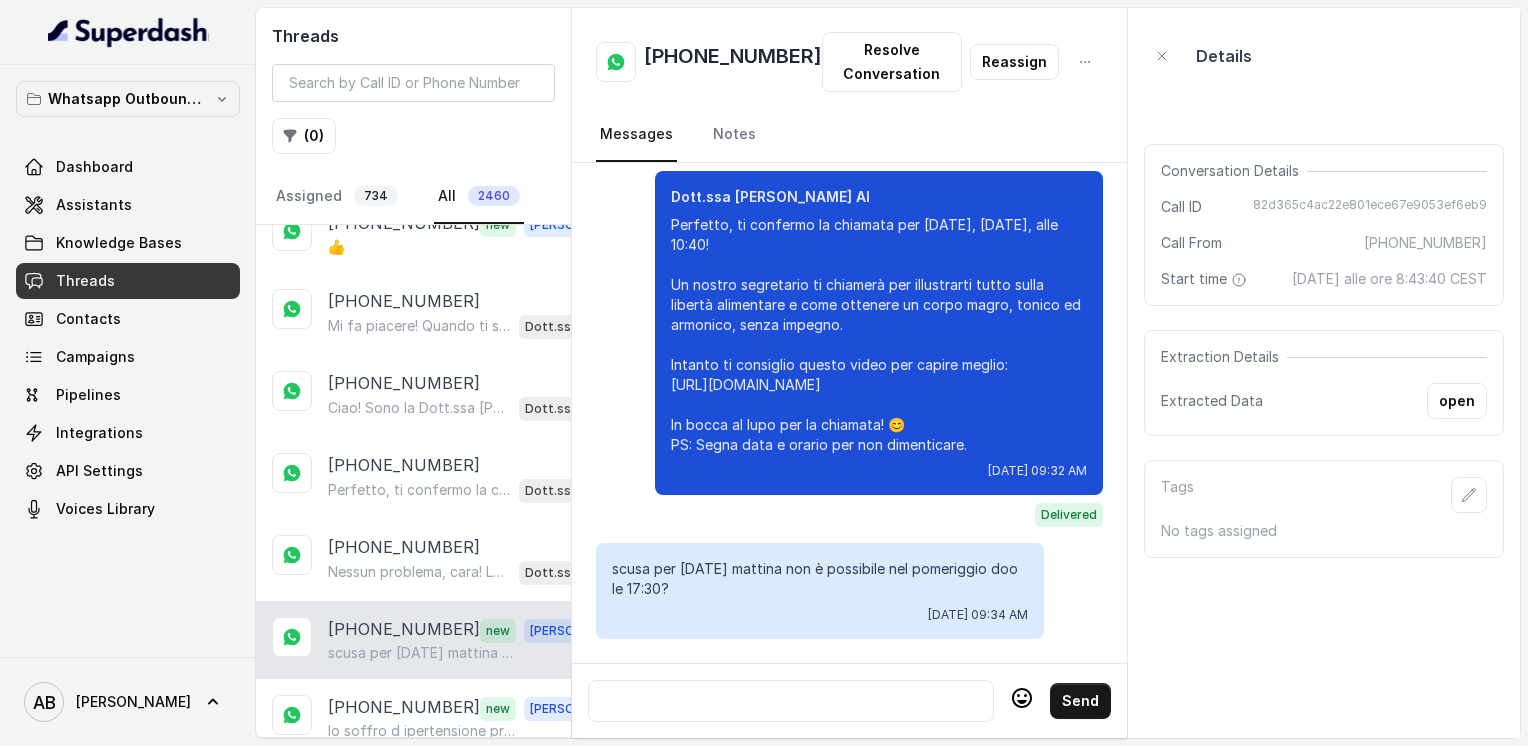 click on "[PHONE_NUMBER]" at bounding box center [733, 62] 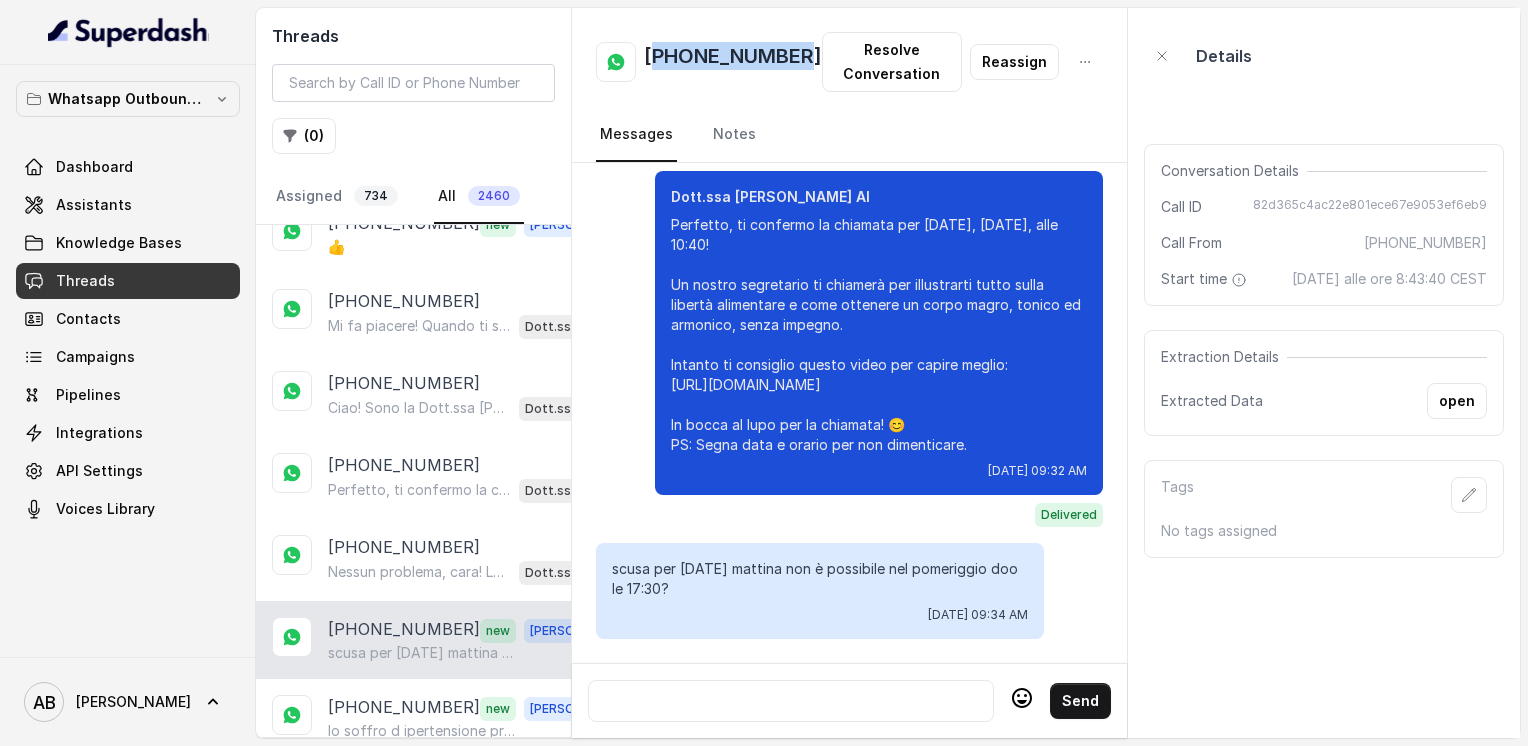 click on "[PHONE_NUMBER]" at bounding box center (733, 62) 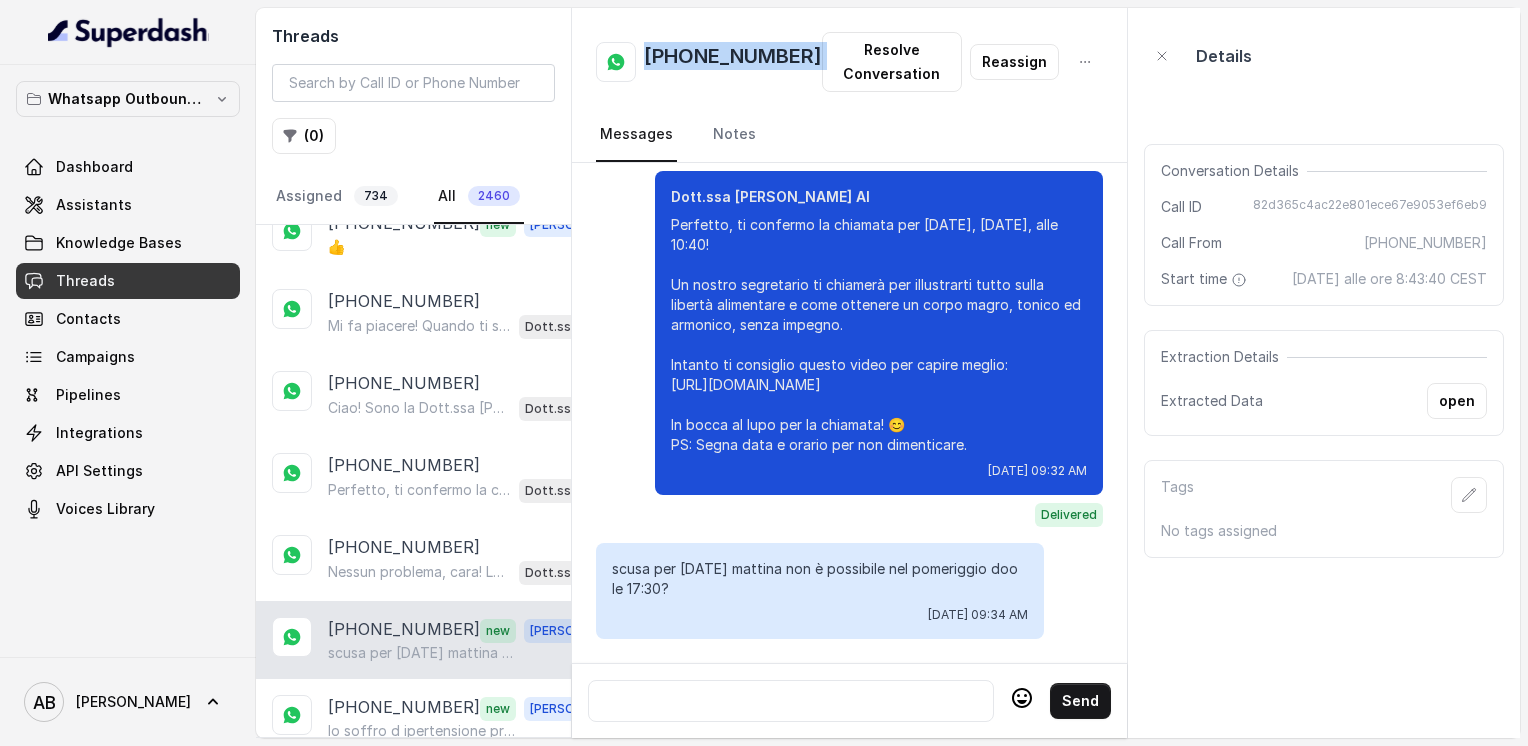 click on "[PHONE_NUMBER]" at bounding box center [733, 62] 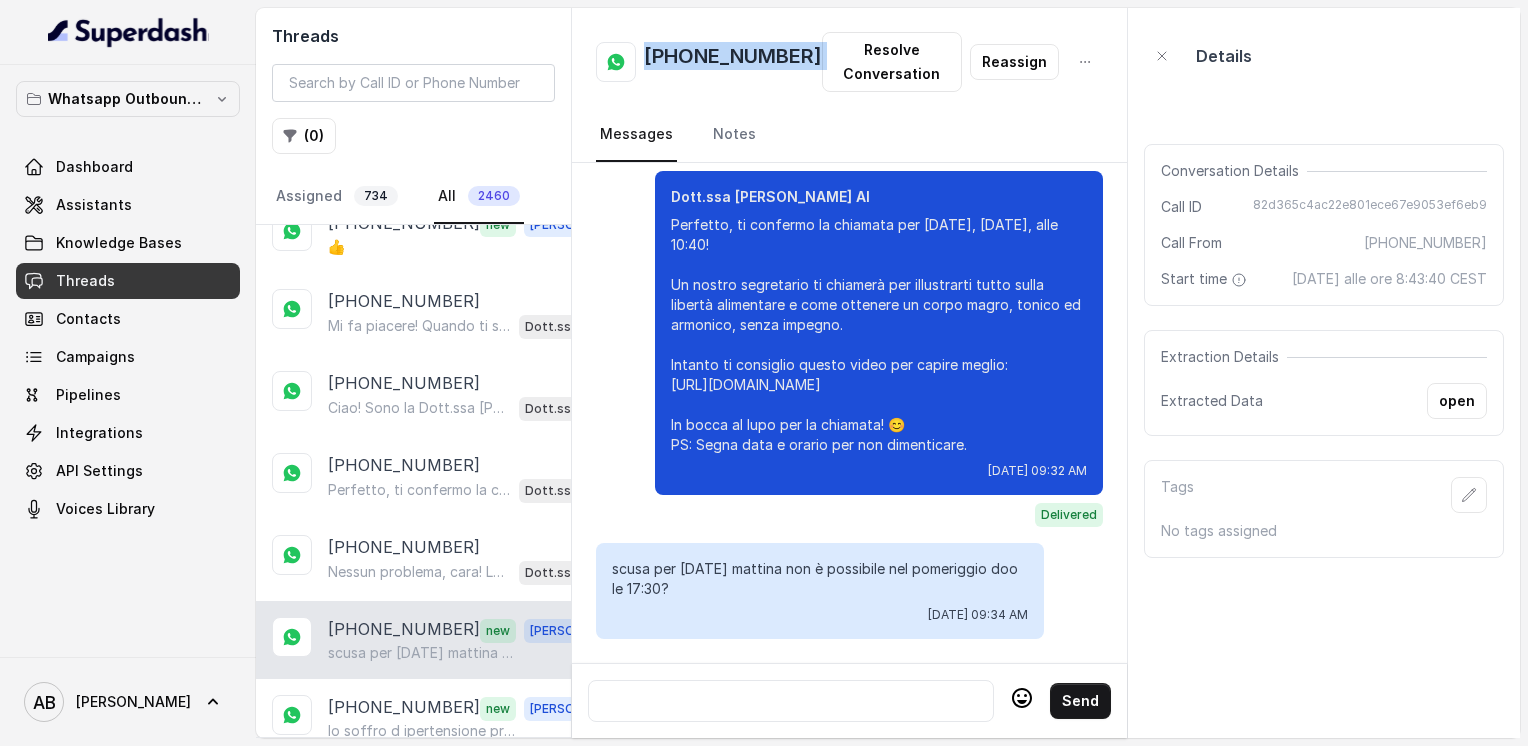 click at bounding box center (791, 701) 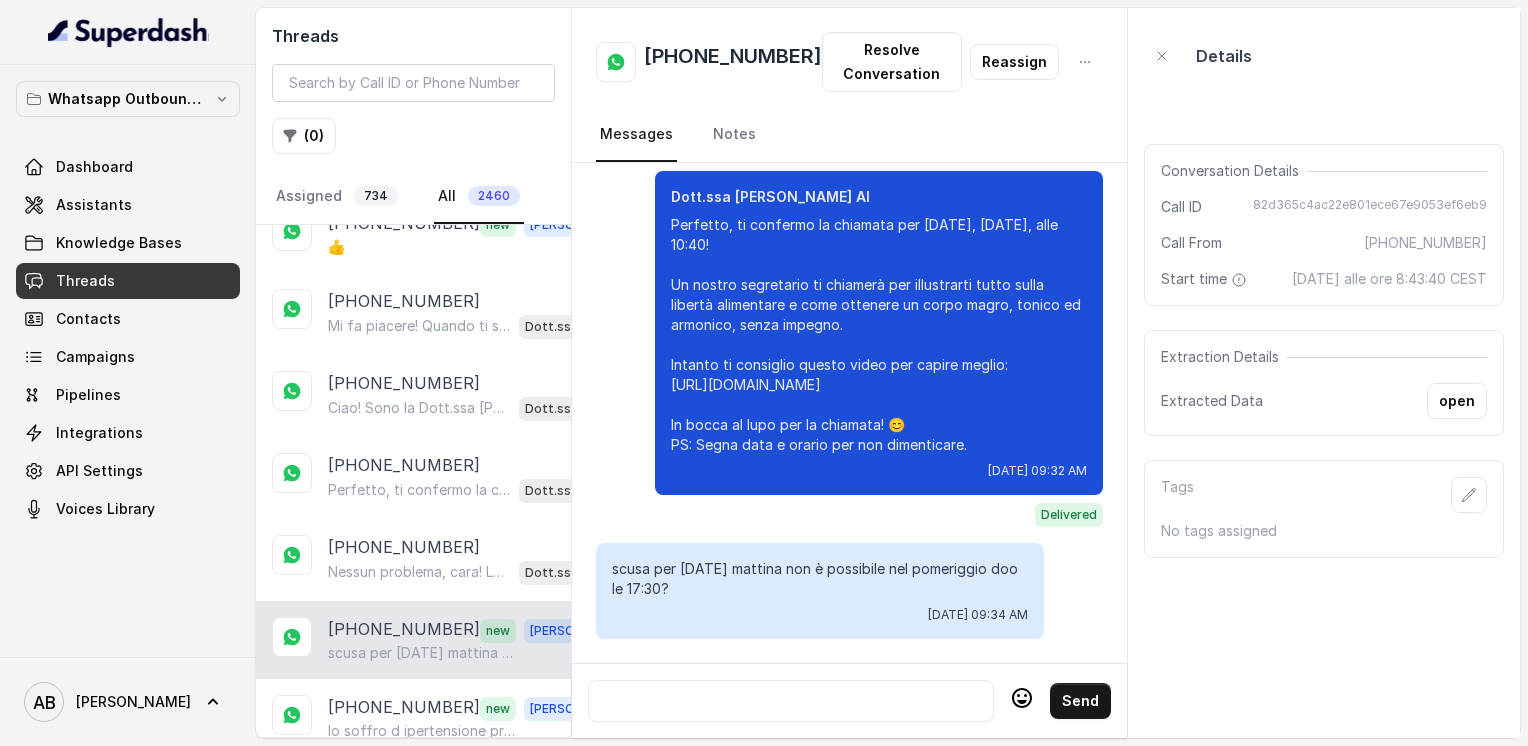 click at bounding box center [791, 701] 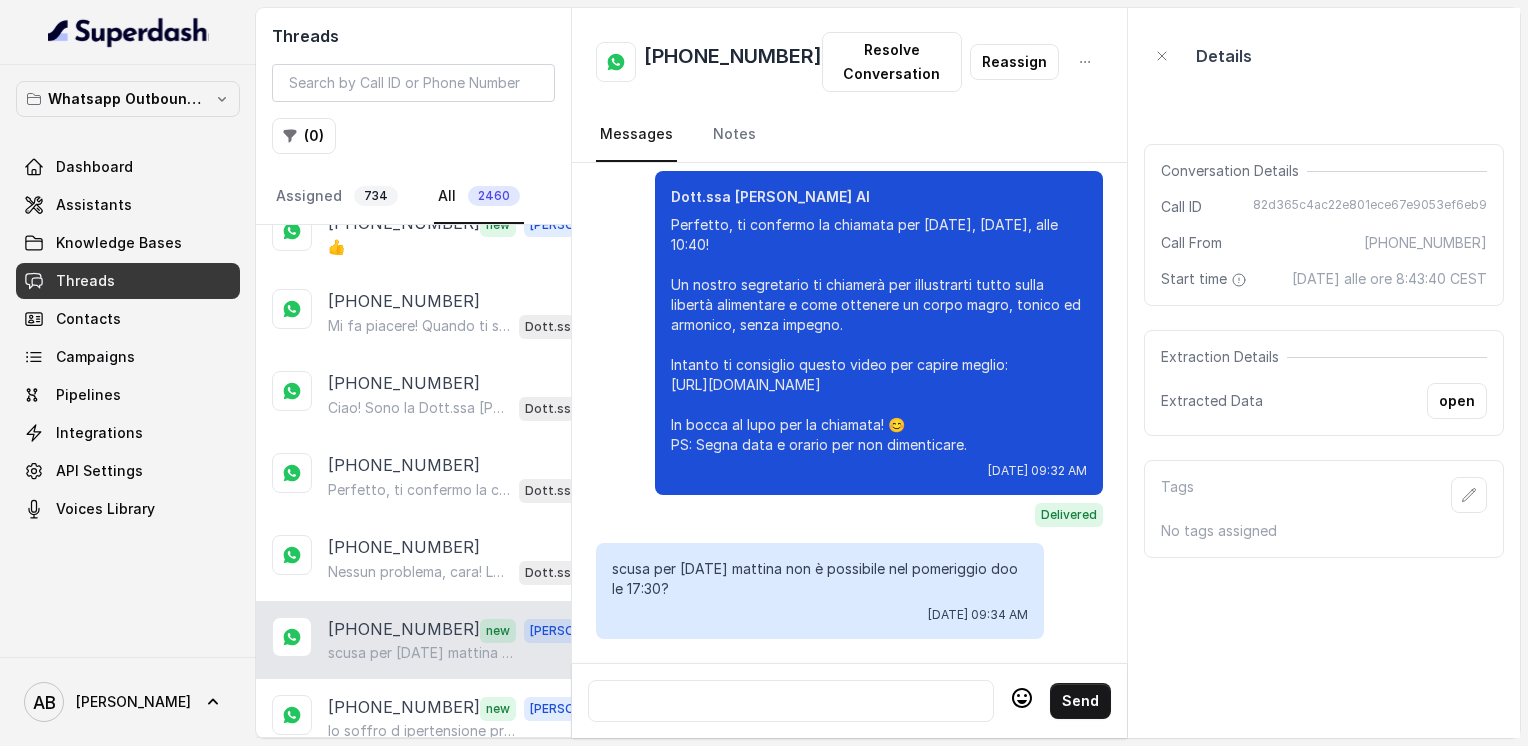 type 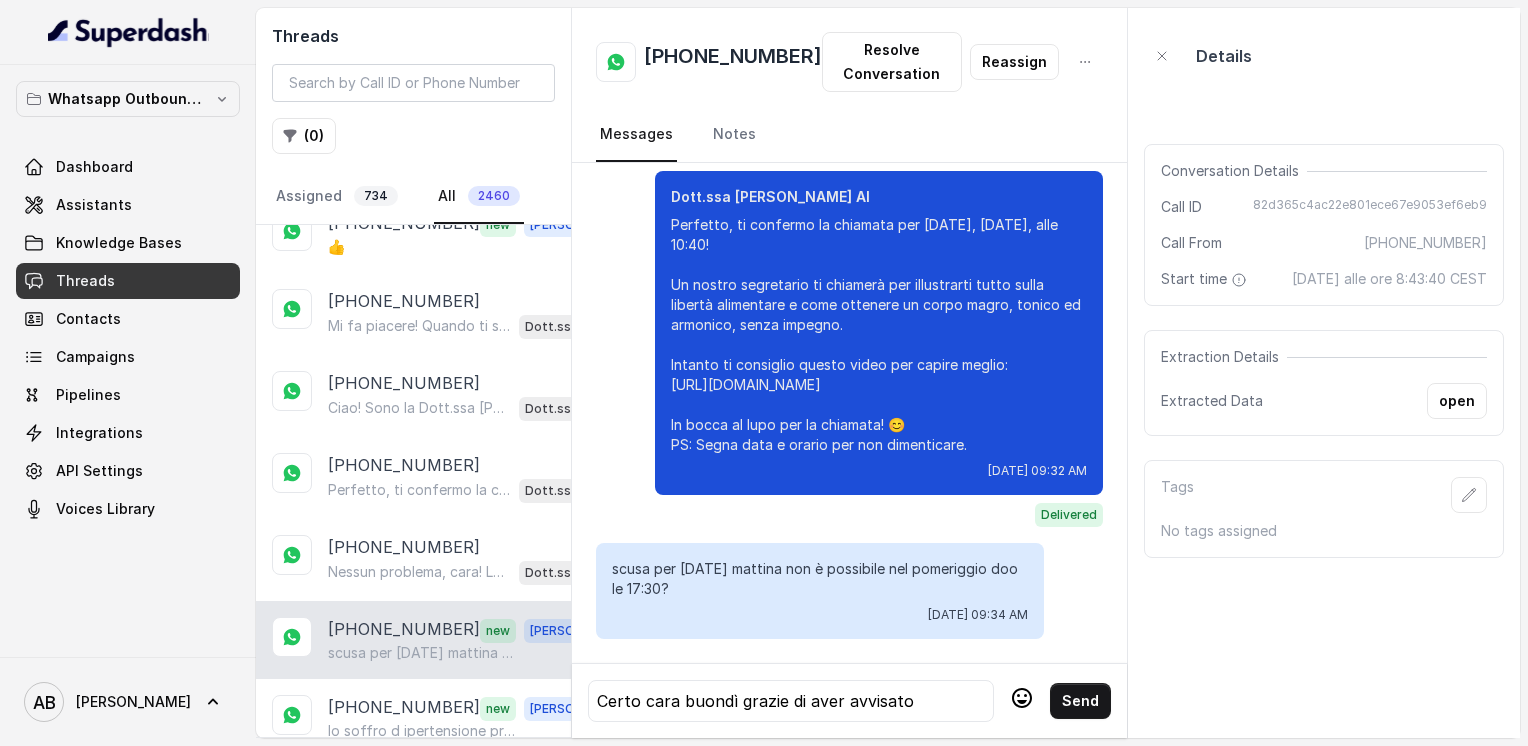 click 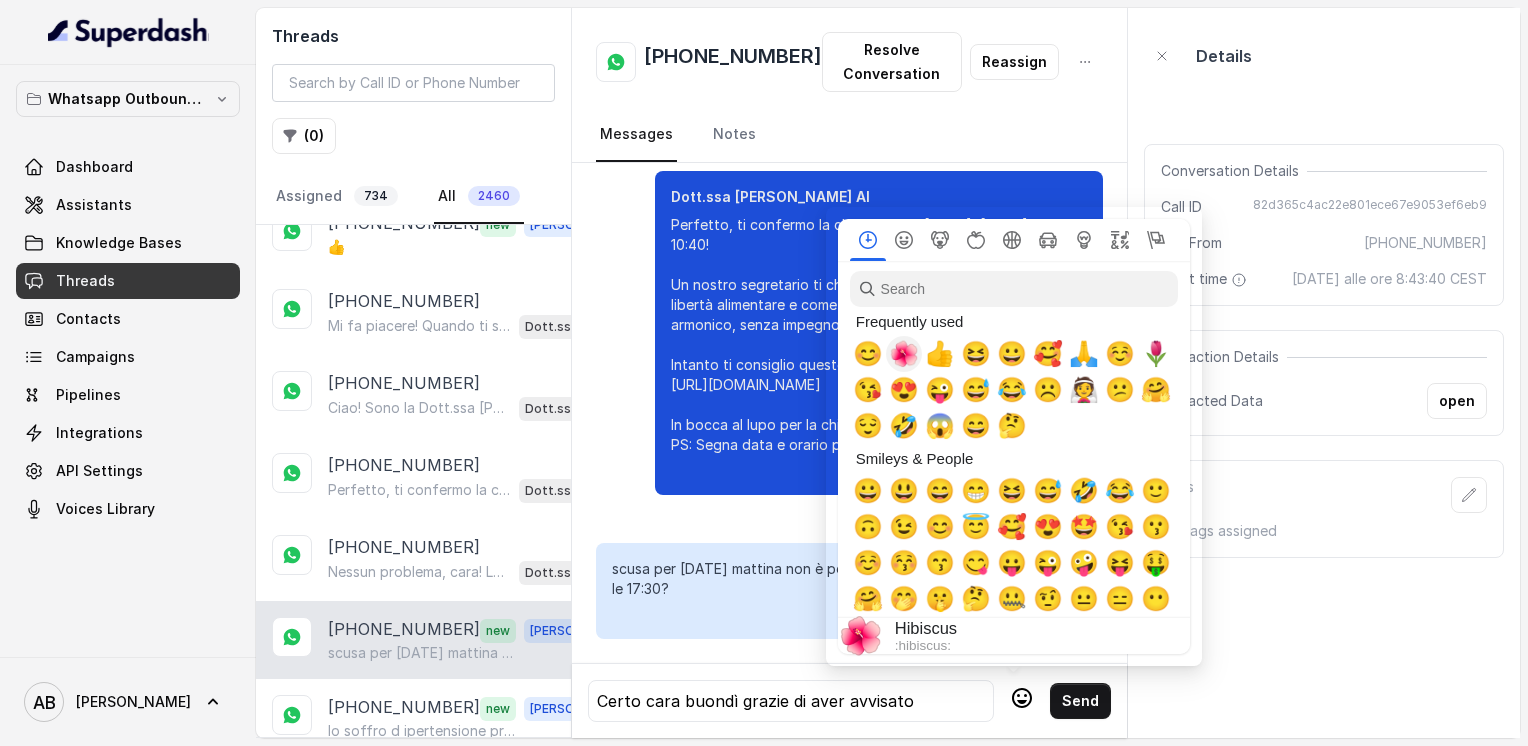 click on "🌺" at bounding box center [904, 354] 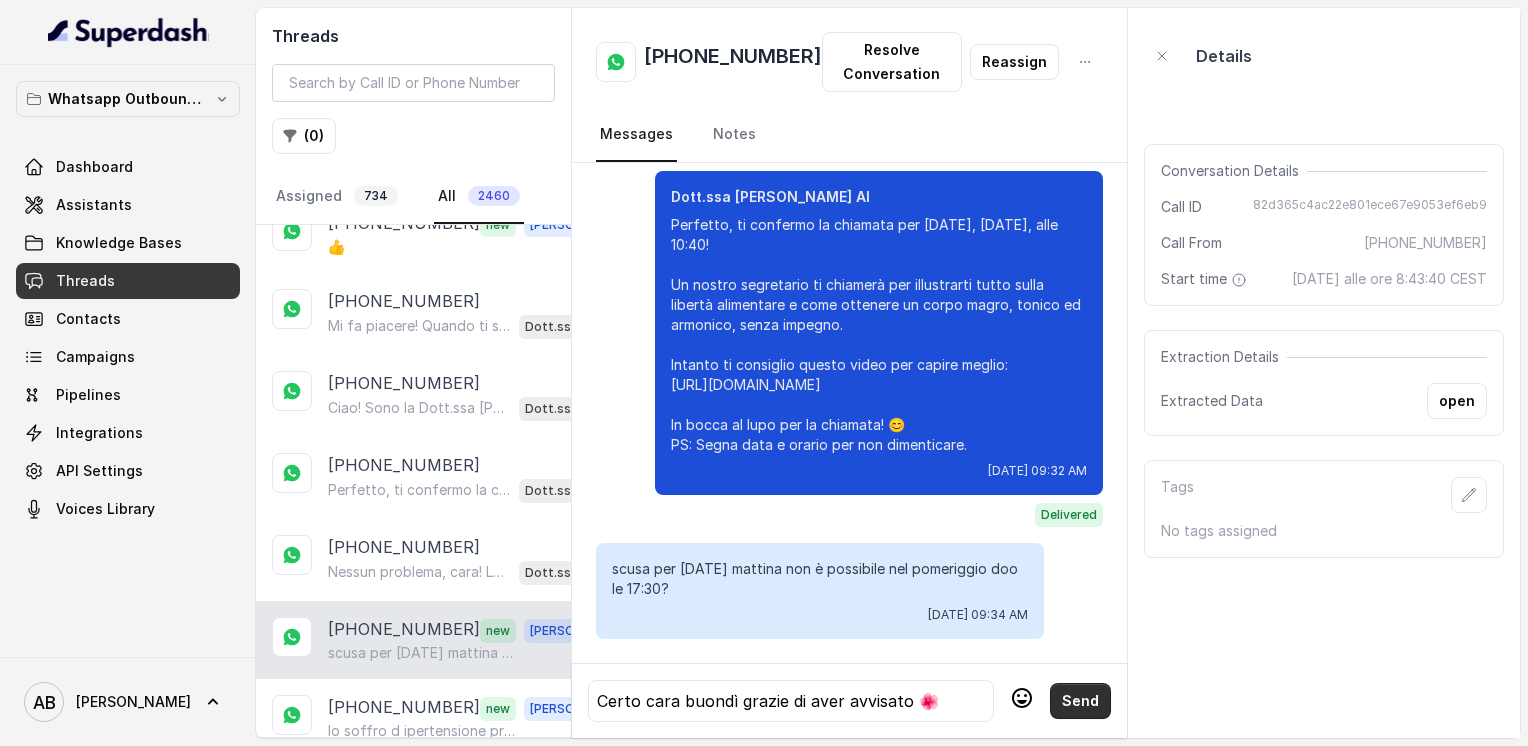 click on "Send" at bounding box center (1080, 701) 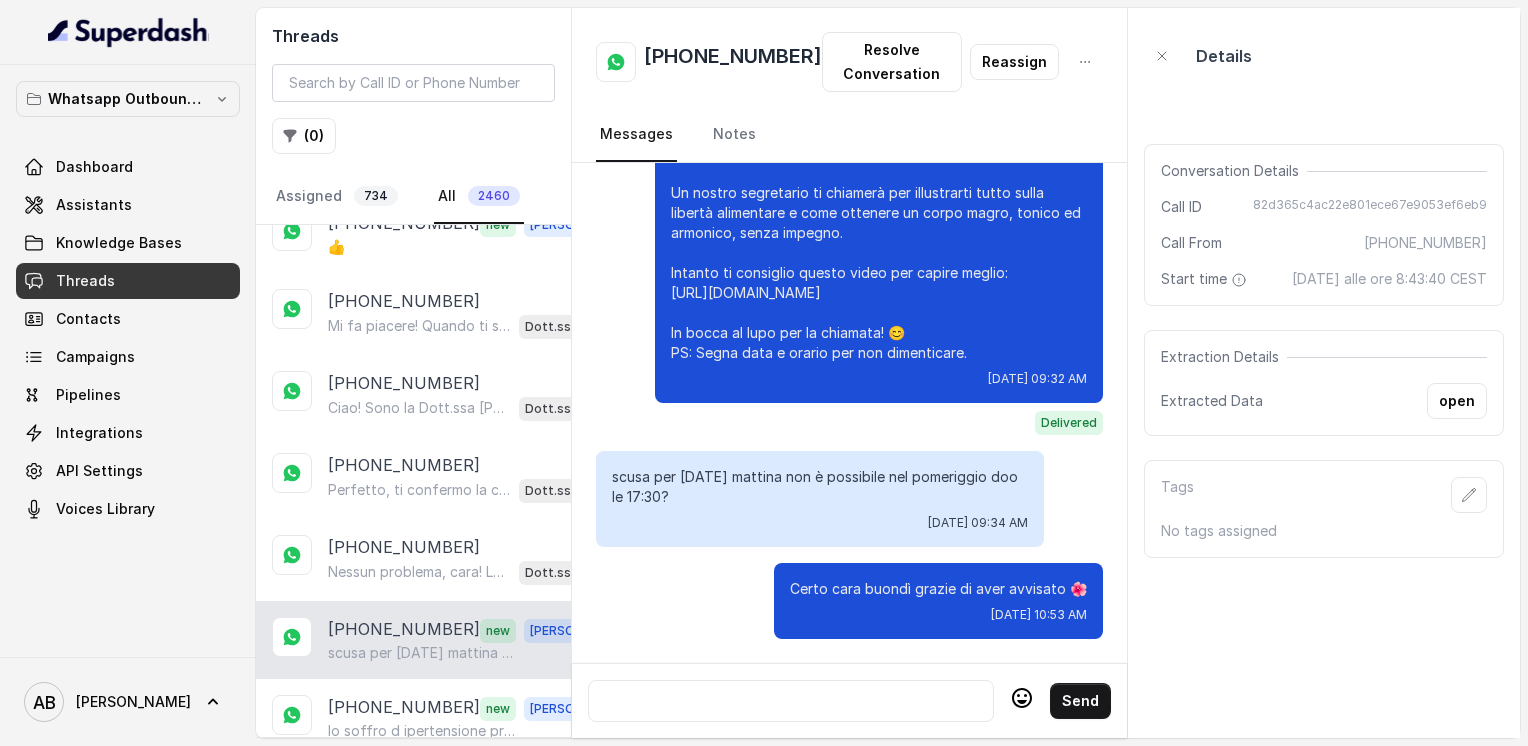 scroll, scrollTop: 2880, scrollLeft: 0, axis: vertical 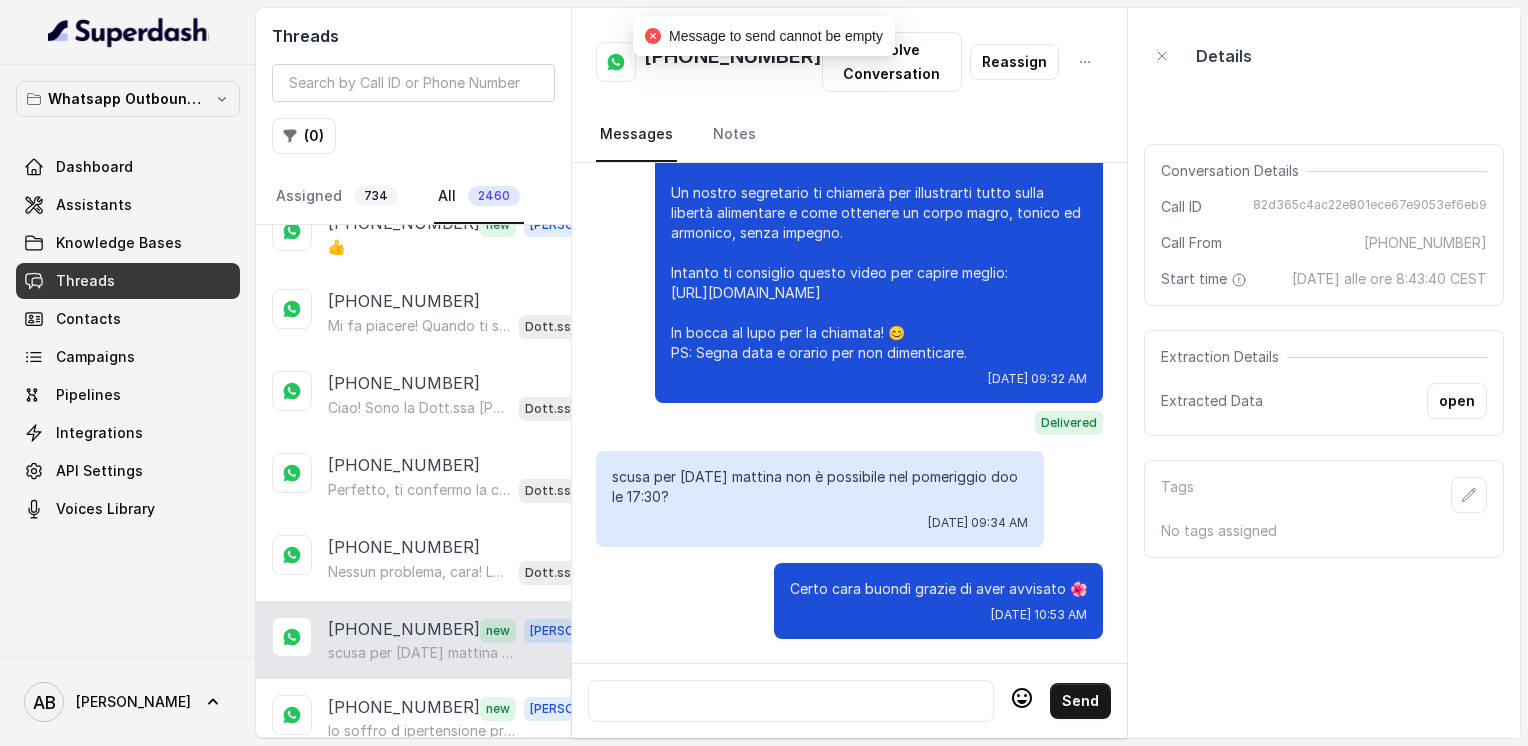 click at bounding box center [791, 701] 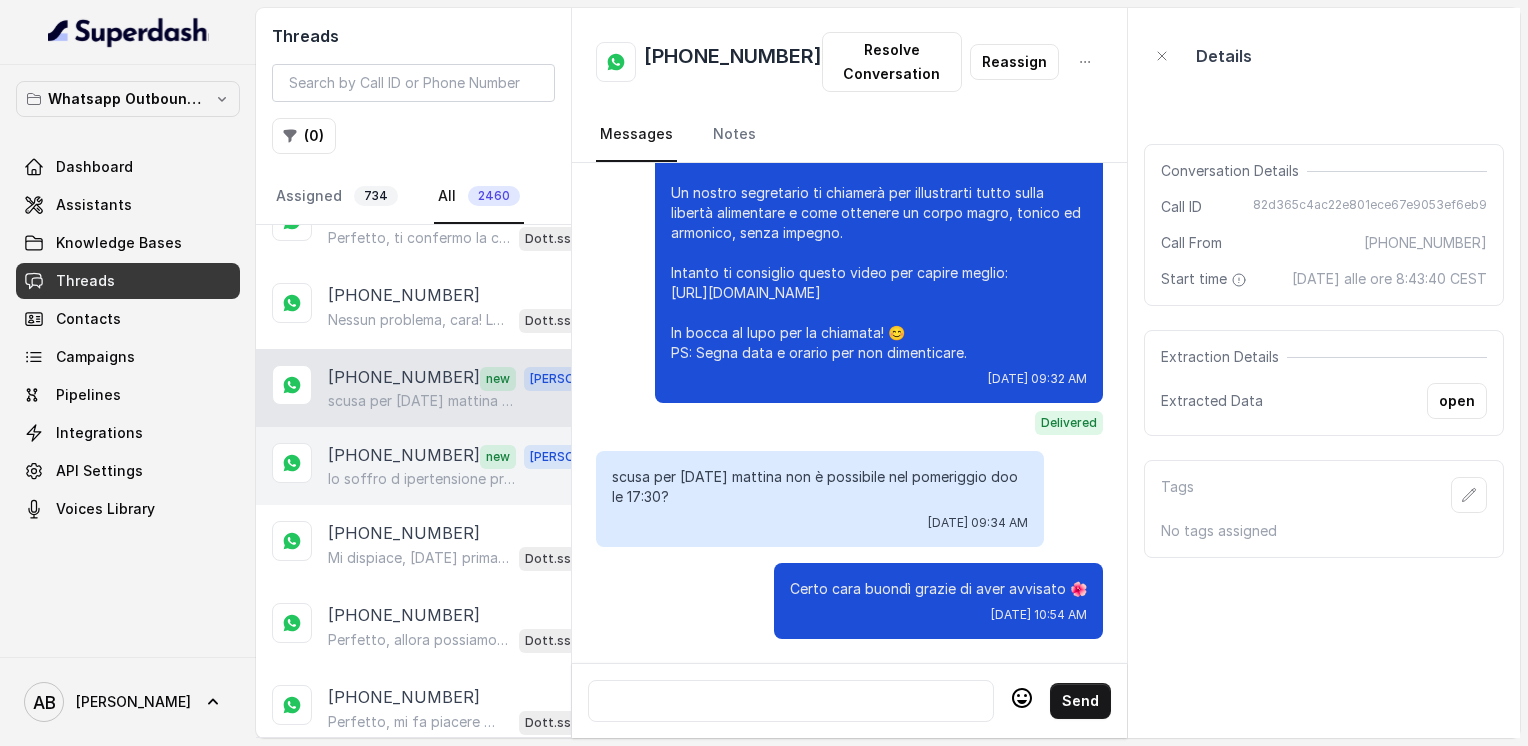 scroll, scrollTop: 1700, scrollLeft: 0, axis: vertical 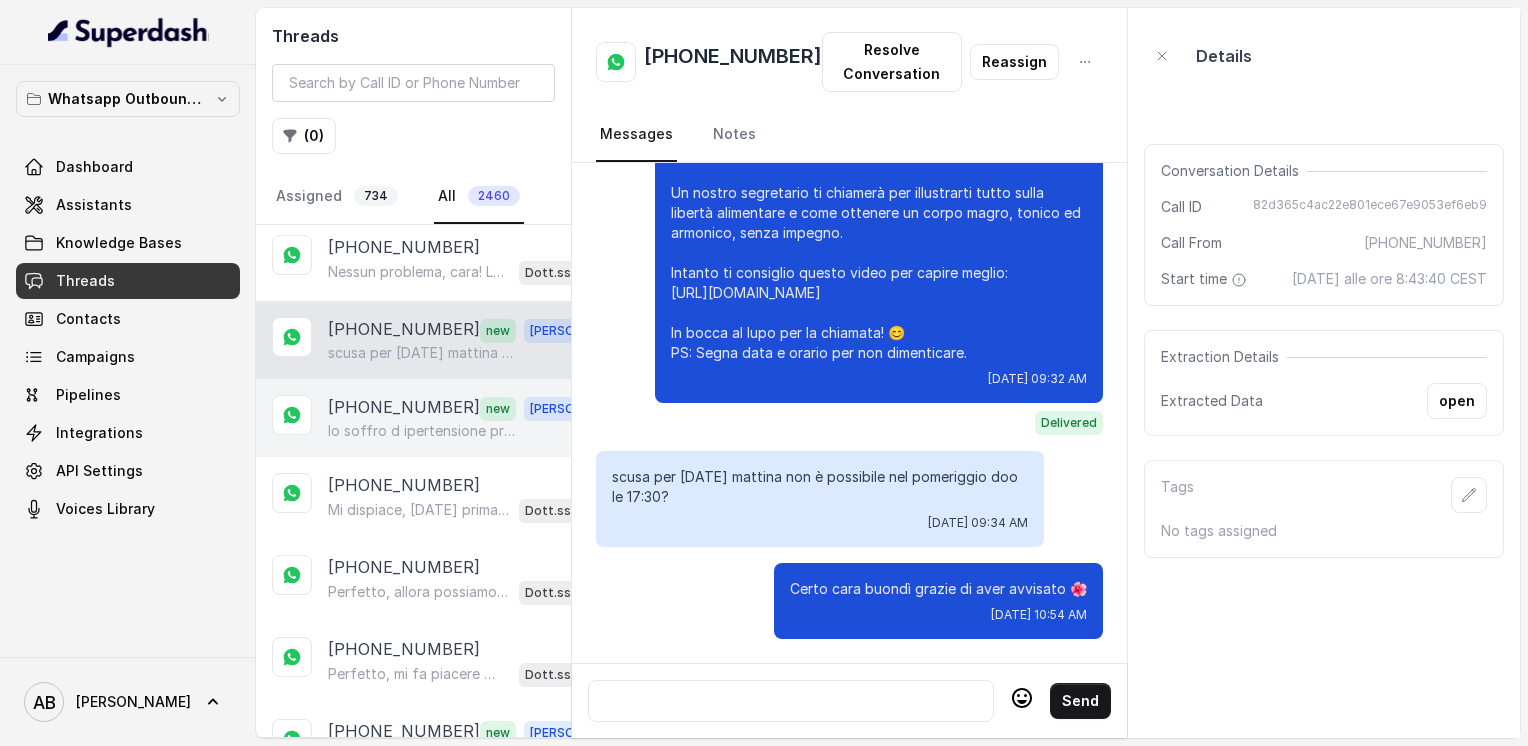 click on "Io soffro d ipertensione prendo una pasticca al giorno..grazie" at bounding box center (424, 431) 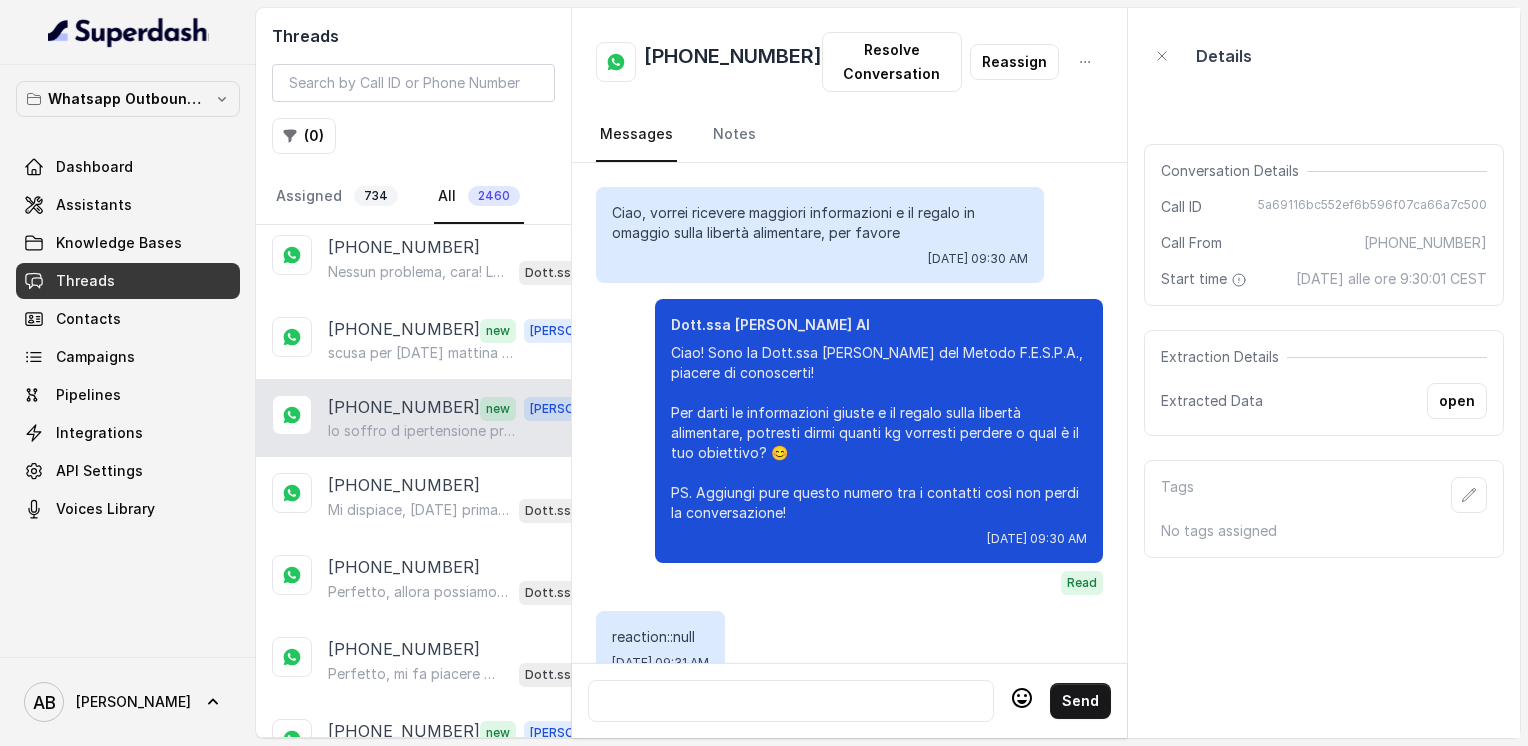 scroll, scrollTop: 376, scrollLeft: 0, axis: vertical 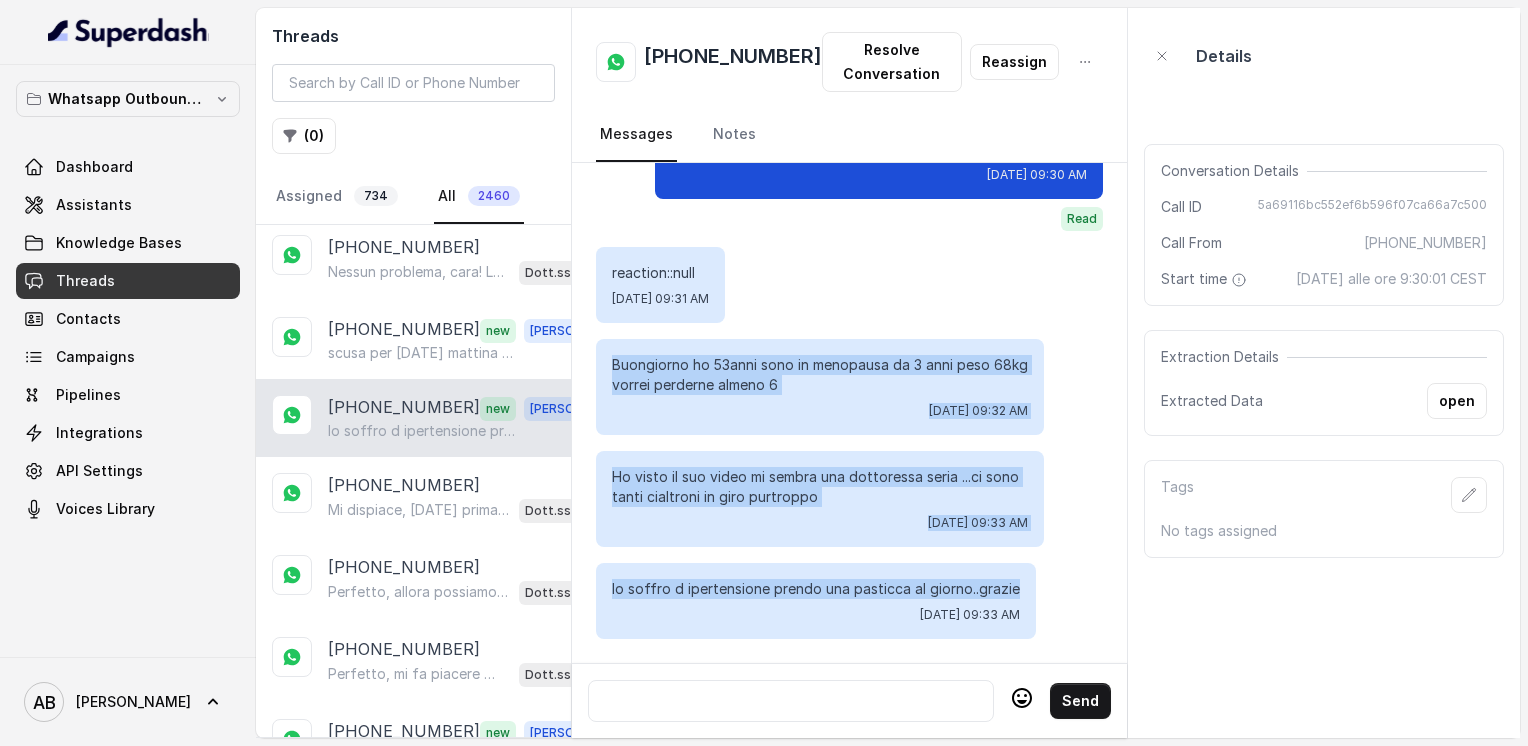 drag, startPoint x: 612, startPoint y: 354, endPoint x: 1016, endPoint y: 573, distance: 459.53998 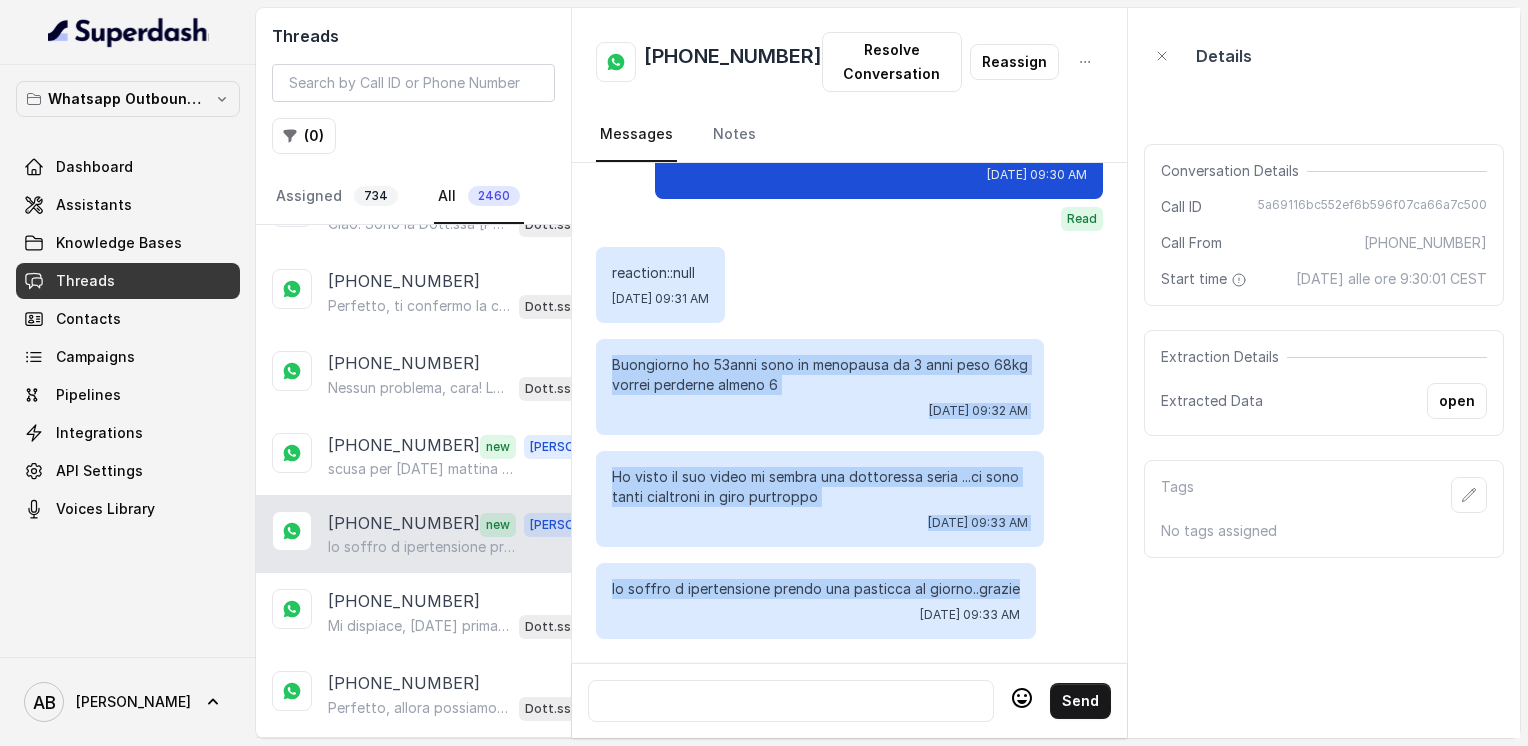 scroll, scrollTop: 1400, scrollLeft: 0, axis: vertical 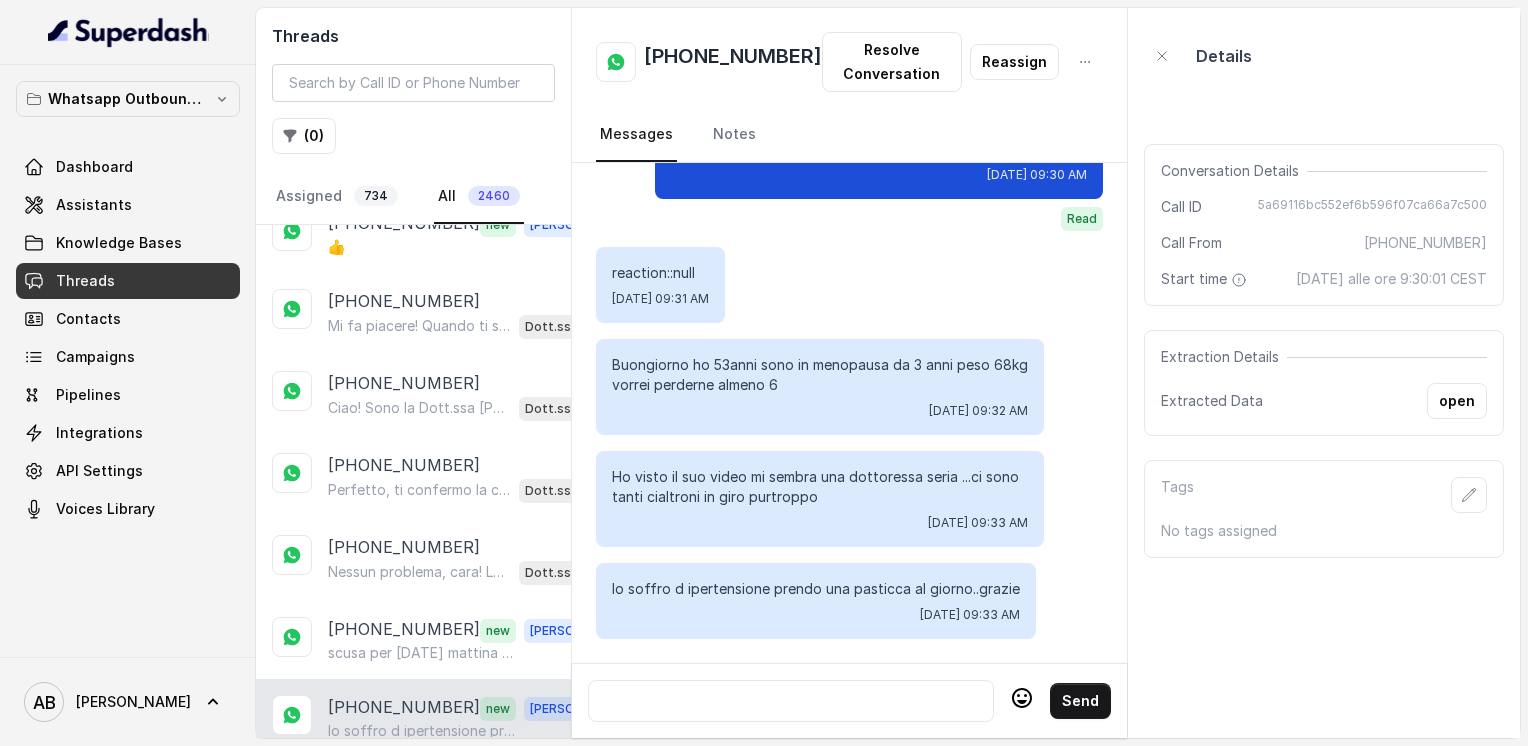 click at bounding box center (791, 701) 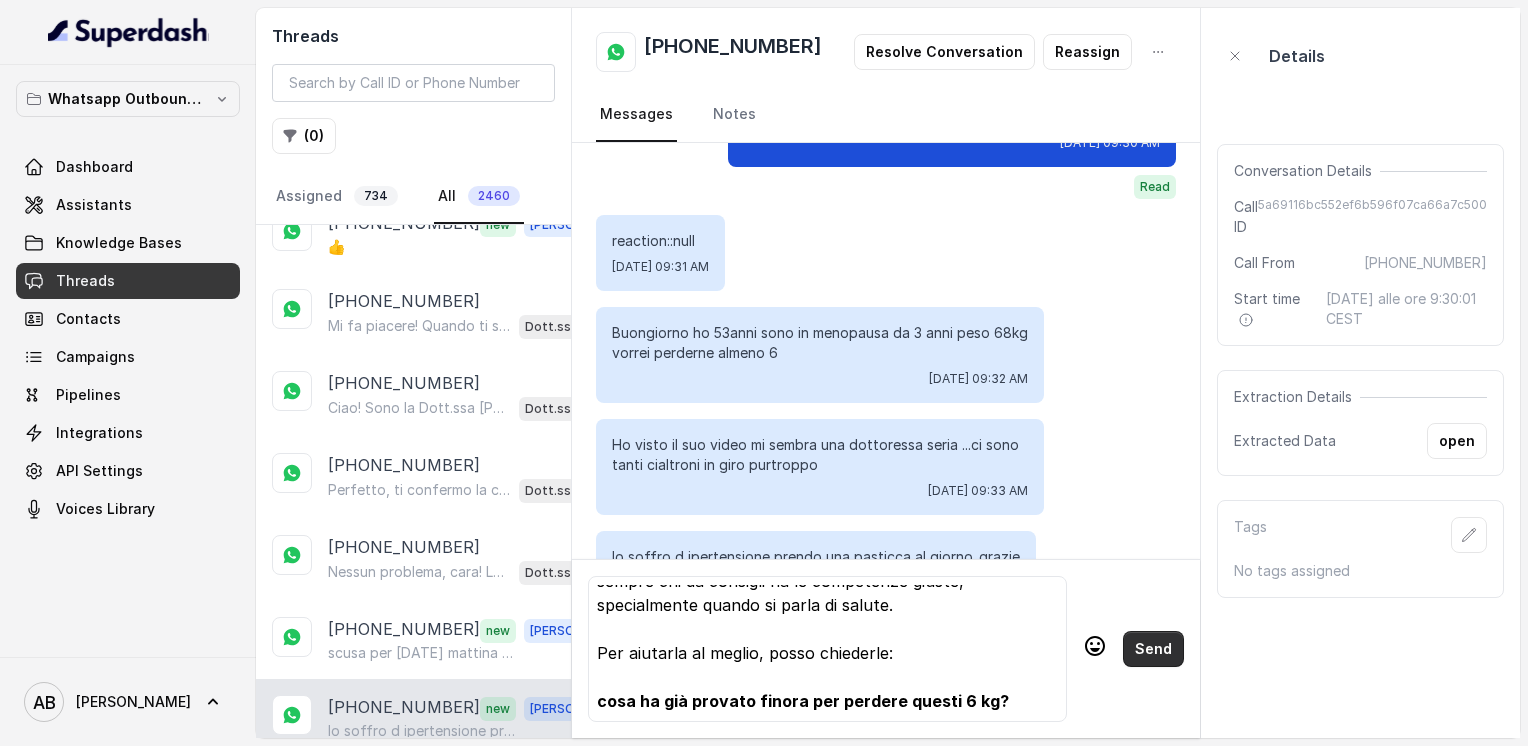click on "Send" at bounding box center [1153, 649] 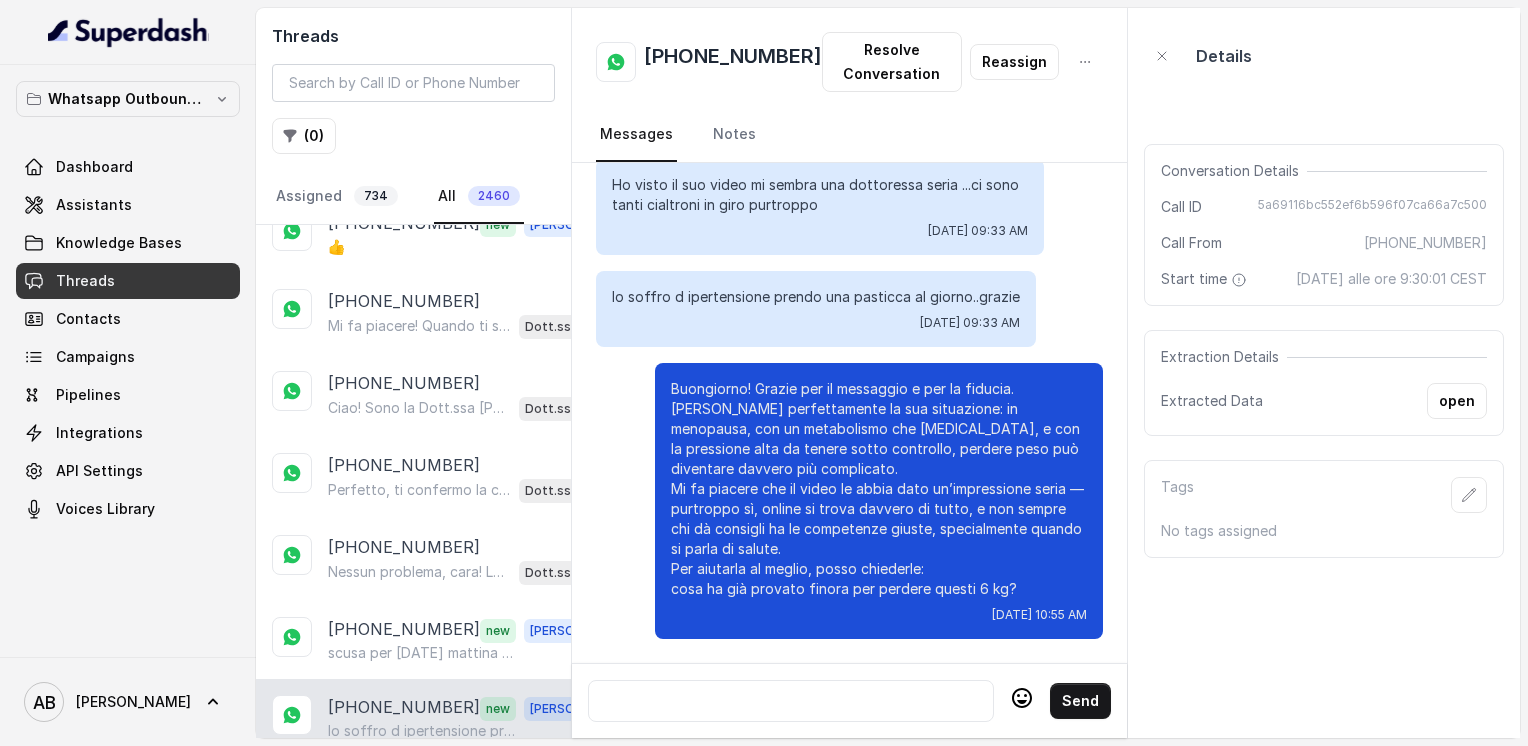 scroll, scrollTop: 668, scrollLeft: 0, axis: vertical 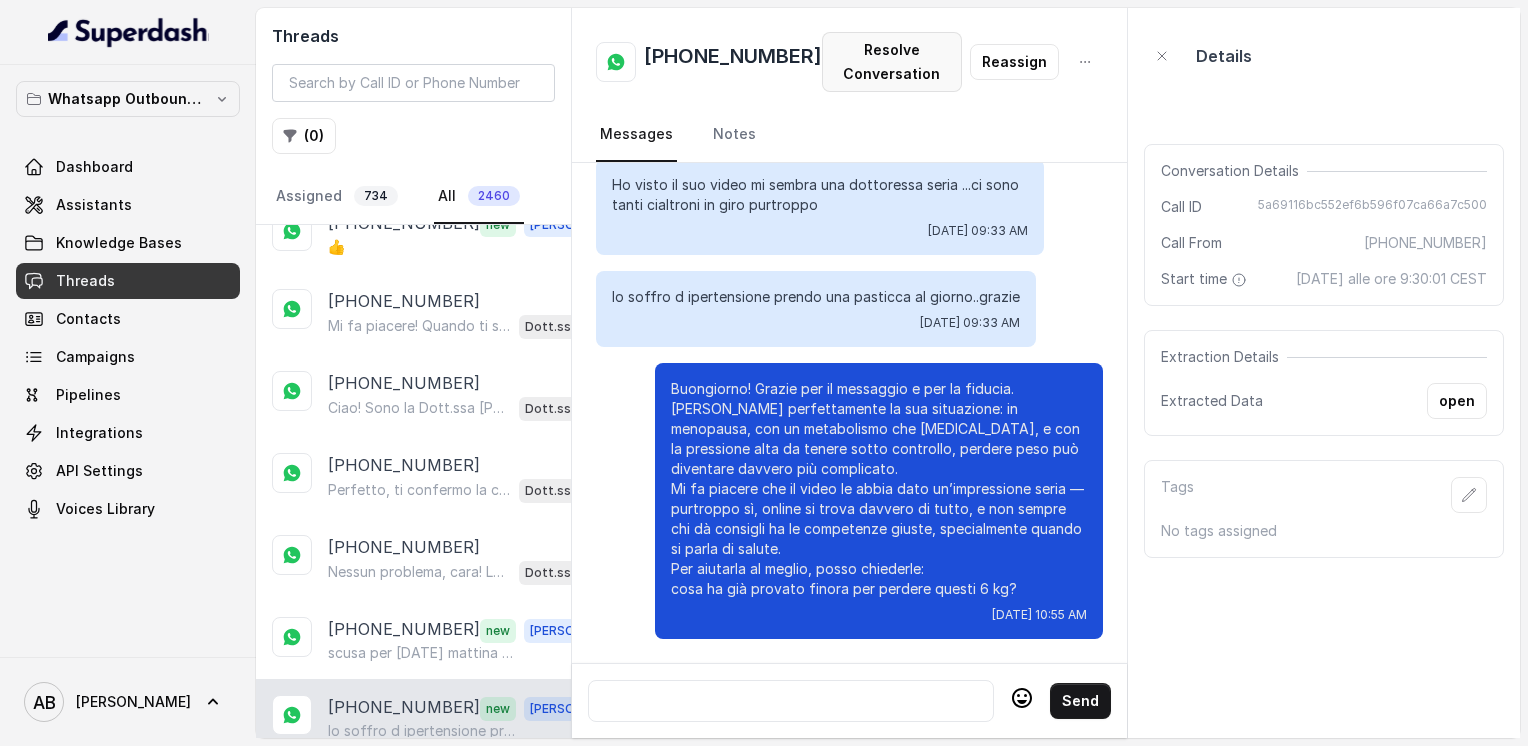click on "Resolve Conversation" at bounding box center [892, 62] 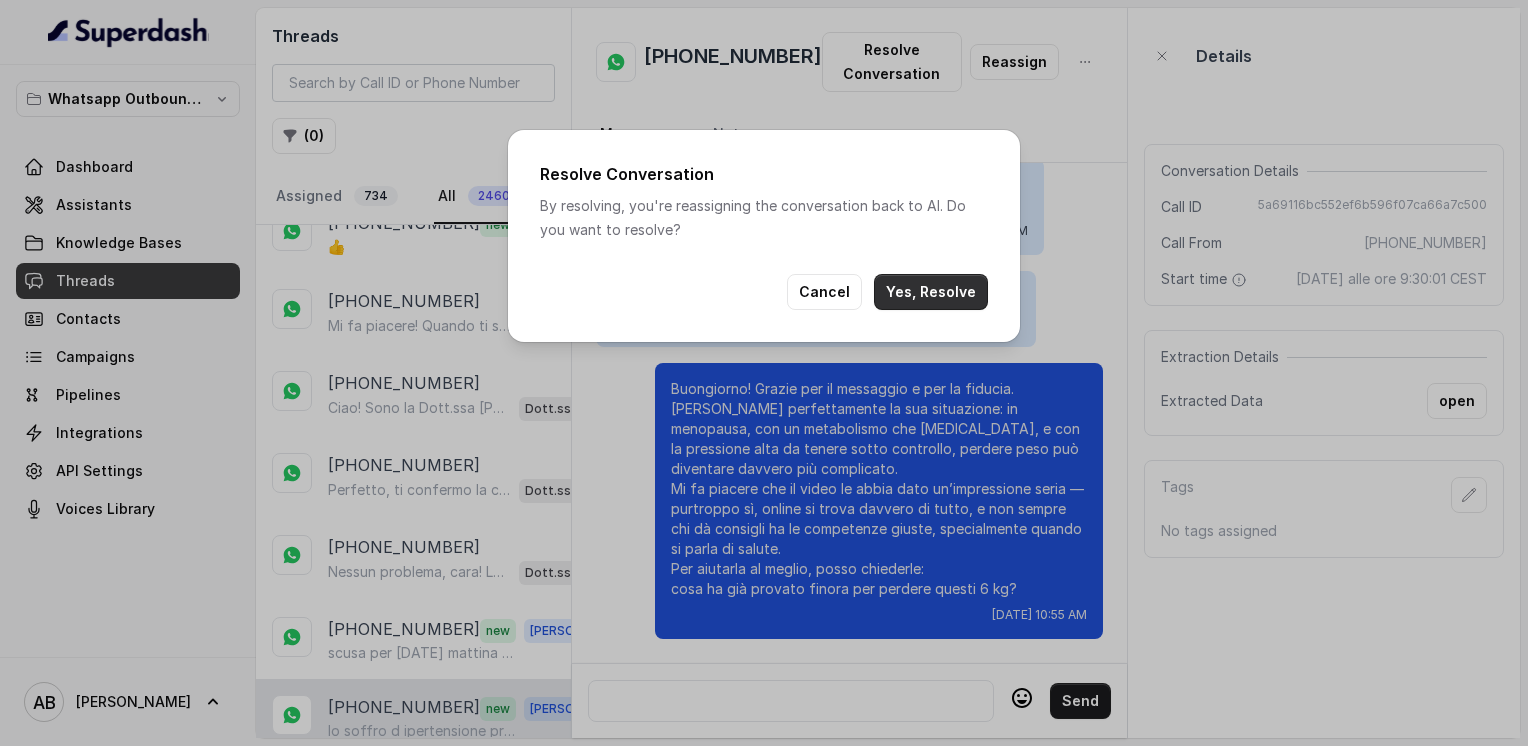 click on "Yes, Resolve" at bounding box center (931, 292) 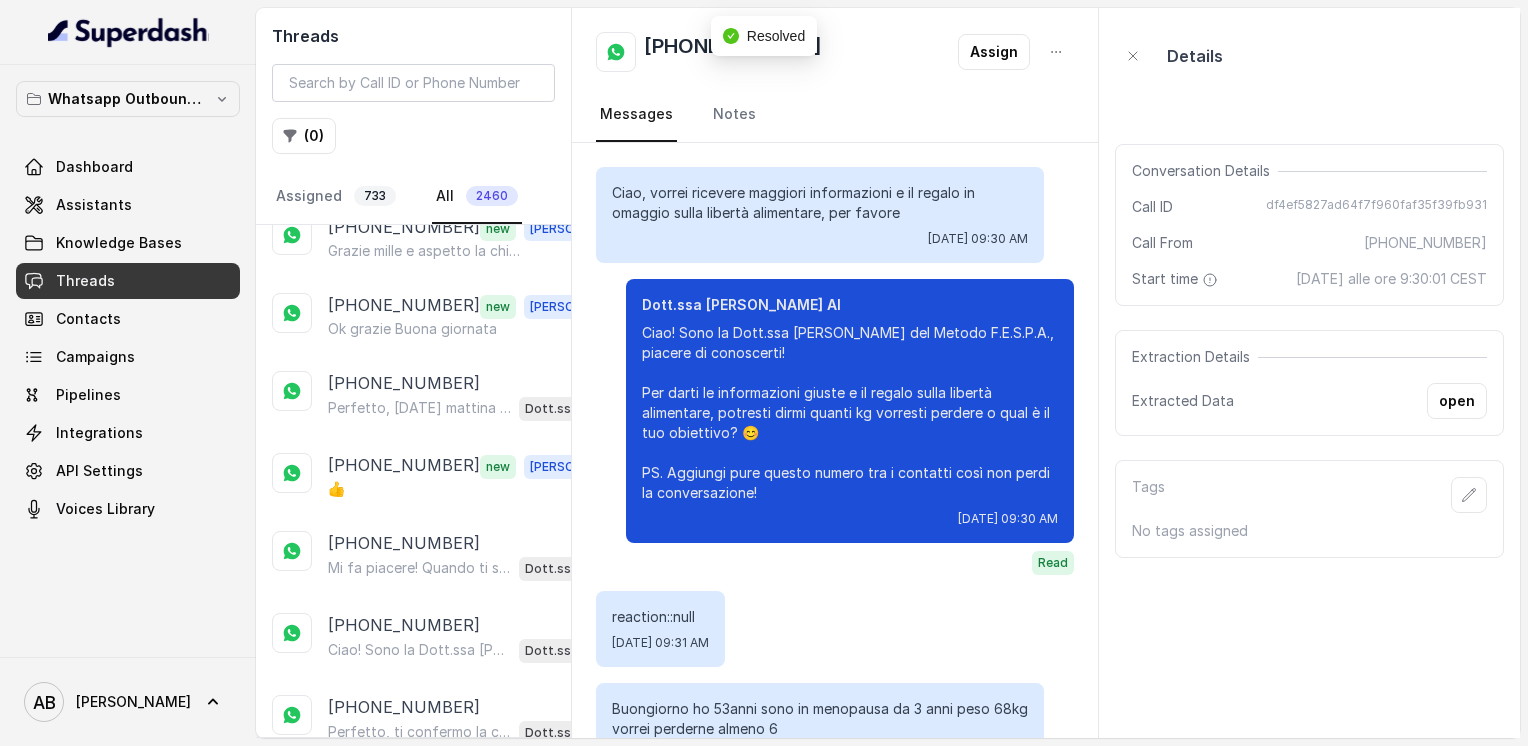 scroll, scrollTop: 592, scrollLeft: 0, axis: vertical 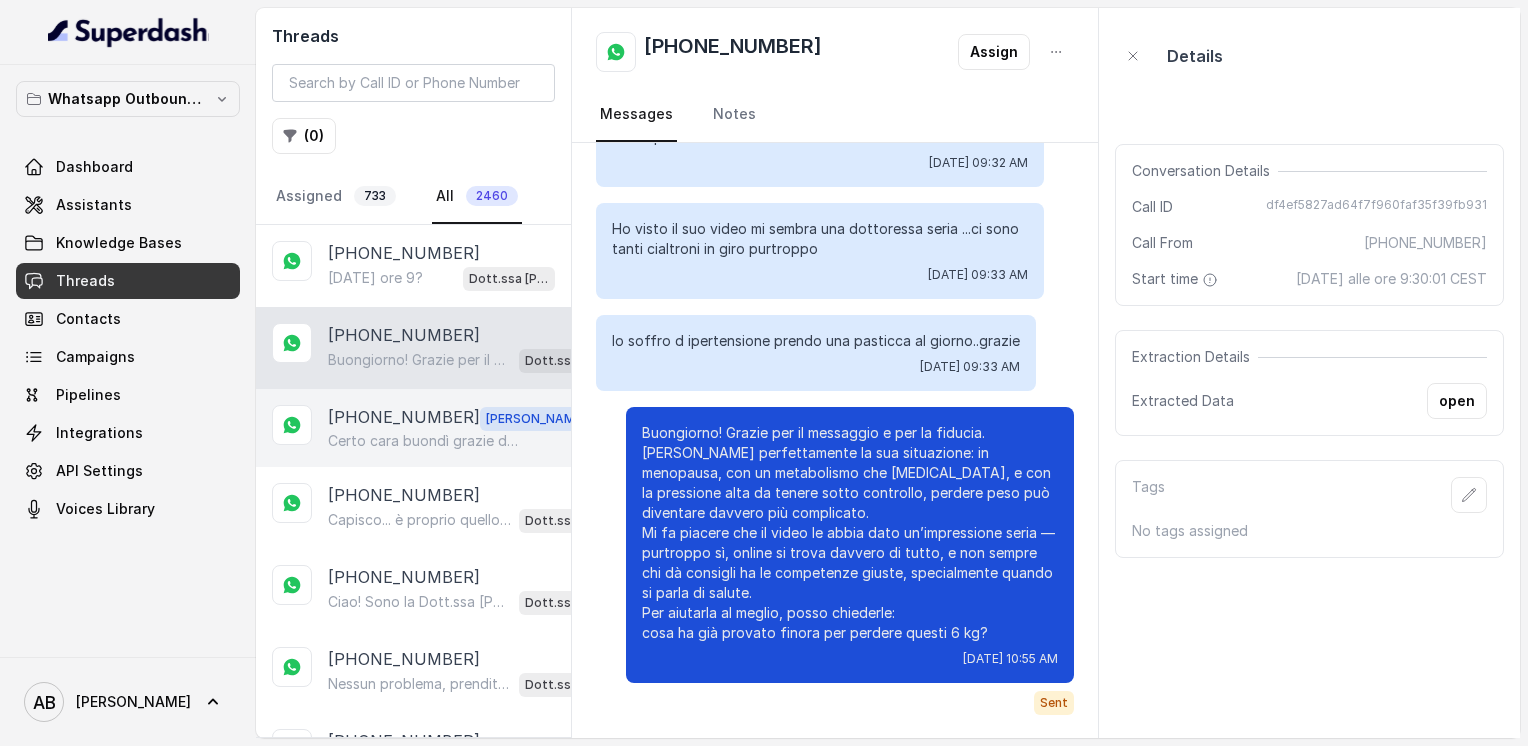 click on "Certo cara buondì grazie di aver avvisato 🌺" at bounding box center [424, 441] 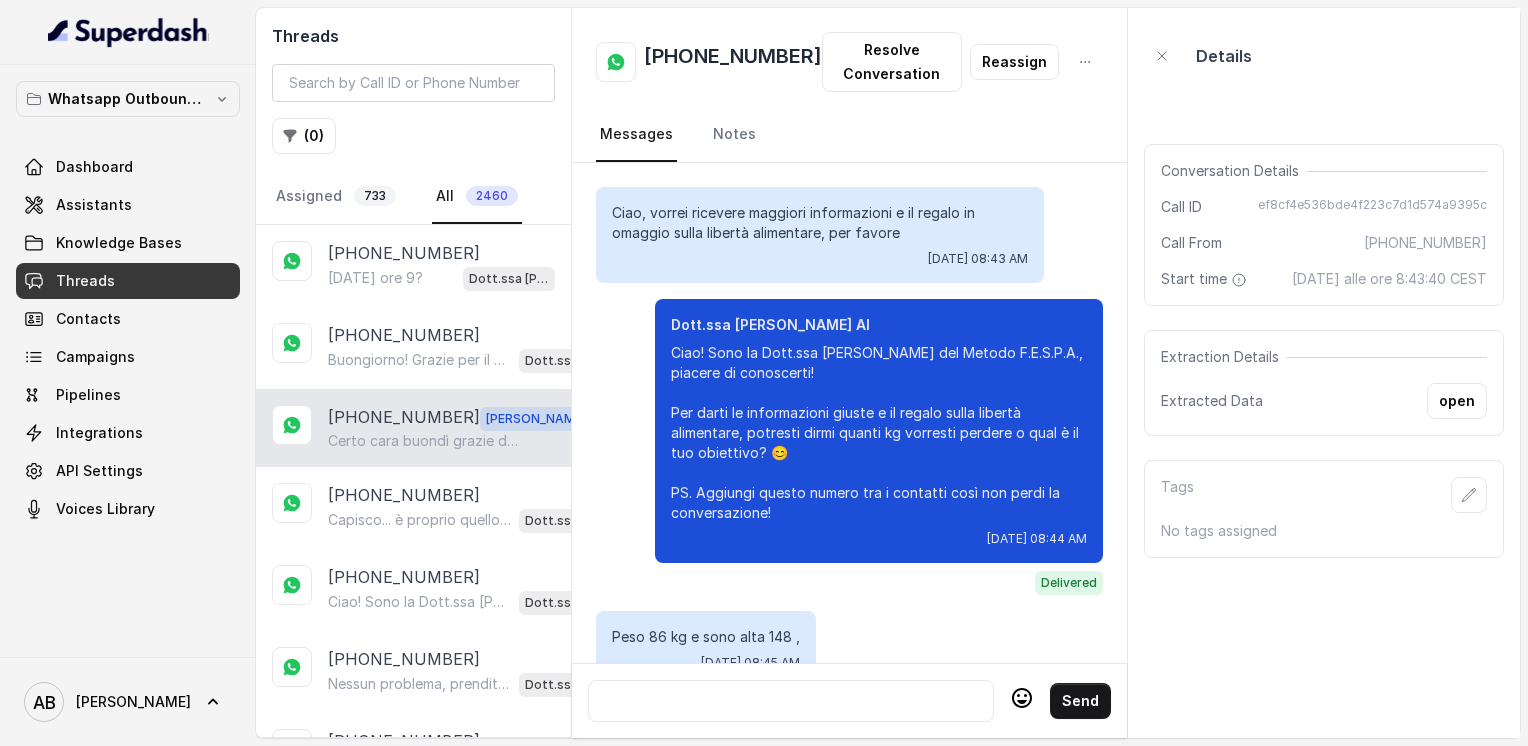 scroll, scrollTop: 2912, scrollLeft: 0, axis: vertical 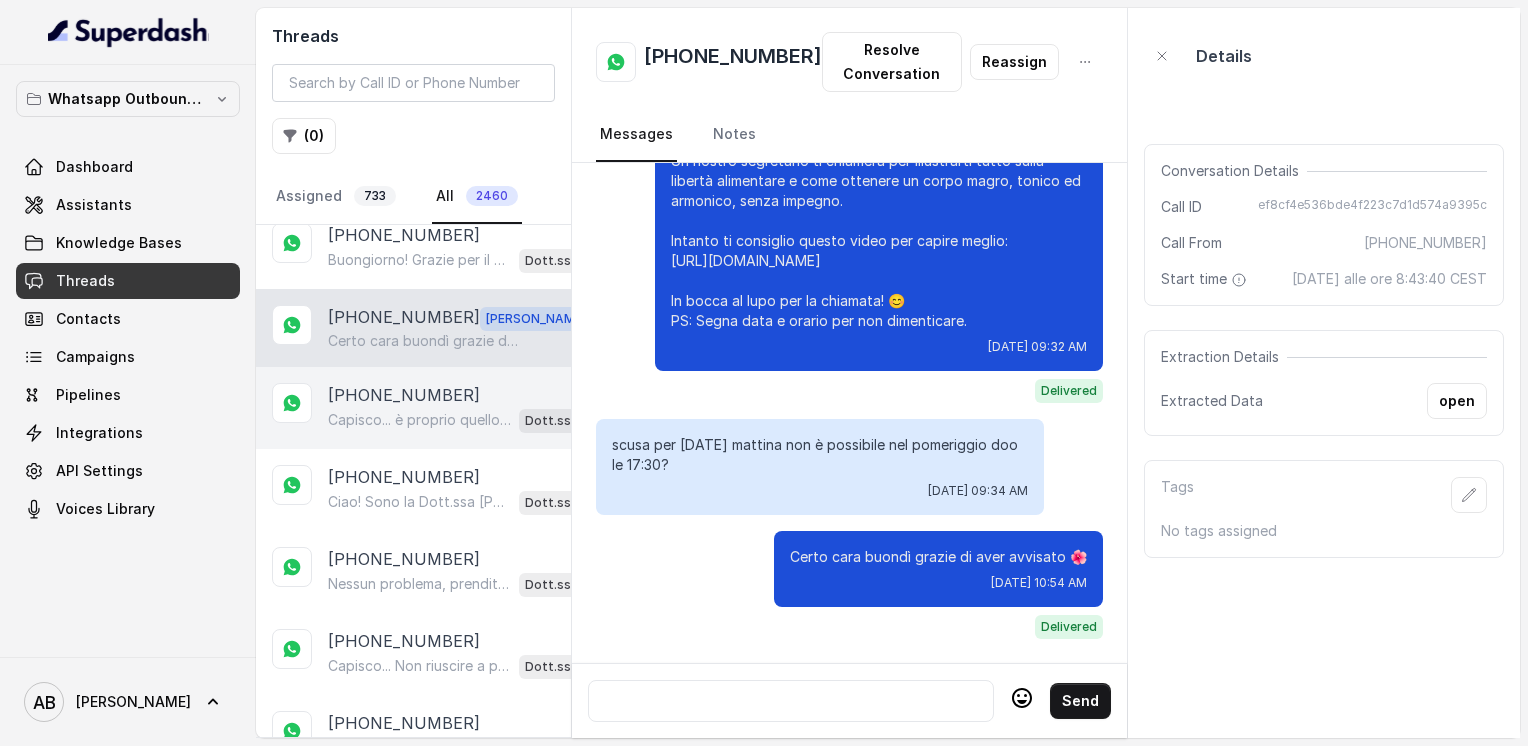 click on "Capisco... è proprio quello che succede con molte soluzioni temporanee.
Il Metodo FESPA invece punta a un cambiamento duraturo, aiutandoti a mantenere il corpo magro, tonico ed armonico senza tornare al punto di partenza.
Ti farebbe piacere scoprire come funziona con una chiamata gratuita di 5 minuti? Dott.ssa [PERSON_NAME] AI" at bounding box center (469, 420) 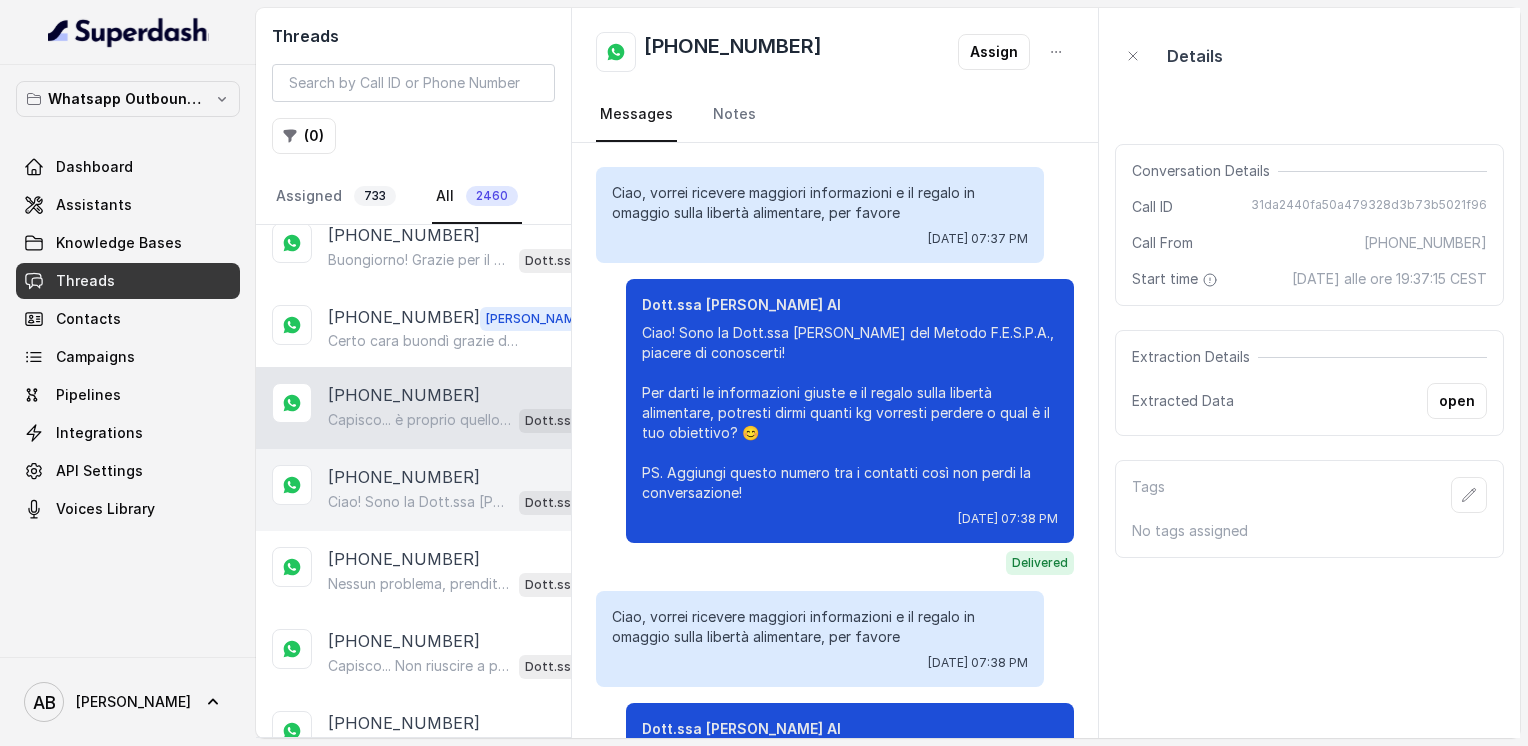 scroll, scrollTop: 2692, scrollLeft: 0, axis: vertical 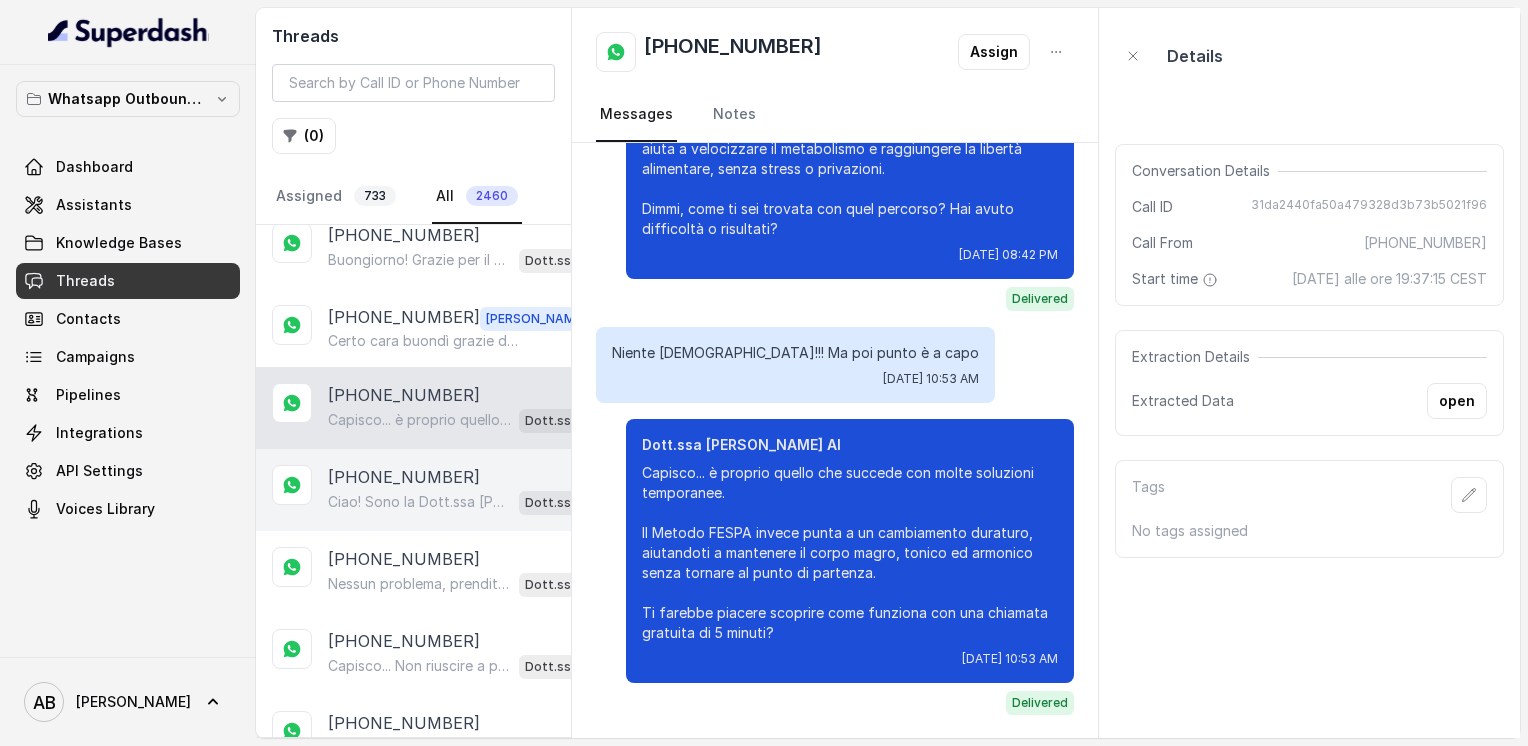 click on "[PHONE_NUMBER]" at bounding box center (404, 477) 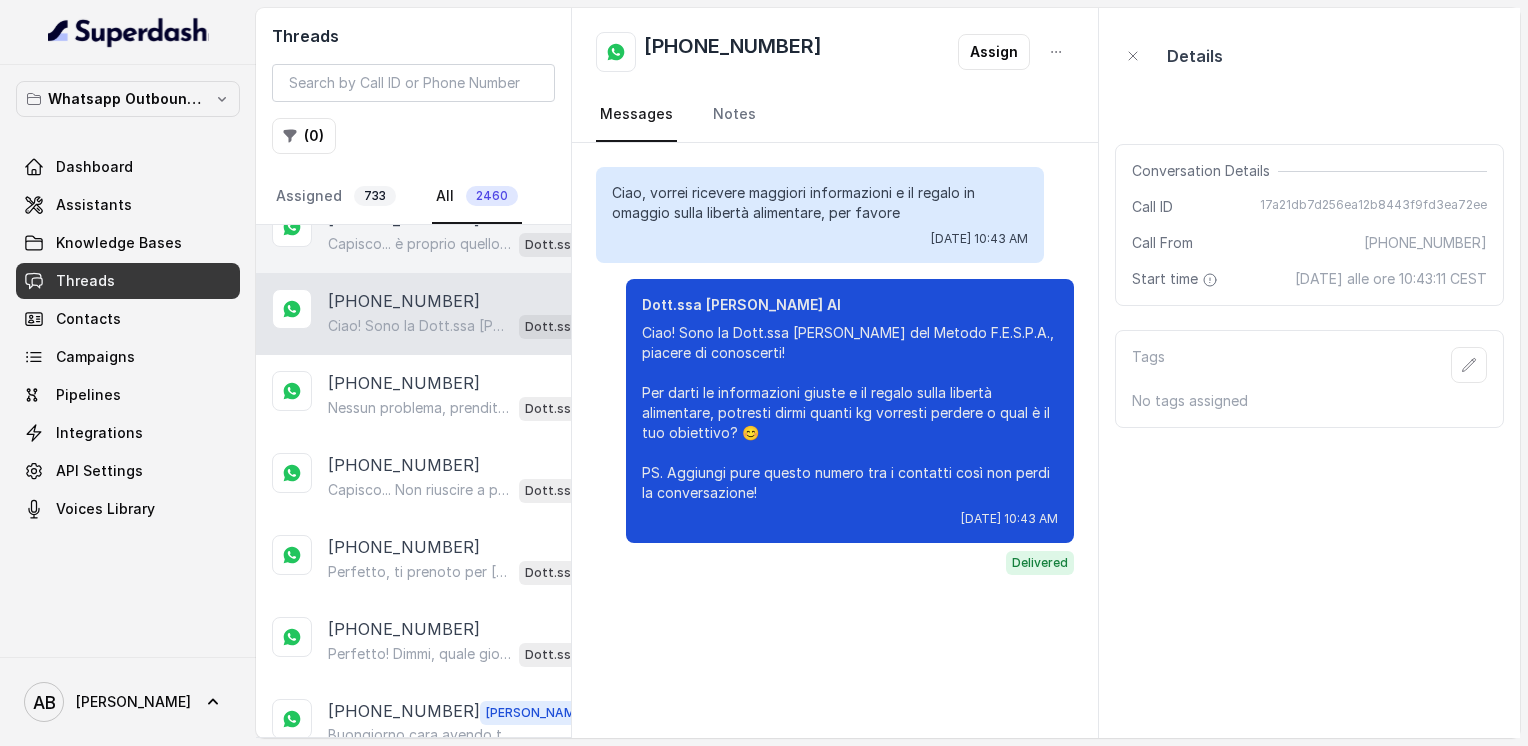 scroll, scrollTop: 300, scrollLeft: 0, axis: vertical 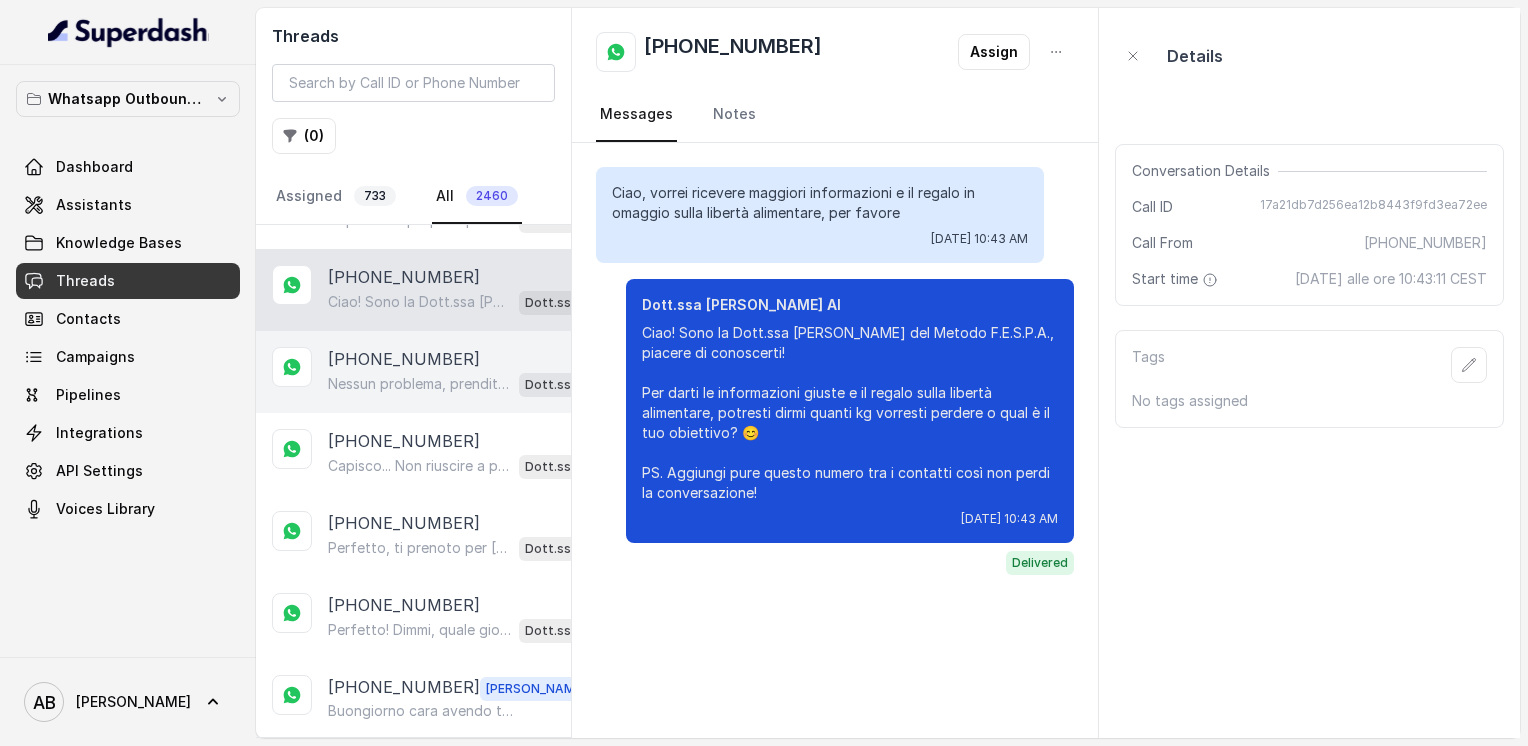 click on "[PHONE_NUMBER]" at bounding box center (404, 359) 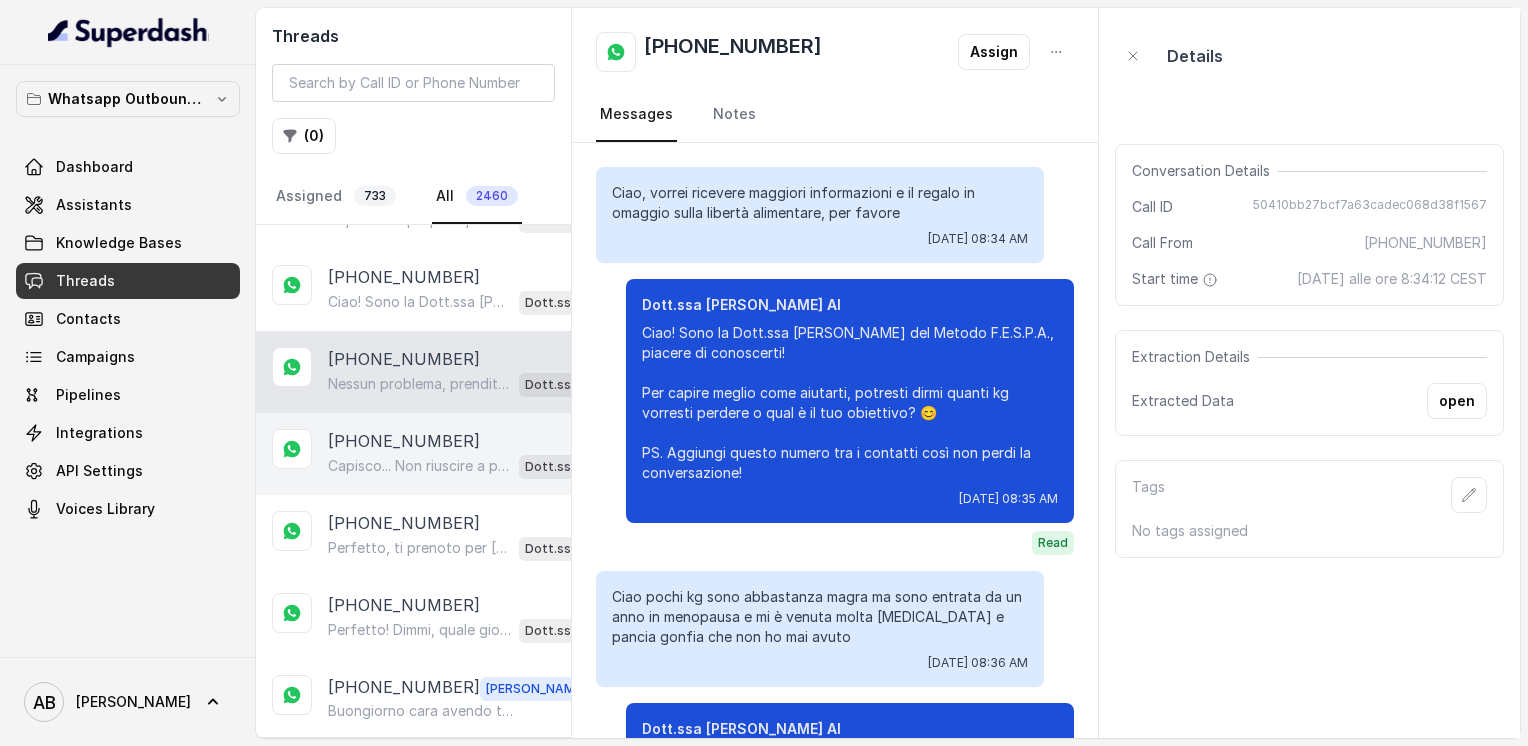 scroll, scrollTop: 1348, scrollLeft: 0, axis: vertical 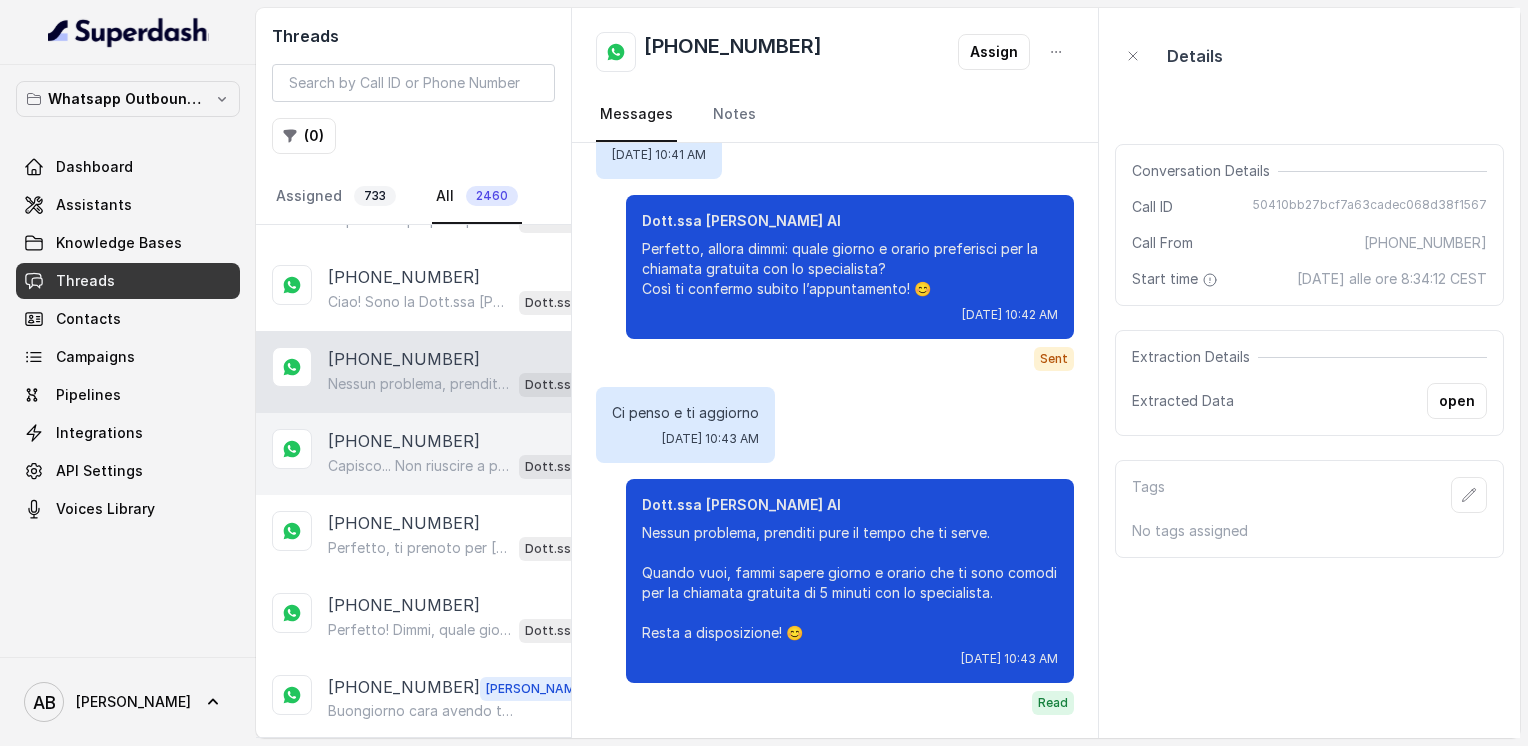 click on "[PHONE_NUMBER]" at bounding box center (404, 441) 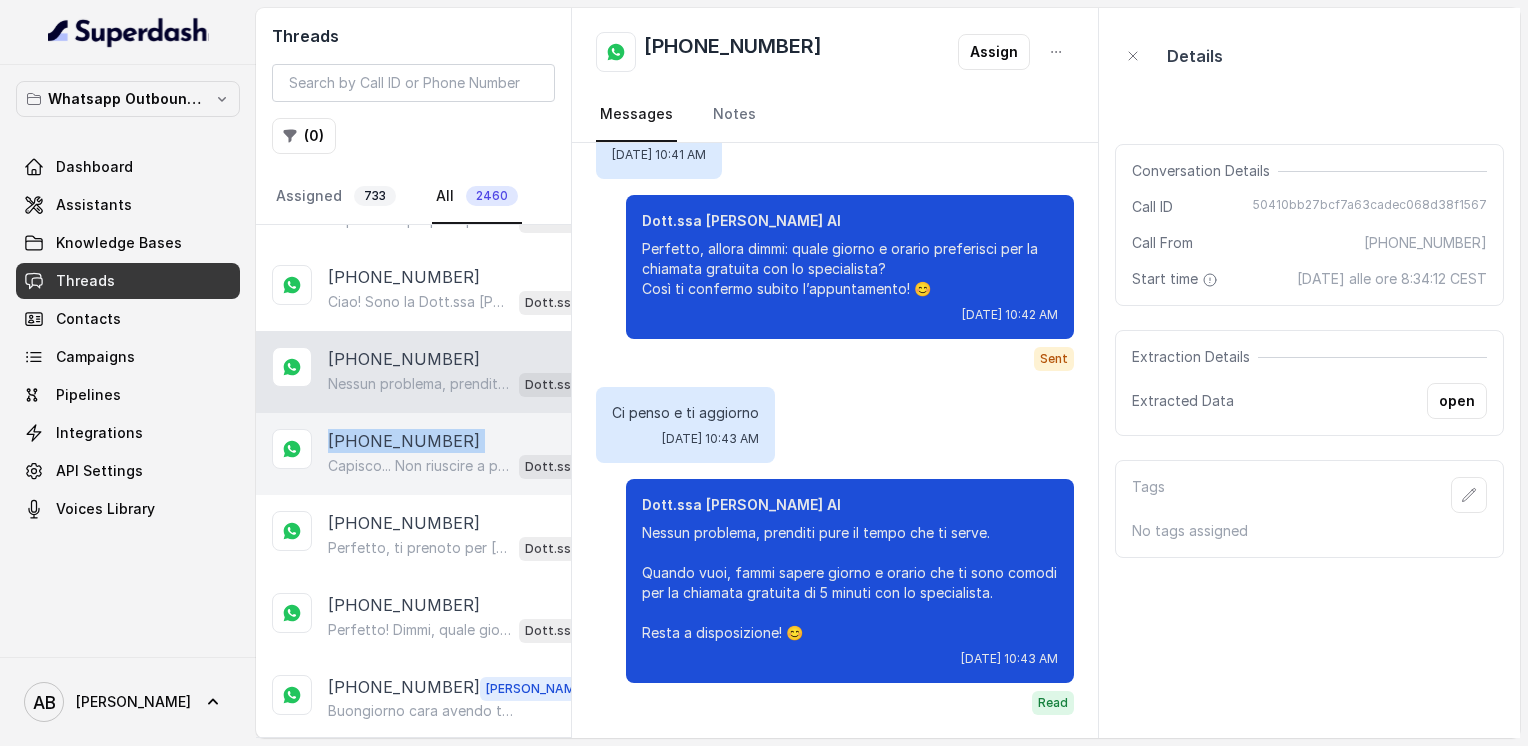 click on "[PHONE_NUMBER]" at bounding box center [404, 441] 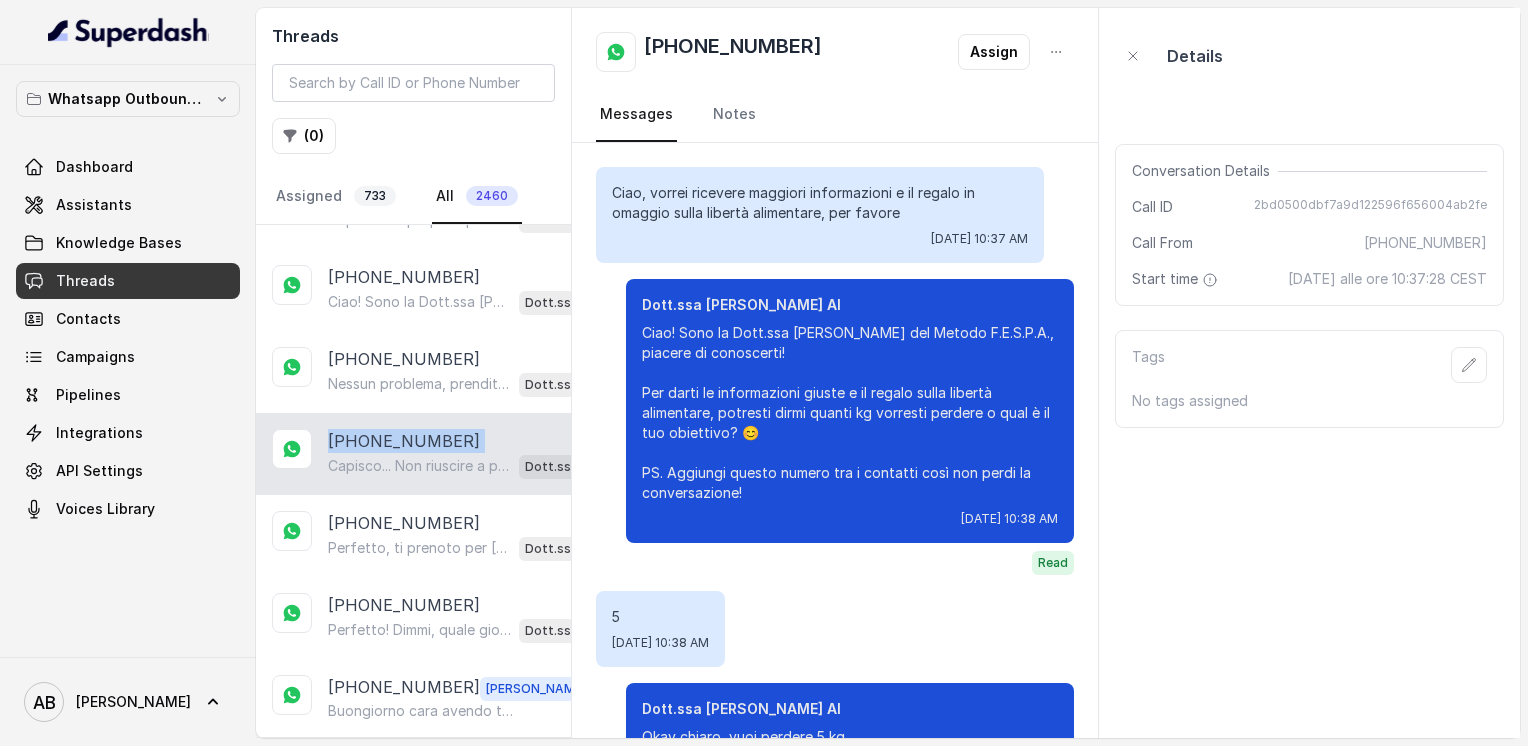 scroll, scrollTop: 932, scrollLeft: 0, axis: vertical 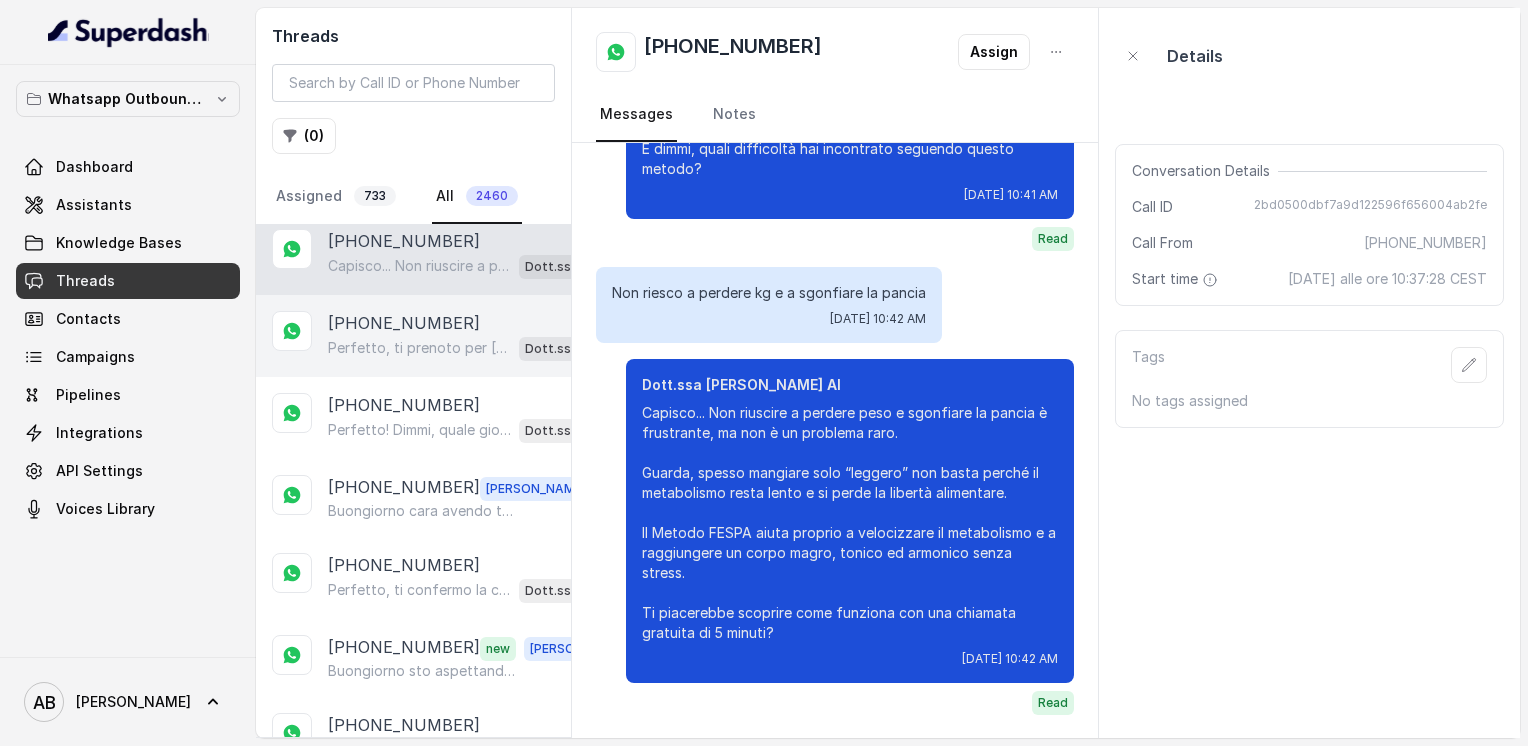 click on "Perfetto, ti prenoto per [DATE] alle 10:20!
Ti confermo la chiamata gratuita per [DATE] alle 10:20.
Un nostro specialista ti chiamerà per spiegarti come funziona il Metodo FESPA e cosa può fare per te.
Intanto ti consiglio questo video per capire meglio:
[URL][DOMAIN_NAME]
In bocca al lupo per la chiamata! 😊
PS: la chiamata è senza impegno, segna data e orario per non dimenticare." at bounding box center [419, 348] 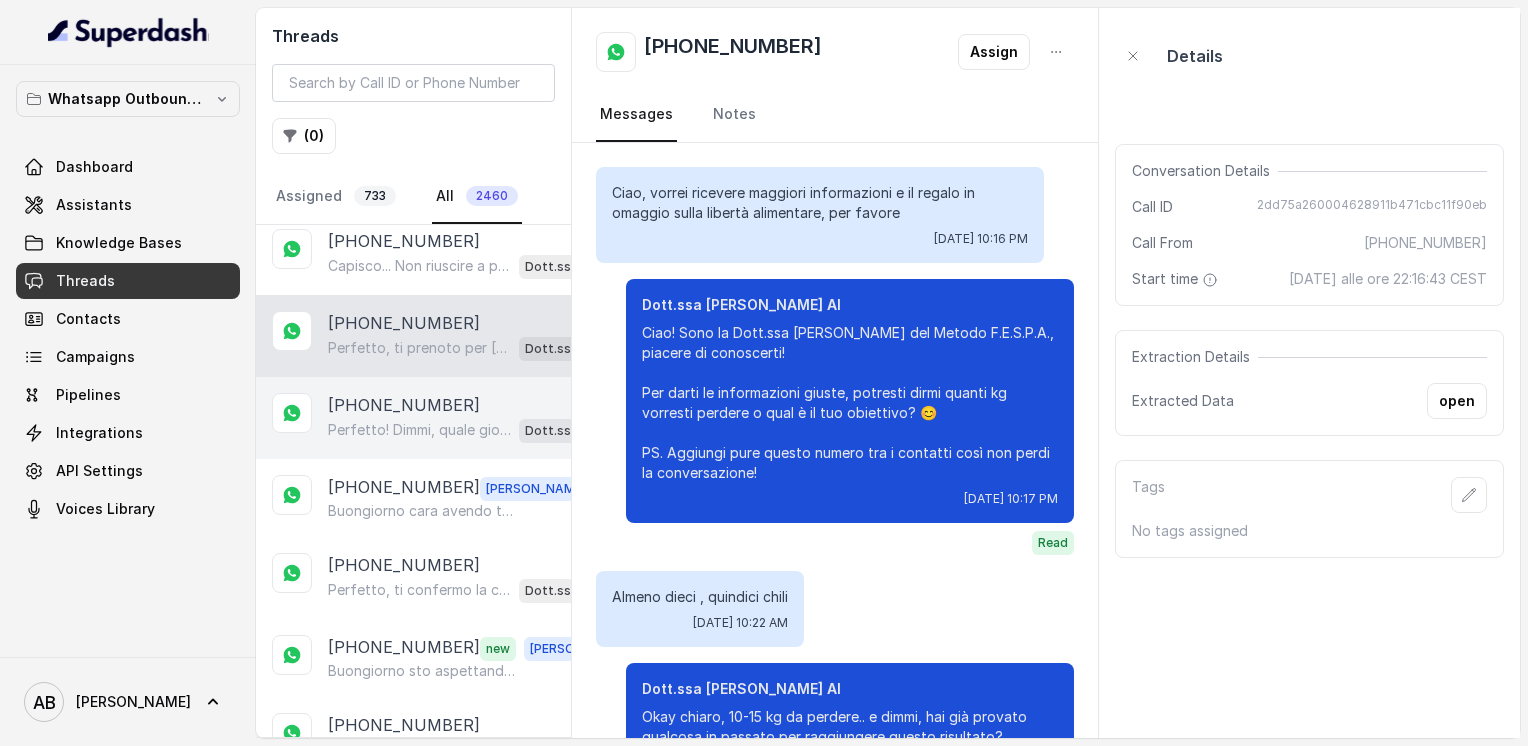 scroll, scrollTop: 1792, scrollLeft: 0, axis: vertical 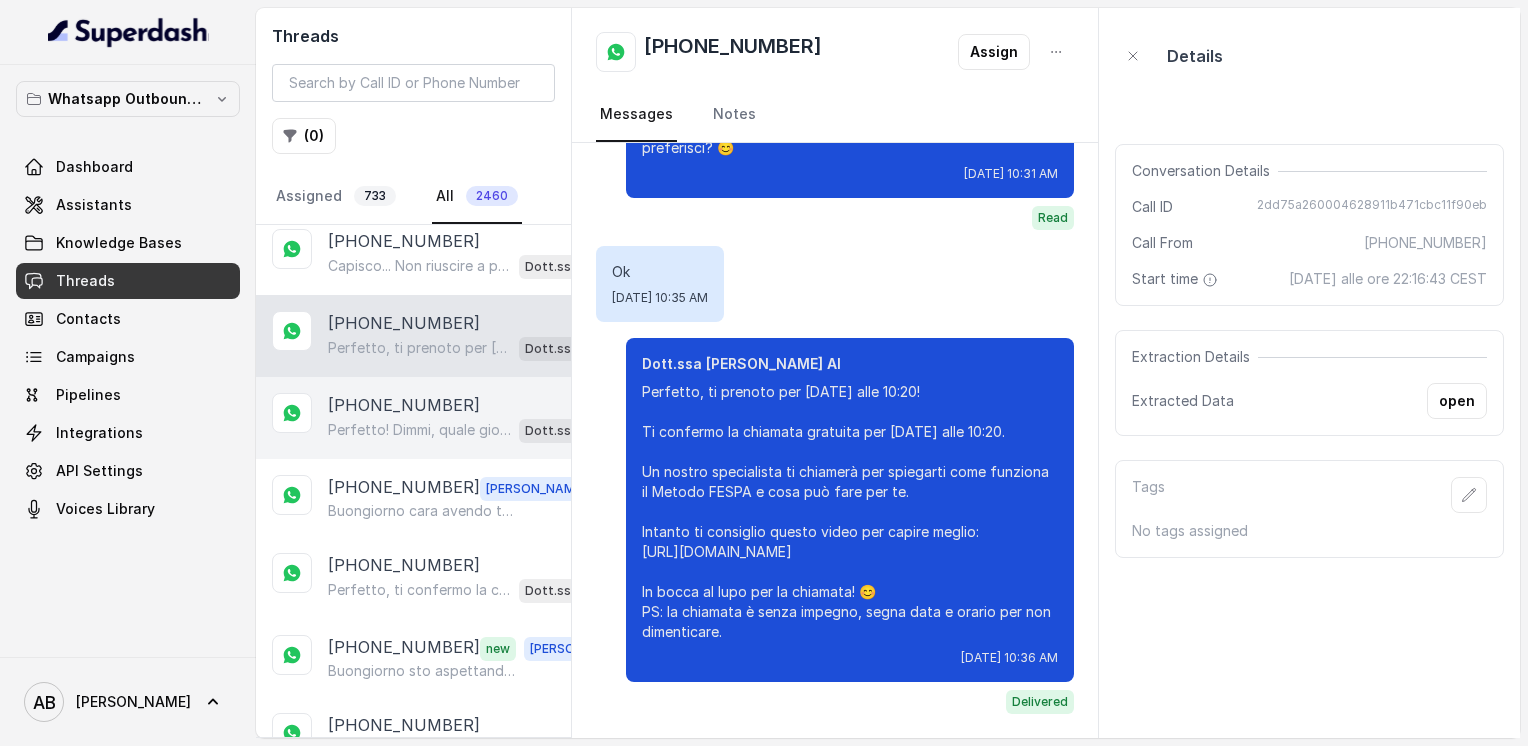click on "[PHONE_NUMBER]" at bounding box center (404, 405) 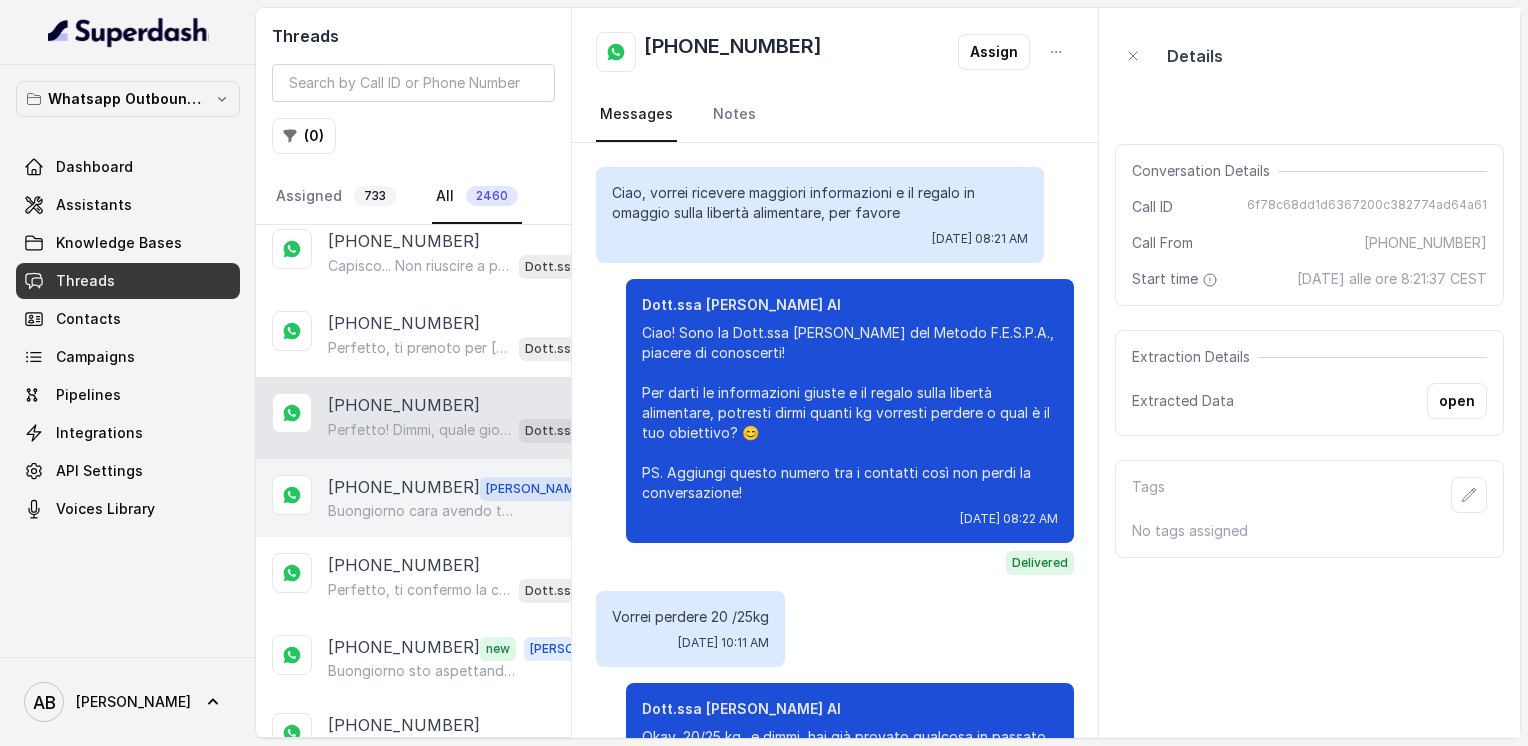 scroll, scrollTop: 2288, scrollLeft: 0, axis: vertical 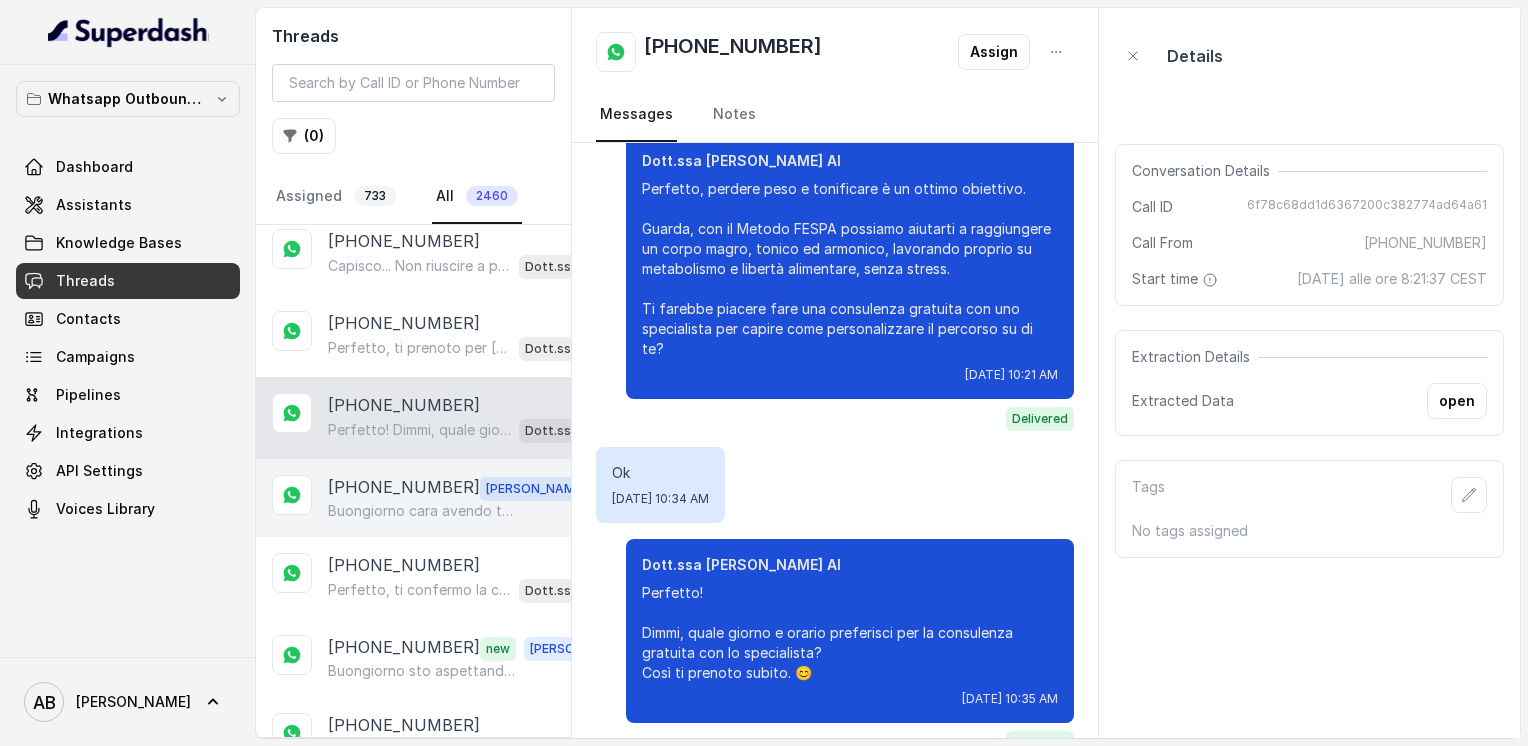 click on "[PHONE_NUMBER]   [PERSON_NAME] cara avendo tantissime richieste la chiamata può slittare di una decina di minuti" at bounding box center (413, 498) 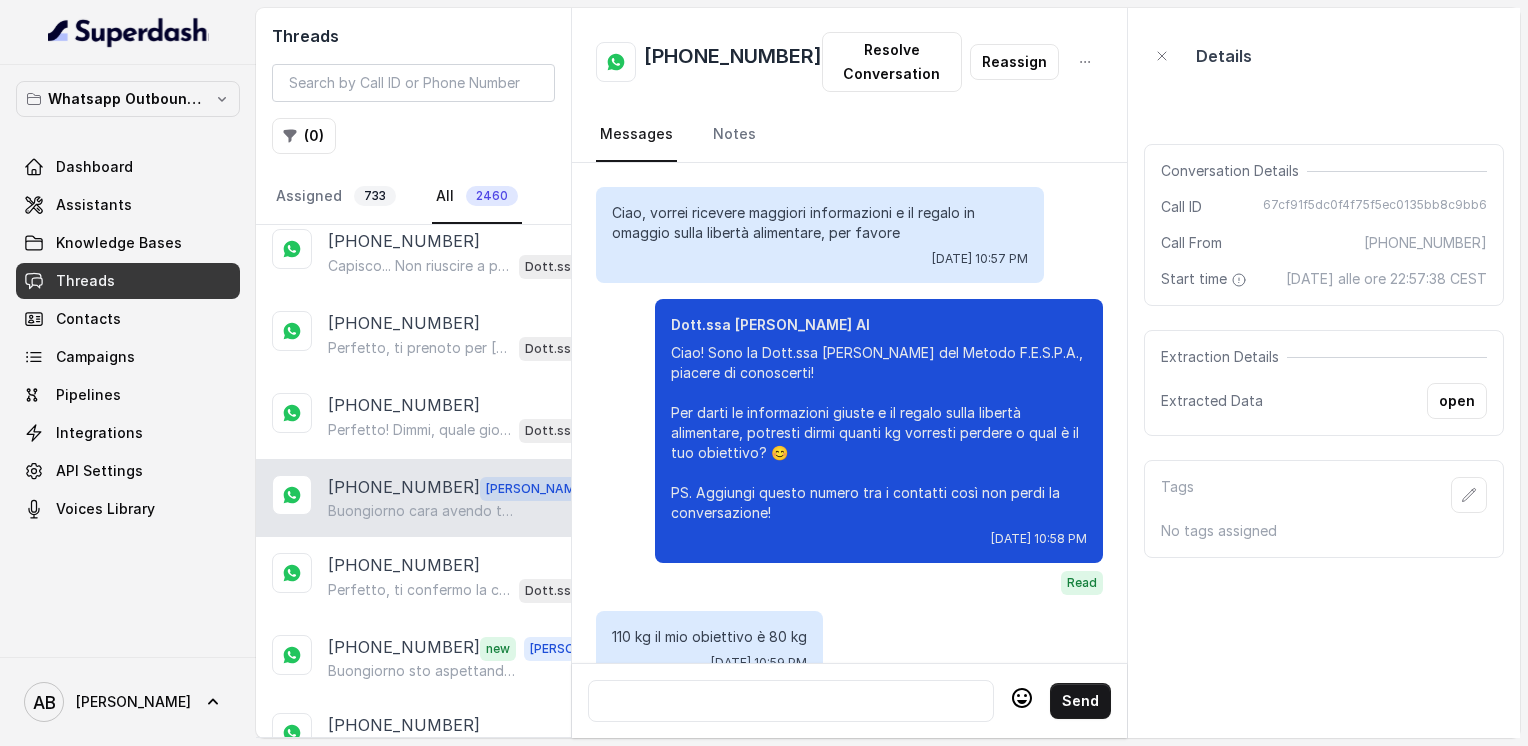 scroll, scrollTop: 2532, scrollLeft: 0, axis: vertical 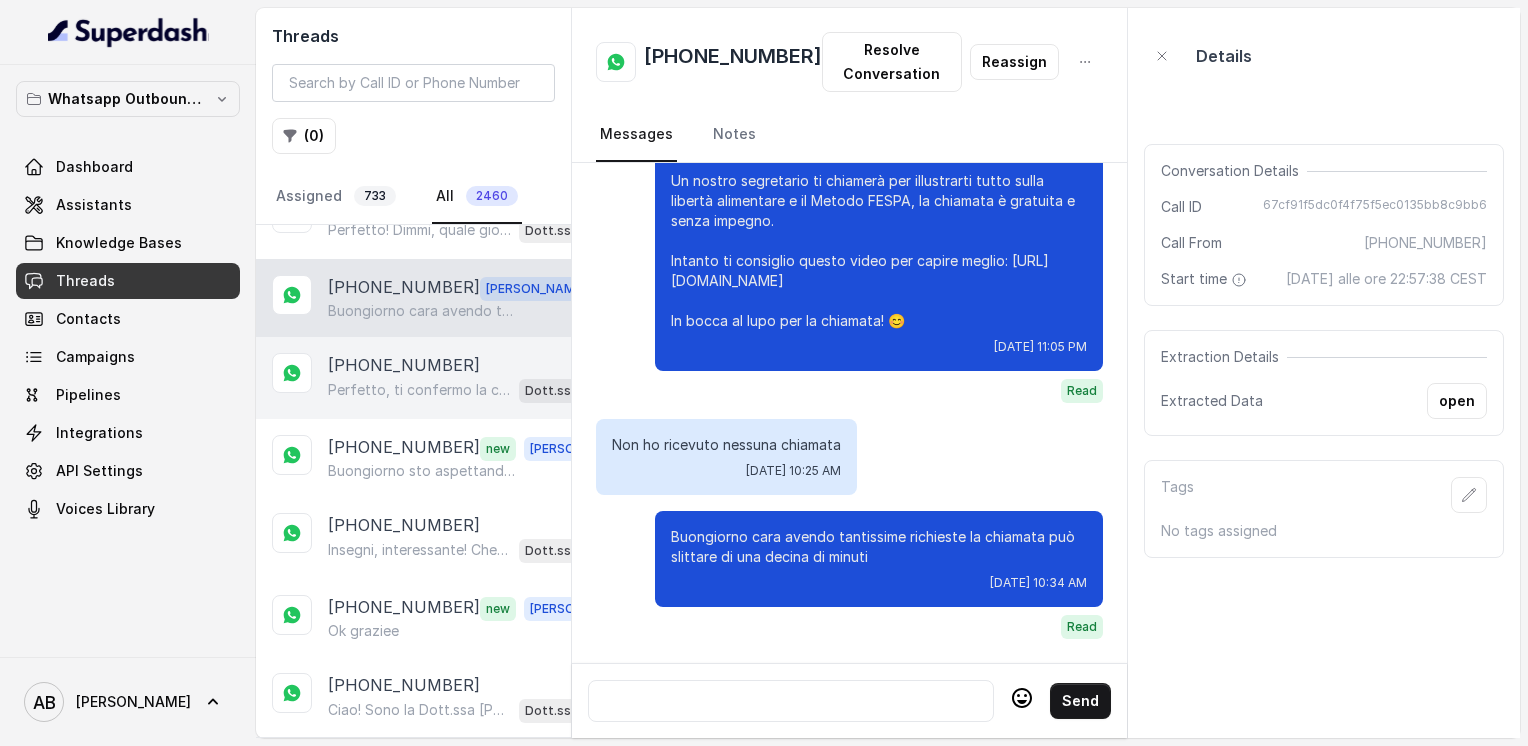 click on "[PHONE_NUMBER]   Perfetto, ti confermo la chiamata per [DATE] alle 18:00!
Un nostro segretario ti chiamerà per una consulenza gratuita e senza impegno, così potrai scoprire come funziona il [PERSON_NAME] FESPA e cosa è più adatto a te.
Intanto ti consiglio di guardare questo video per capire meglio: [URL][DOMAIN_NAME]
In bocca al lupo per la chiamata e buona giornata! 😊
PS: Segna data e orario per aspettarti la chiamata. Dott.ssa [PERSON_NAME] AI" at bounding box center [413, 378] 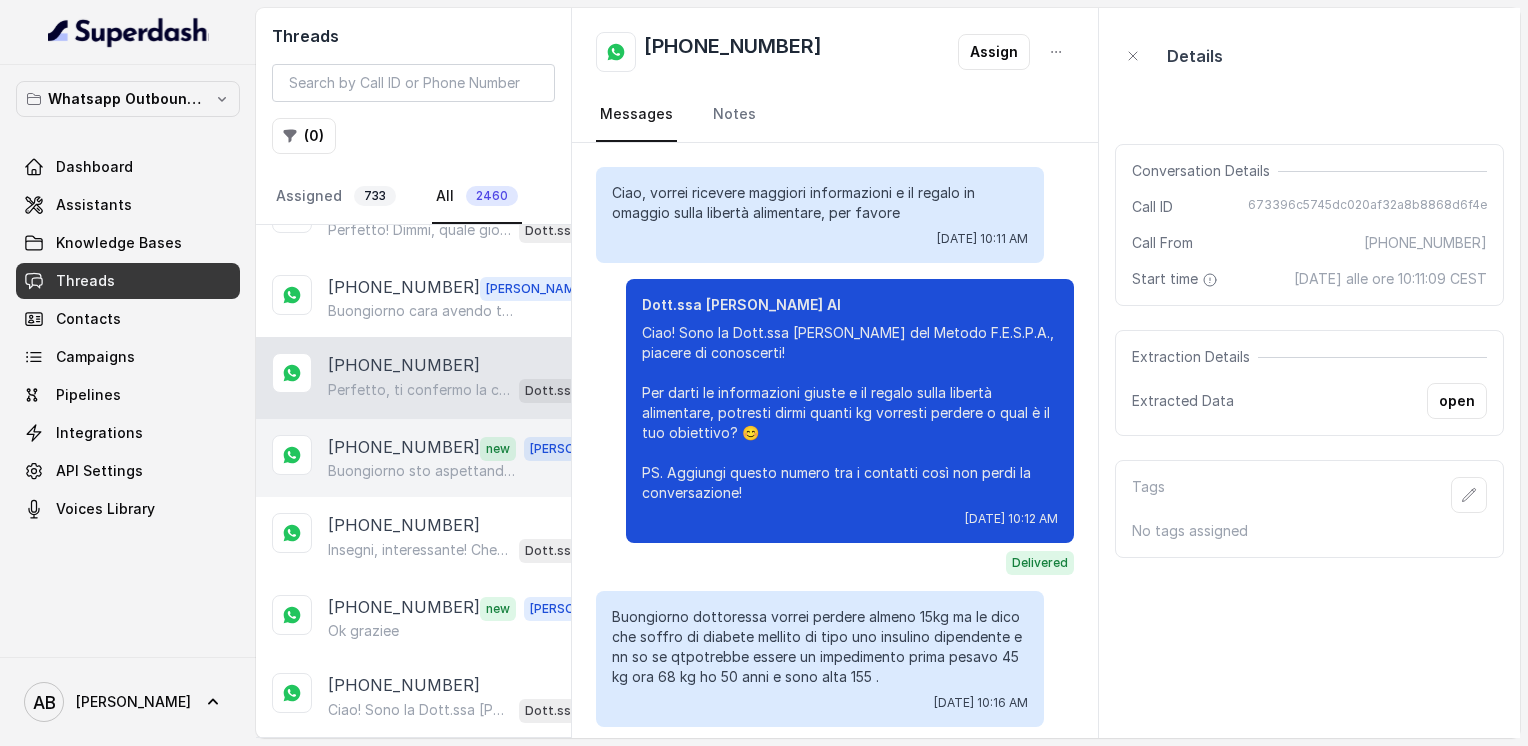 click on "Buongiorno  sto aspettando  la chiamata  xche poi ho un altro  impegno" at bounding box center (424, 471) 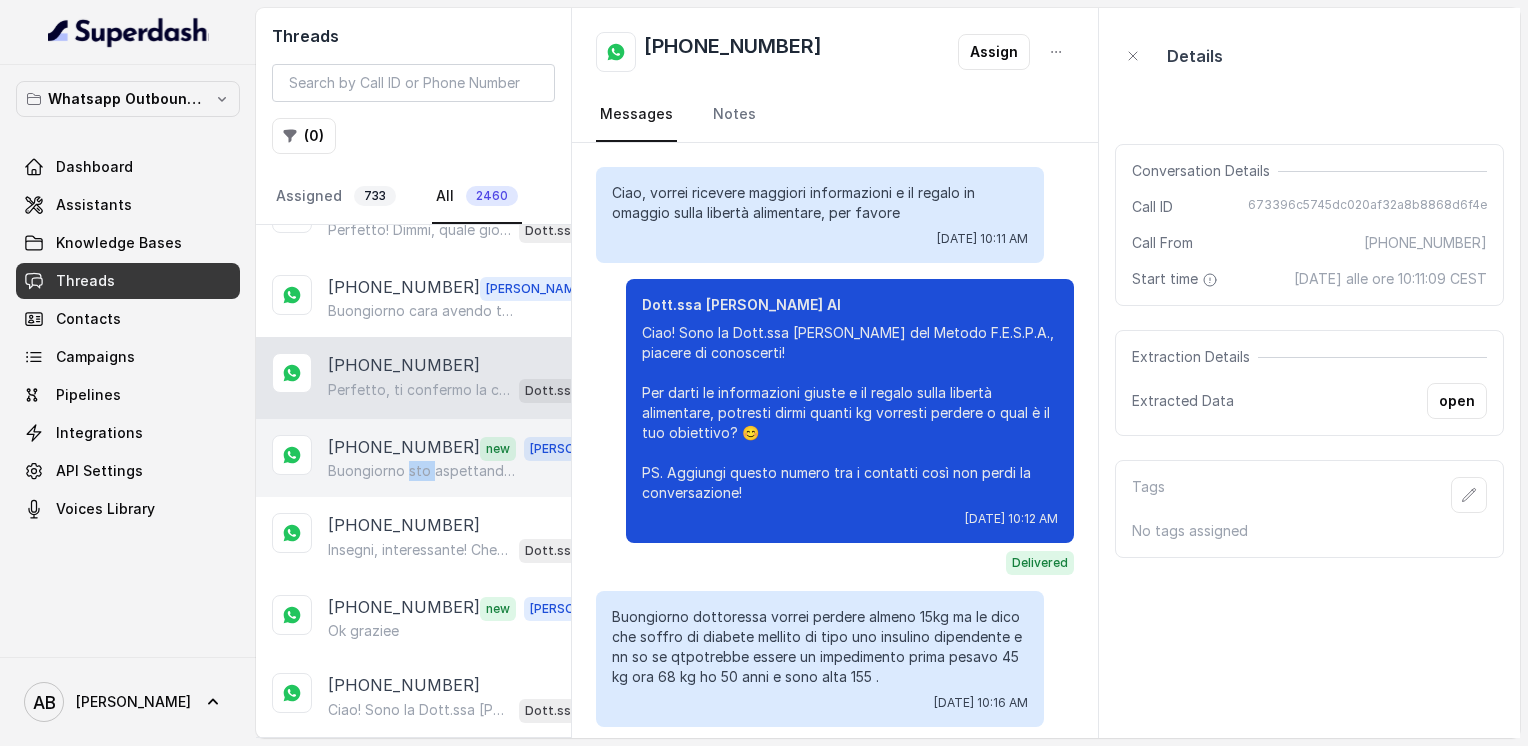 click on "Buongiorno  sto aspettando  la chiamata  xche poi ho un altro  impegno" at bounding box center (424, 471) 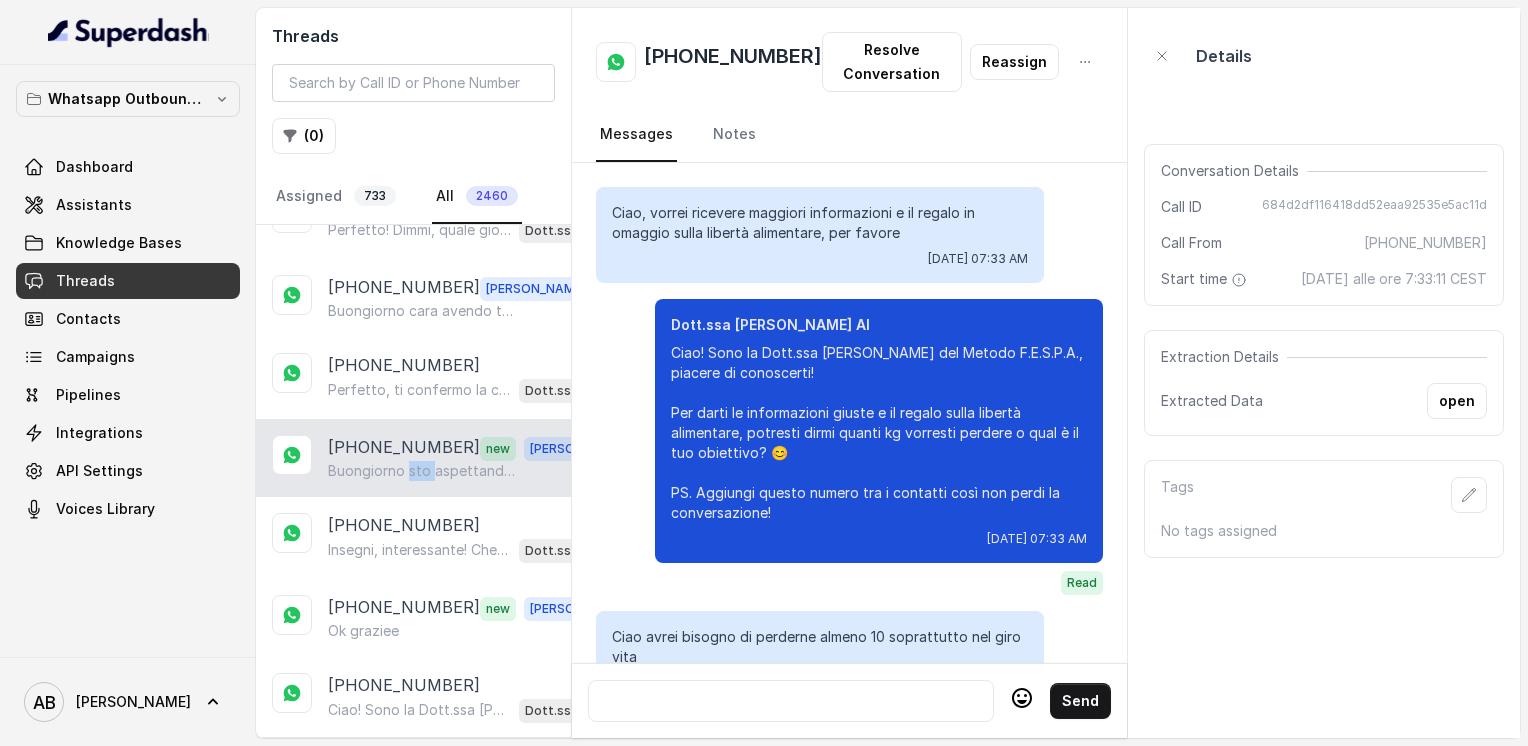 scroll, scrollTop: 2760, scrollLeft: 0, axis: vertical 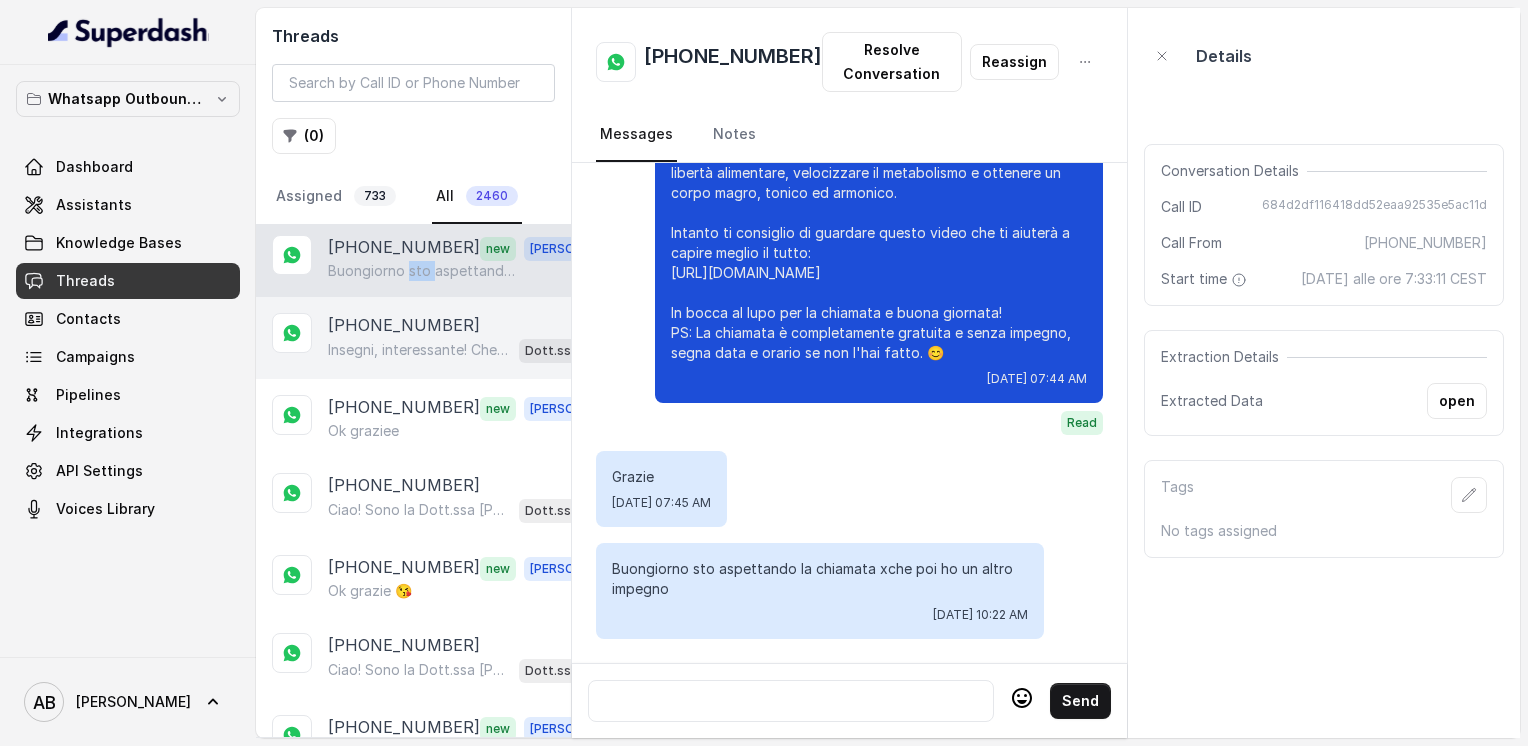 click on "[PHONE_NUMBER]" at bounding box center [404, 325] 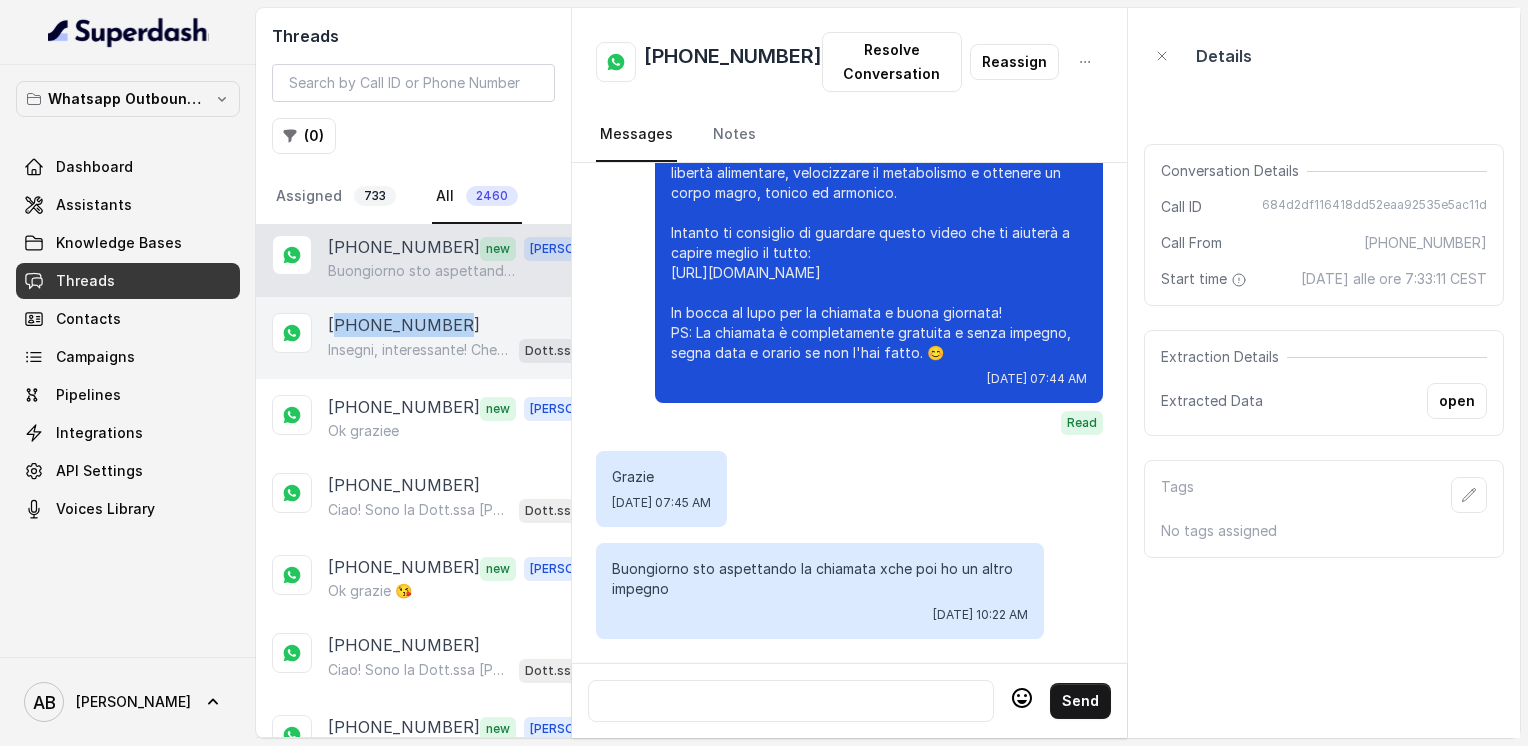 click on "[PHONE_NUMBER]" at bounding box center [404, 325] 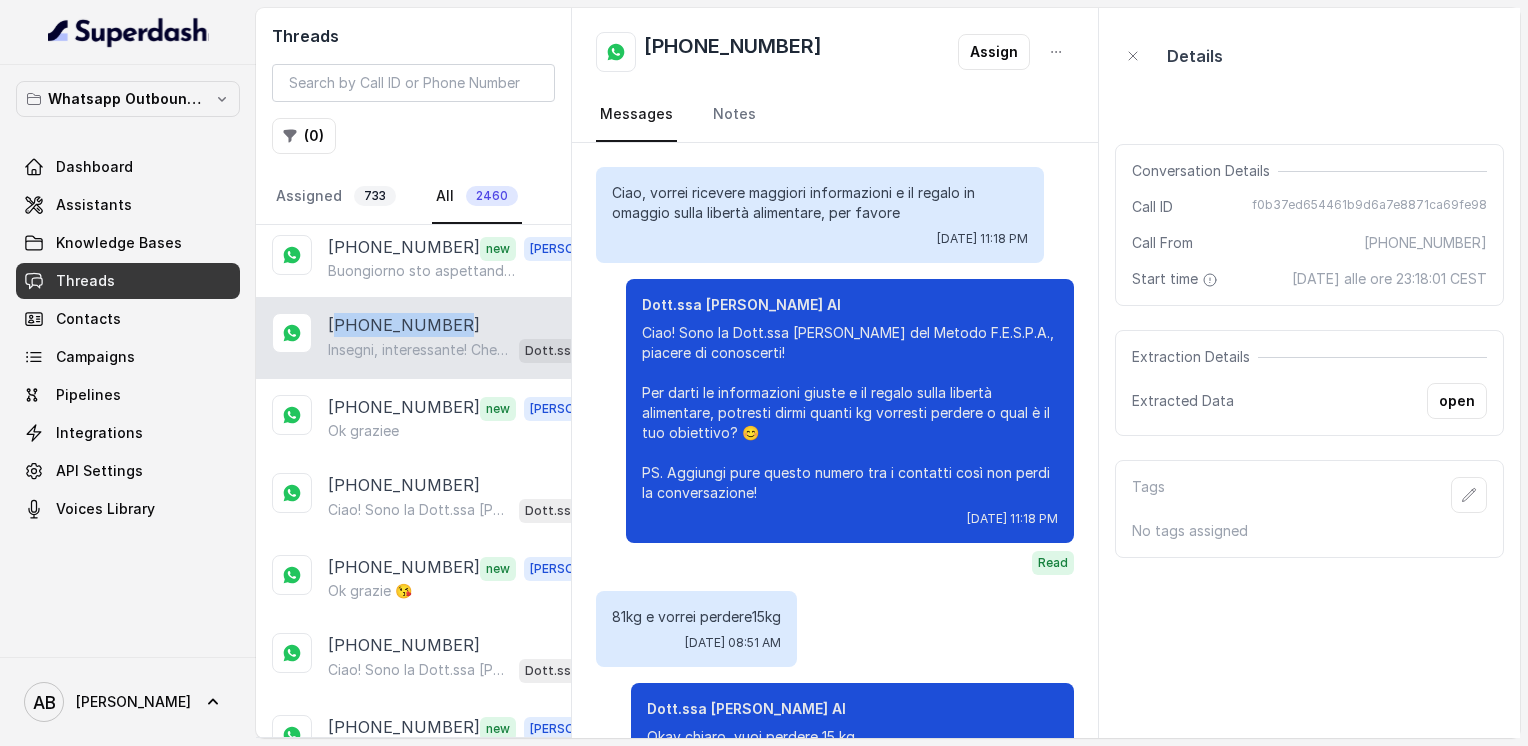 scroll, scrollTop: 2292, scrollLeft: 0, axis: vertical 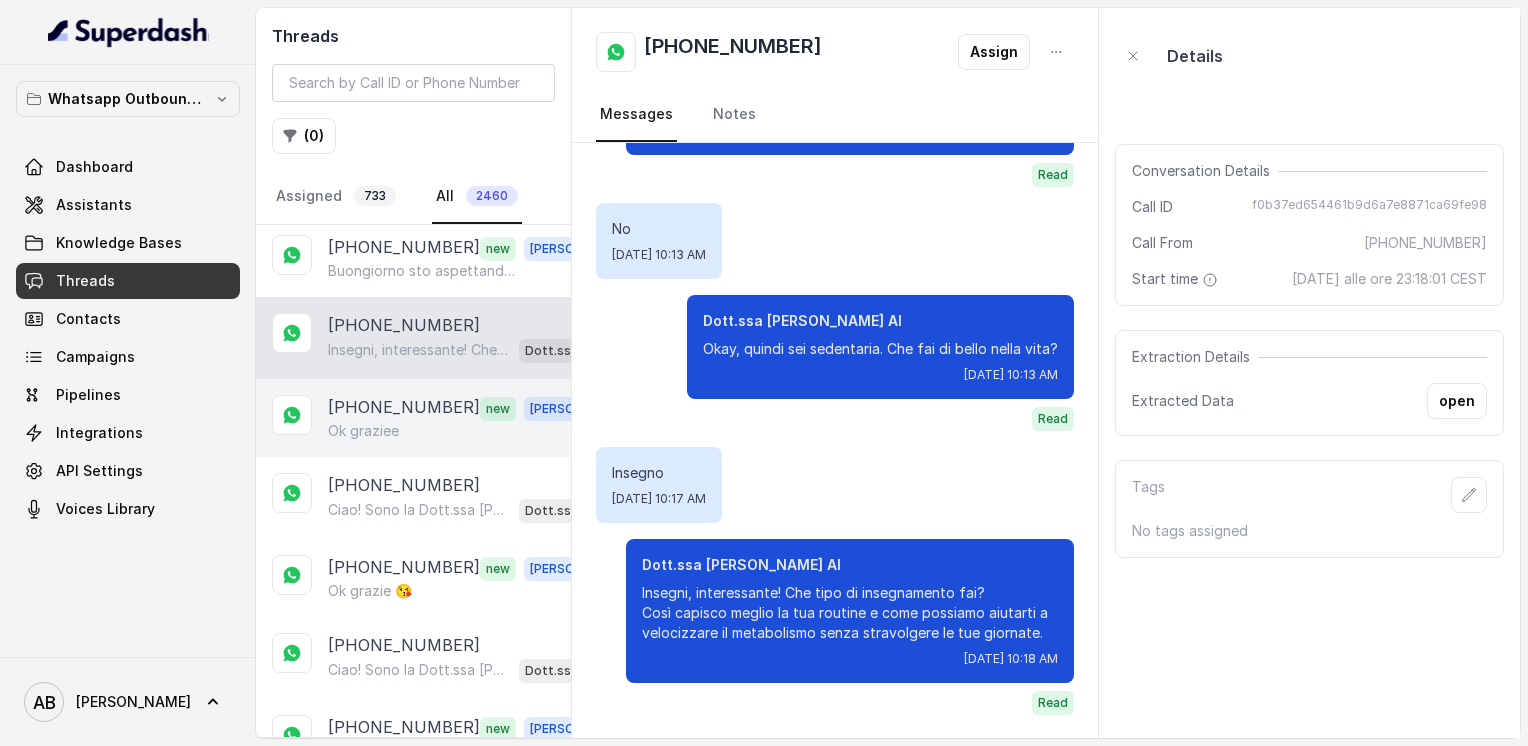 click on "[PHONE_NUMBER]   new [PERSON_NAME]" at bounding box center [413, 418] 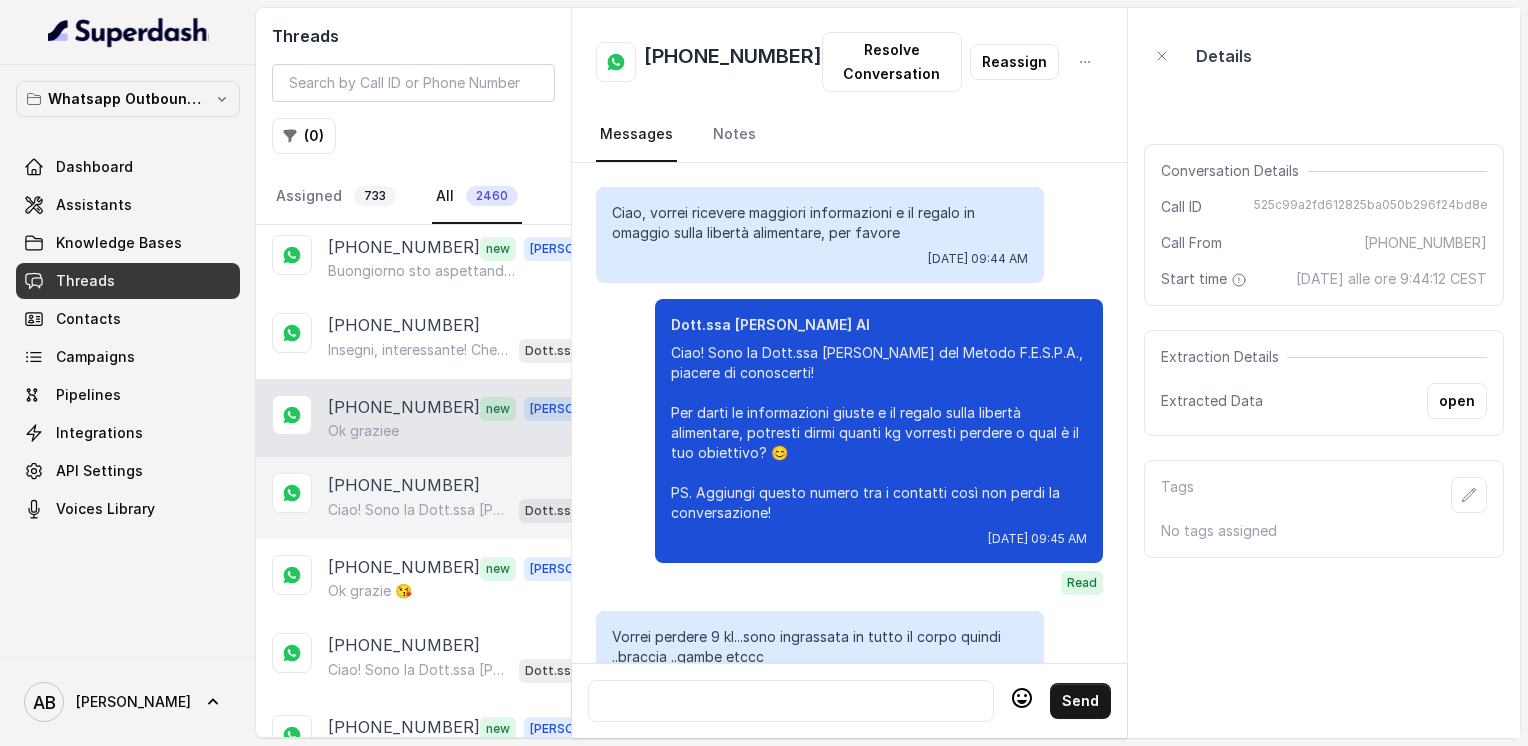 click on "[PHONE_NUMBER]" at bounding box center (404, 485) 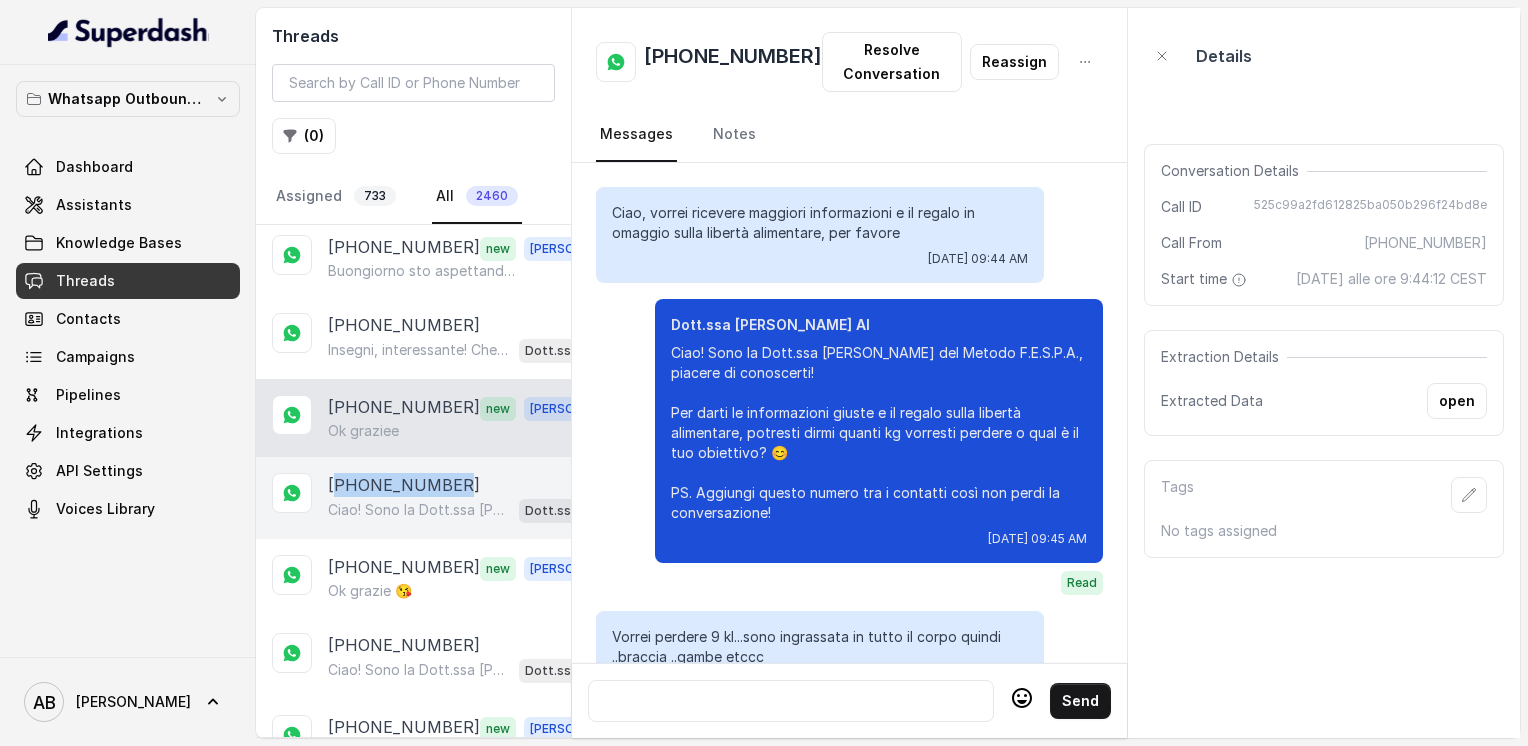 click on "[PHONE_NUMBER]" at bounding box center [404, 485] 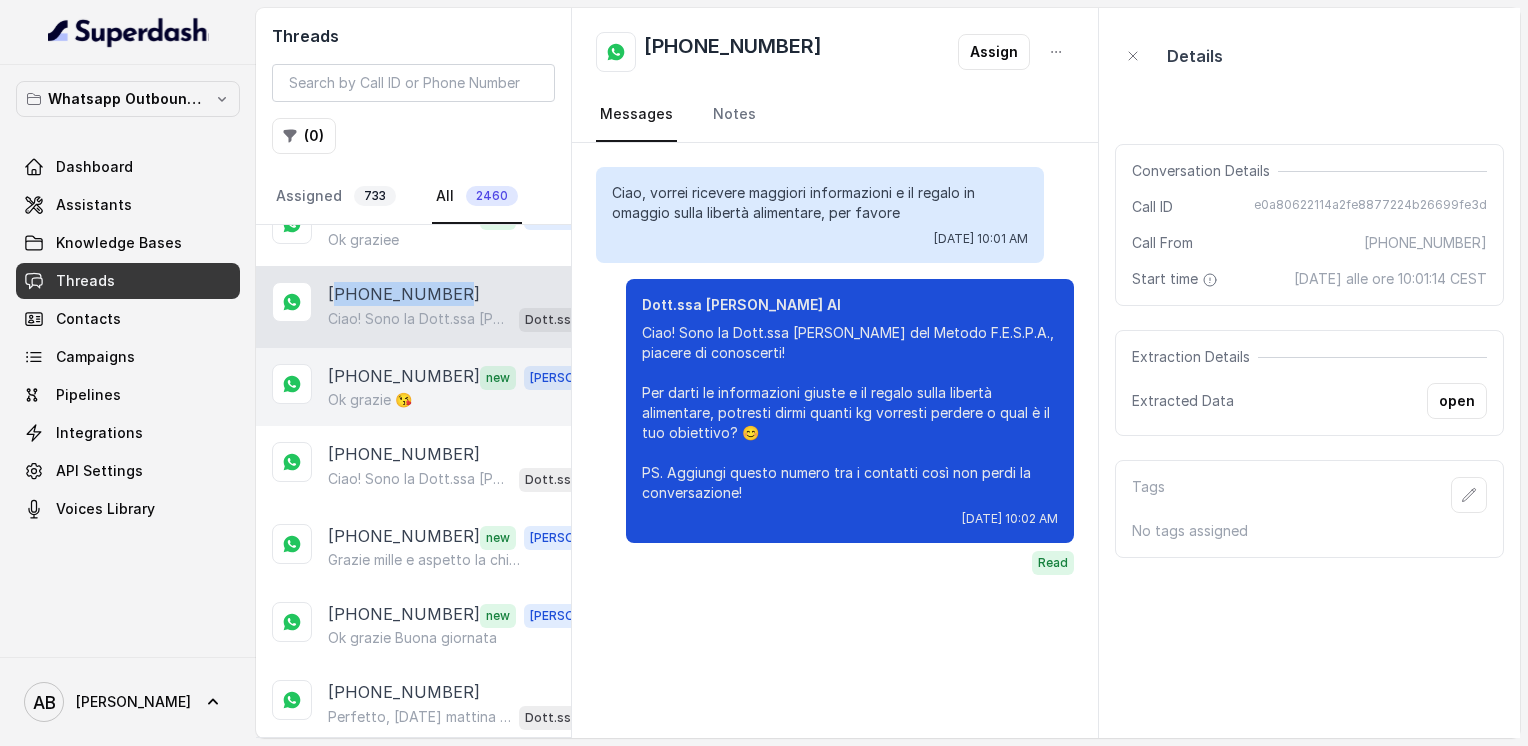 scroll, scrollTop: 1100, scrollLeft: 0, axis: vertical 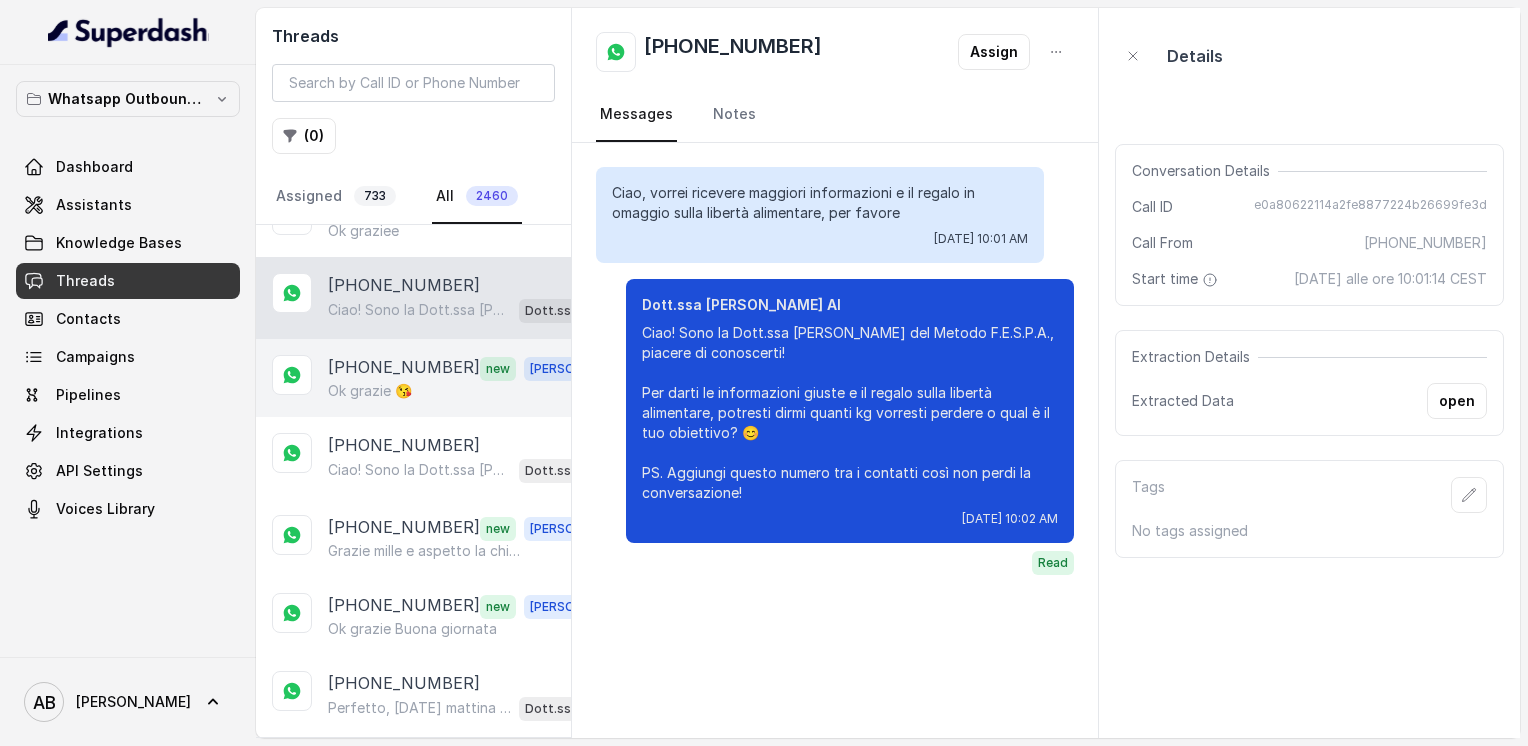 click on "[PHONE_NUMBER]" at bounding box center [404, 368] 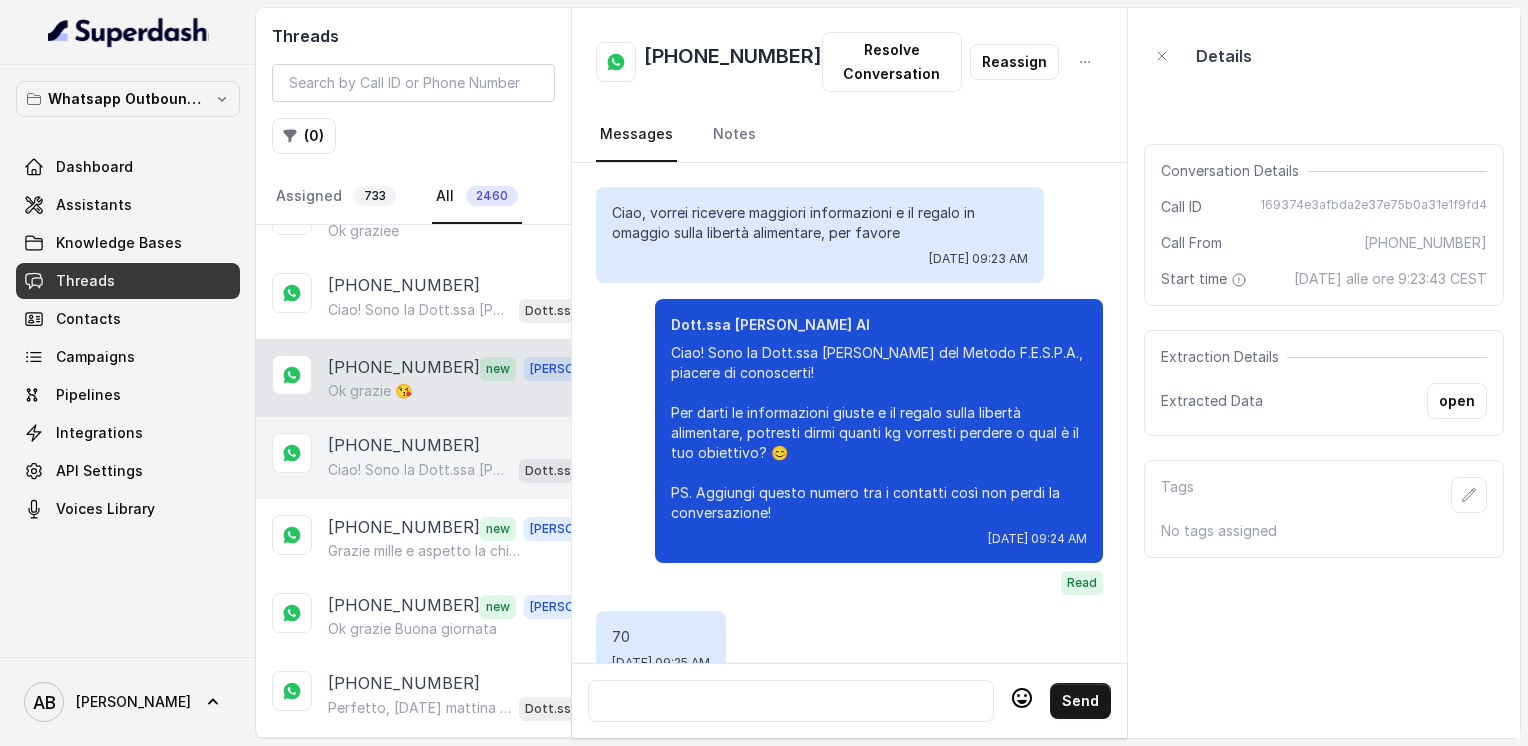 scroll, scrollTop: 6992, scrollLeft: 0, axis: vertical 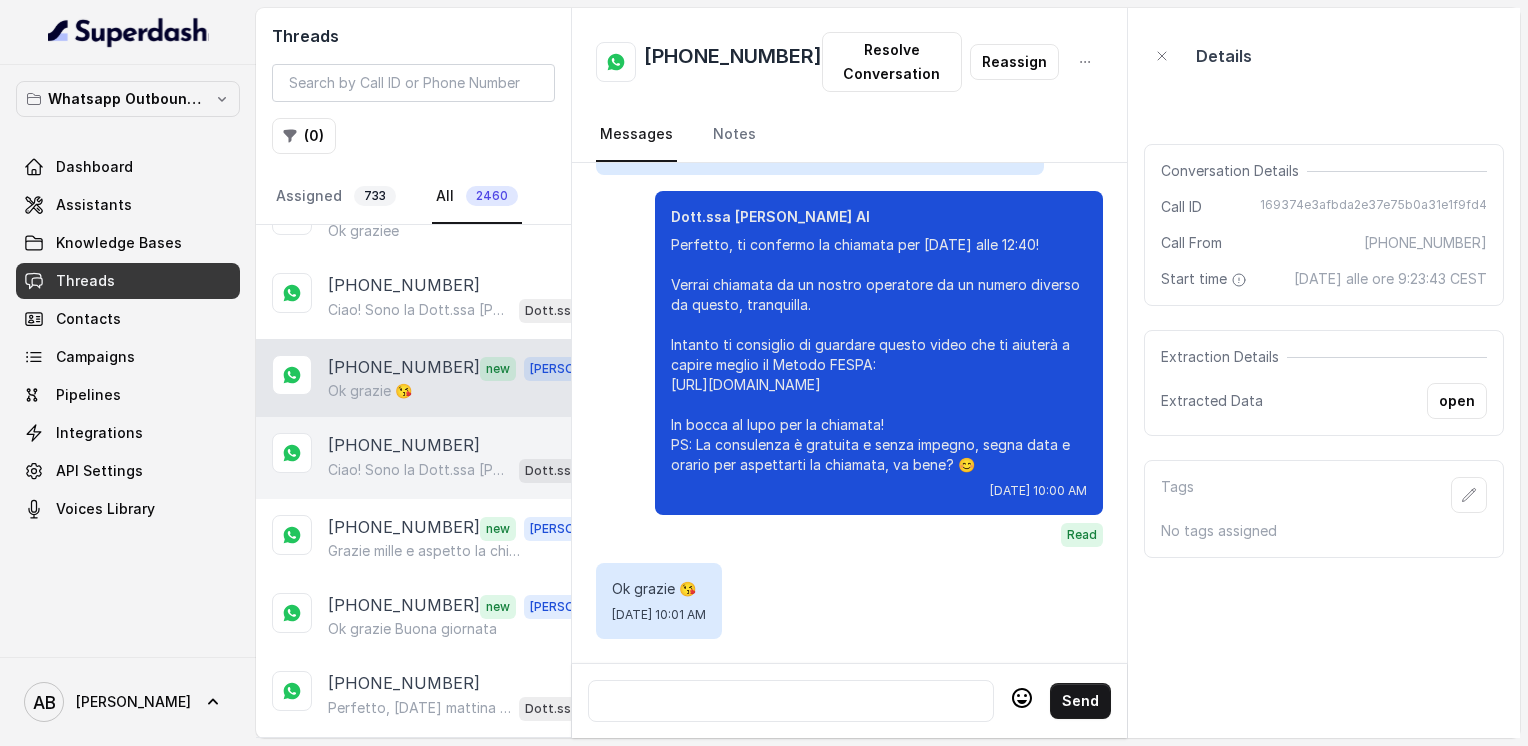 click on "[PHONE_NUMBER]   Ciao! Sono la Dott.ssa [PERSON_NAME] del Metodo F.E.S.P.A., piacere di conoscerti!
Per darti le informazioni giuste e il regalo sulla libertà alimentare, potresti dirmi quanti kg vorresti perdere o qual è il tuo obiettivo? 😊
PS. Aggiungi pure questo numero tra i contatti così non perdi la conversazione! Dott.ssa [PERSON_NAME] AI" at bounding box center (413, 458) 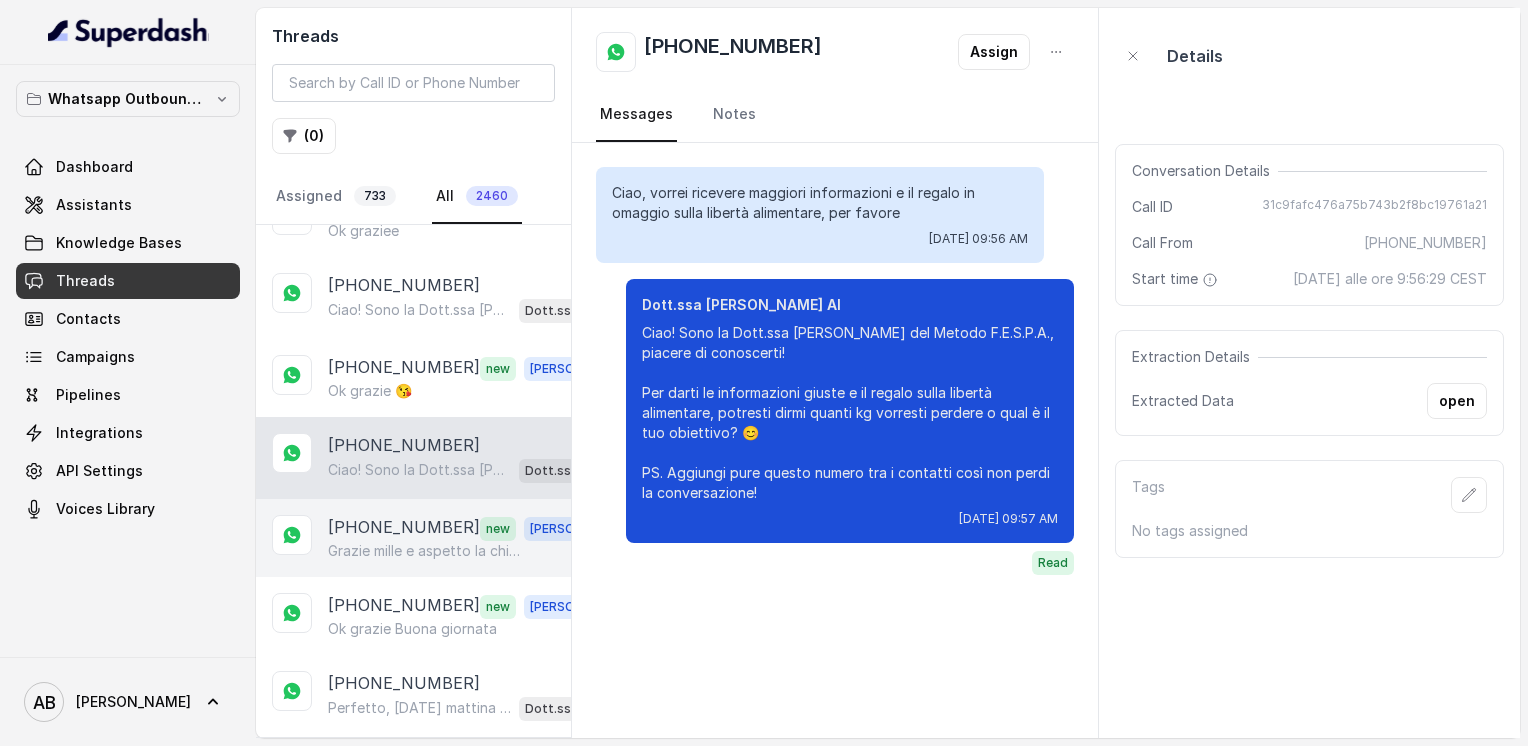 click on "[PHONE_NUMBER]   new [PERSON_NAME] mille e aspetto la chiamata di [DATE]…
Buona giornata" at bounding box center [413, 538] 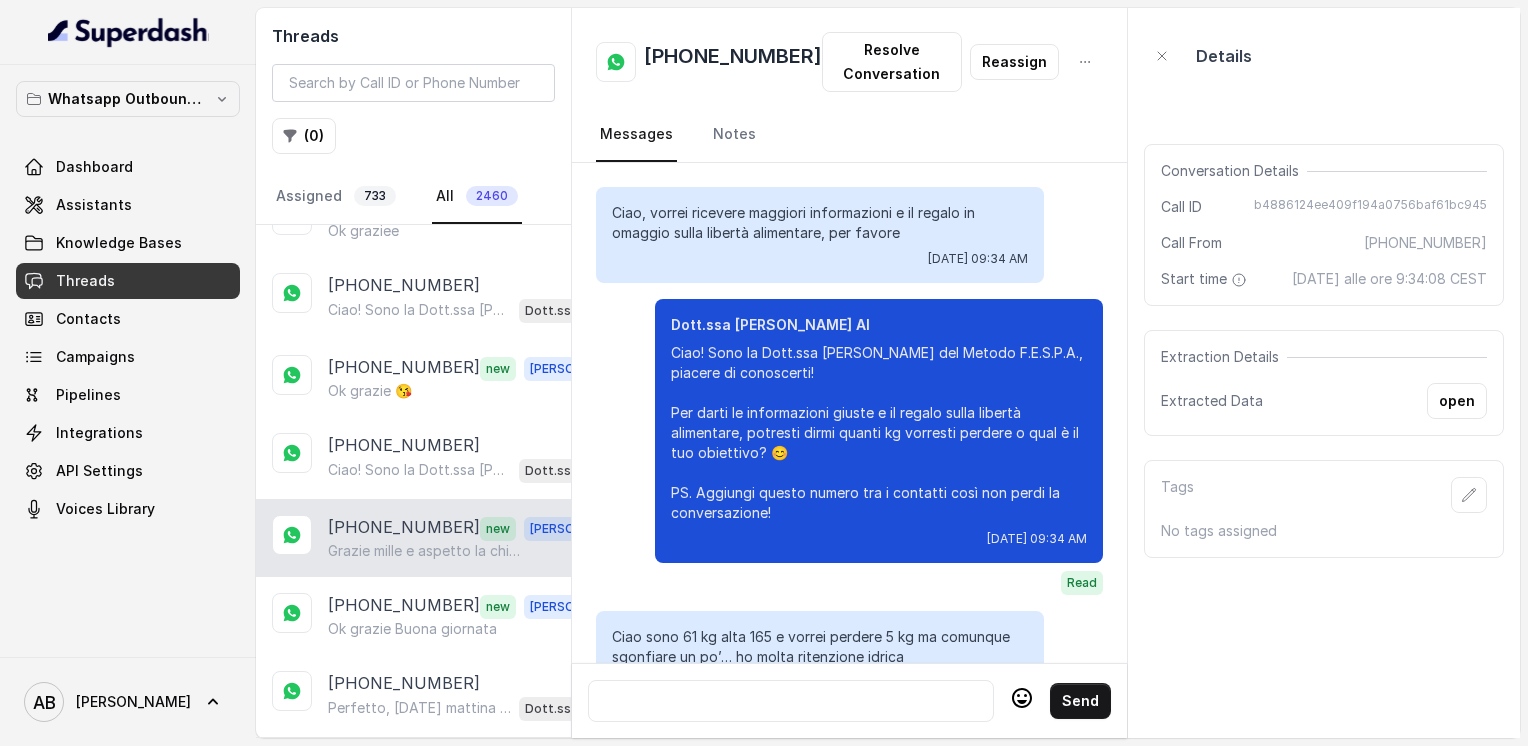 scroll, scrollTop: 2528, scrollLeft: 0, axis: vertical 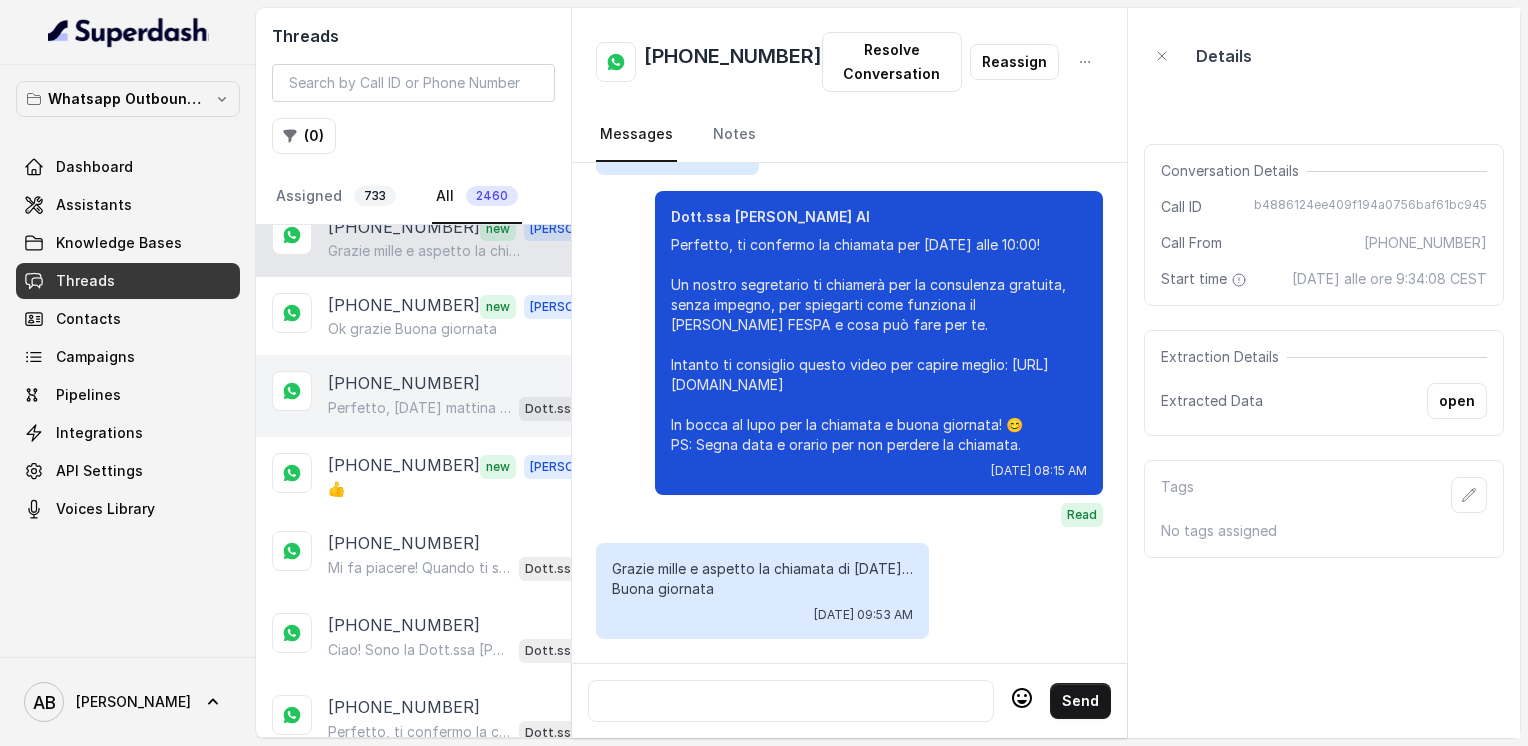 click on "[PHONE_NUMBER]   Perfetto, [DATE] mattina alle 11:00 va benissimo!
Ti confermo la chiamata per [DATE] alle 11:00.
Un nostro segretario ti chiamerà per la consulenza gratuita, senza impegno, per spiegarti come funziona il [PERSON_NAME] FESPA e cosa può fare per te.
Intanto ti consiglio di guardare questo video che ti aiuterà a capire meglio:
[URL][DOMAIN_NAME]
In bocca al lupo per la chiamata! 😊
PS: Segna data e orario per non perderla. Dott.ssa [PERSON_NAME] AI" at bounding box center (413, 396) 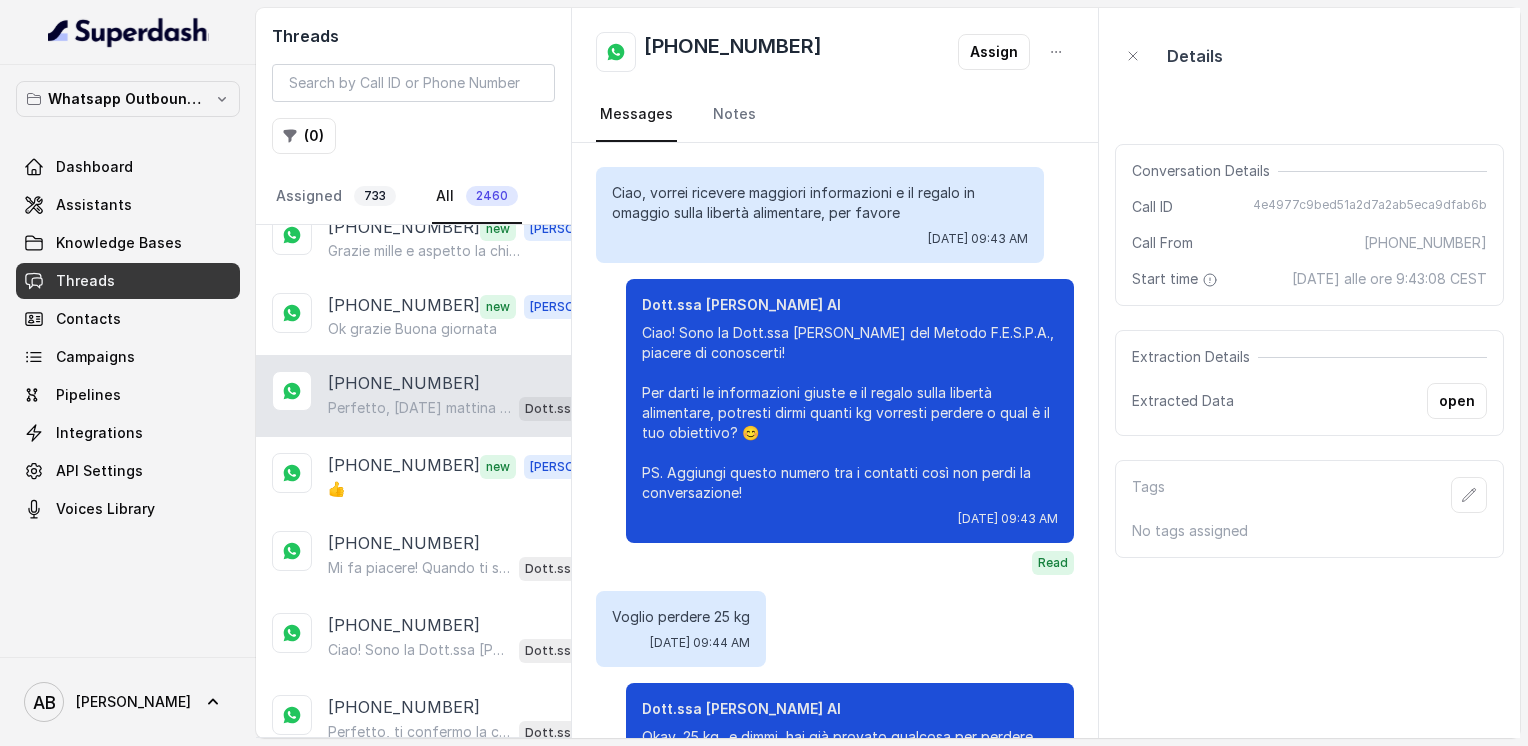click on "[PHONE_NUMBER]   Perfetto, [DATE] mattina alle 11:00 va benissimo!
Ti confermo la chiamata per [DATE] alle 11:00.
Un nostro segretario ti chiamerà per la consulenza gratuita, senza impegno, per spiegarti come funziona il [PERSON_NAME] FESPA e cosa può fare per te.
Intanto ti consiglio di guardare questo video che ti aiuterà a capire meglio:
[URL][DOMAIN_NAME]
In bocca al lupo per la chiamata! 😊
PS: Segna data e orario per non perderla. Dott.ssa [PERSON_NAME] AI" at bounding box center [413, 396] 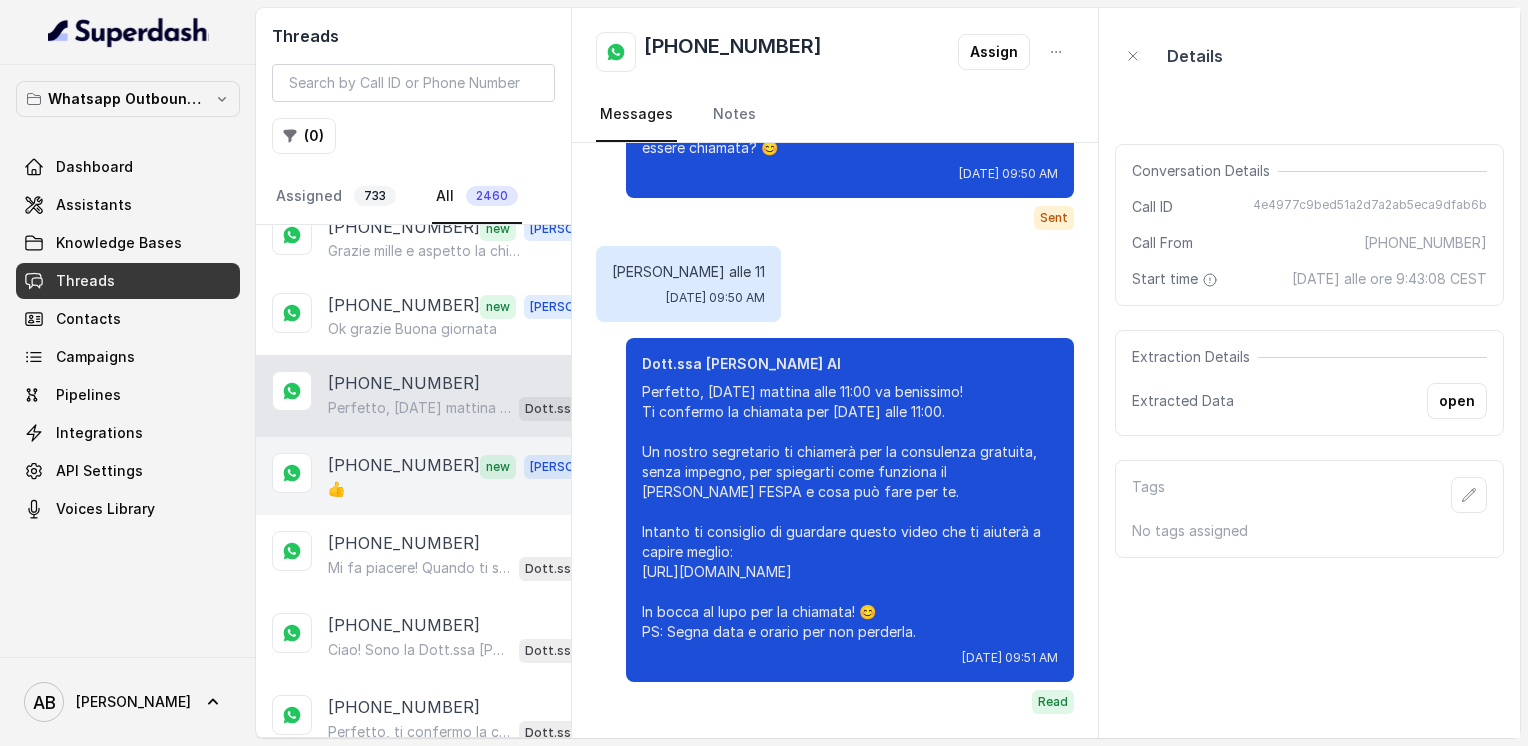 click on "👍" at bounding box center (469, 489) 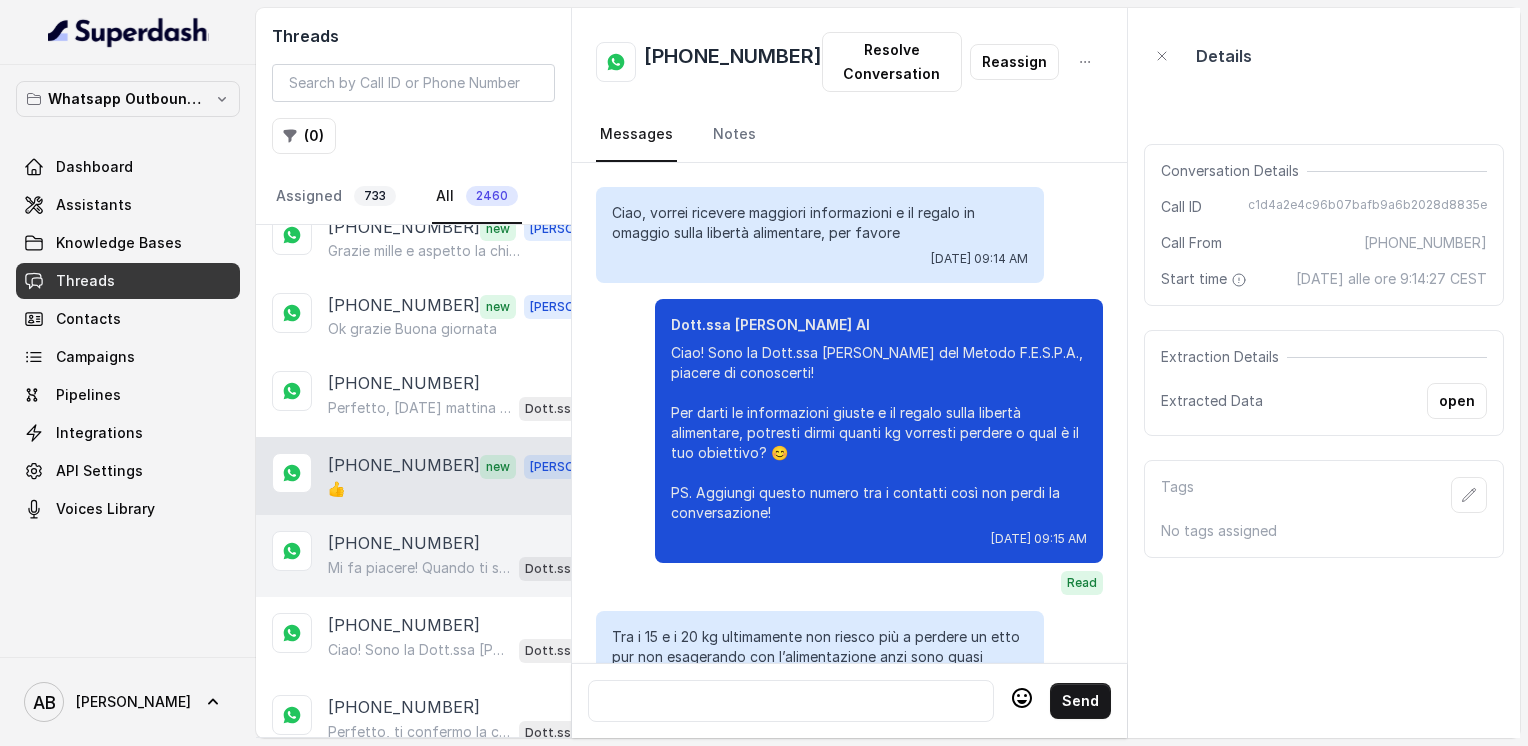 scroll, scrollTop: 2548, scrollLeft: 0, axis: vertical 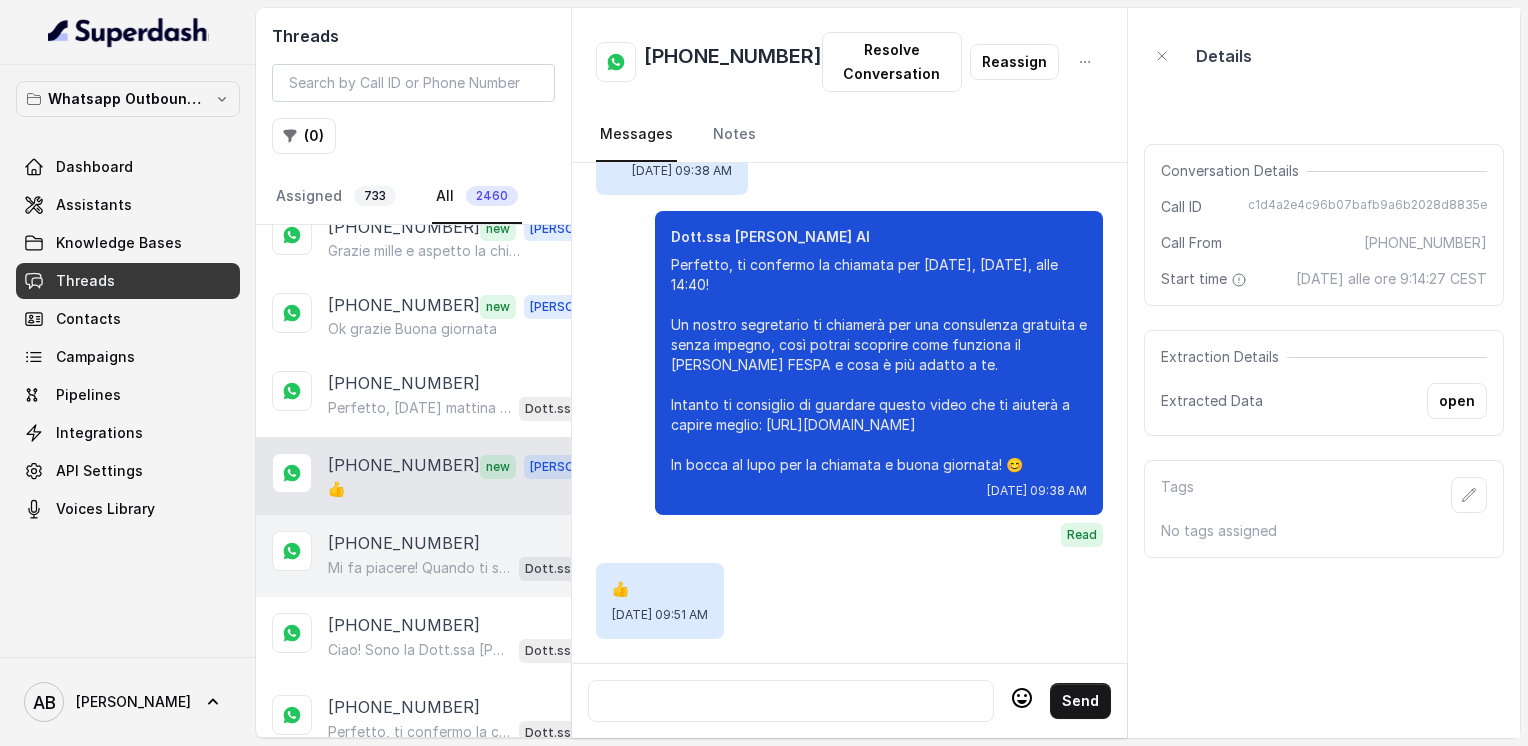 drag, startPoint x: 412, startPoint y: 522, endPoint x: 415, endPoint y: 574, distance: 52.086468 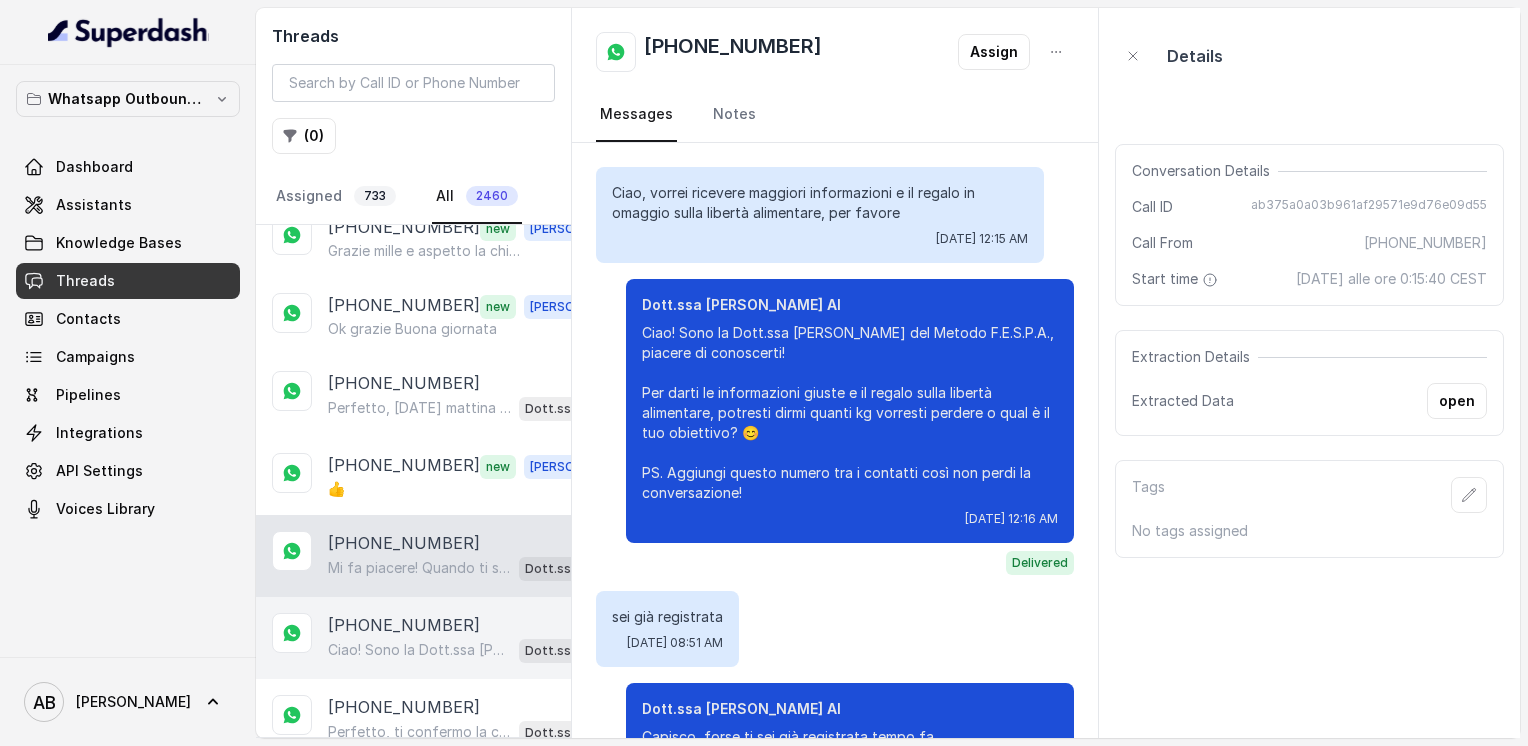 scroll, scrollTop: 3128, scrollLeft: 0, axis: vertical 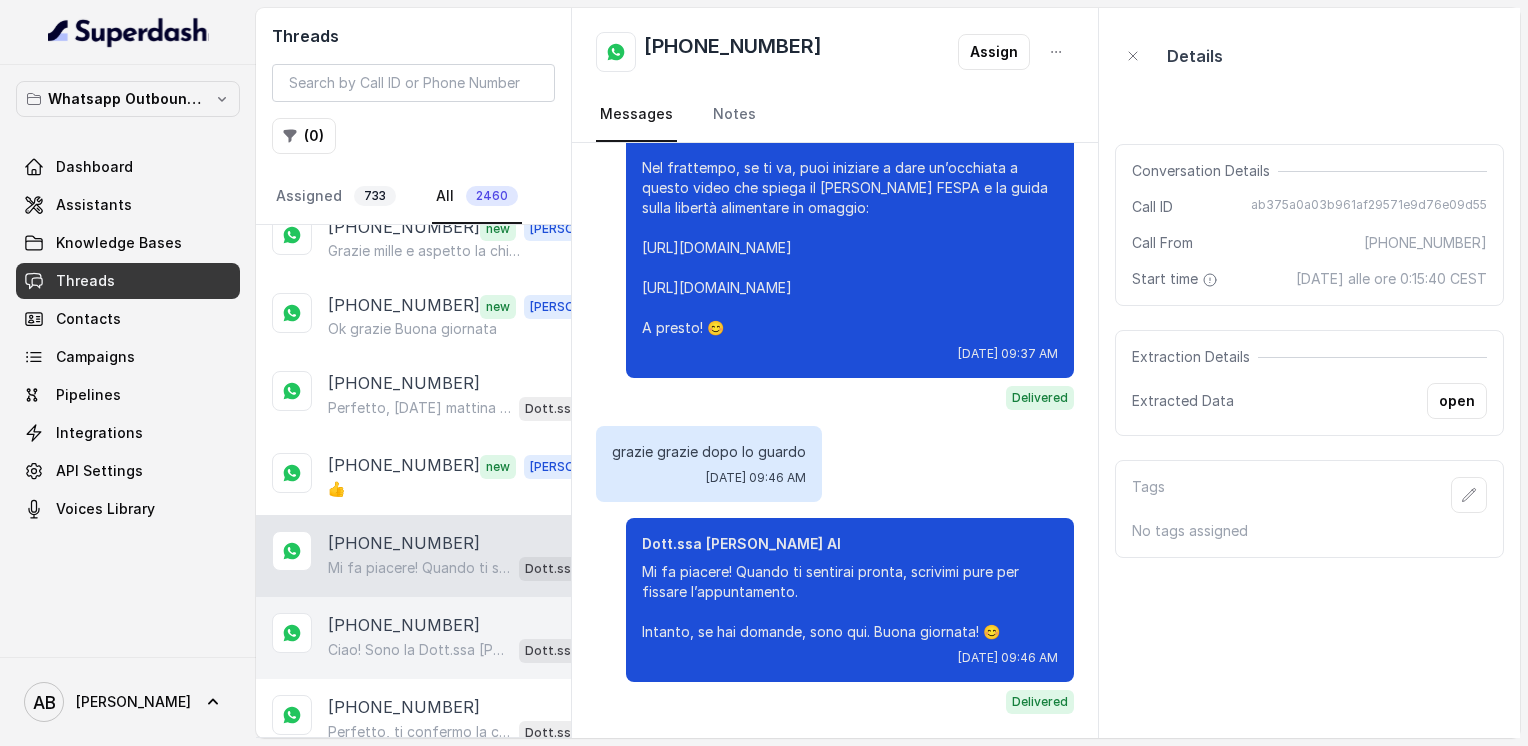 click on "Ciao! Sono la Dott.ssa [PERSON_NAME] del Metodo F.E.S.P.A., piacere di conoscerti!
Per darti le informazioni giuste e il regalo sulla libertà alimentare, potresti dirmi quanti kg vorresti perdere o qual è il tuo obiettivo? 😊
PS. Aggiungi questo numero tra i contatti così non perdi la conversazione! Dott.ssa [PERSON_NAME] AI" at bounding box center (469, 650) 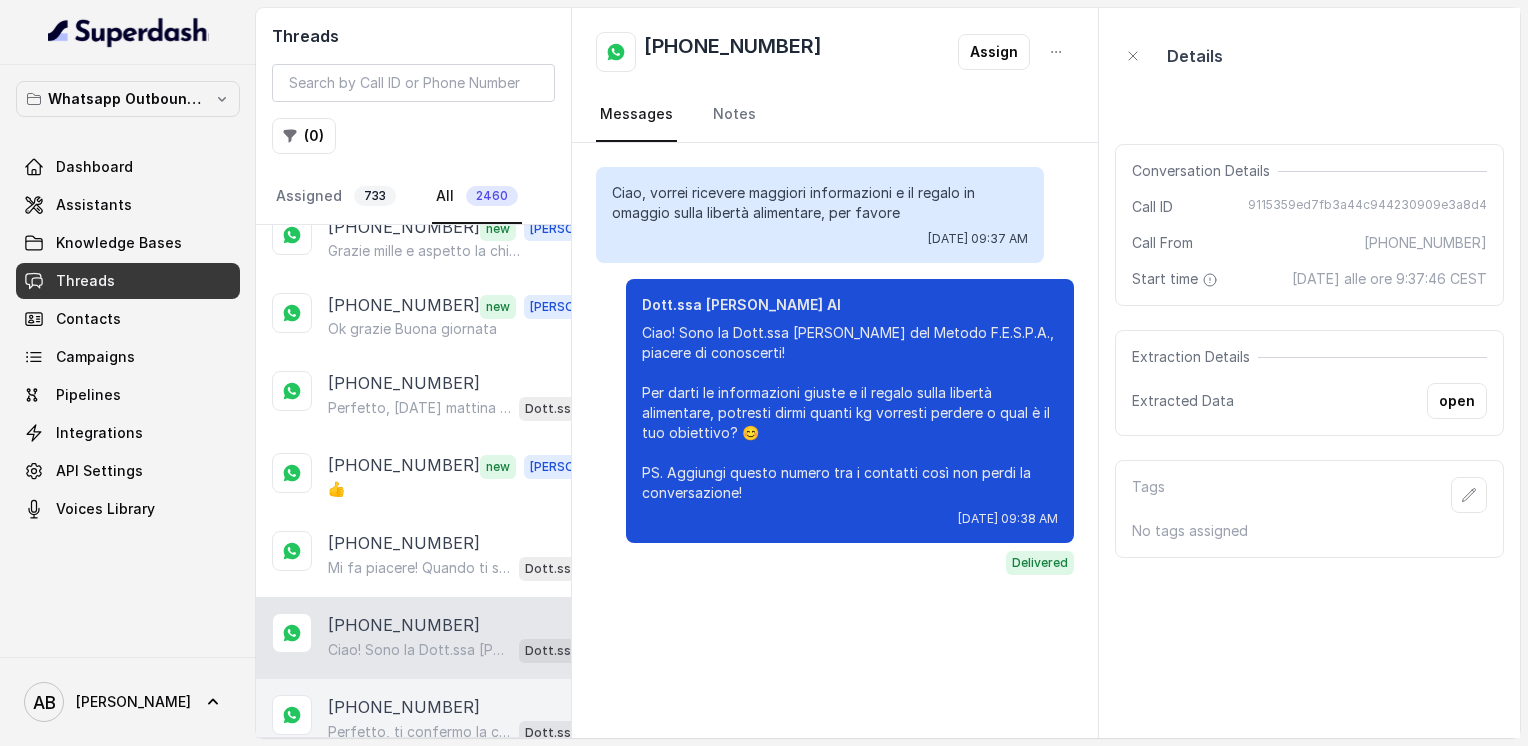 click on "[PHONE_NUMBER]" at bounding box center [404, 707] 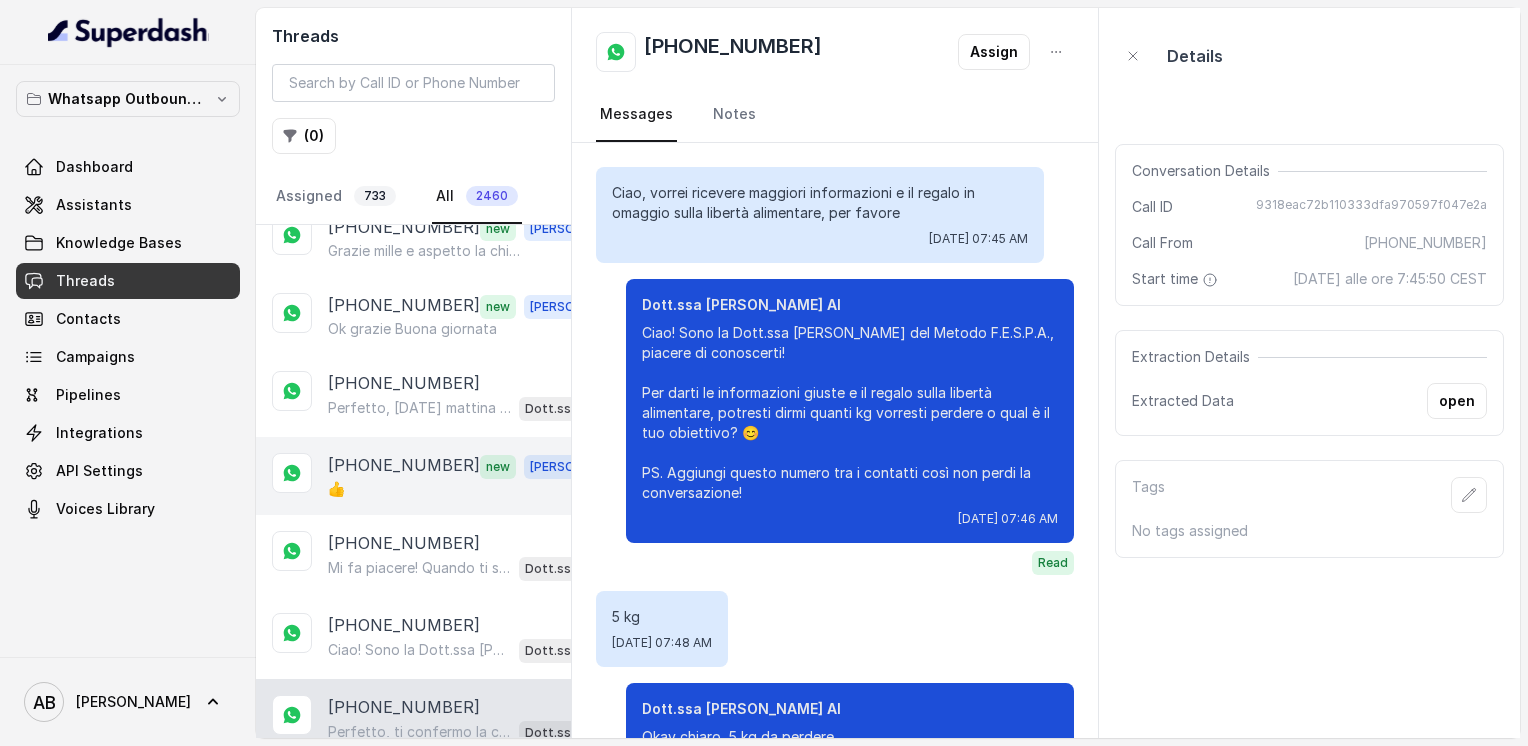 scroll, scrollTop: 3452, scrollLeft: 0, axis: vertical 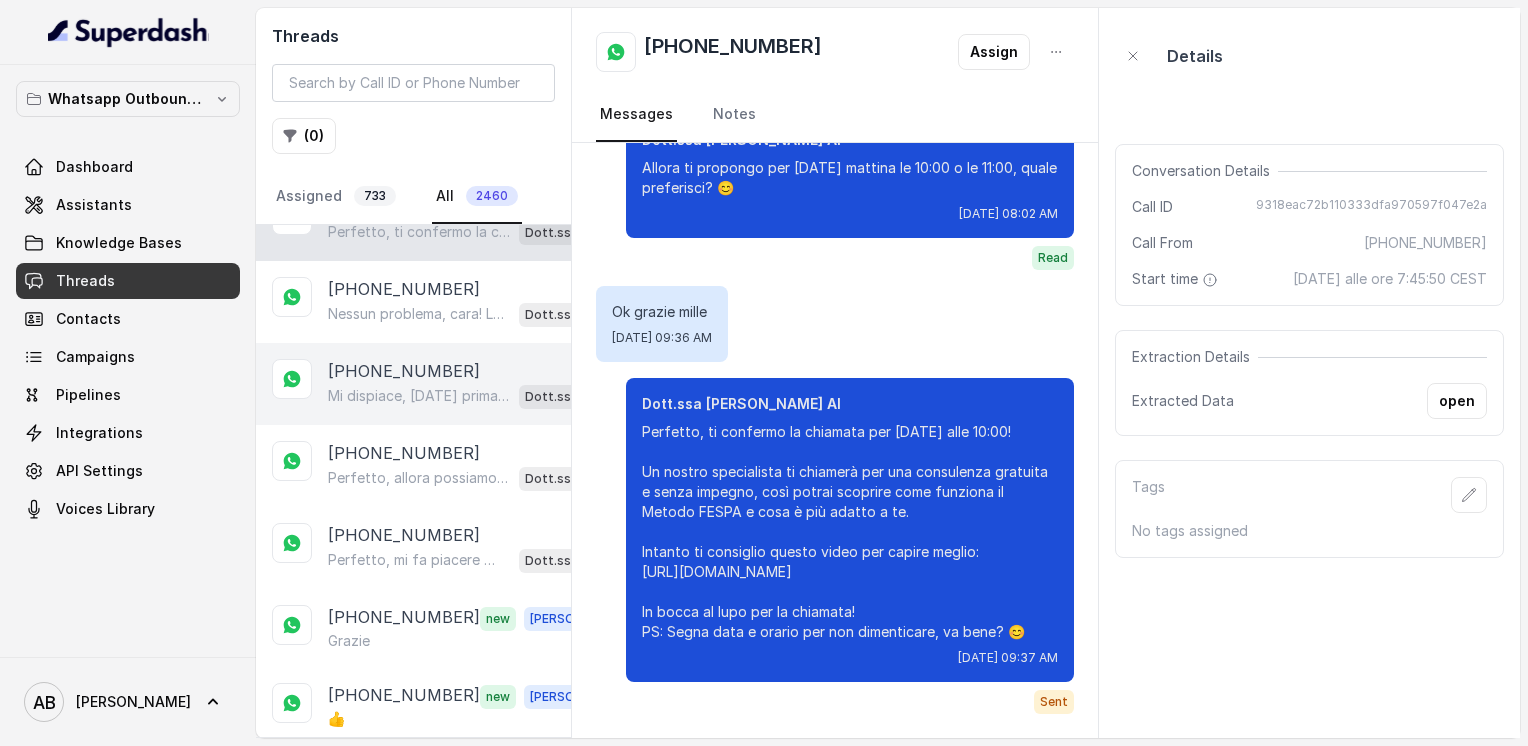 click on "[PHONE_NUMBER]   Mi dispiace, [DATE] prima delle 9:30 non abbiamo disponibilità.
Posso offrirti [DATE] alle 10:20 o alle 10:40, quale preferisci? 😊 Dott.ssa [PERSON_NAME] AI" at bounding box center (413, 384) 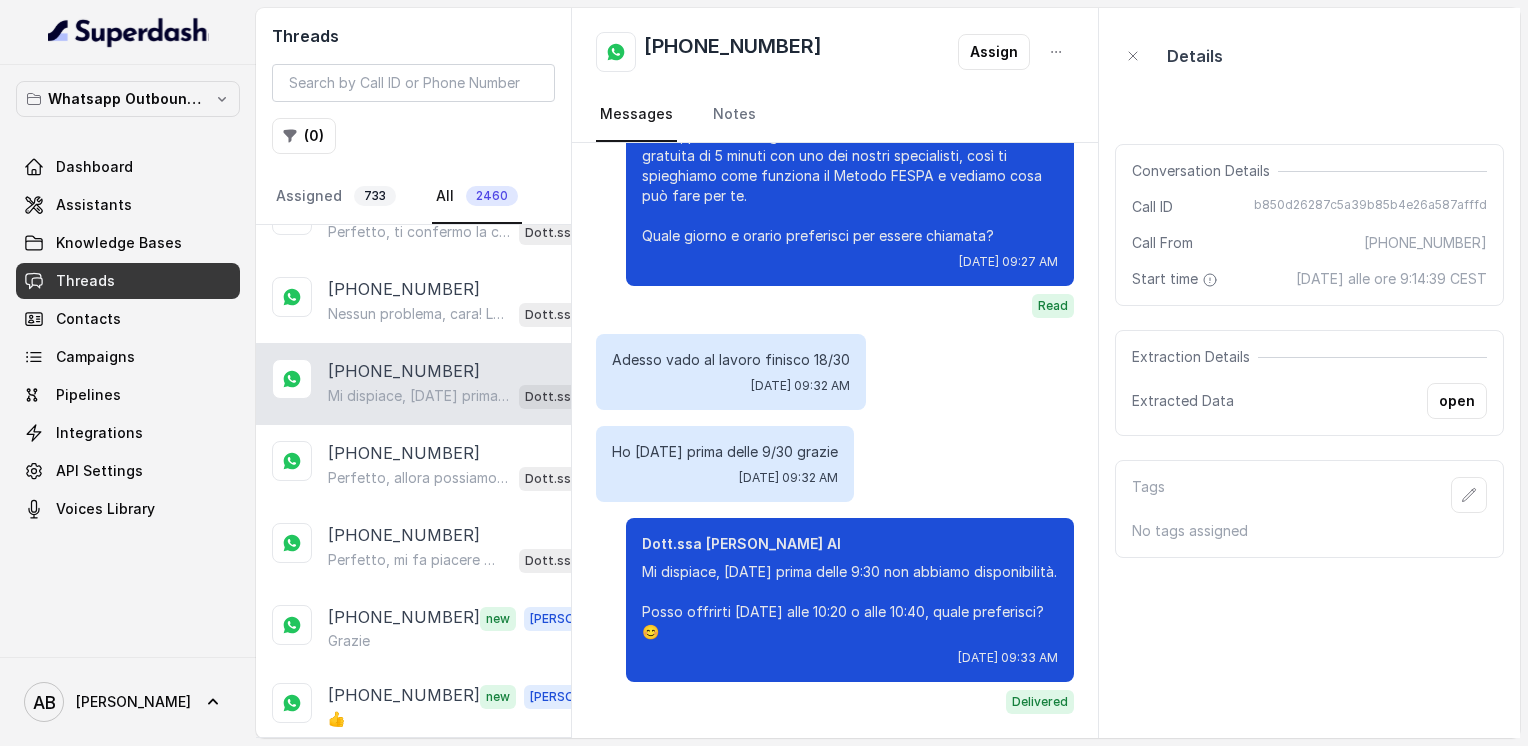 click on "[PHONE_NUMBER]   Mi dispiace, [DATE] prima delle 9:30 non abbiamo disponibilità.
Posso offrirti [DATE] alle 10:20 o alle 10:40, quale preferisci? 😊 Dott.ssa [PERSON_NAME] AI" at bounding box center (413, 384) 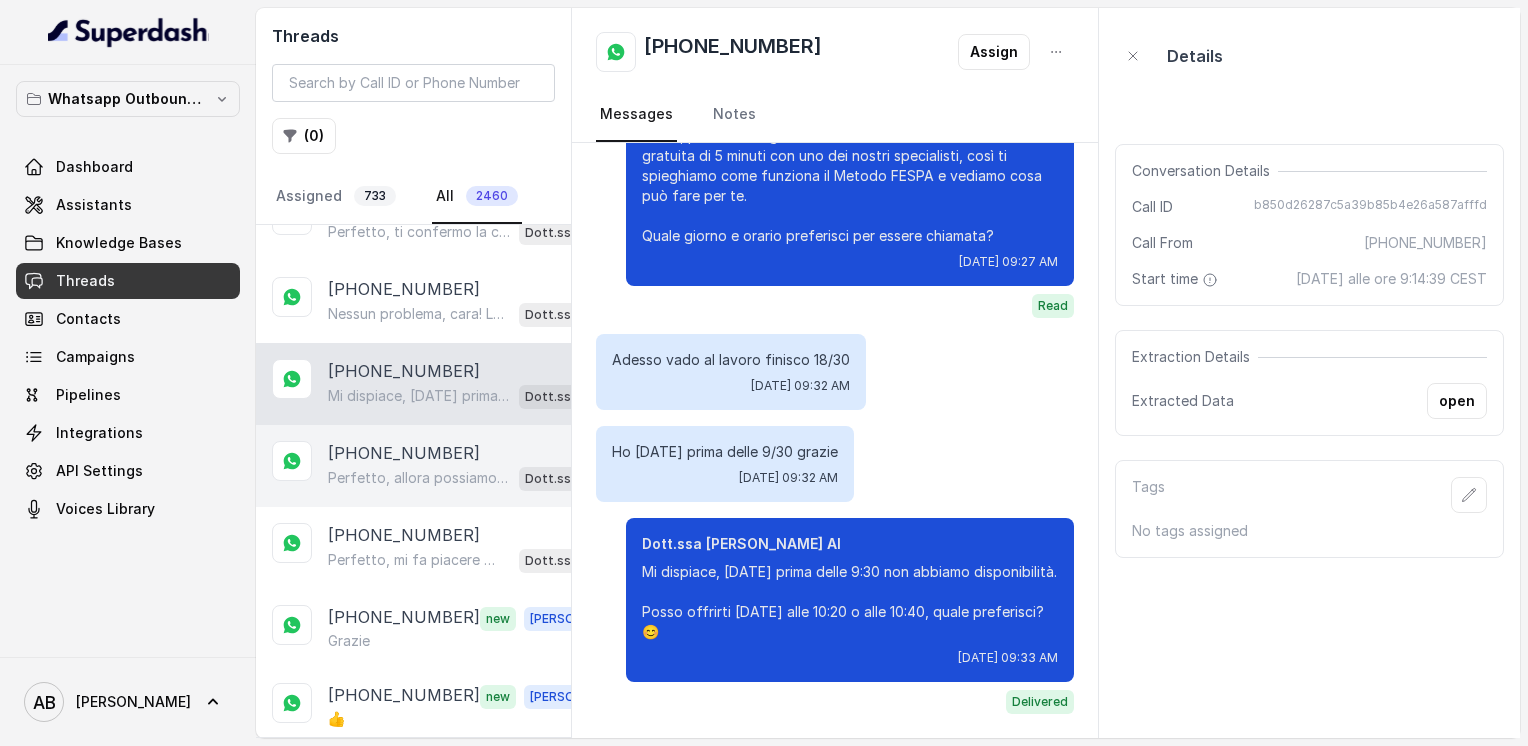 click on "Perfetto, allora possiamo organizzare una consulenza gratuita con uno specialista per spiegarti tutto nel dettaglio e capire cosa fa al caso tuo.
Quale giorno e orario preferisci per essere chiamata?" at bounding box center (419, 478) 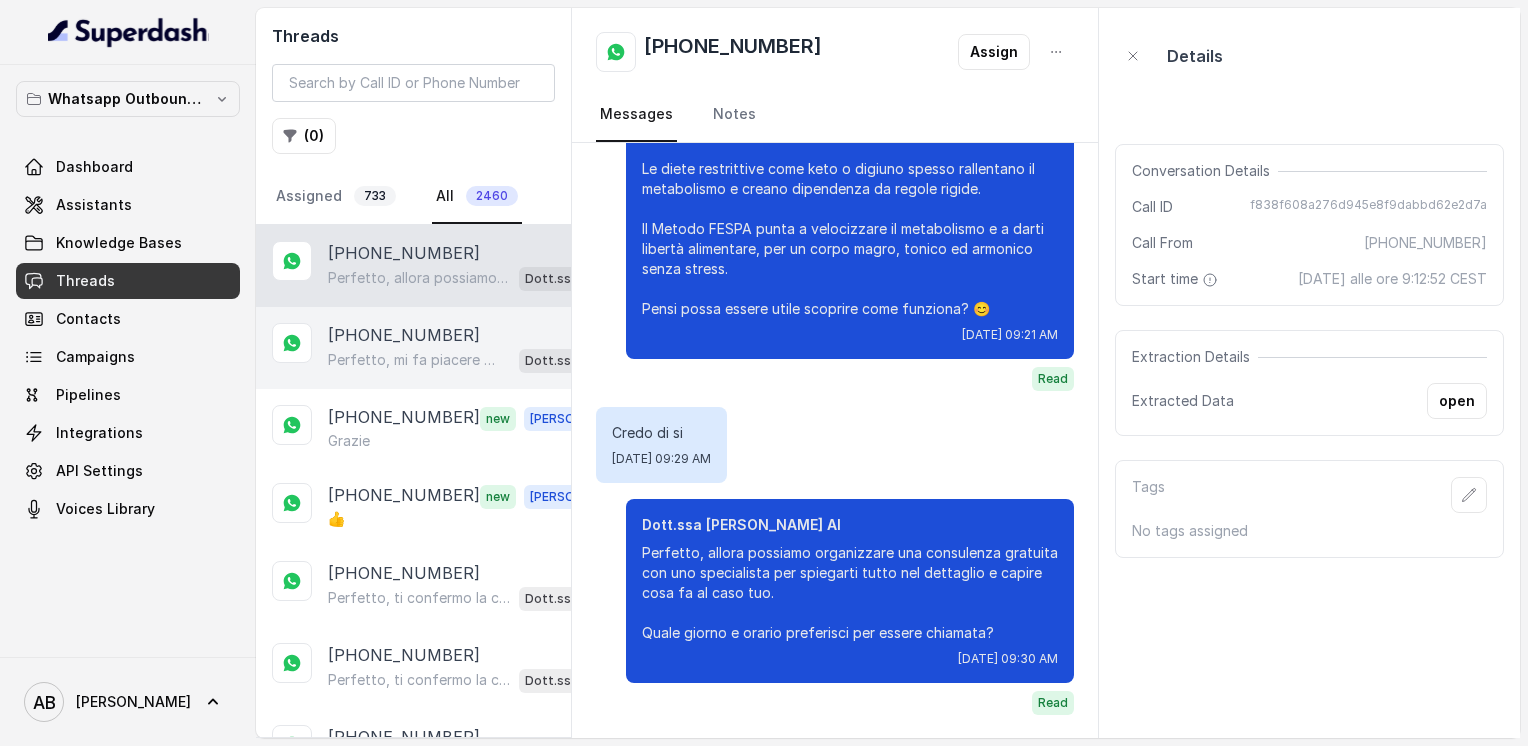 click on "Perfetto, mi fa piacere 😊
Dimmi, lavori o hai un’attività che ti garantisce un’entrata regolare?
Così capisco se possiamo organizzare una consulenza gratuita con uno specialista o una chiamata informativa veloce." at bounding box center [419, 360] 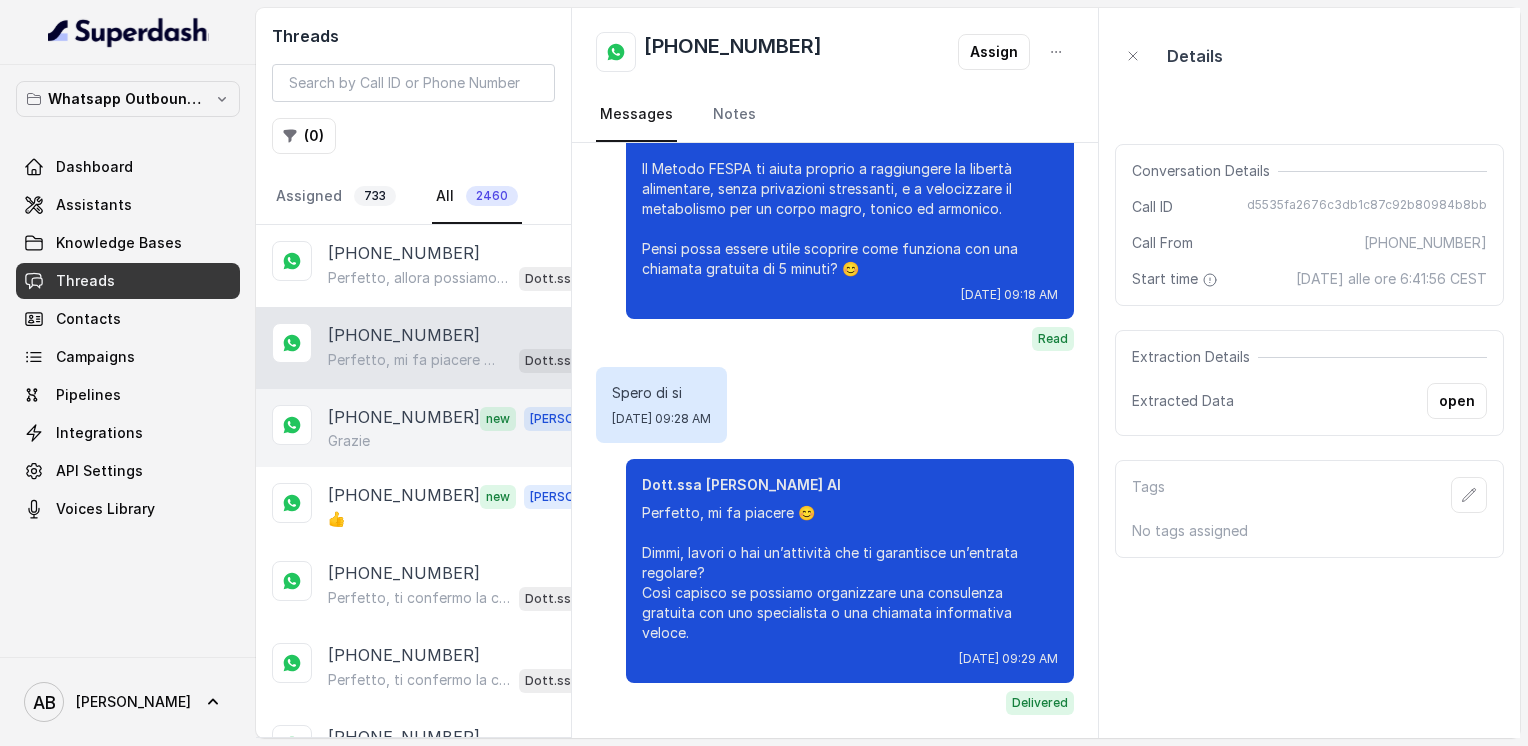 click on "[PHONE_NUMBER]" at bounding box center (404, 418) 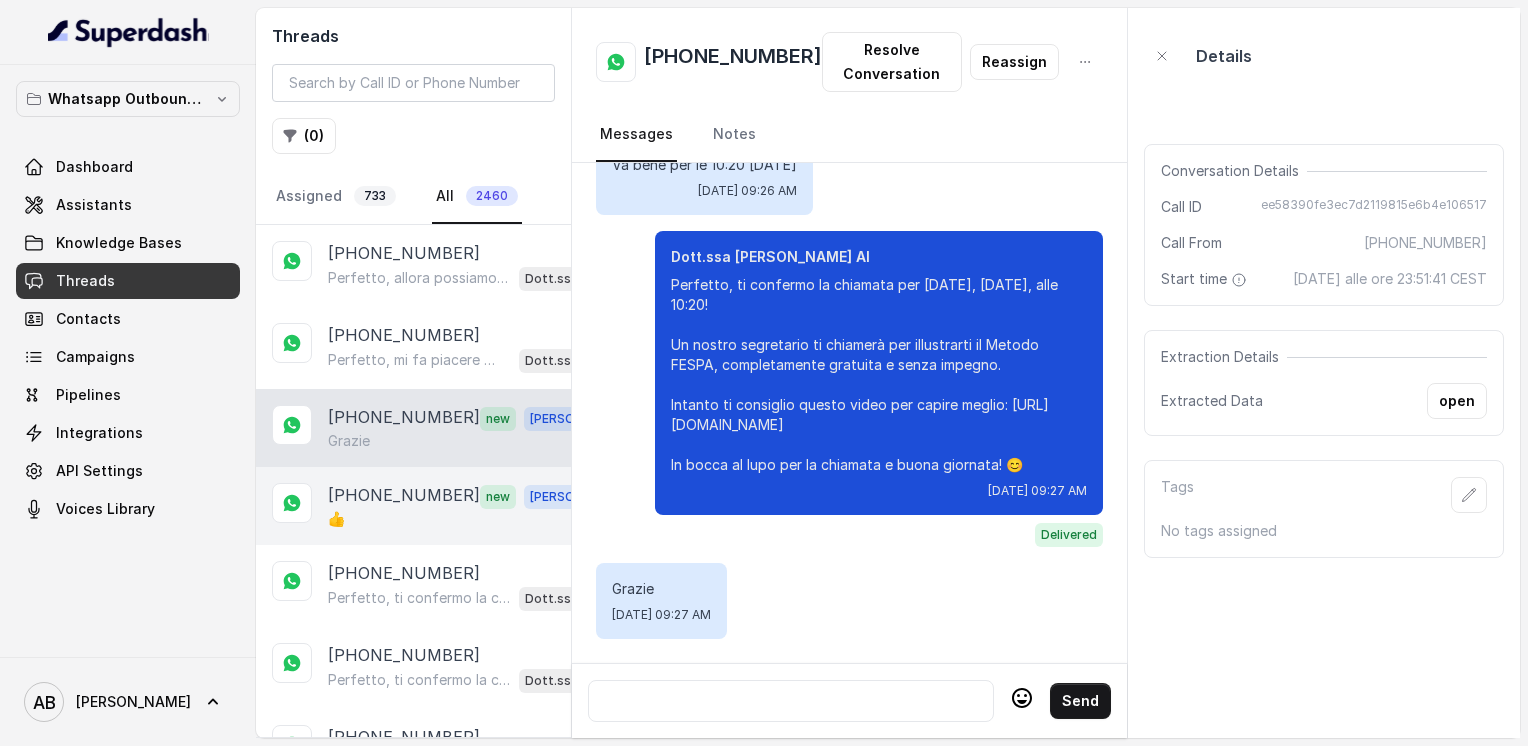 click on "[PHONE_NUMBER]   new [PERSON_NAME]" at bounding box center [413, 506] 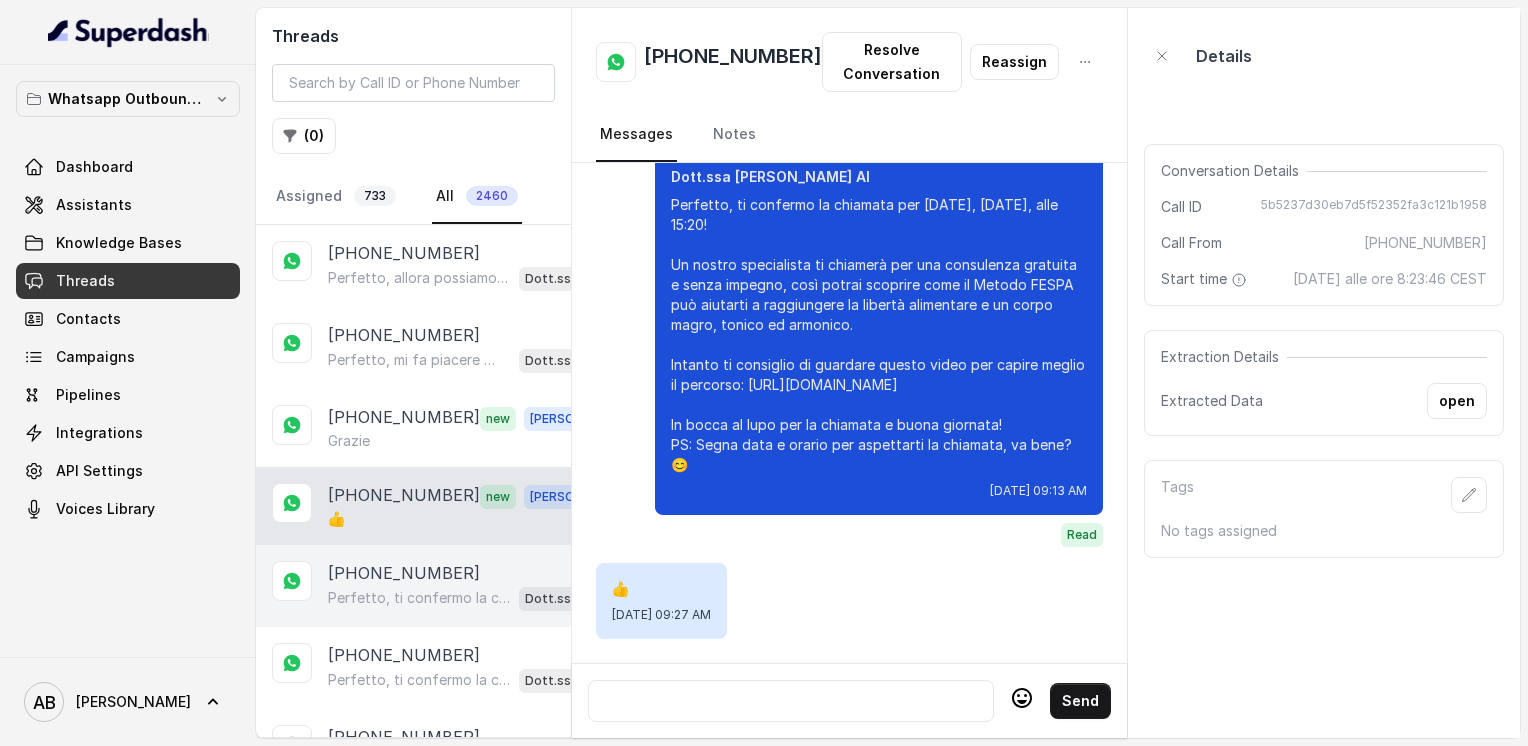 click on "Perfetto, ti confermo la chiamata per [DATE] alle 18:00!
Un nostro segretario ti chiamerà per illustrarti tutto sulla libertà alimentare e come ottenere un corpo magro, tonico ed armonico.
Intanto ti consiglio questo video per capire meglio:
[URL][DOMAIN_NAME]
In bocca al lupo per la chiamata! 😊
PS: la consulenza è gratuita e senza impegno, segna data e orario per aspettarti la chiamata. Dott.ssa [PERSON_NAME] AI" at bounding box center (469, 598) 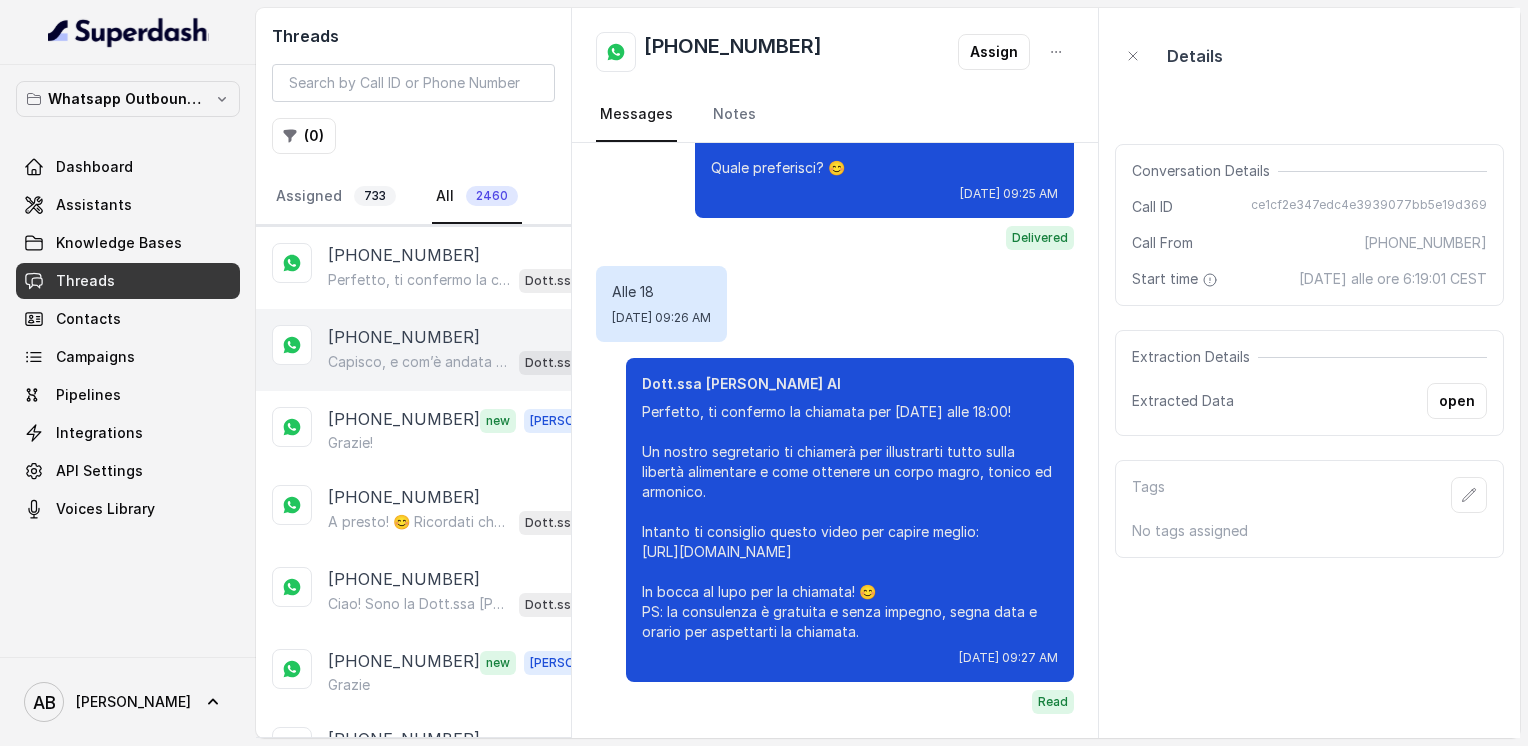 click on "Capisco, e com’è andata con quella dieta? Hai riscontrato difficoltà o risultati non duraturi?" at bounding box center (419, 362) 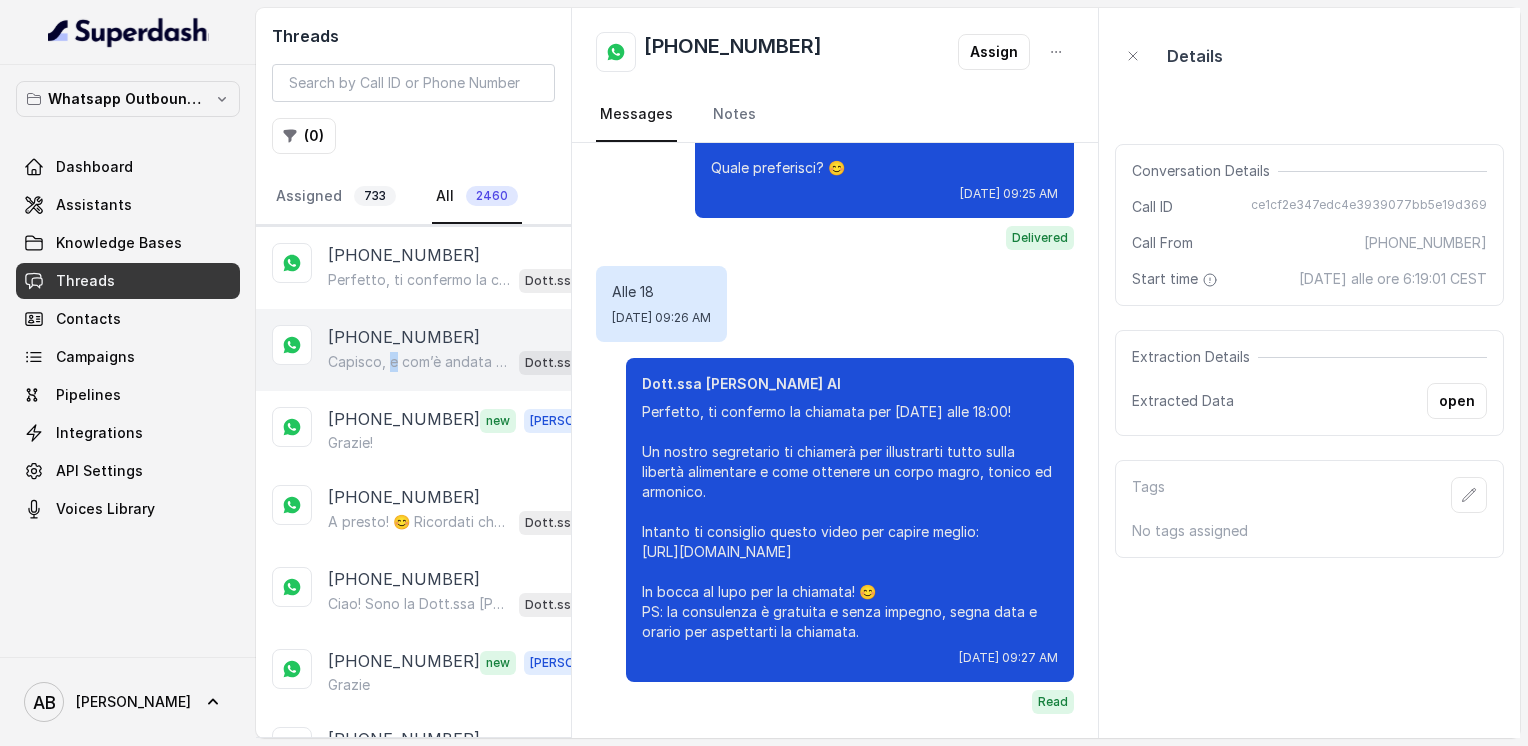 click on "Capisco, e com’è andata con quella dieta? Hai riscontrato difficoltà o risultati non duraturi?" at bounding box center [419, 362] 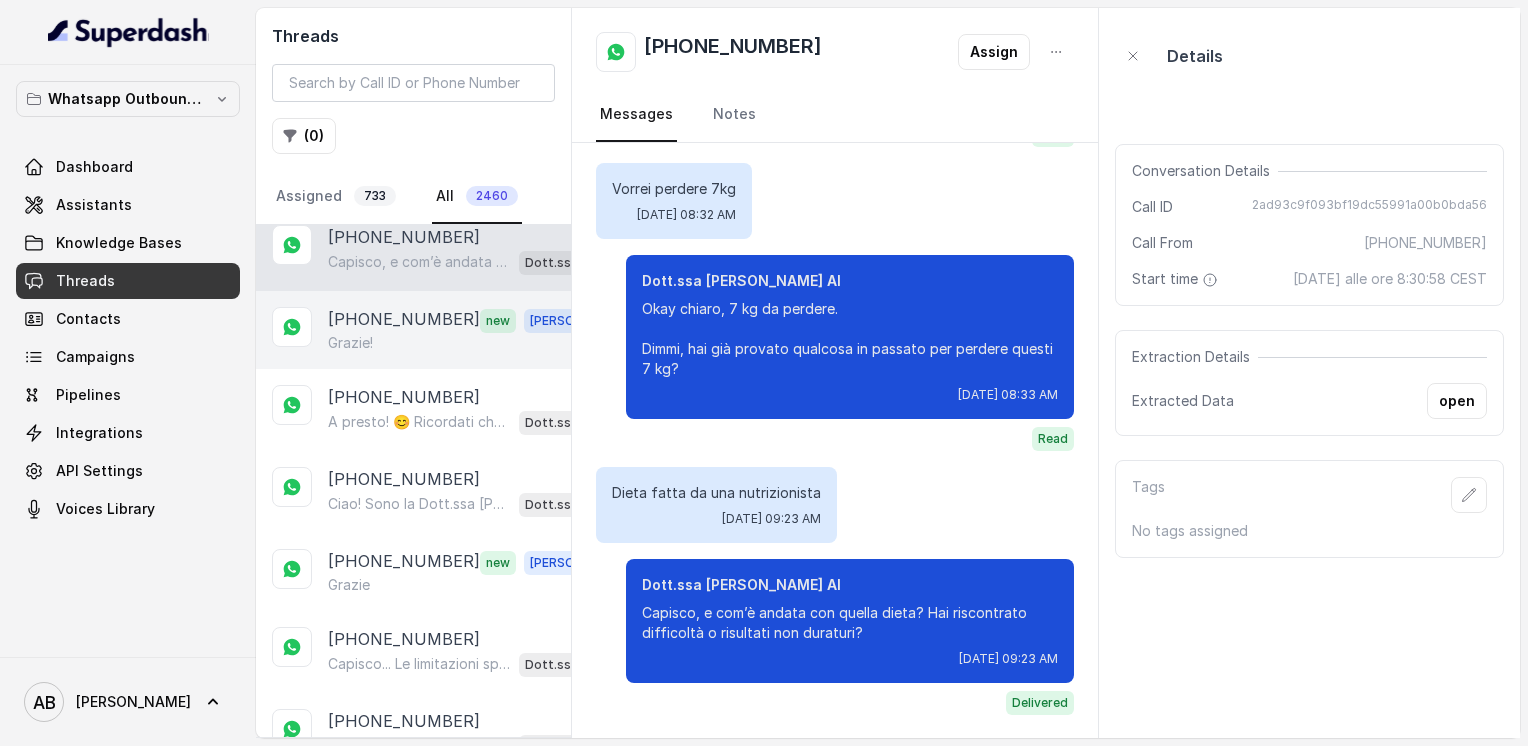 click on "[PHONE_NUMBER]" at bounding box center (404, 320) 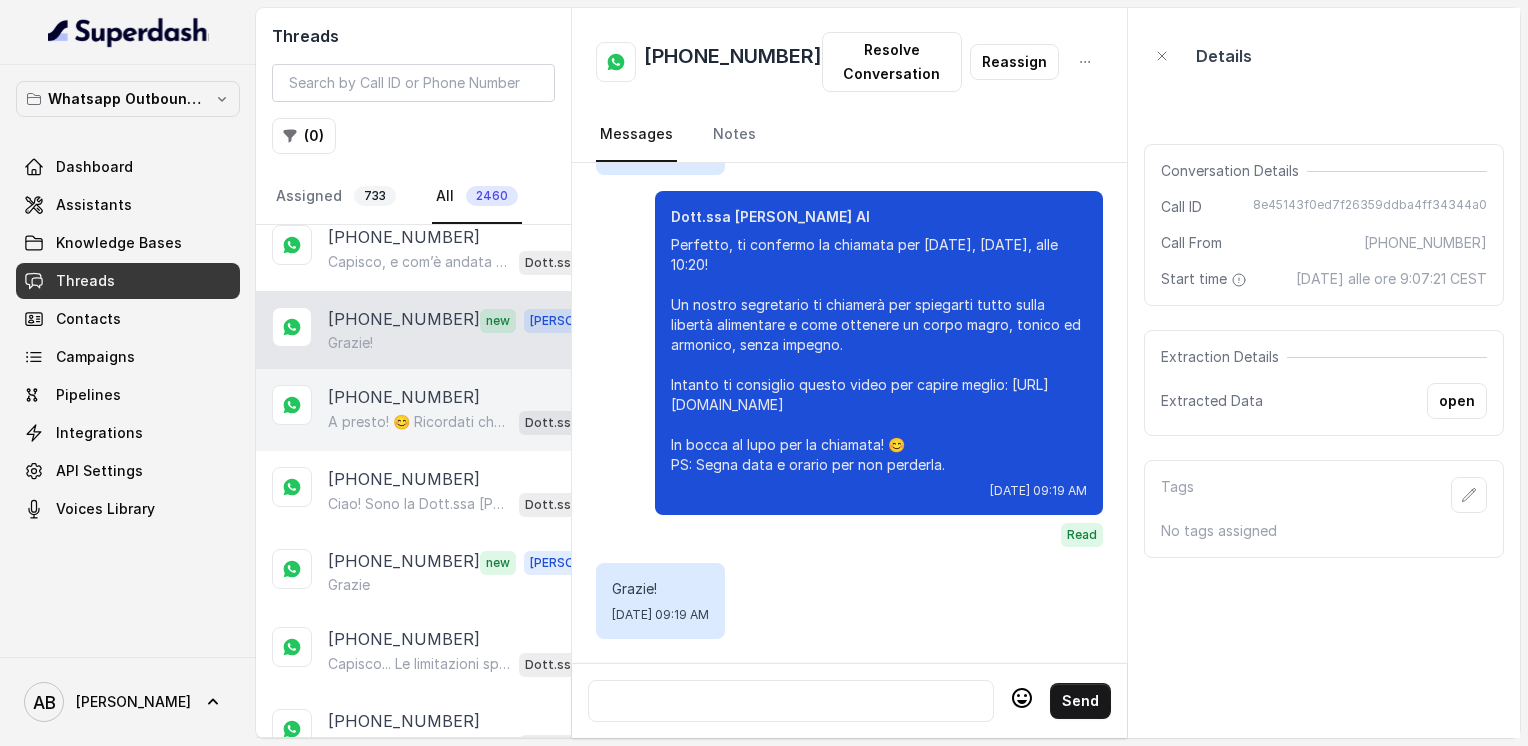 click on "[PHONE_NUMBER]" at bounding box center (404, 397) 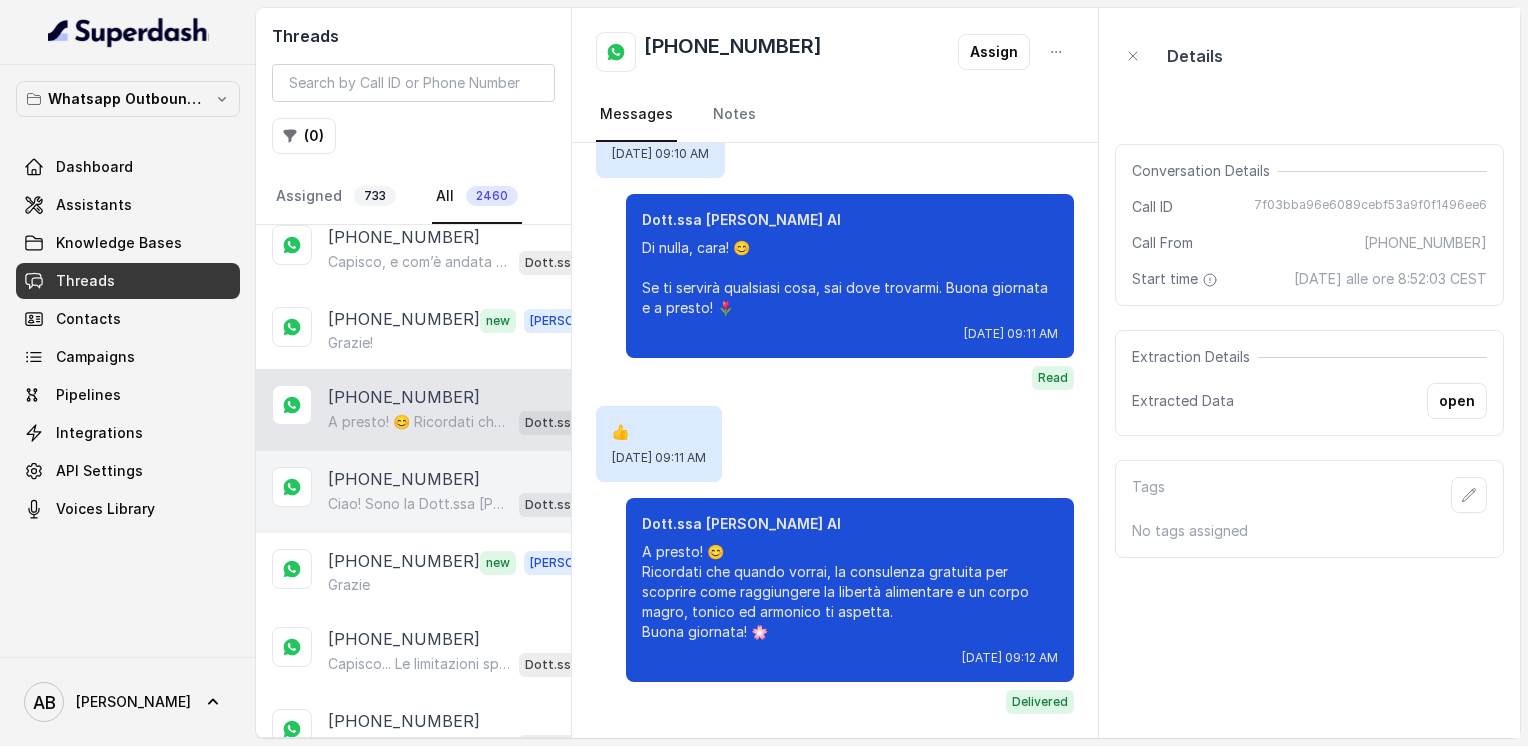 click on "[PHONE_NUMBER]" at bounding box center [404, 479] 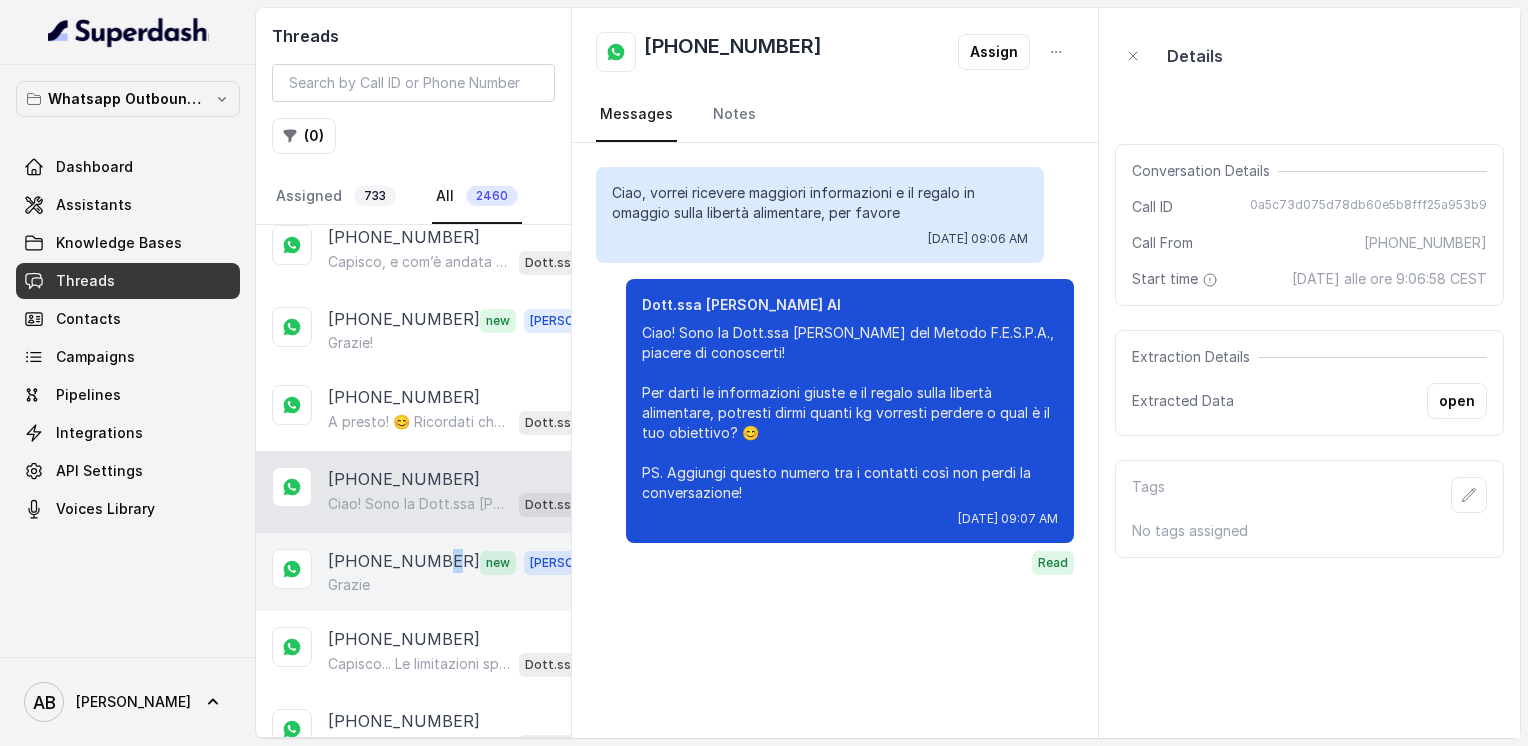 click on "[PHONE_NUMBER]" at bounding box center (404, 562) 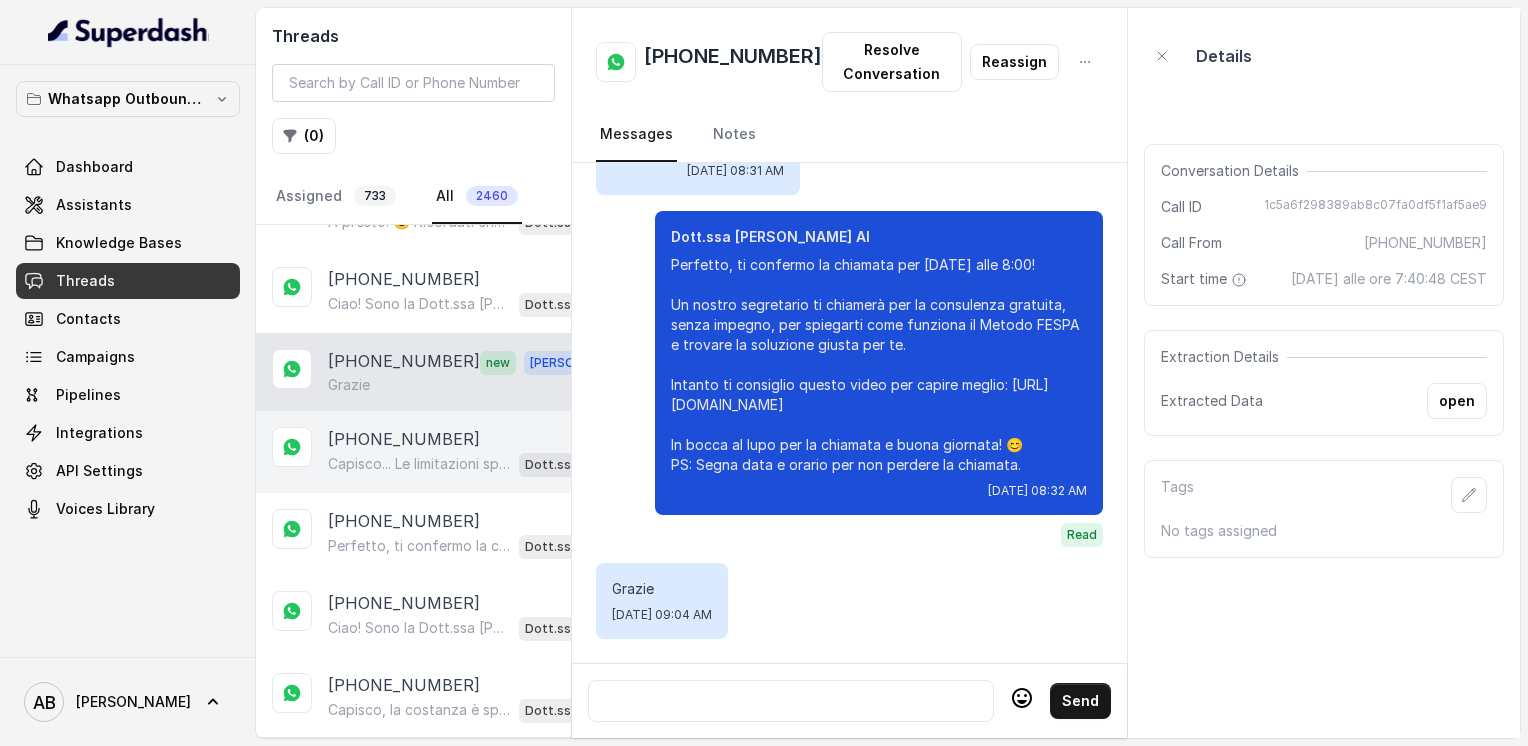 click on "[PHONE_NUMBER]   Capisco... Le limitazioni spesso portano a cedere e riprendere peso.
Il nostro Metodo FESPA punta proprio a eliminare queste restrizioni, per darti libertà alimentare e velocizzare il metabolismo senza stress.
Ti piacerebbe scoprire come funziona con una chiamata gratuita di 5 minuti? Dott.ssa [PERSON_NAME] AI" at bounding box center (413, 452) 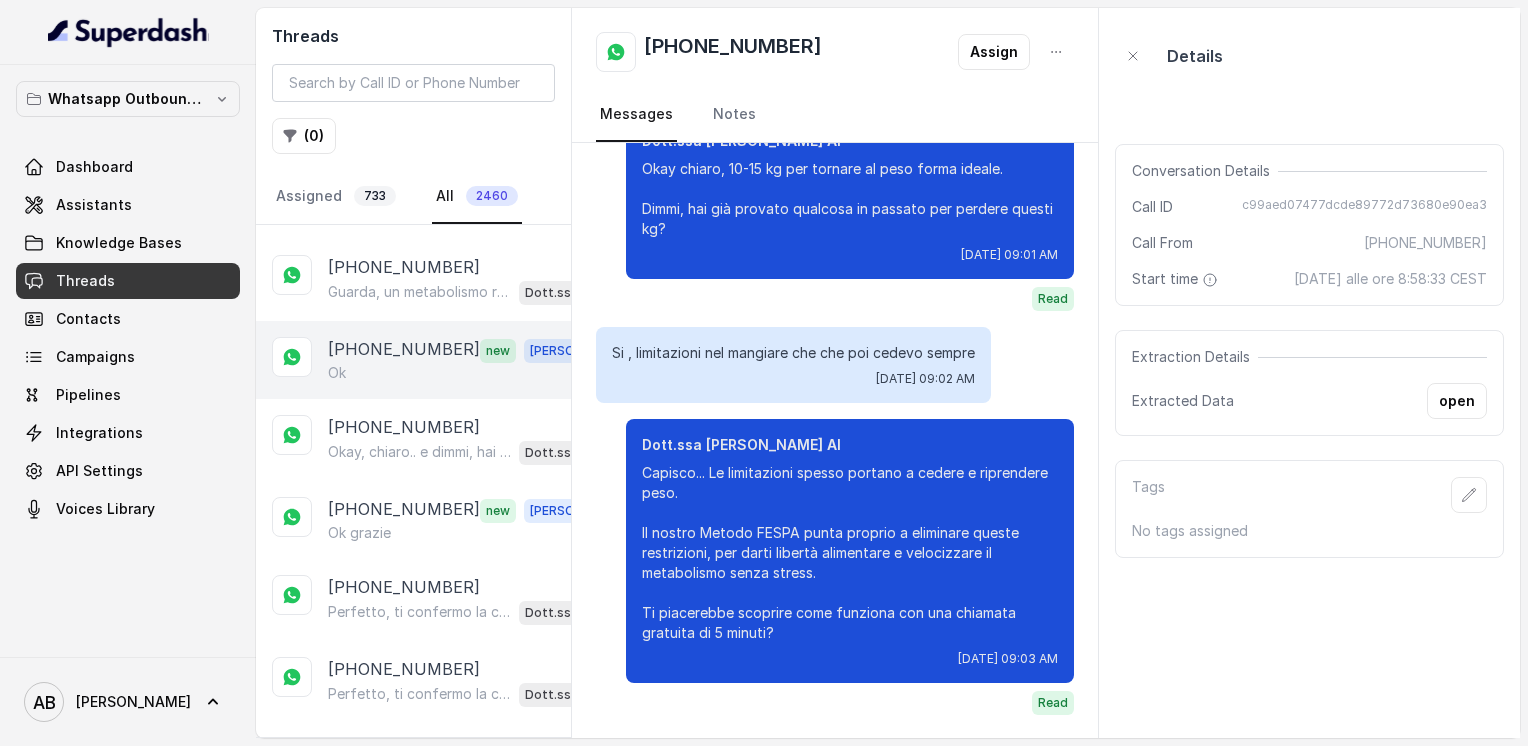 click on "[PHONE_NUMBER]" at bounding box center (404, 350) 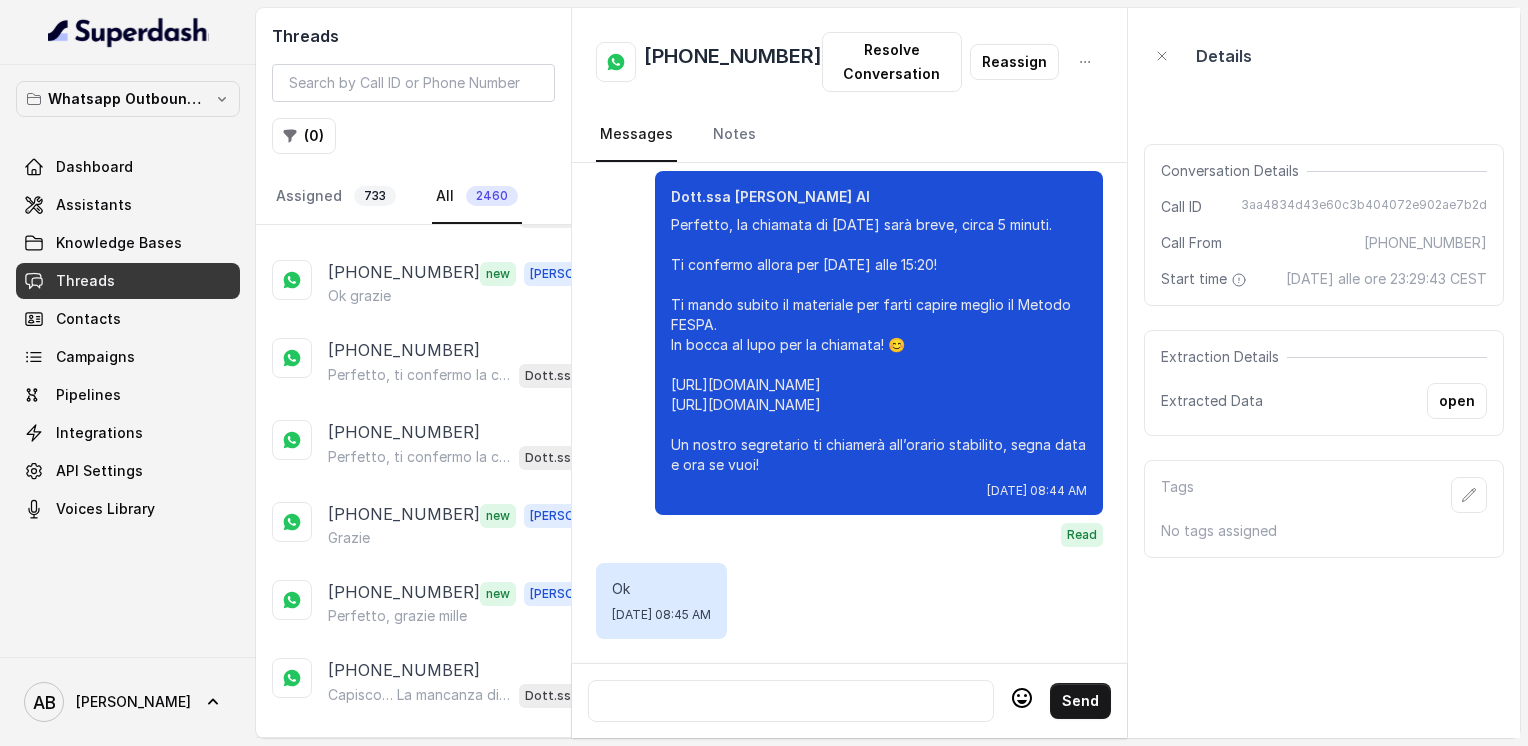 click on "Load more conversations" at bounding box center (414, 752) 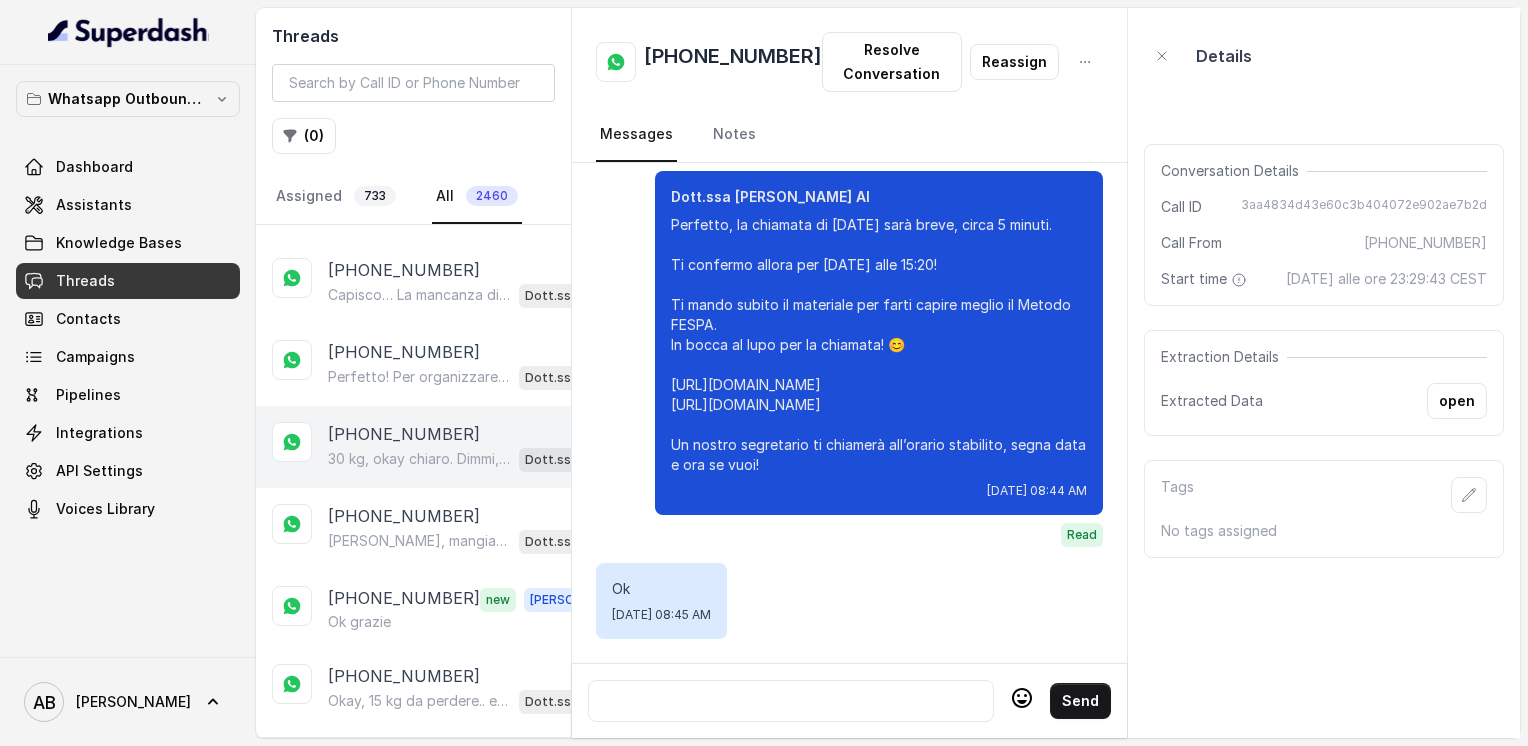 click on "30 kg, okay chiaro.
Dimmi, hai già provato qualcosa per perdere questi 30 kg?" at bounding box center (419, 459) 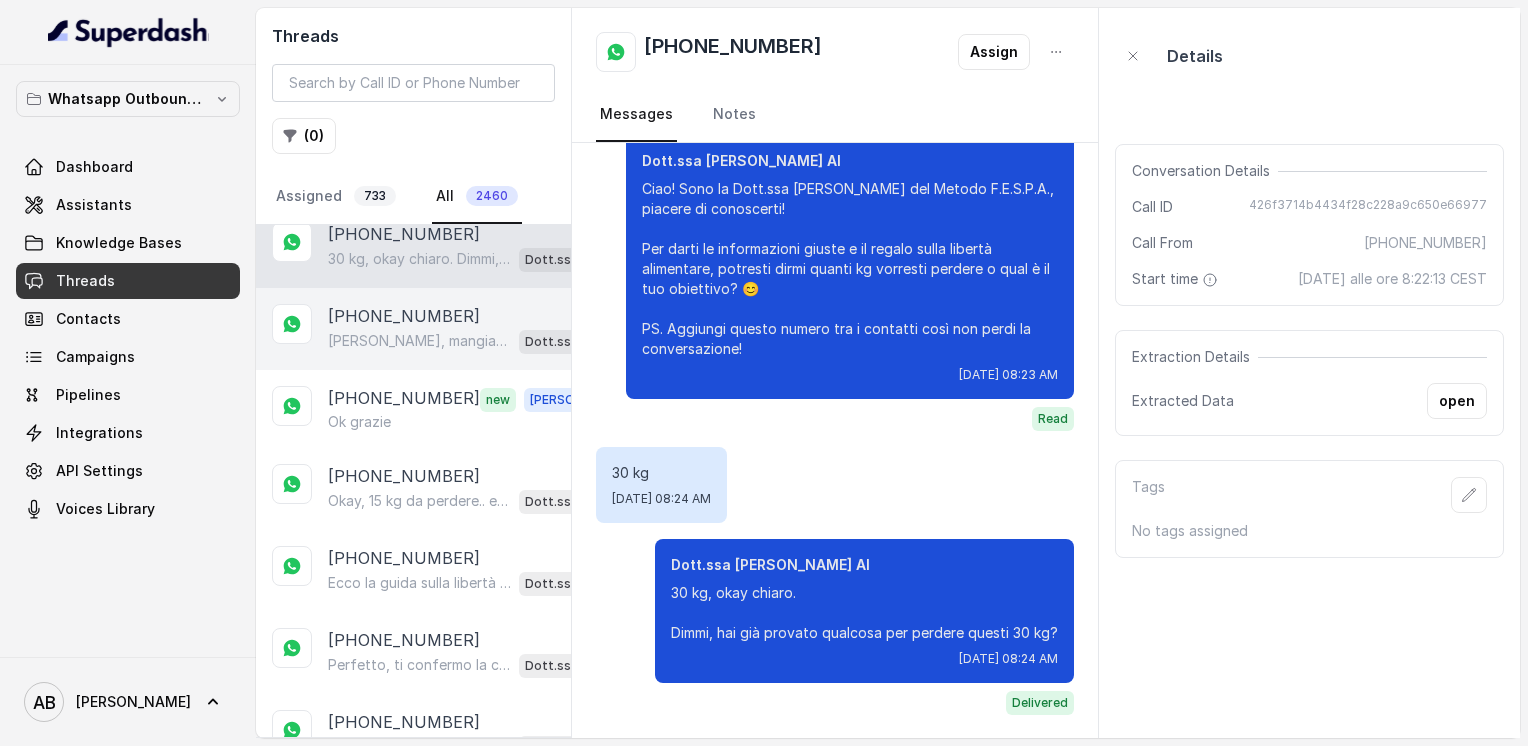 click on "[PERSON_NAME], mangiare fuori spesso rende [MEDICAL_DATA] seguire diete rigide o menu prestabiliti.
Proprio per questo il Metodo FESPA ti insegna a gestire i pasti fuori casa senza rinunce, mantenendo la libertà alimentare e velocizzando il metabolismo.
Ti piacerebbe scoprire come funziona in una chiamata gratuita di 5 minuti?" at bounding box center [419, 341] 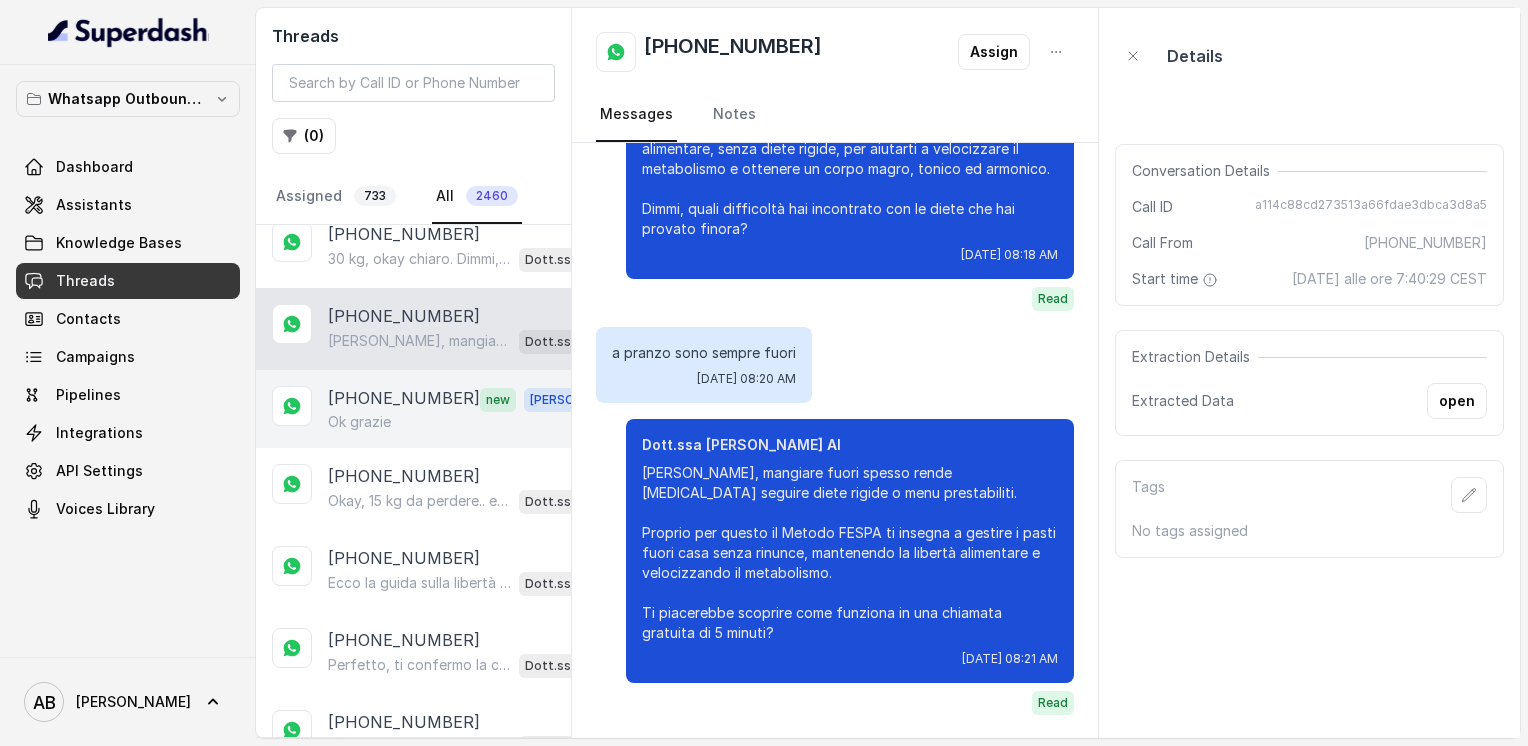 click on "[PHONE_NUMBER]" at bounding box center [404, 399] 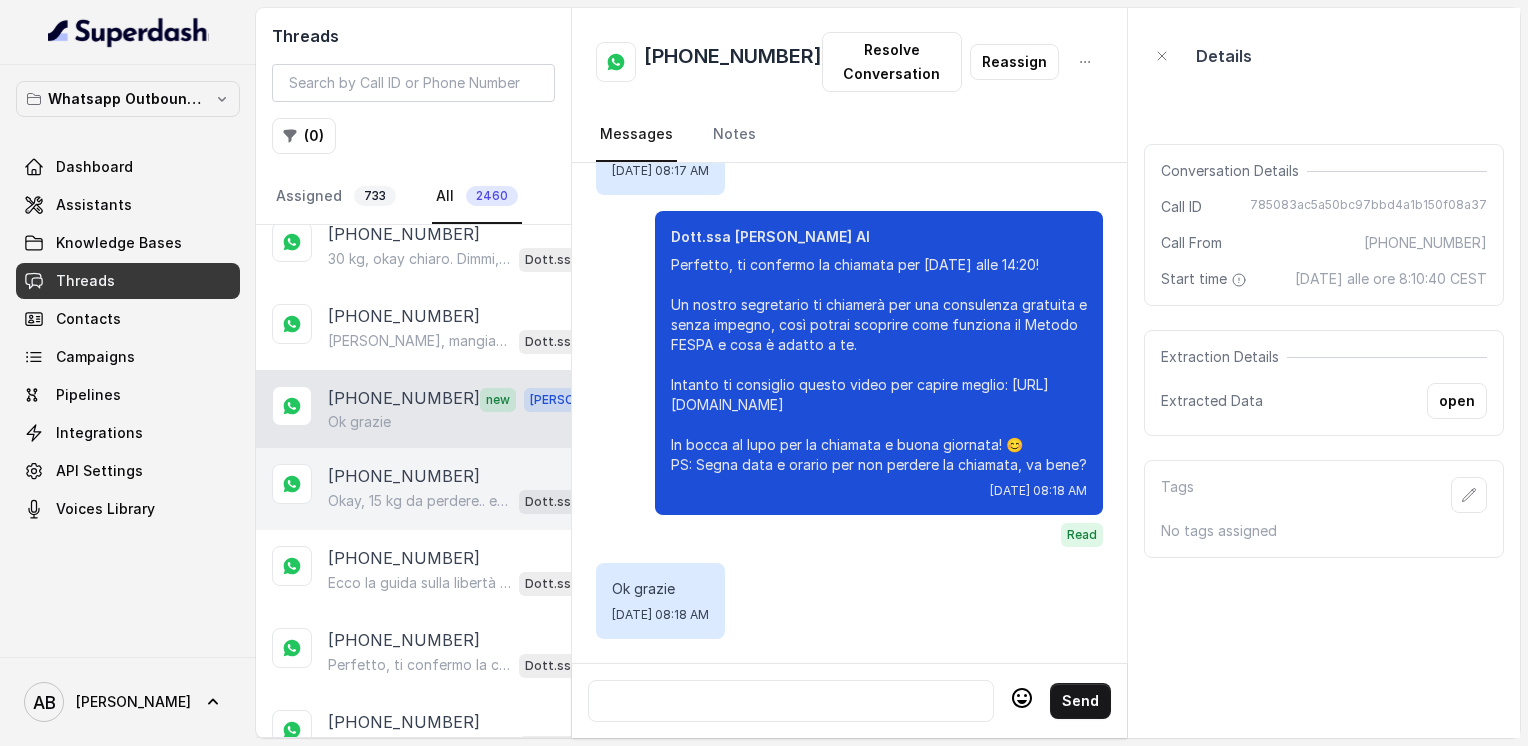 click on "[PHONE_NUMBER]" at bounding box center (404, 476) 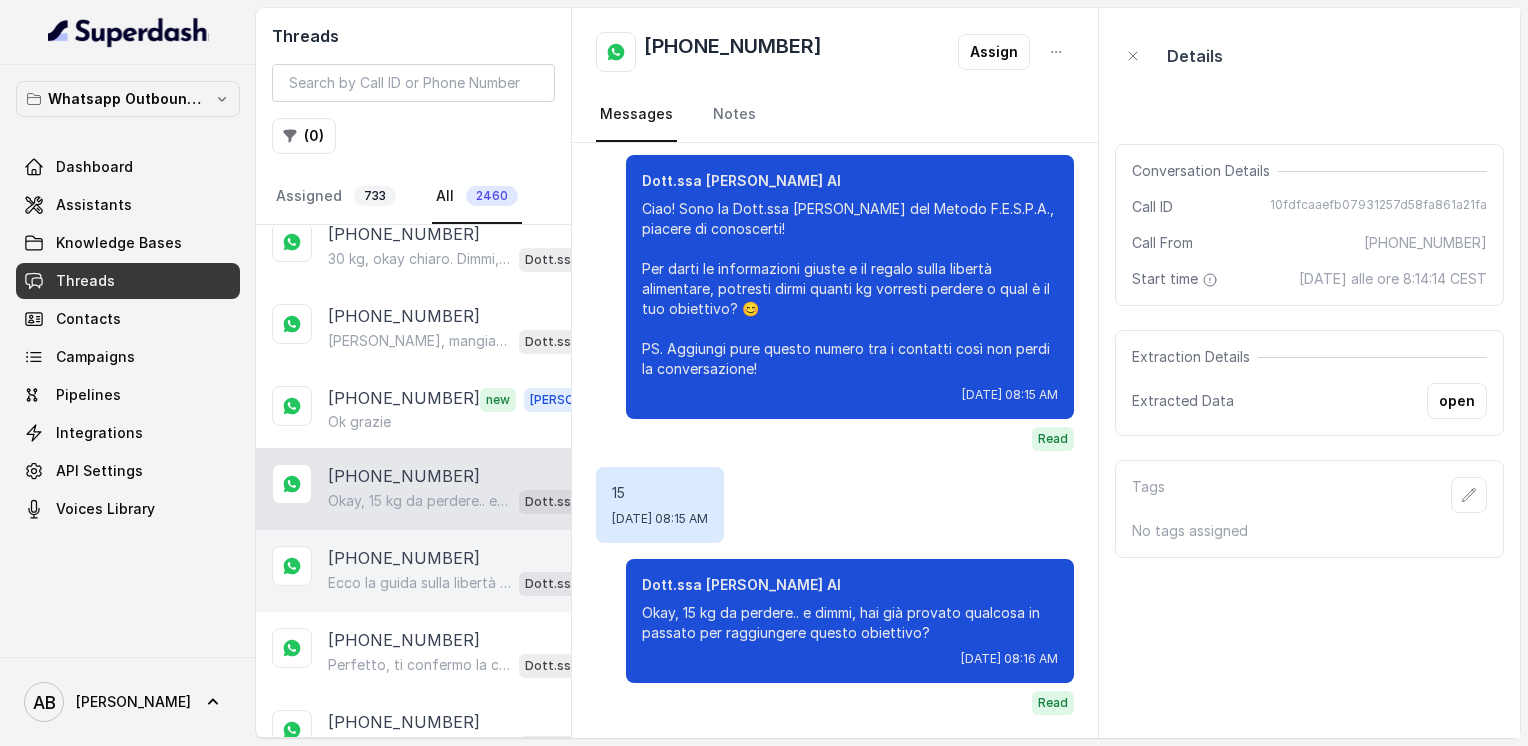 click on "Ecco la guida sulla libertà alimentare:
[URL][DOMAIN_NAME]
Quando vuoi, sono qui per aiutarti a organizzare la chiamata gratuita senza impegno.
Buona giornata anche a te! 😊" at bounding box center (419, 583) 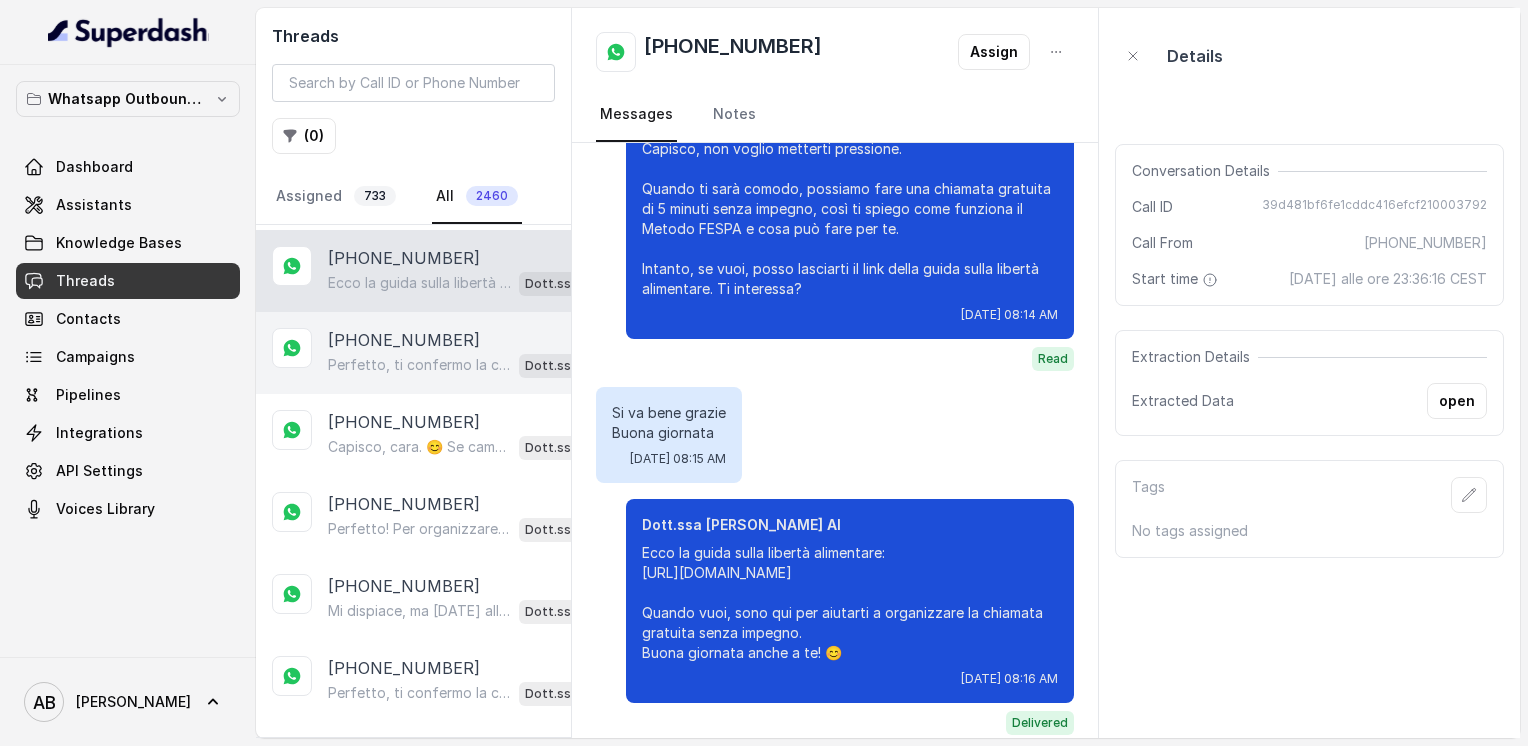 click on "Perfetto, ti confermo la chiamata per [DATE], [DATE], alle 19:20!
Un nostro segretario ti chiamerà per illustrarti tutto sulla libertà alimentare e il Metodo FESPA, senza impegno.
Intanto ti consiglio questo video per capire meglio:
[URL][DOMAIN_NAME]
In bocca al lupo per la chiamata e buona giornata! 😊
PS: Segna data e orario per non perdere la chiamata." at bounding box center (419, 365) 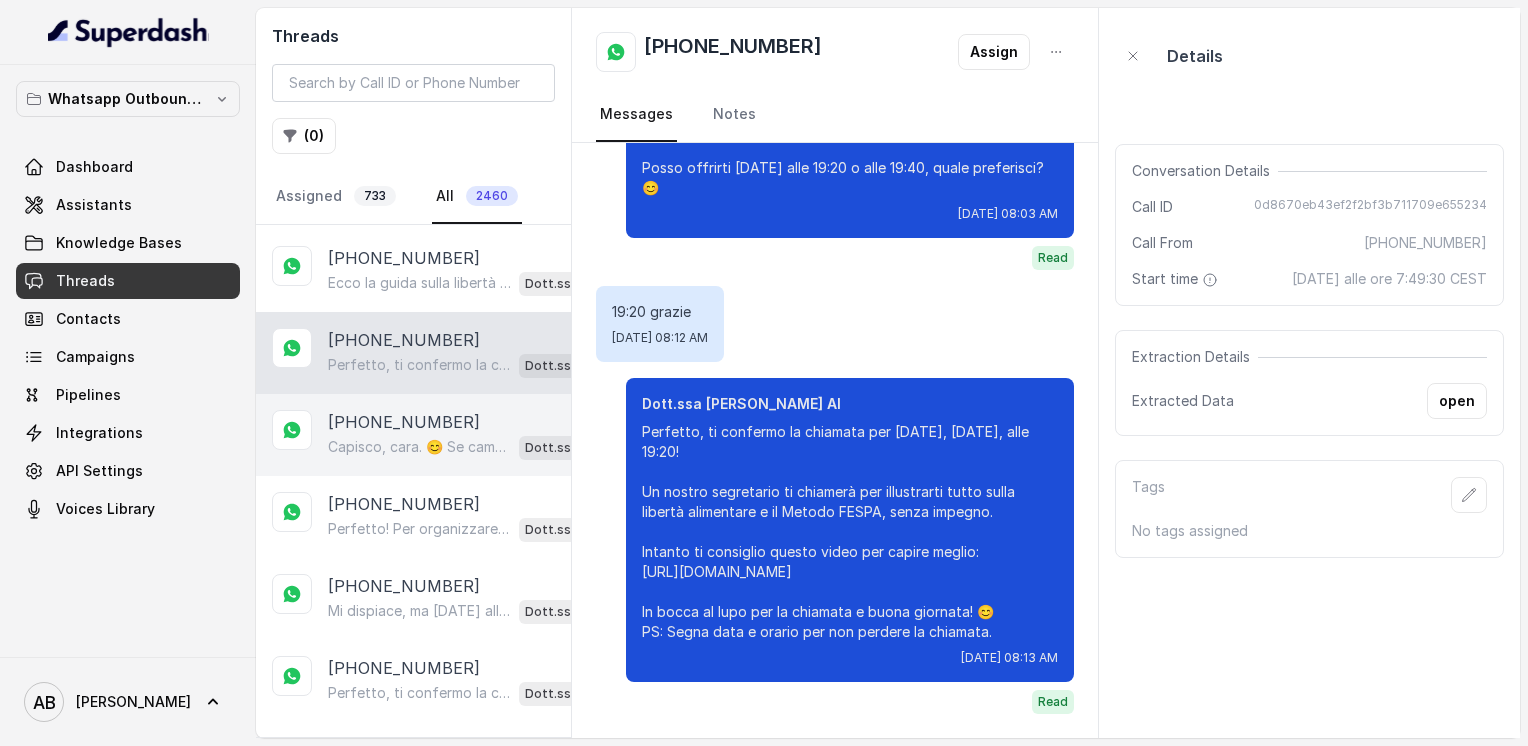 click on "Capisco, cara. 😊
Se cambi idea o vuoi informazioni in futuro, sarò qui per aiutarti.
Nel frattempo, ti lascio questo video che spiega il [PERSON_NAME] FESPA, così puoi farti un’idea più chiara:
[URL][DOMAIN_NAME]
E la guida sulla libertà alimentare in omaggio:
[URL][DOMAIN_NAME]
Ti auguro una splendida giornata! 🌸" at bounding box center [419, 447] 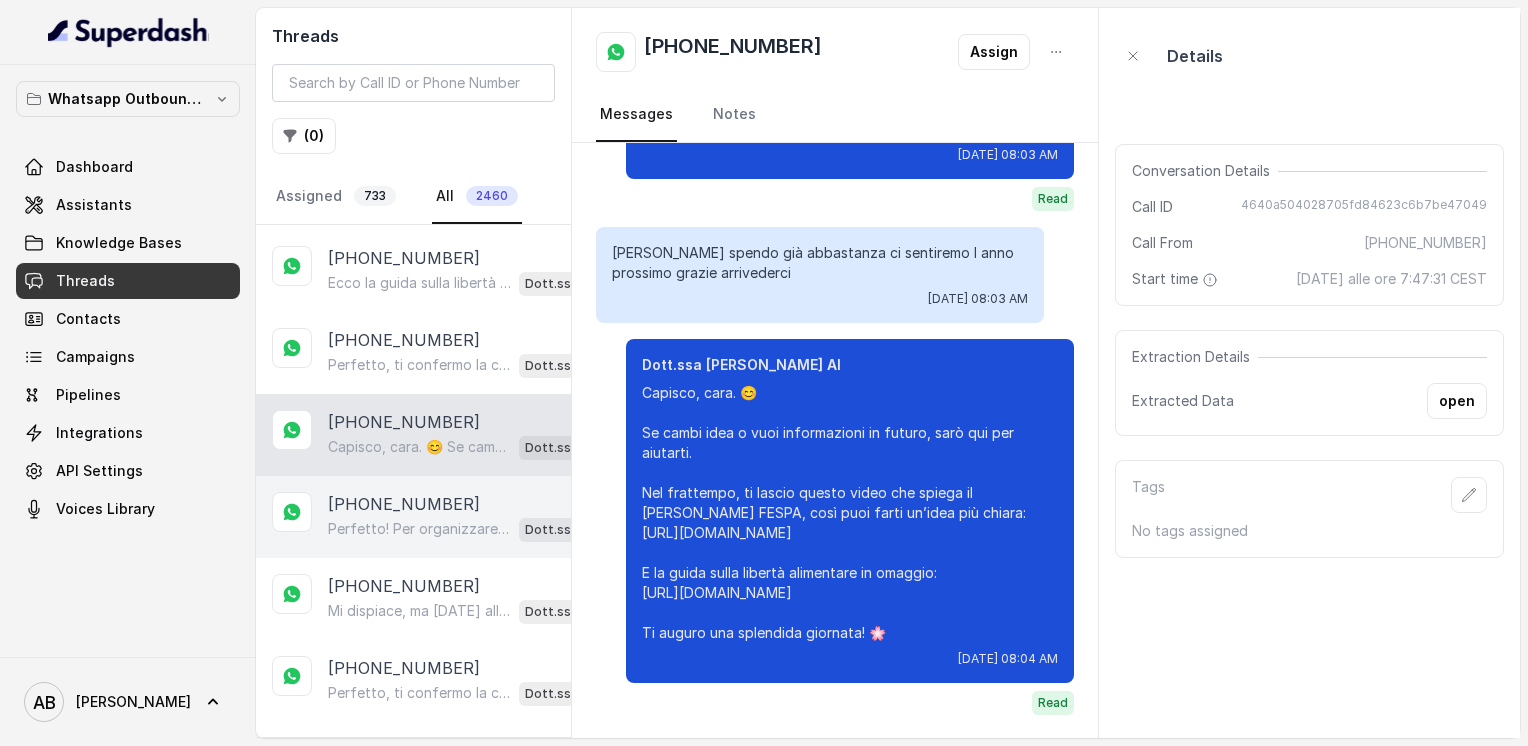 click on "[PHONE_NUMBER]" at bounding box center (404, 504) 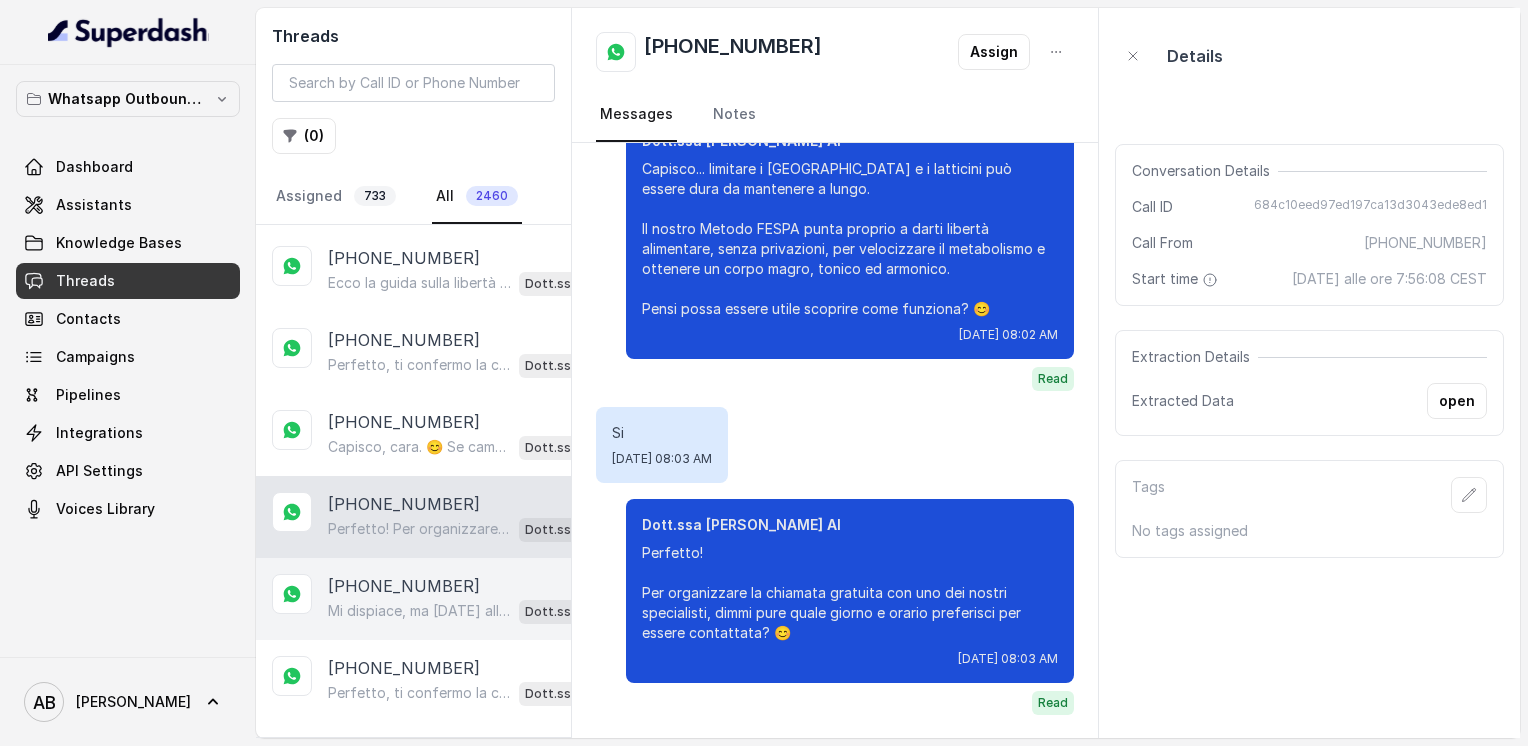 click on "[PHONE_NUMBER]   Mi dispiace, ma [DATE] alle 17:15 non è disponibile.
Posso offrirti alle 12:20 o alle 12:40 di [DATE] pomeriggio. Quale preferisci? 😊 Dott.ssa [PERSON_NAME] AI" at bounding box center (413, 599) 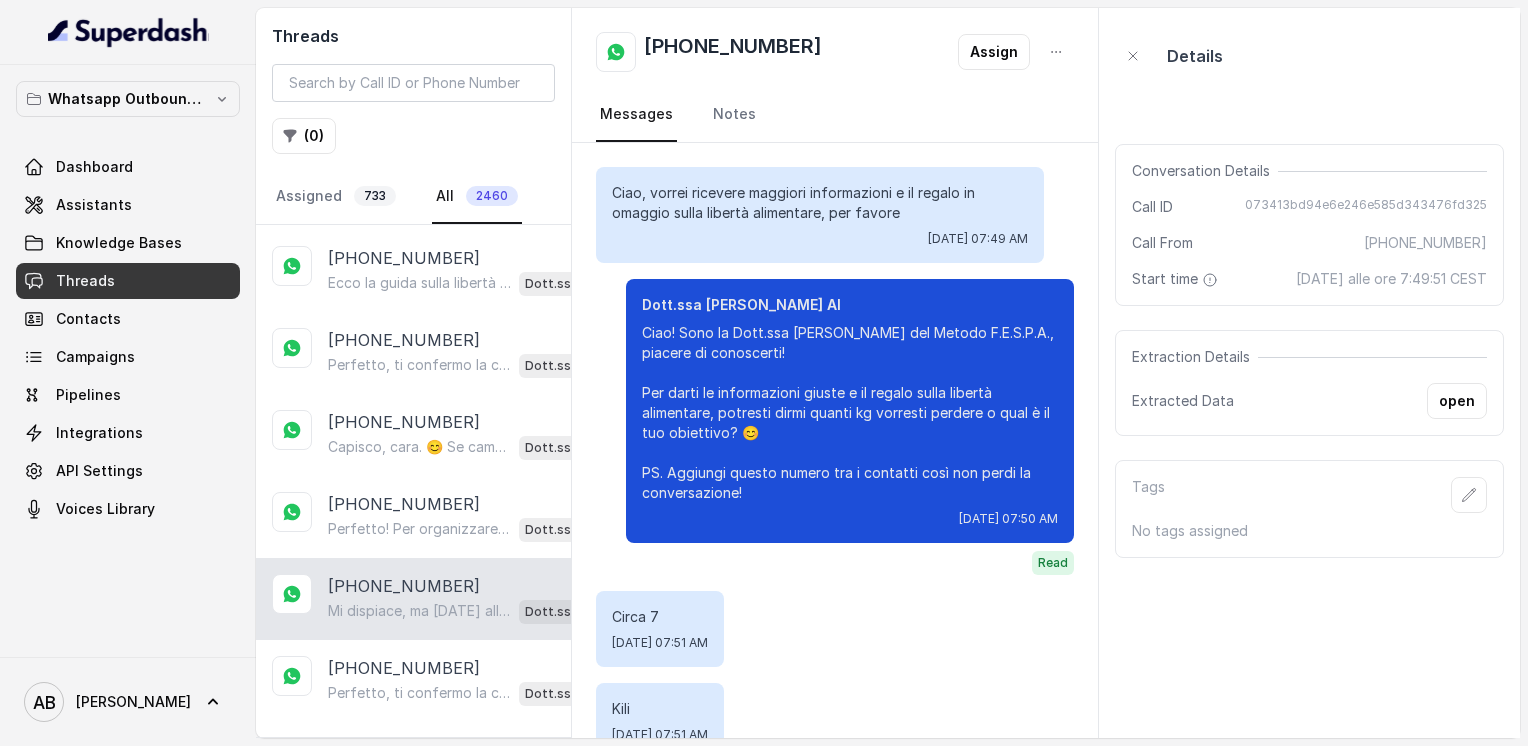 click on "[PHONE_NUMBER]   Mi dispiace, ma [DATE] alle 17:15 non è disponibile.
Posso offrirti alle 12:20 o alle 12:40 di [DATE] pomeriggio. Quale preferisci? 😊 Dott.ssa [PERSON_NAME] AI" at bounding box center [413, 599] 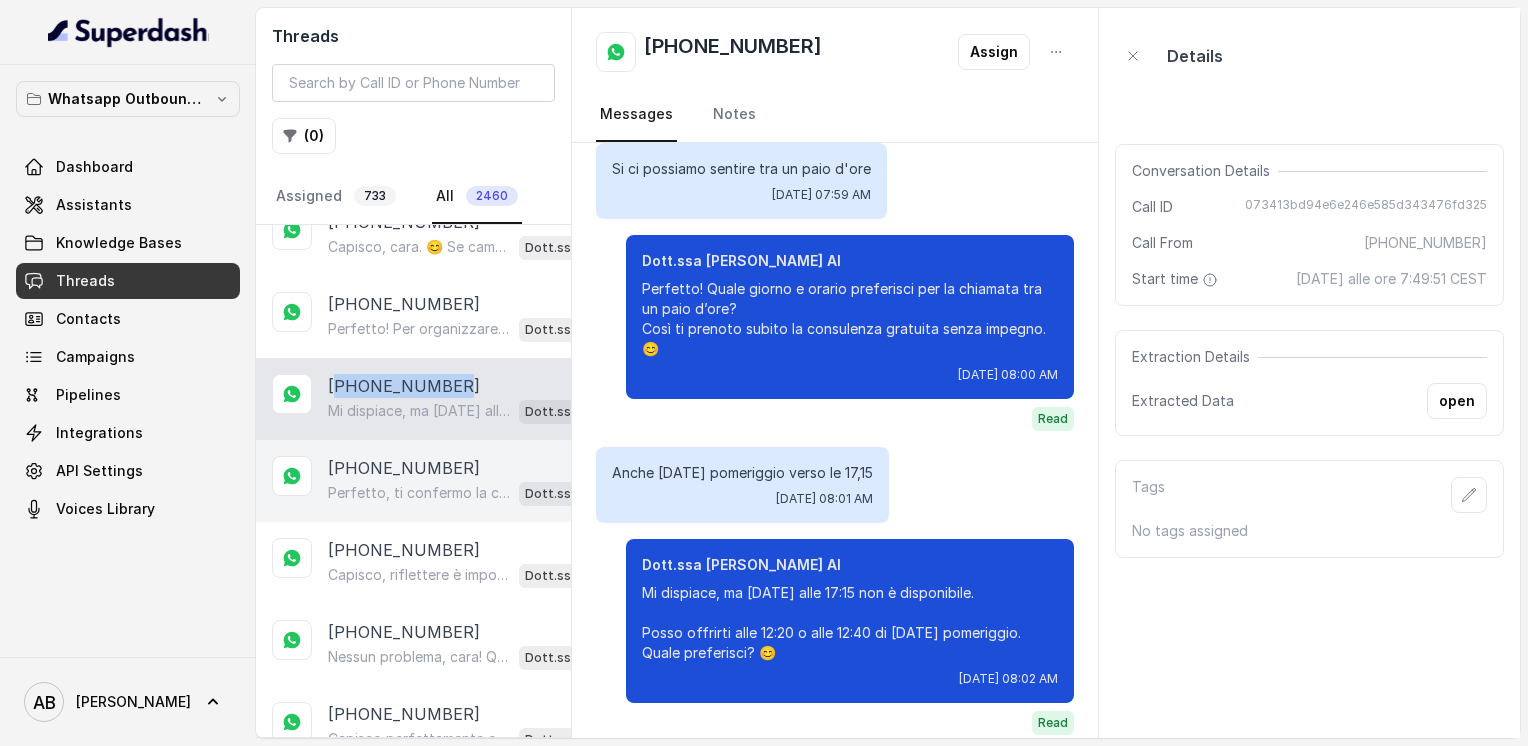 click on "Perfetto, ti confermo la chiamata per [DATE] alle 10:20!
Un nostro segretario ti chiamerà per spiegarti come funziona il Metodo FESPA e come possiamo aiutarti a raggiungere la libertà alimentare e un corpo magro, tonico ed armonico.
Intanto ti consiglio di guardare questo video che ti aiuterà a capire meglio il tutto:
[URL][DOMAIN_NAME]
In bocca al lupo per la chiamata e buona giornata!
PS: La chiamata è completamente gratuita e senza impegno, segna data e orario per aspettarti la chiamata, va bene? 😊" at bounding box center (419, 493) 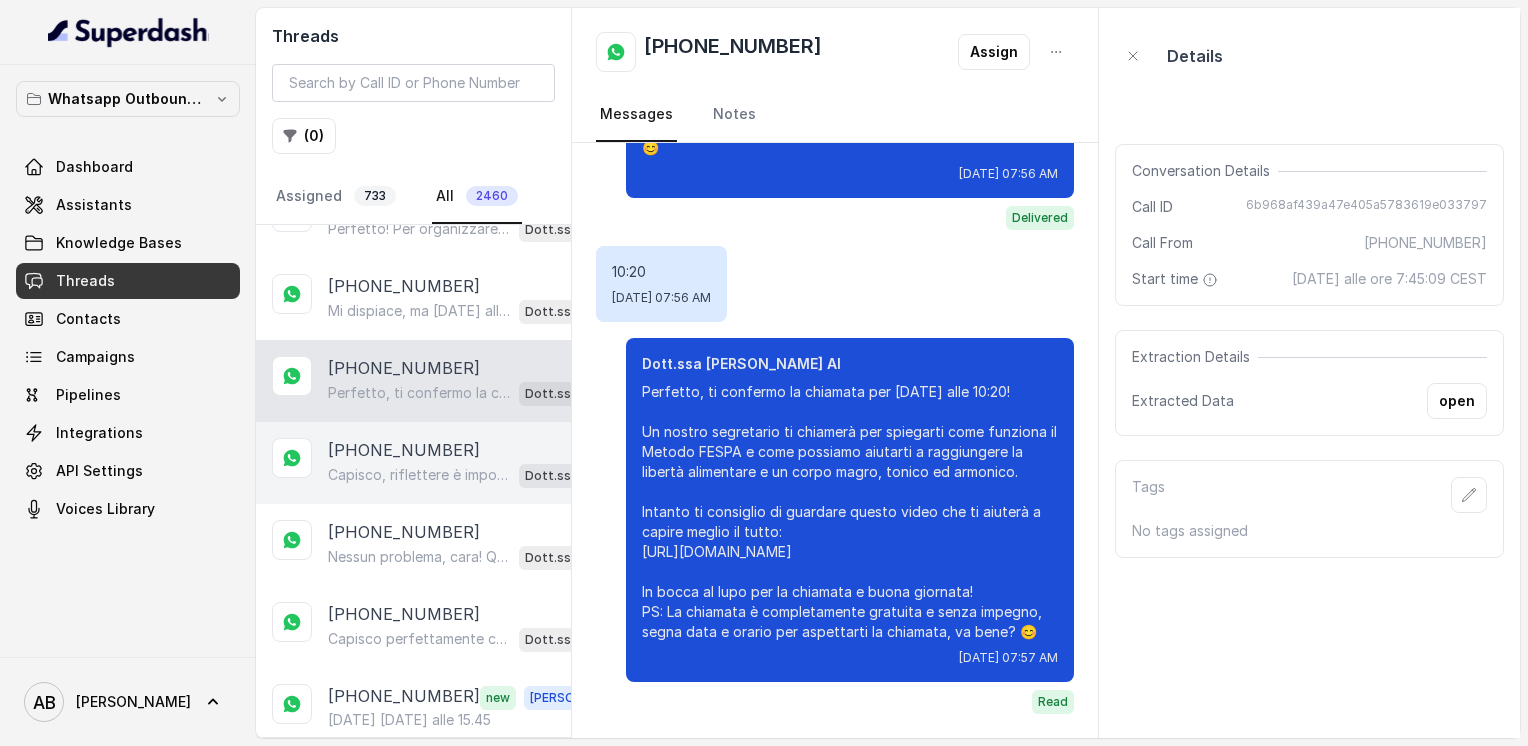 click on "[PHONE_NUMBER]" at bounding box center (404, 450) 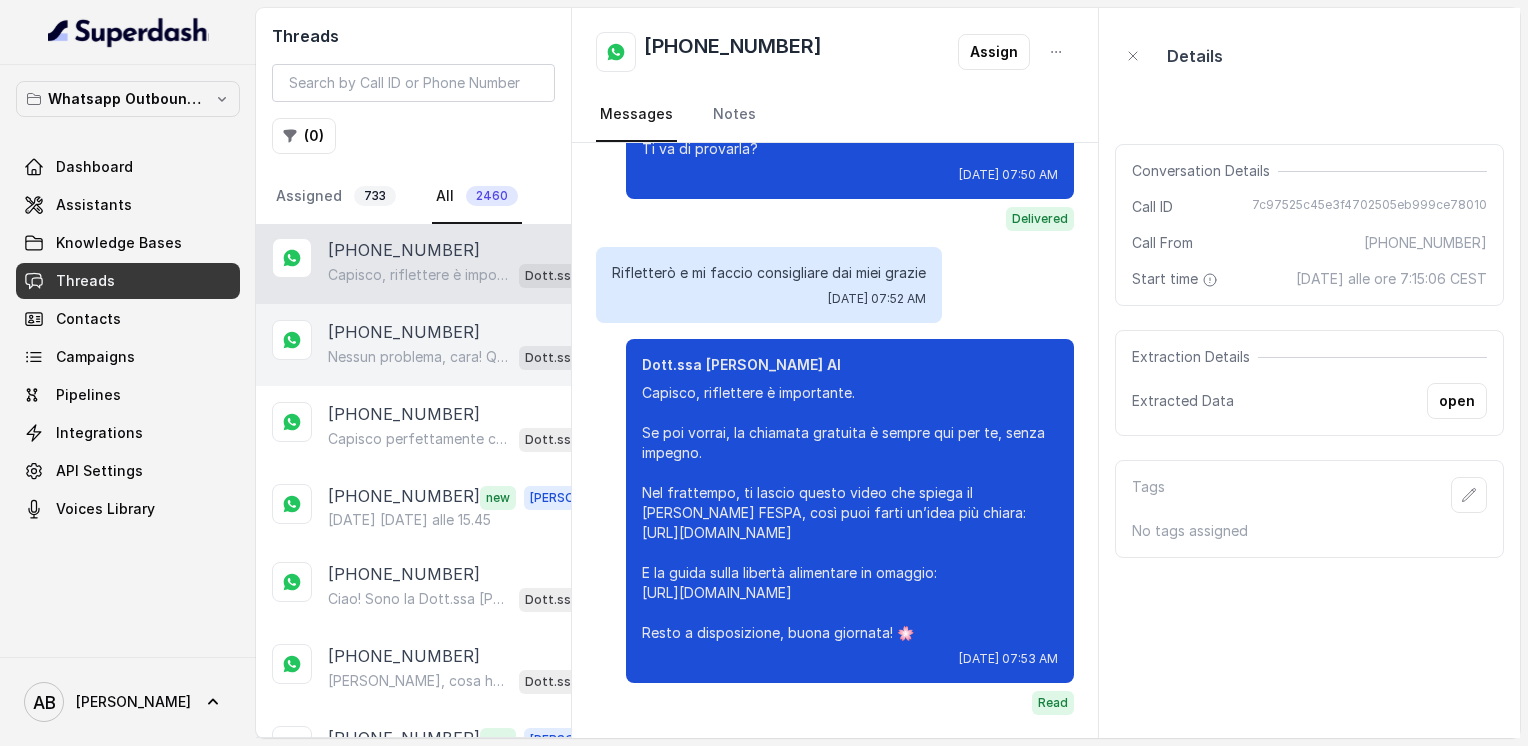 click on "[PHONE_NUMBER]   Nessun problema, cara!
Quando ti è più comodo ricevere la chiamata? Dimmi giorno e orario, così organizziamo tutto senza stress. 😊 Dott.ssa [PERSON_NAME] AI" at bounding box center (413, 345) 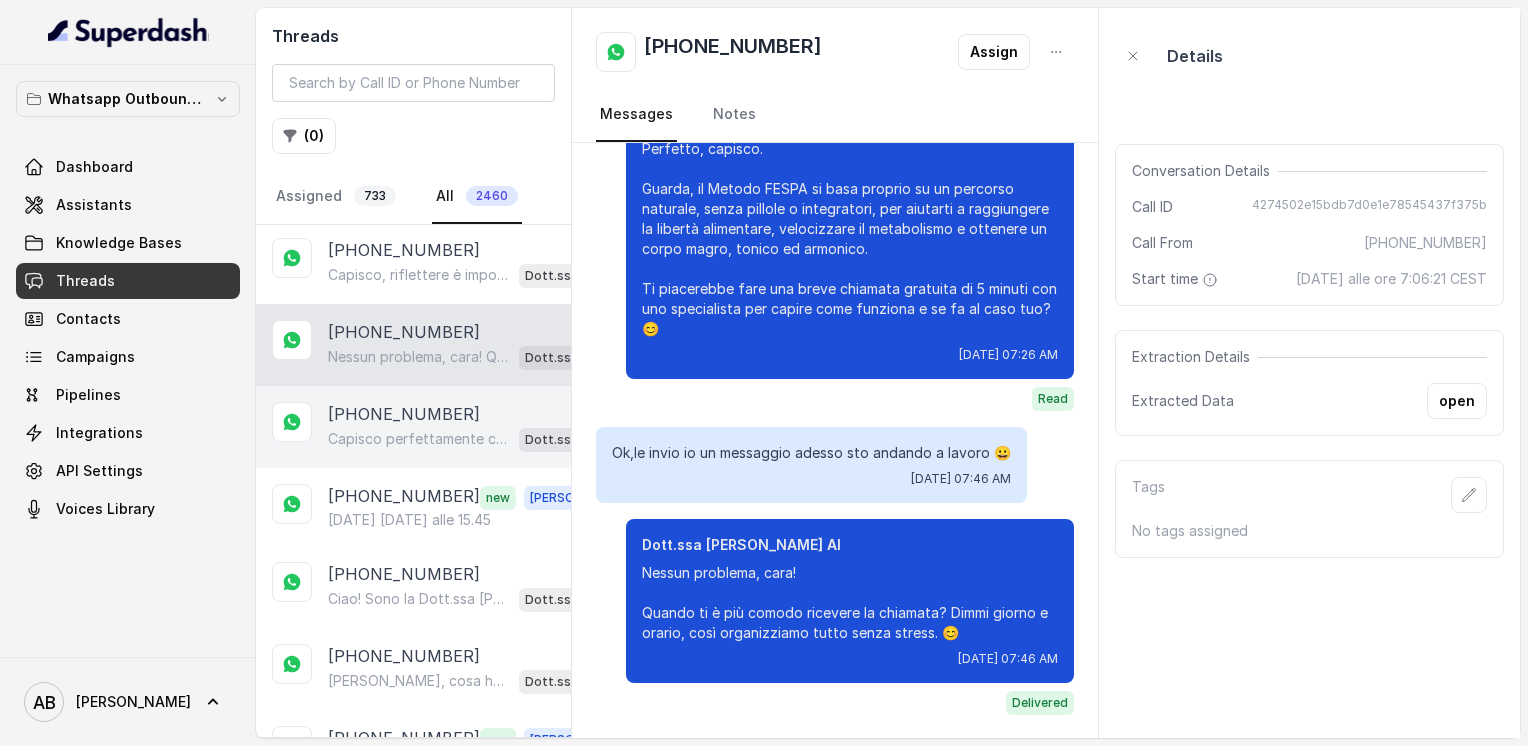 click on "Capisco perfettamente cara. 😊 Non voglio metterti pressione. Se in futuro dovessi cambiare idea o avere domande, puoi sempre contattarmi, sarò felice di aiutarti!
Nel frattempo, ti lascio questo video che spiega il [PERSON_NAME] FESPA, così puoi farti un’idea più chiara di come funziona e dei benefici che può portarti:
[URL][DOMAIN_NAME]
E in più, il link della guida sulla libertà alimentare in omaggio:
[URL][DOMAIN_NAME]
Se hai bisogno di qualsiasi cosa, resto a disposizione! Ti auguro una splendida giornata. 🌸" at bounding box center (419, 439) 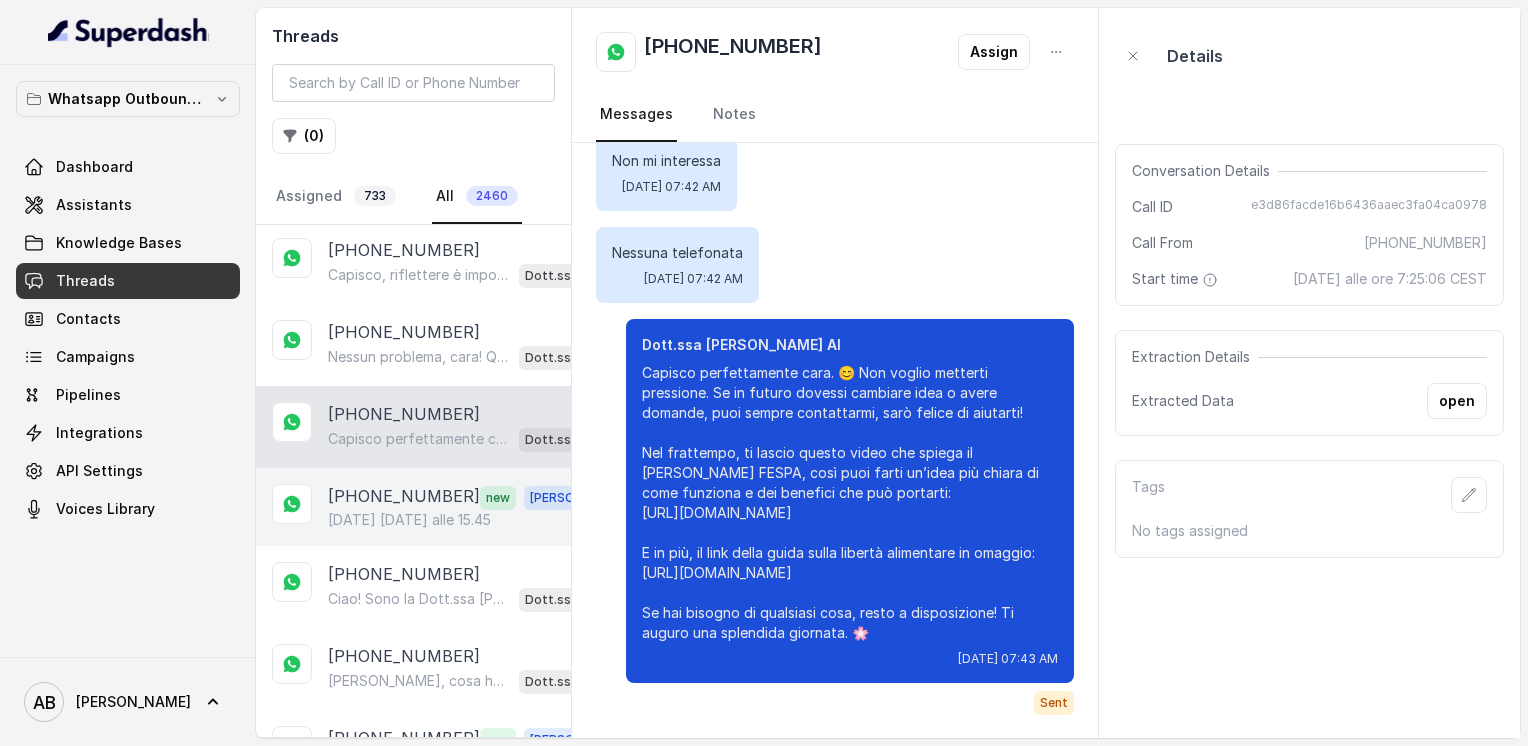 click on "[PHONE_NUMBER]" at bounding box center (404, 497) 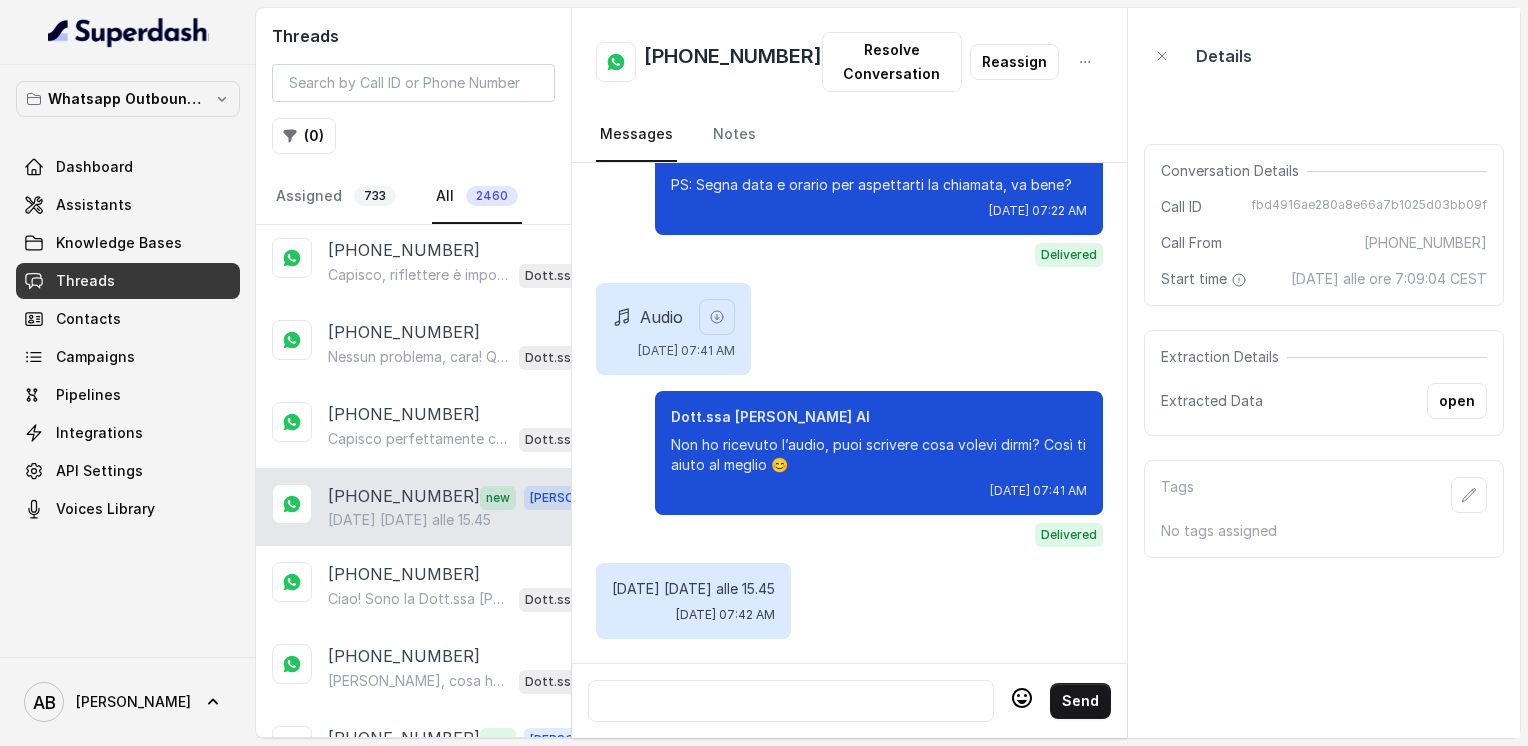 click on "[PHONE_NUMBER]" at bounding box center [733, 62] 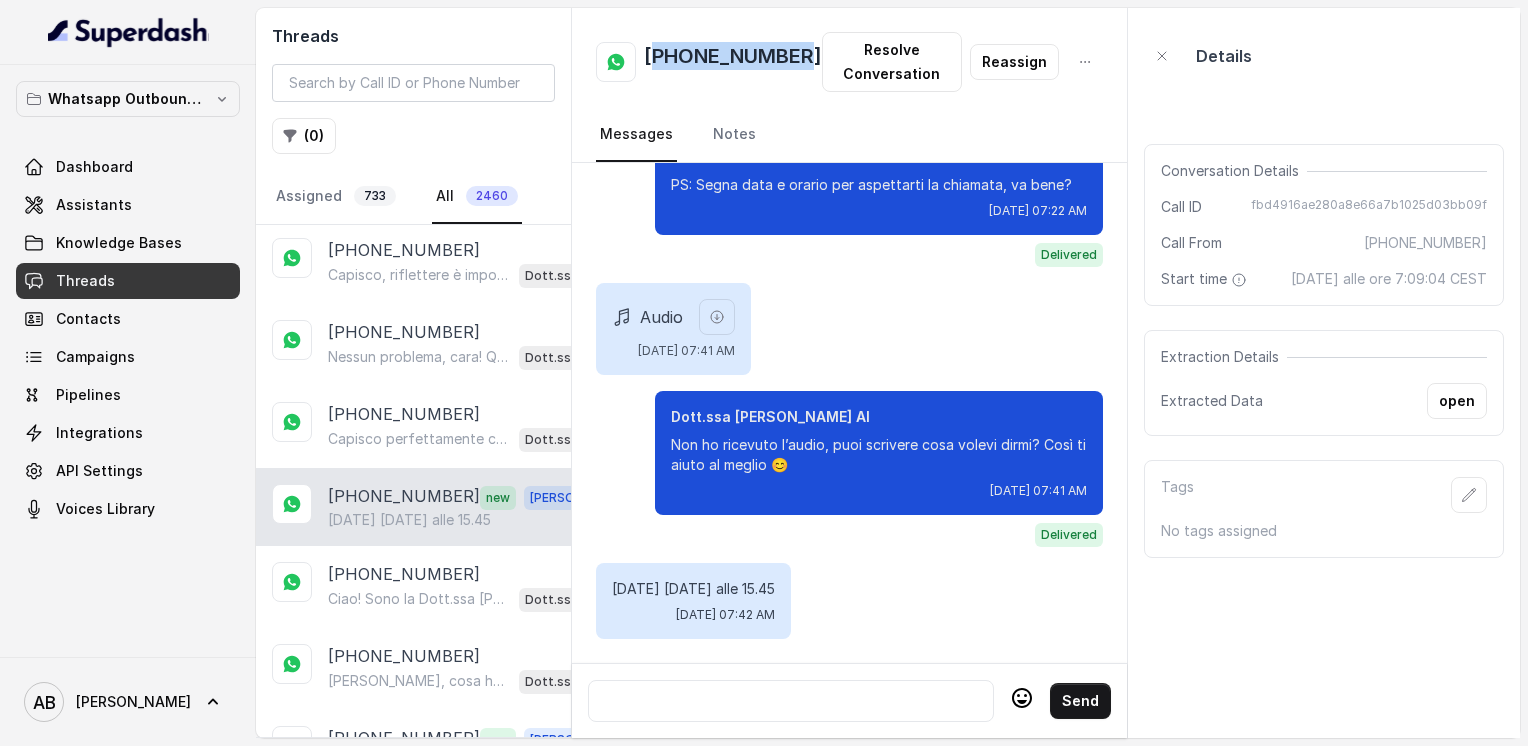 click on "[PHONE_NUMBER]" at bounding box center [733, 62] 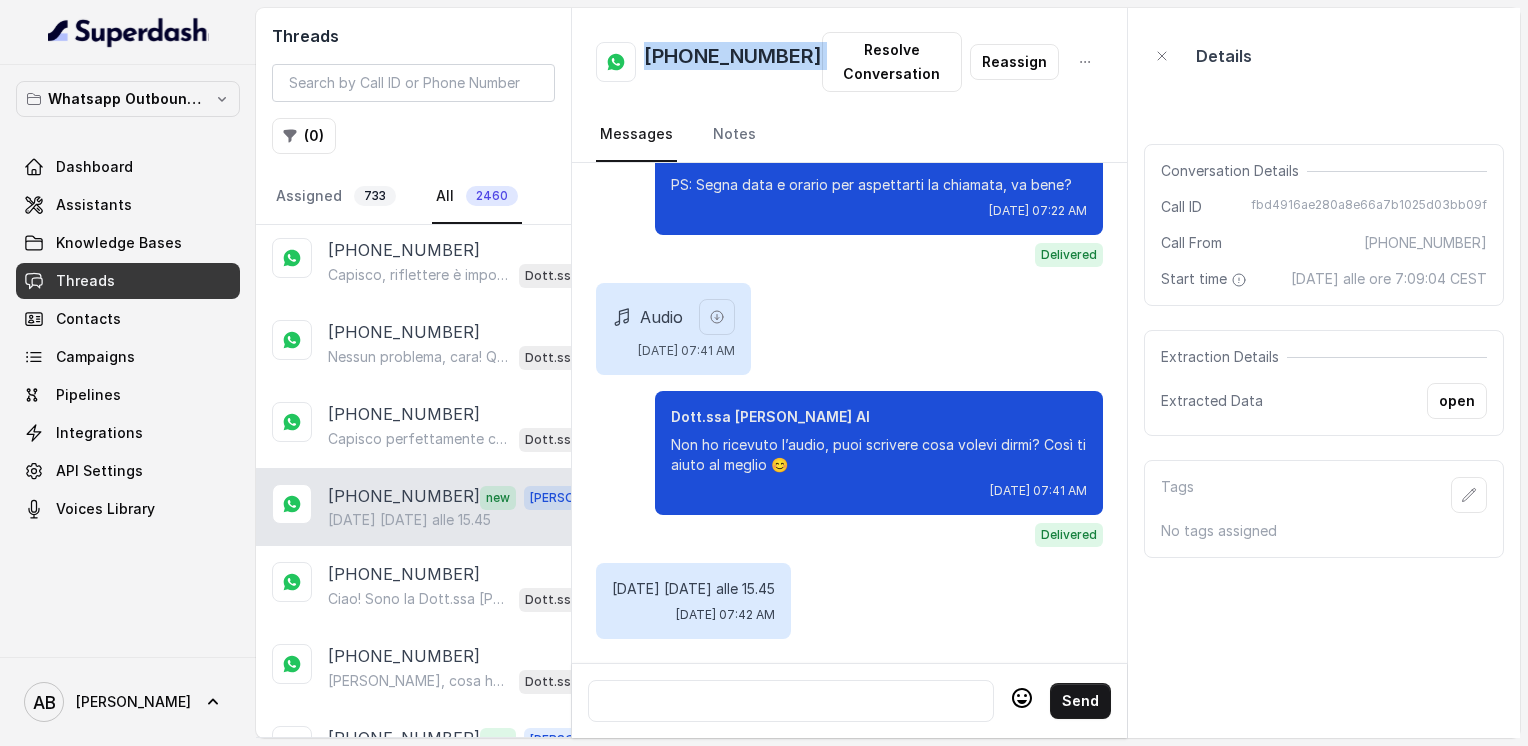click on "[PHONE_NUMBER]" at bounding box center [733, 62] 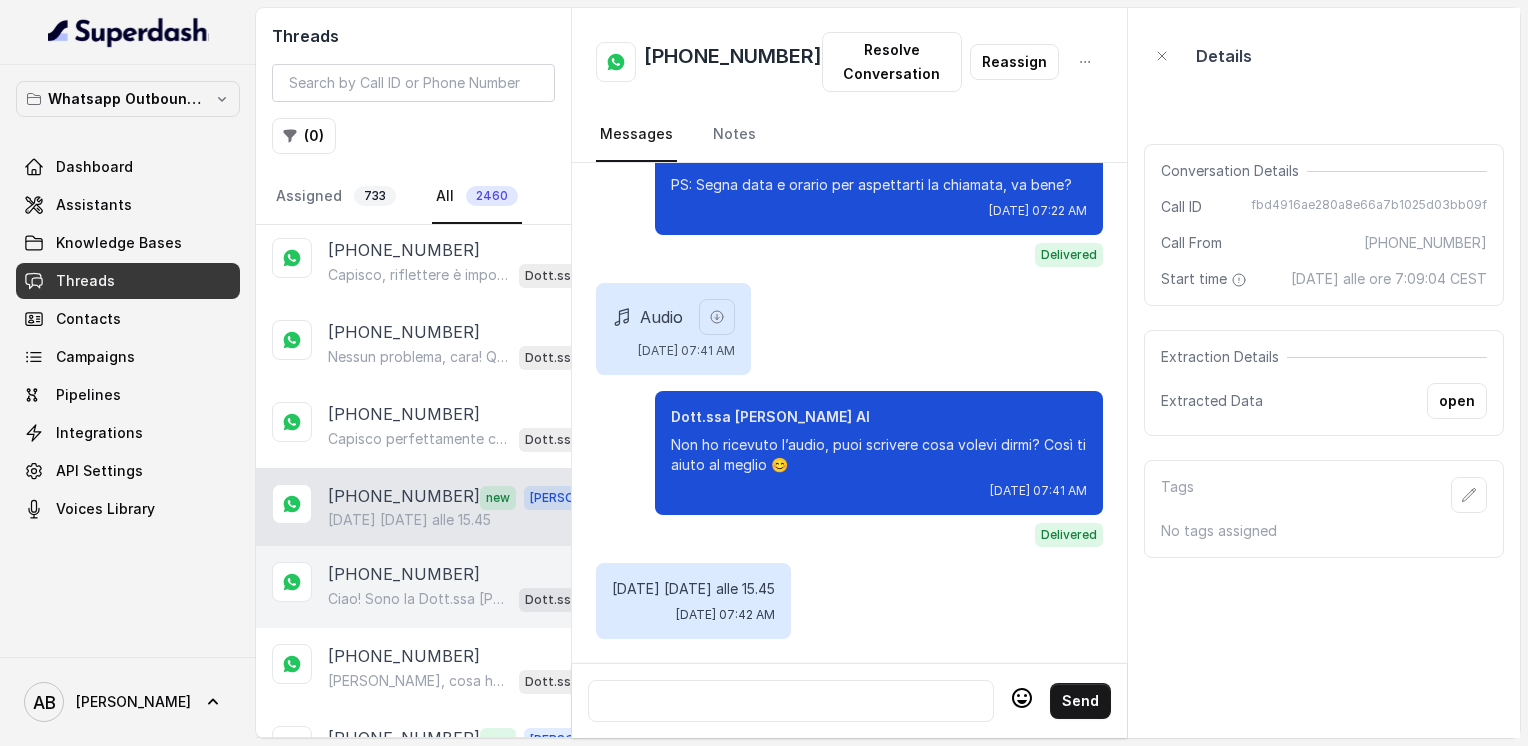 click on "Ciao! Sono la Dott.ssa [PERSON_NAME] del Metodo F.E.S.P.A., piacere di conoscerti!
Per darti le informazioni giuste e il regalo sulla libertà alimentare, potresti dirmi quanti kg vorresti perdere o qual è il tuo obiettivo? 😊
PS. Aggiungi questo numero tra i contatti così non perdi la conversazione!" at bounding box center [419, 599] 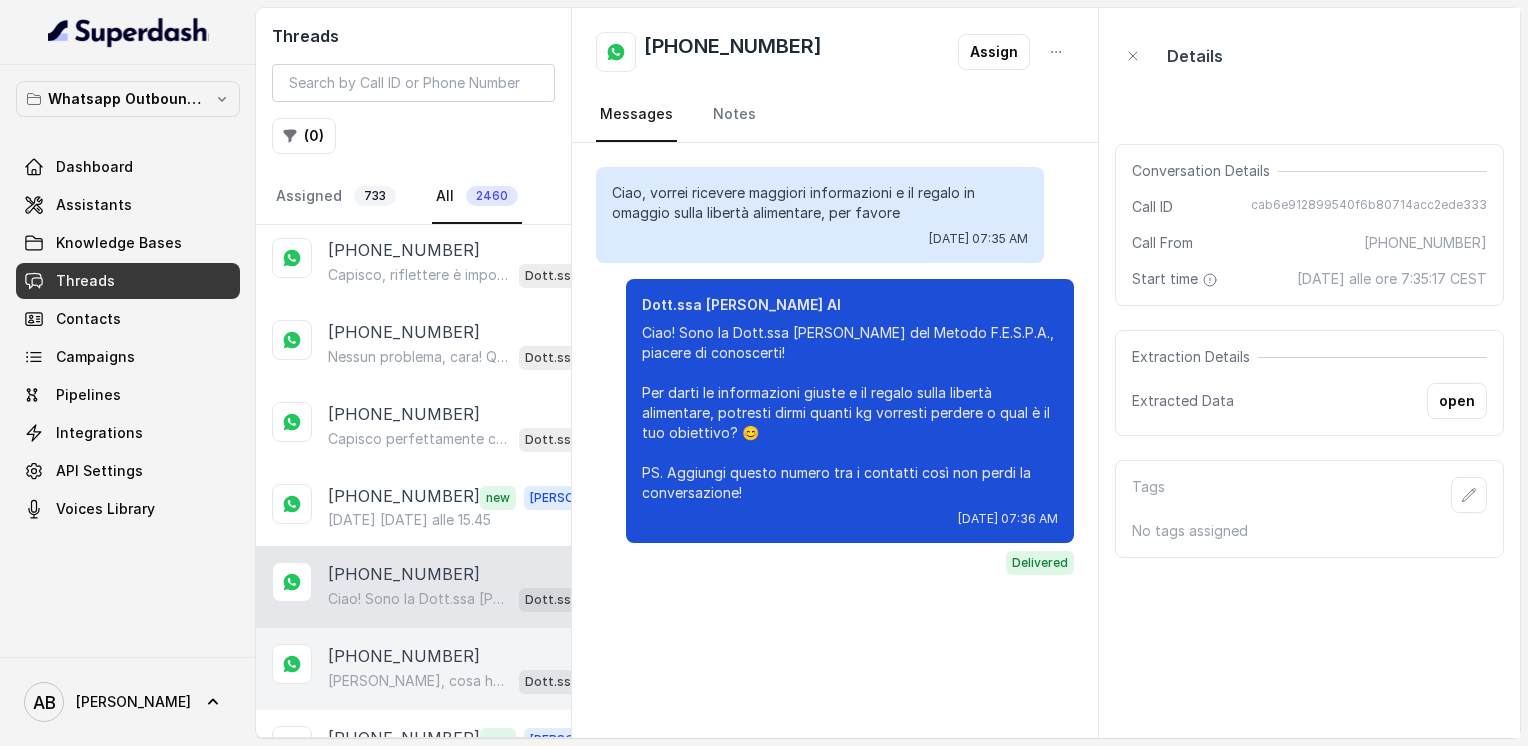 click on "[PHONE_NUMBER]   Capisco, cosa hai provato finora per perdere questi 7,8 kg? Dott.ssa [PERSON_NAME] AI" at bounding box center (413, 669) 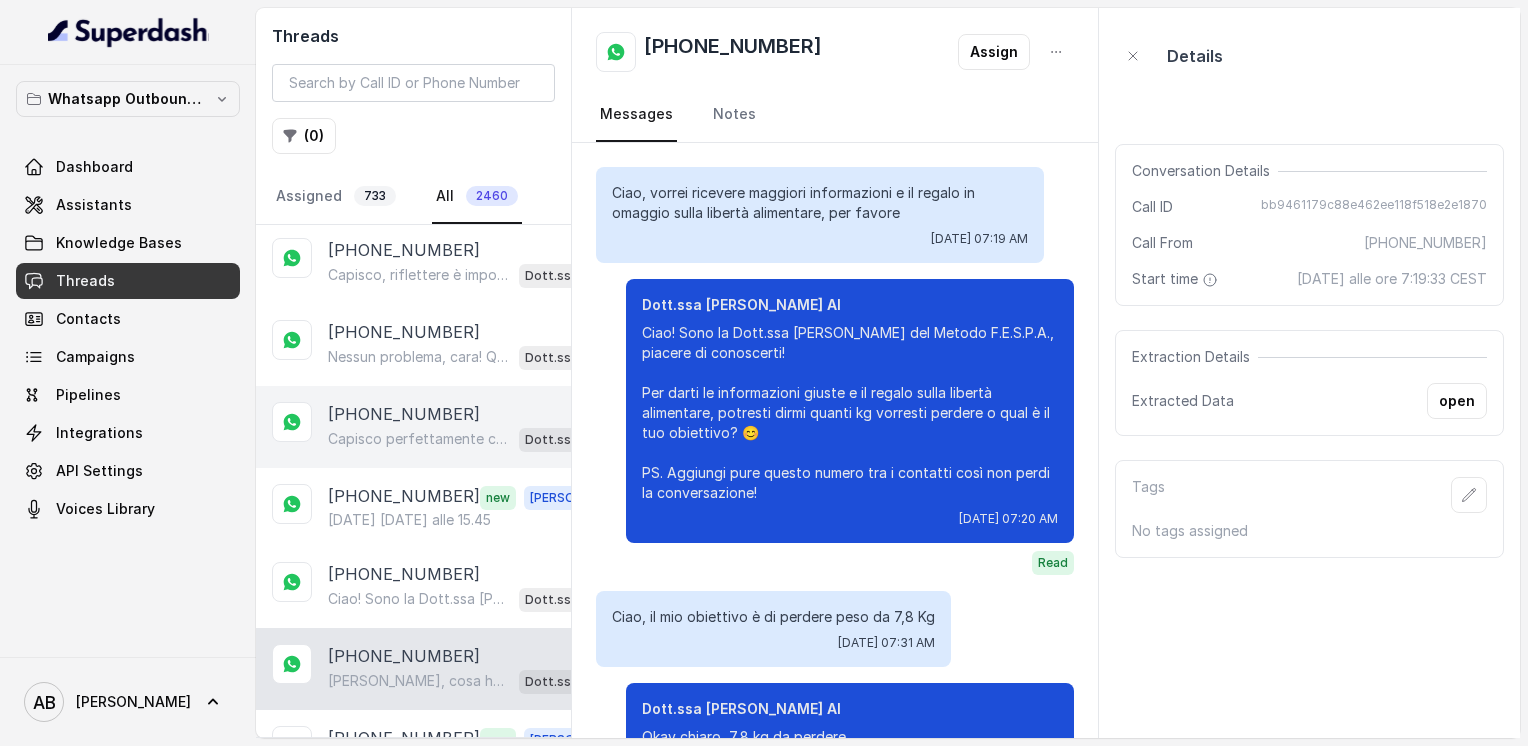 scroll, scrollTop: 408, scrollLeft: 0, axis: vertical 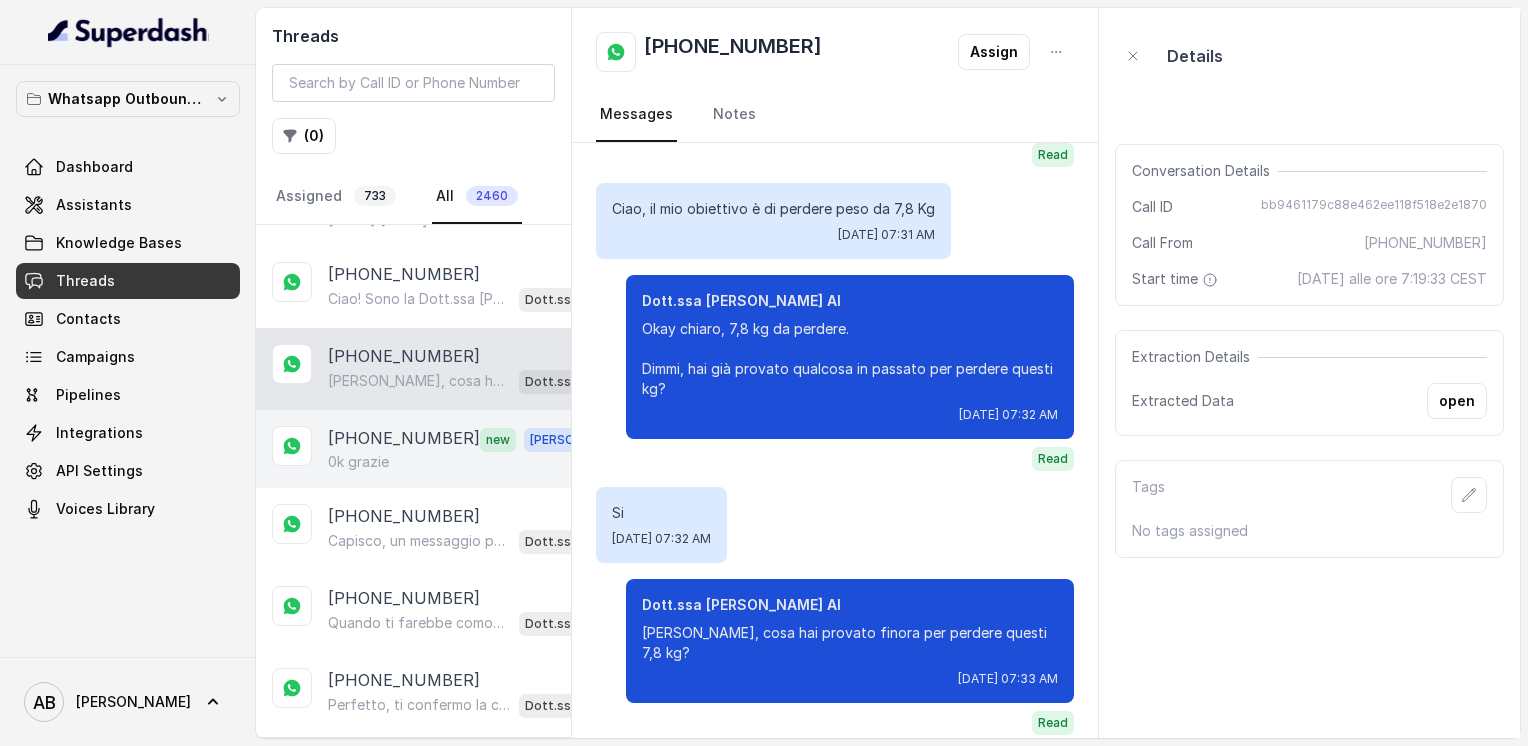 click on "[PHONE_NUMBER]" at bounding box center [404, 439] 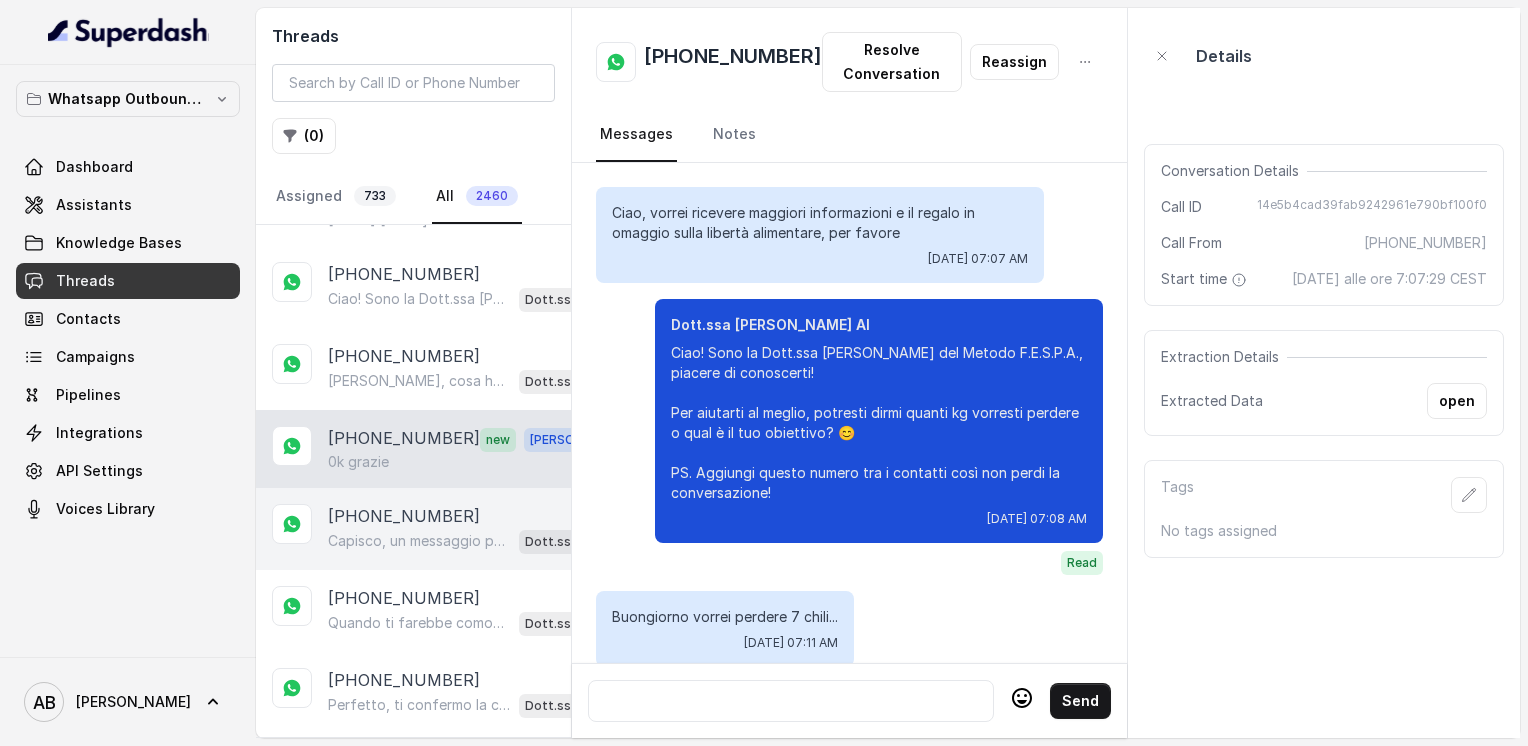 scroll, scrollTop: 2872, scrollLeft: 0, axis: vertical 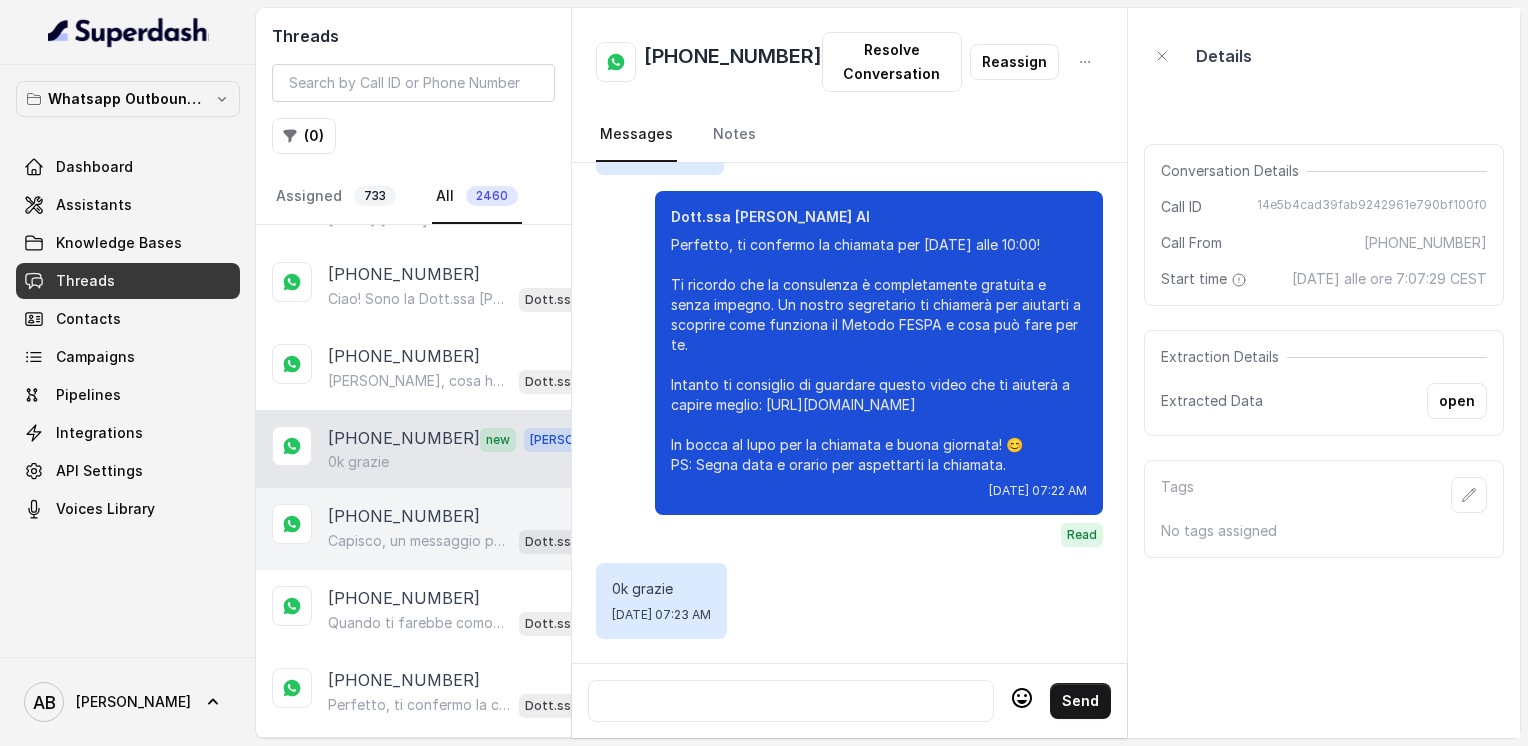 click on "[PHONE_NUMBER]" at bounding box center (404, 516) 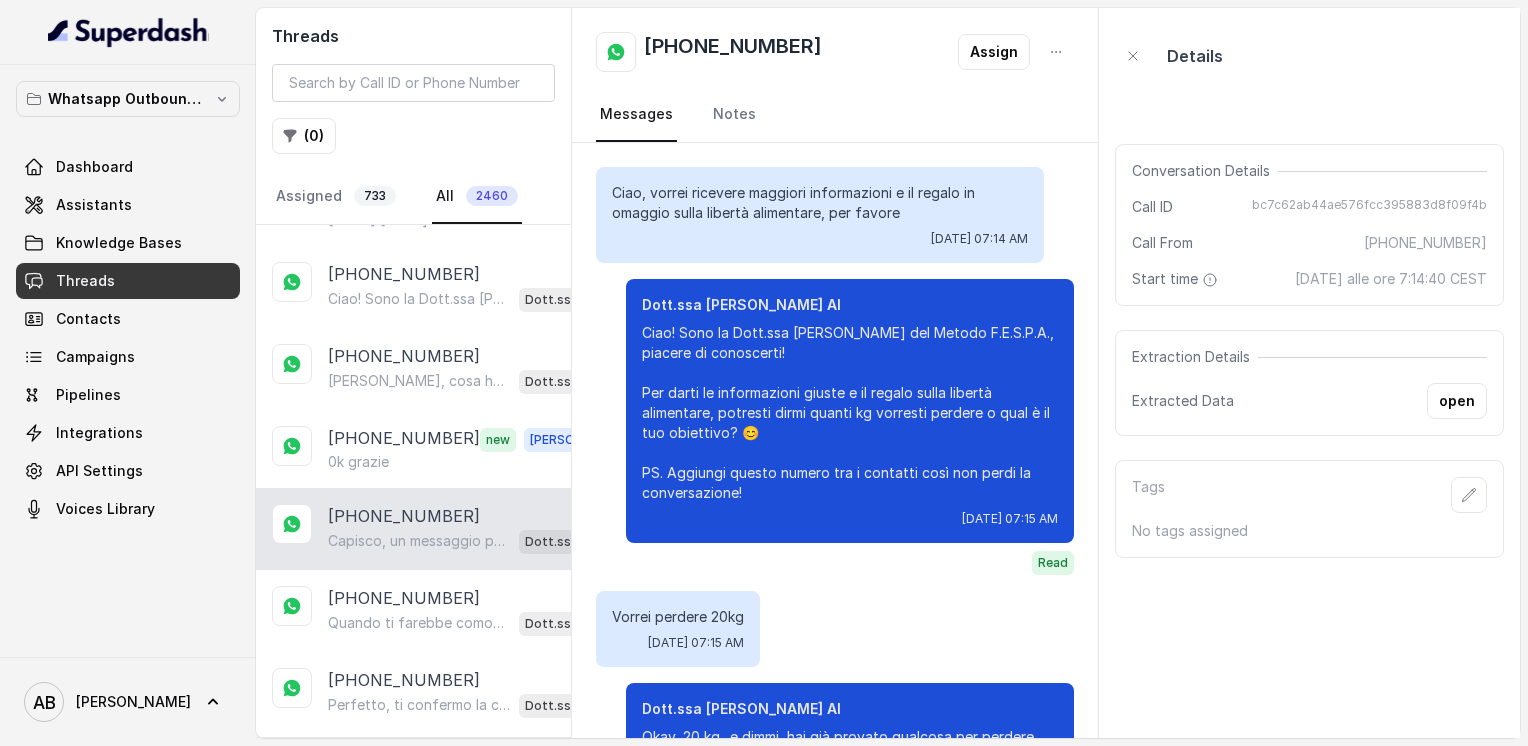 scroll, scrollTop: 1328, scrollLeft: 0, axis: vertical 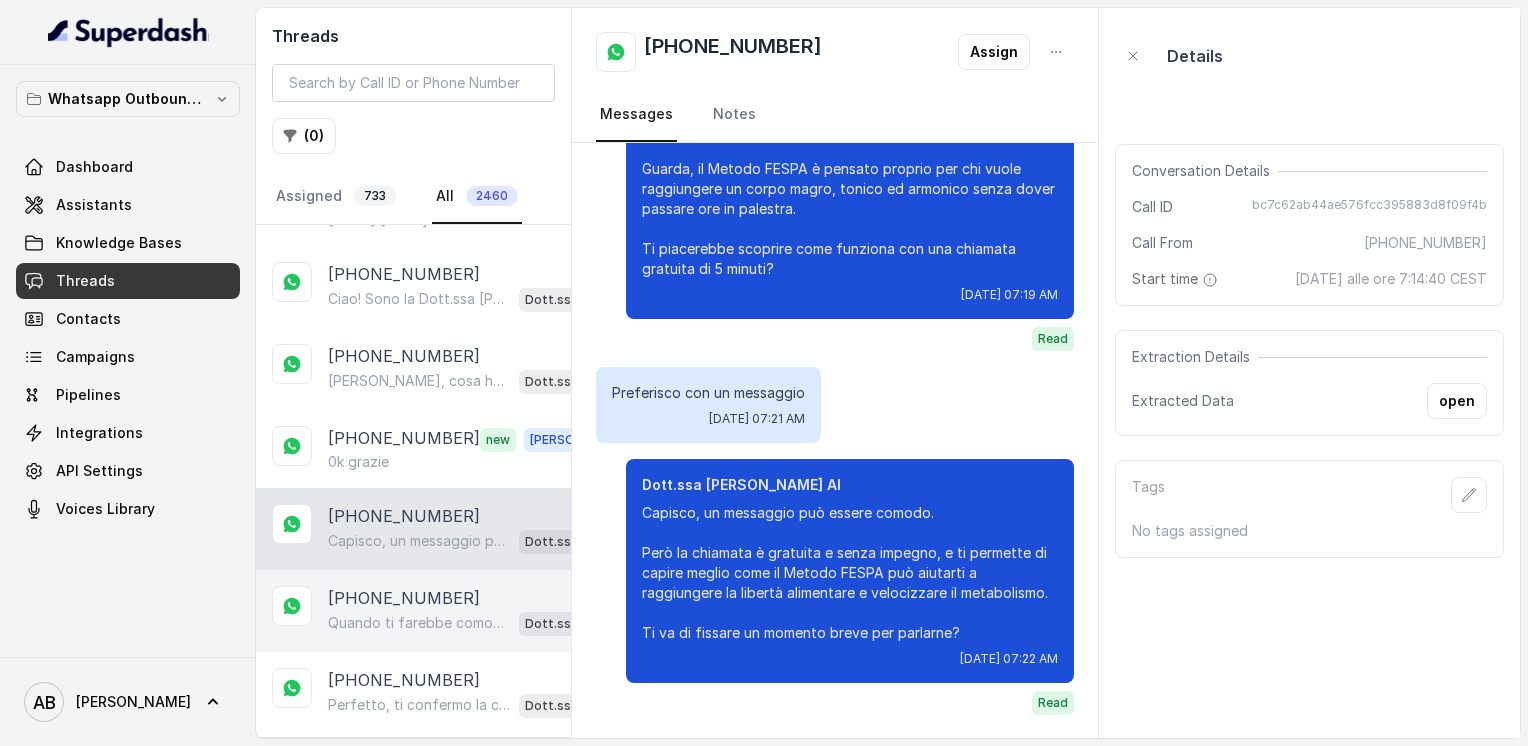 click on "Quando ti farebbe comodo essere chiamata? Dimmi giorno e orario precisi così ti prenoto la consulenza gratuita senza impegno. 😊" at bounding box center (419, 623) 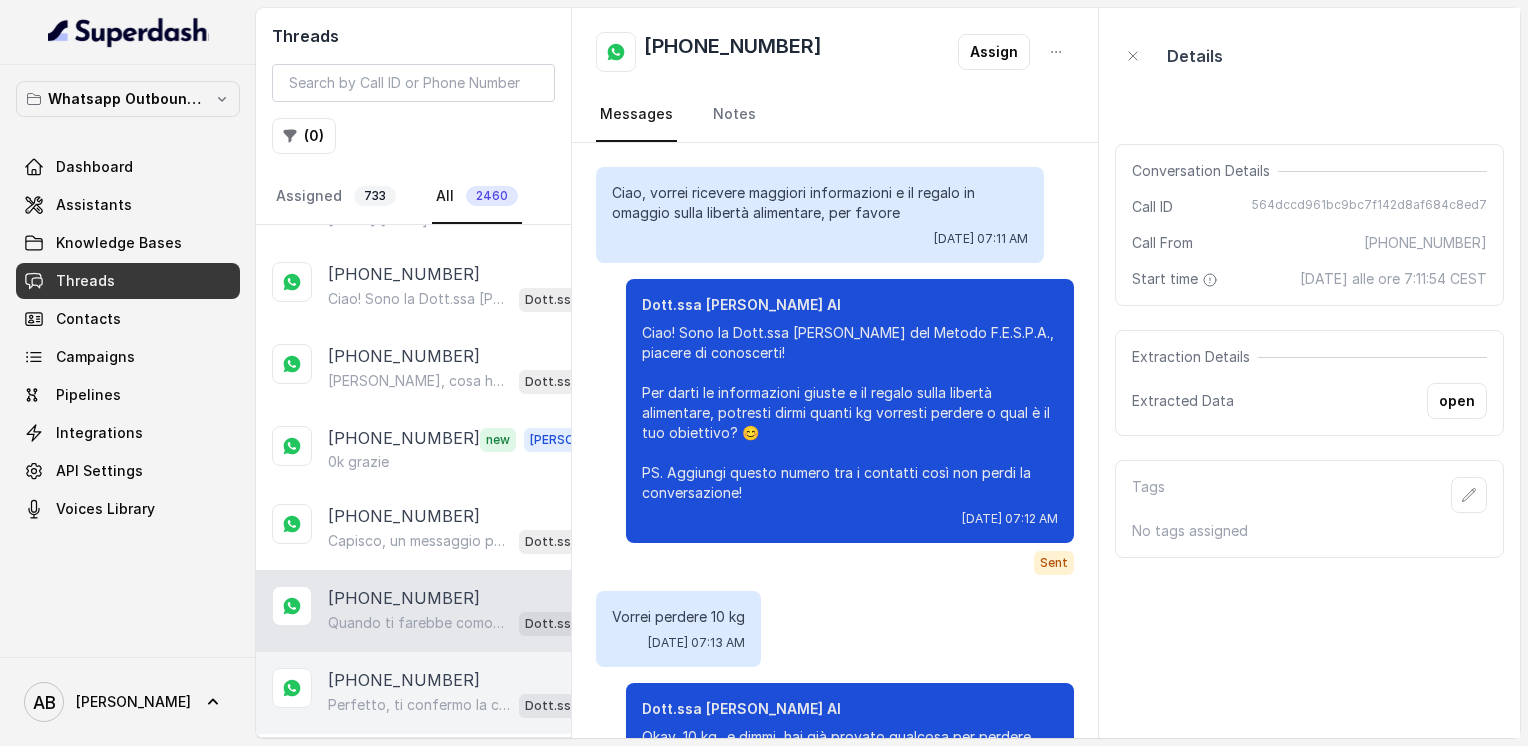 scroll, scrollTop: 1540, scrollLeft: 0, axis: vertical 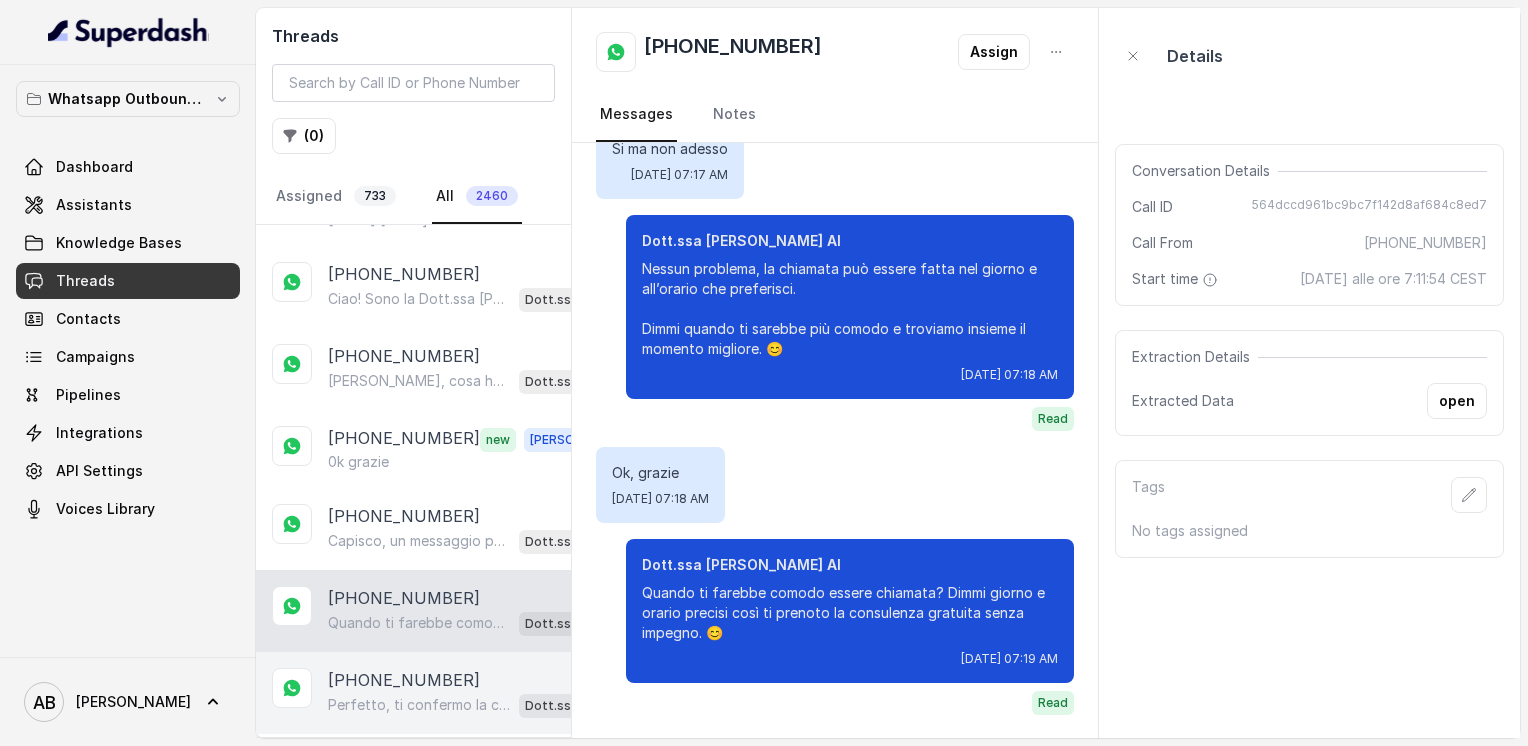 click on "[PHONE_NUMBER]" at bounding box center [404, 680] 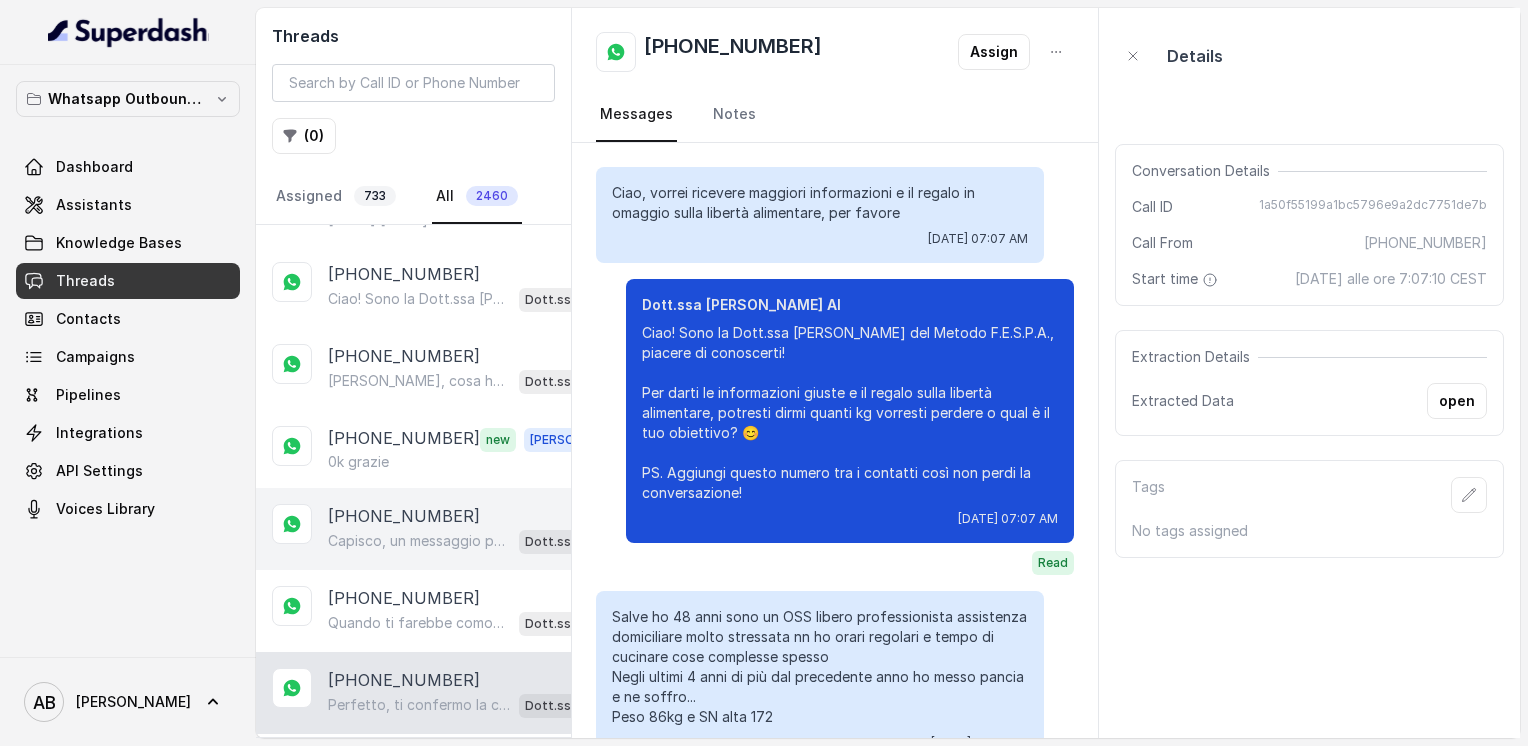 scroll, scrollTop: 2188, scrollLeft: 0, axis: vertical 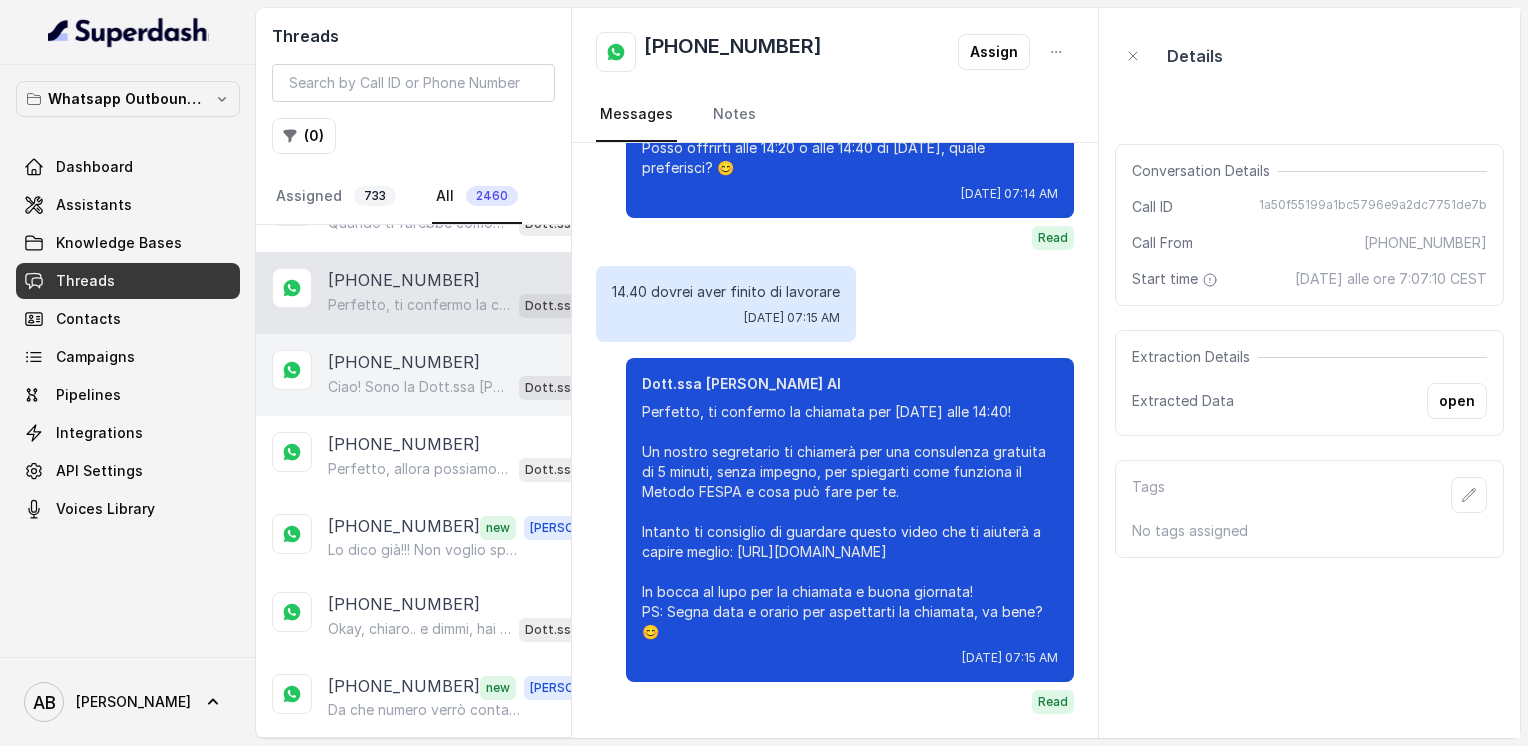click on "Ciao! Sono la Dott.ssa [PERSON_NAME] del Metodo F.E.S.P.A., piacere di conoscerti!
Per darti le informazioni giuste e il regalo sulla libertà alimentare, potresti dirmi quanti kg vorresti perdere o qual è il tuo obiettivo? 😊
PS. Aggiungi questo numero tra i contatti così non perdi la conversazione!" at bounding box center (419, 387) 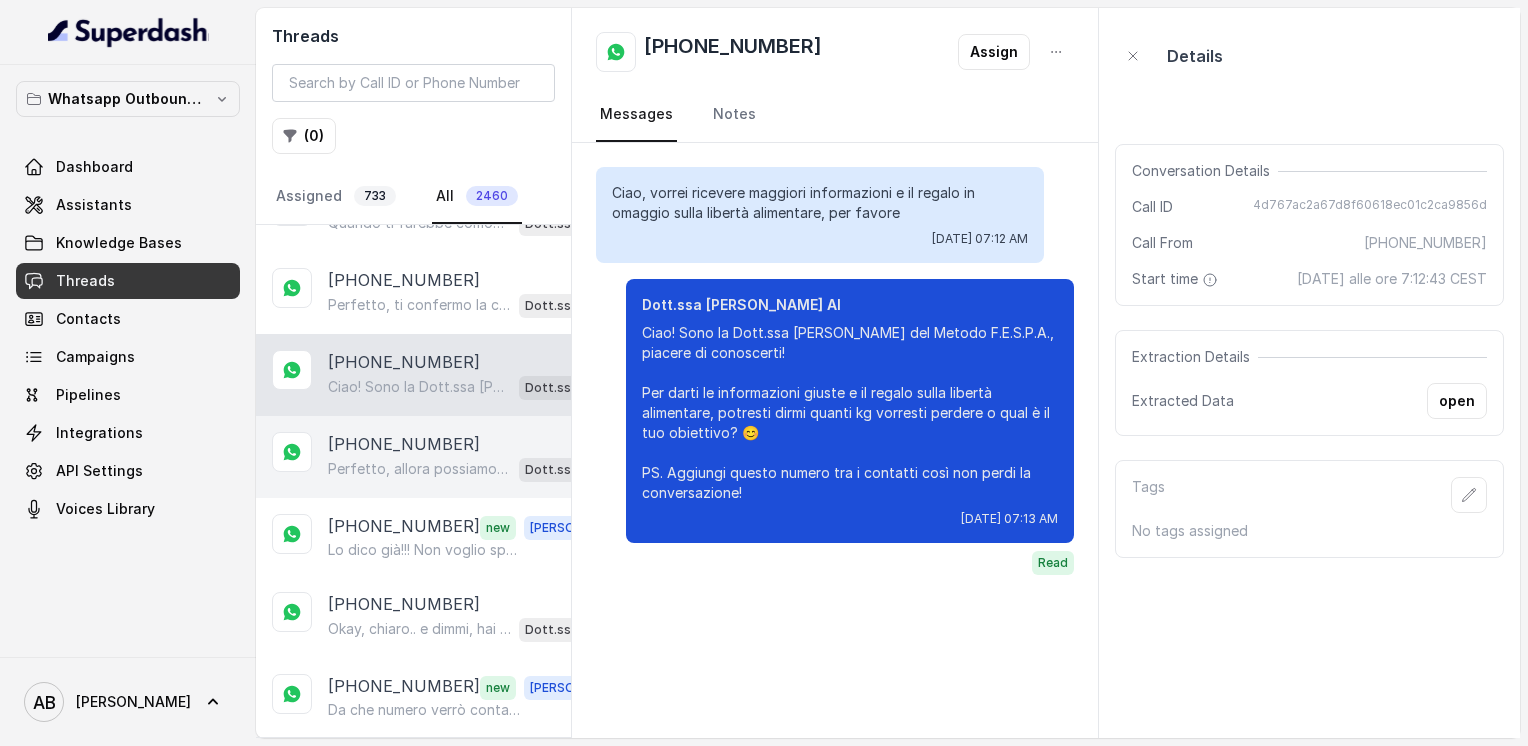 click on "Perfetto, allora possiamo organizzare una chiamata informativa gratuita di 5 minuti con uno dei nostri specialisti.
Ti spiegherà come funziona il Metodo FESPA e cosa può fare per te, senza impegno.
Quale giorno e orario preferisci per essere chiamata? 😊" at bounding box center (419, 469) 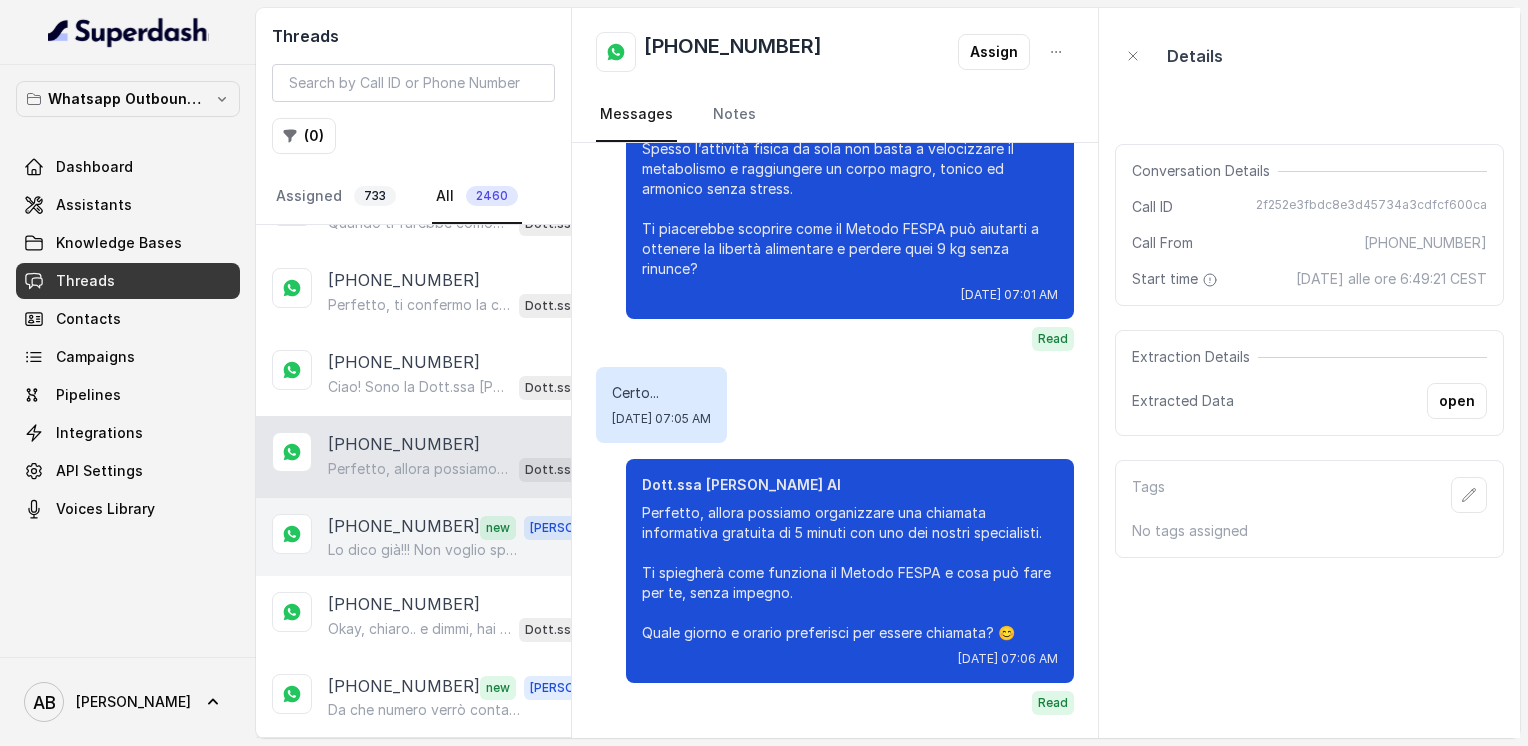 click on "[PHONE_NUMBER]   new [PERSON_NAME] dico già!!! Non voglio spendere una fortuna... . Grazie" at bounding box center [413, 537] 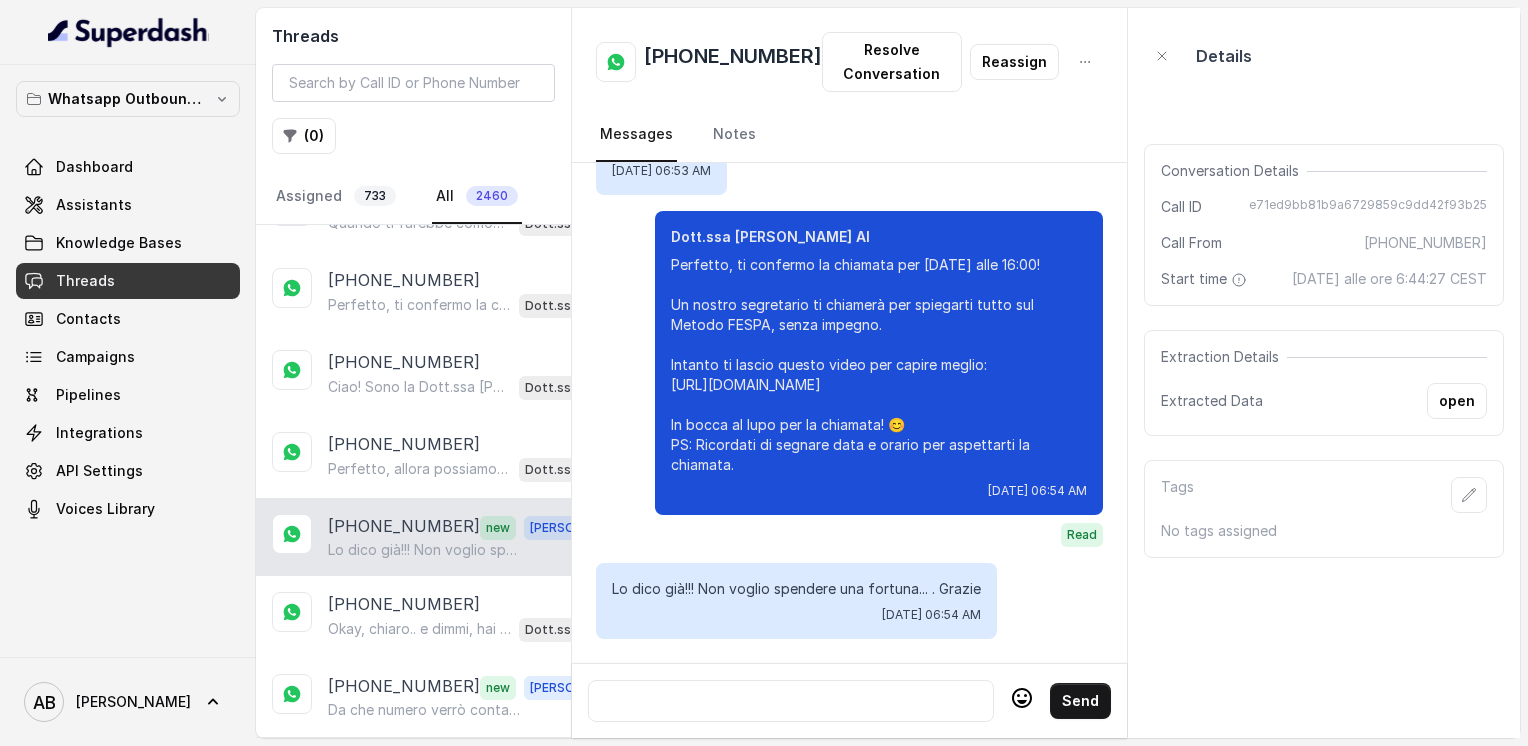 click at bounding box center [791, 701] 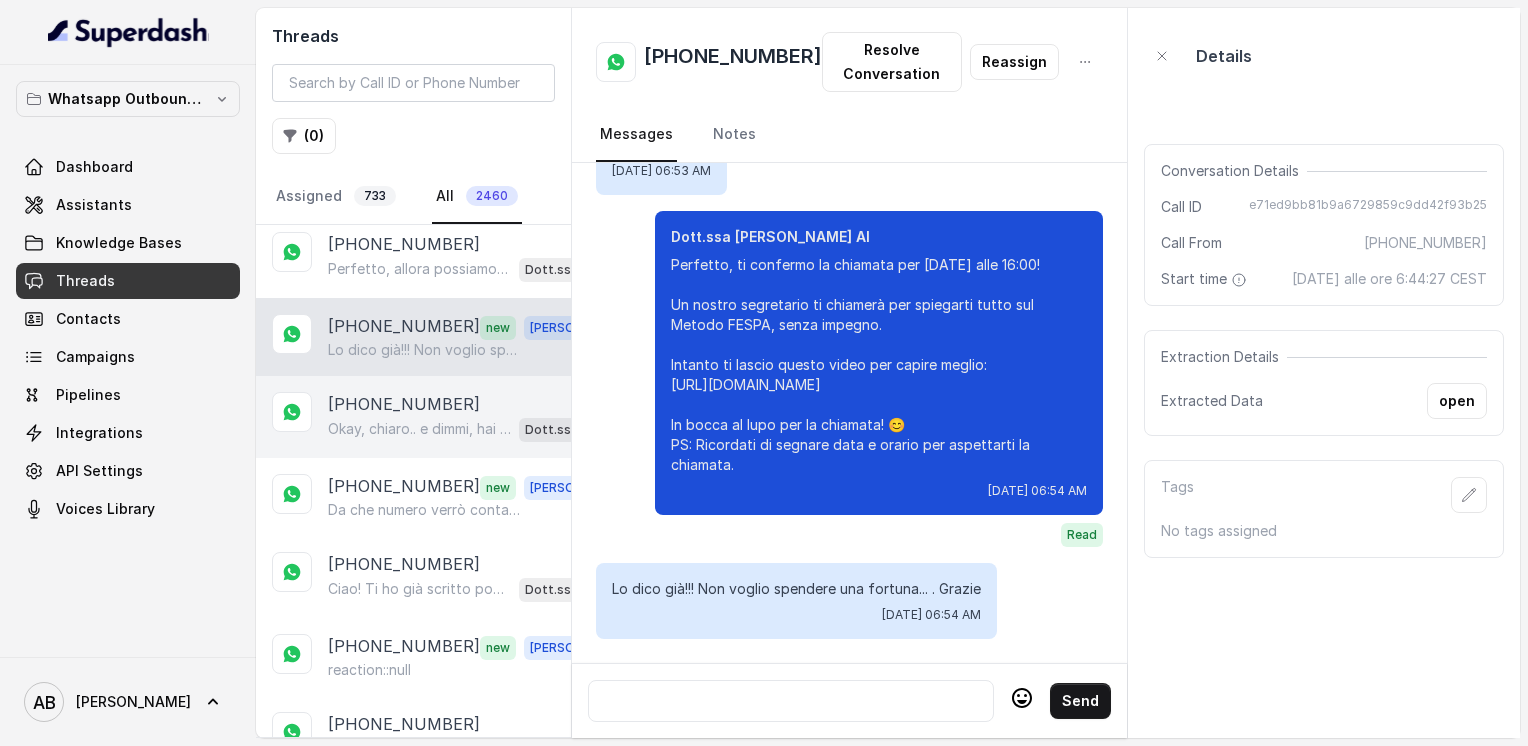 click on "Okay, chiaro.. e dimmi, hai già provato qualcosa per perdere questi 6/7 kg?" at bounding box center (419, 429) 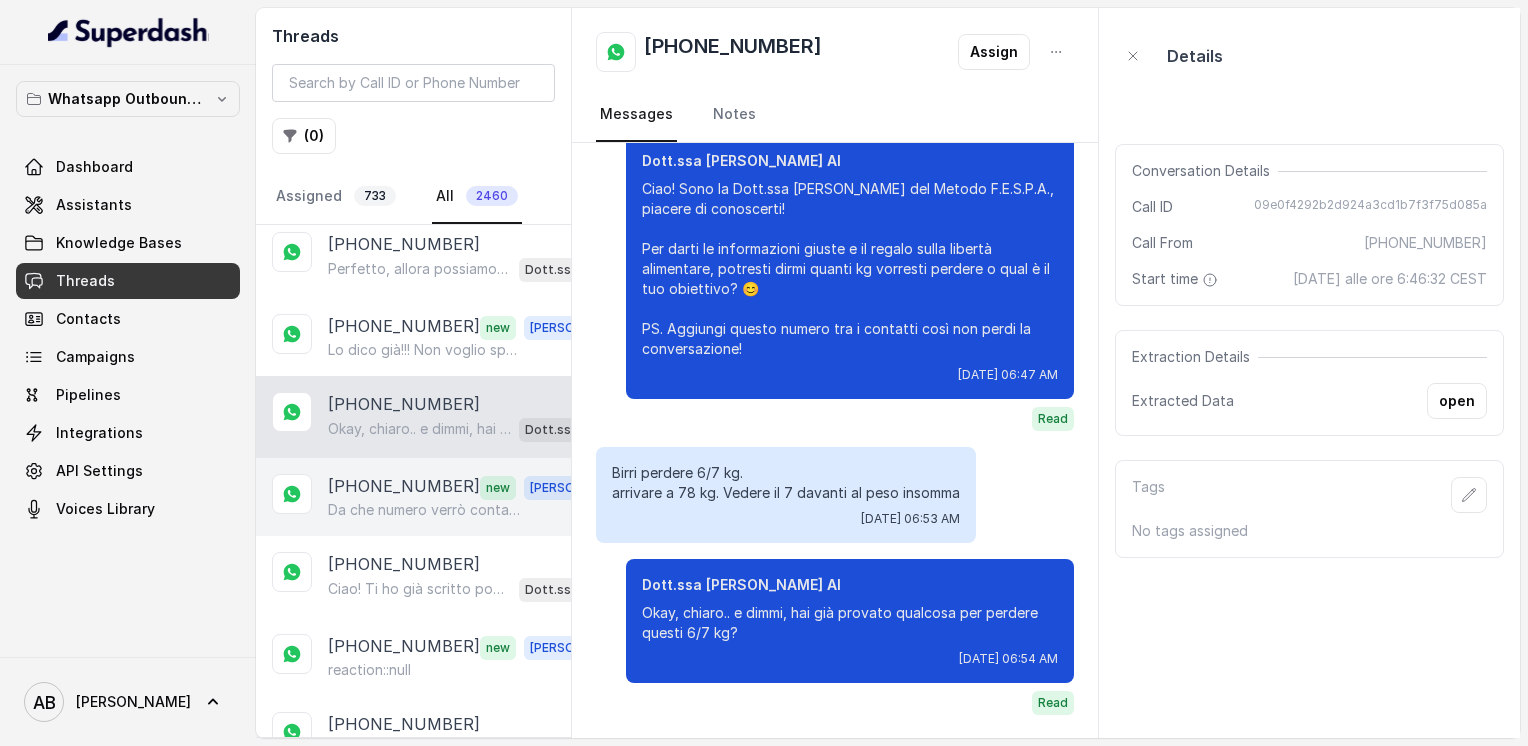 click on "[PHONE_NUMBER]" at bounding box center [404, 487] 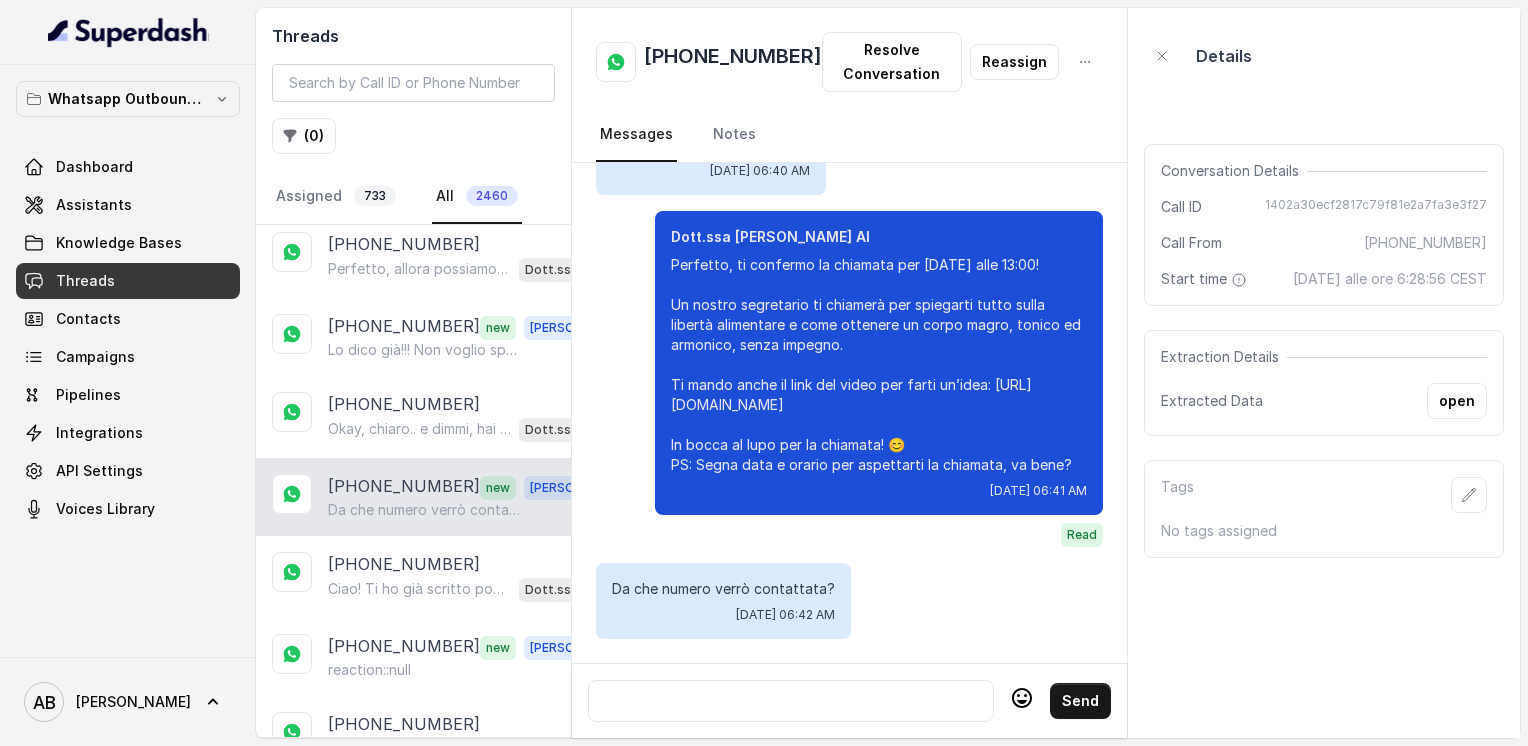 click on "[PHONE_NUMBER]" at bounding box center (733, 62) 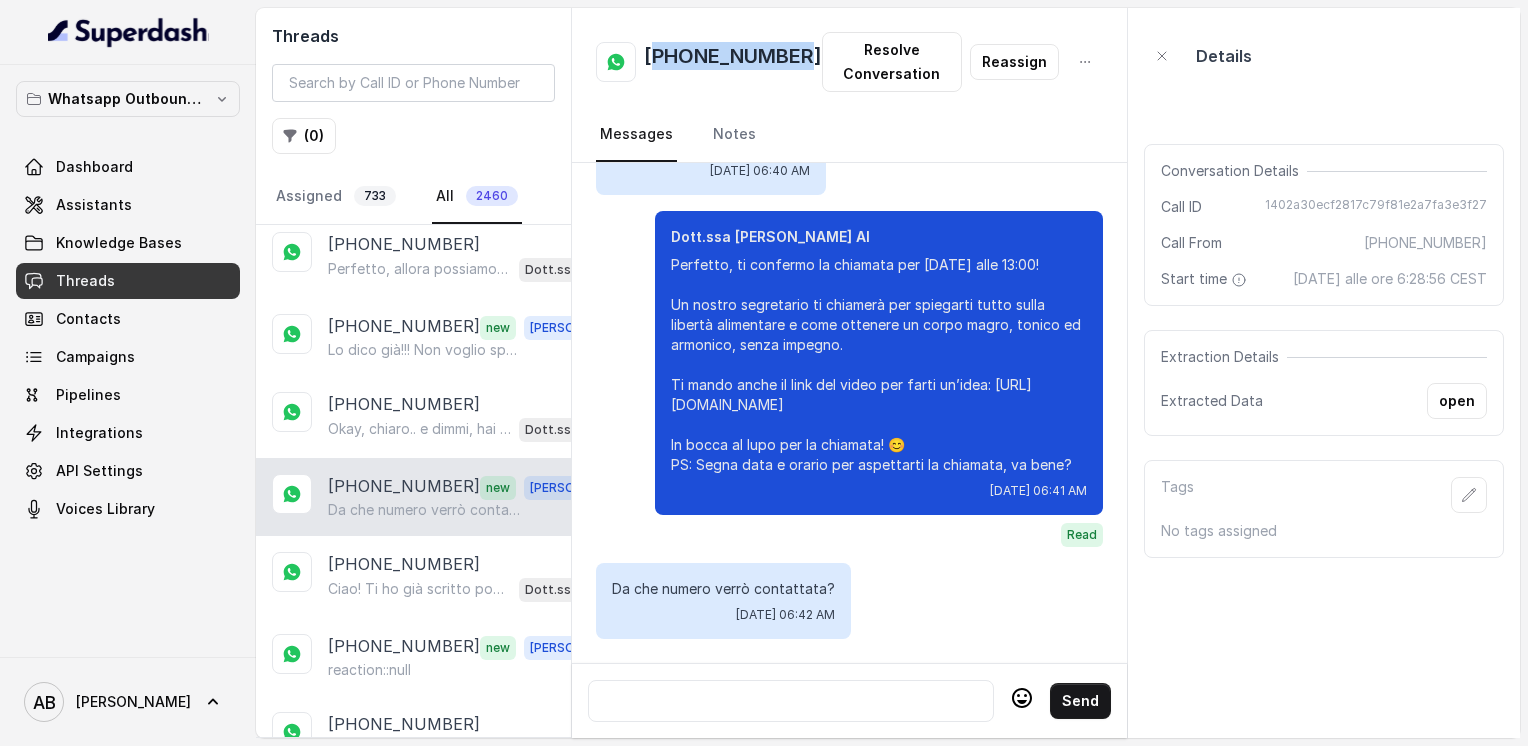 click on "[PHONE_NUMBER]" at bounding box center (733, 62) 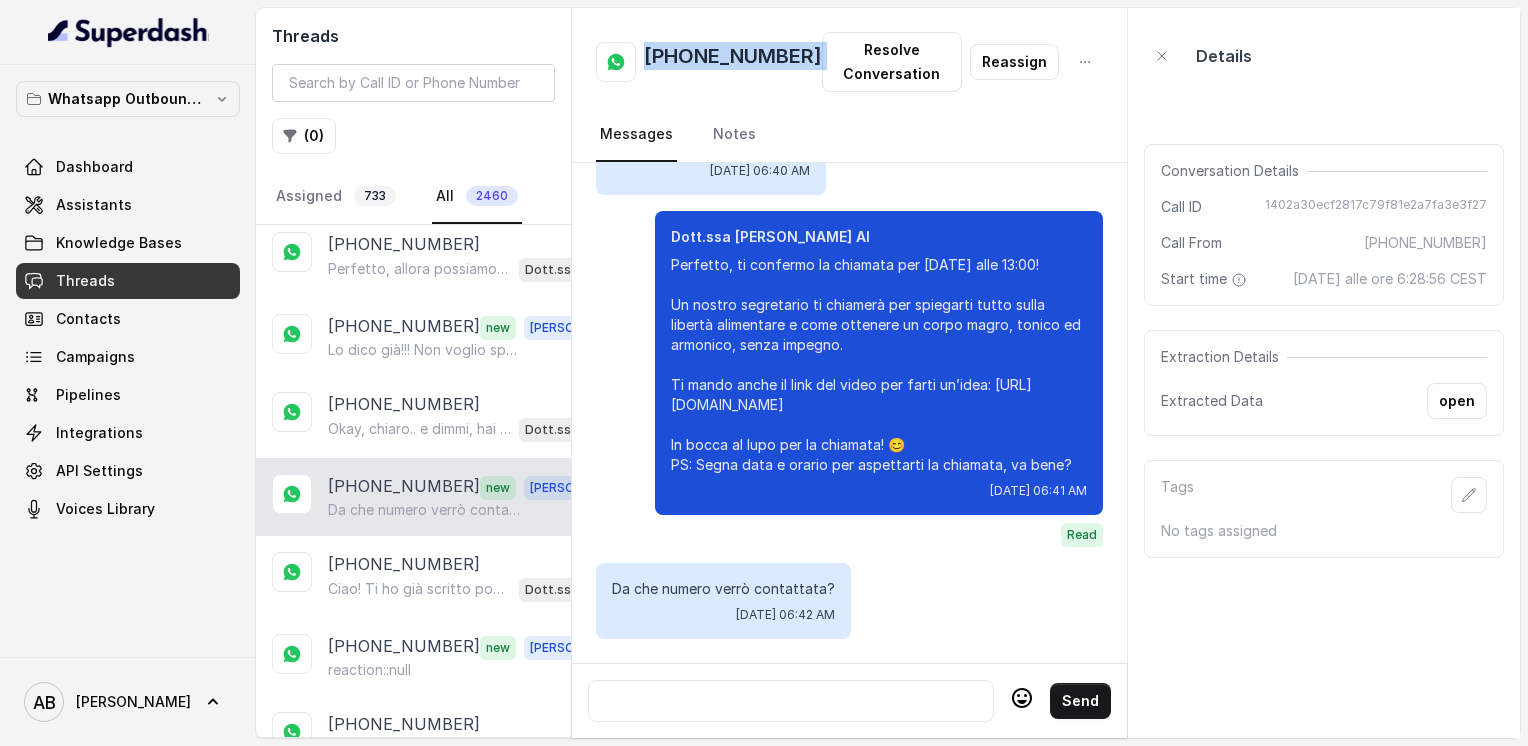 click on "[PHONE_NUMBER]" at bounding box center [733, 62] 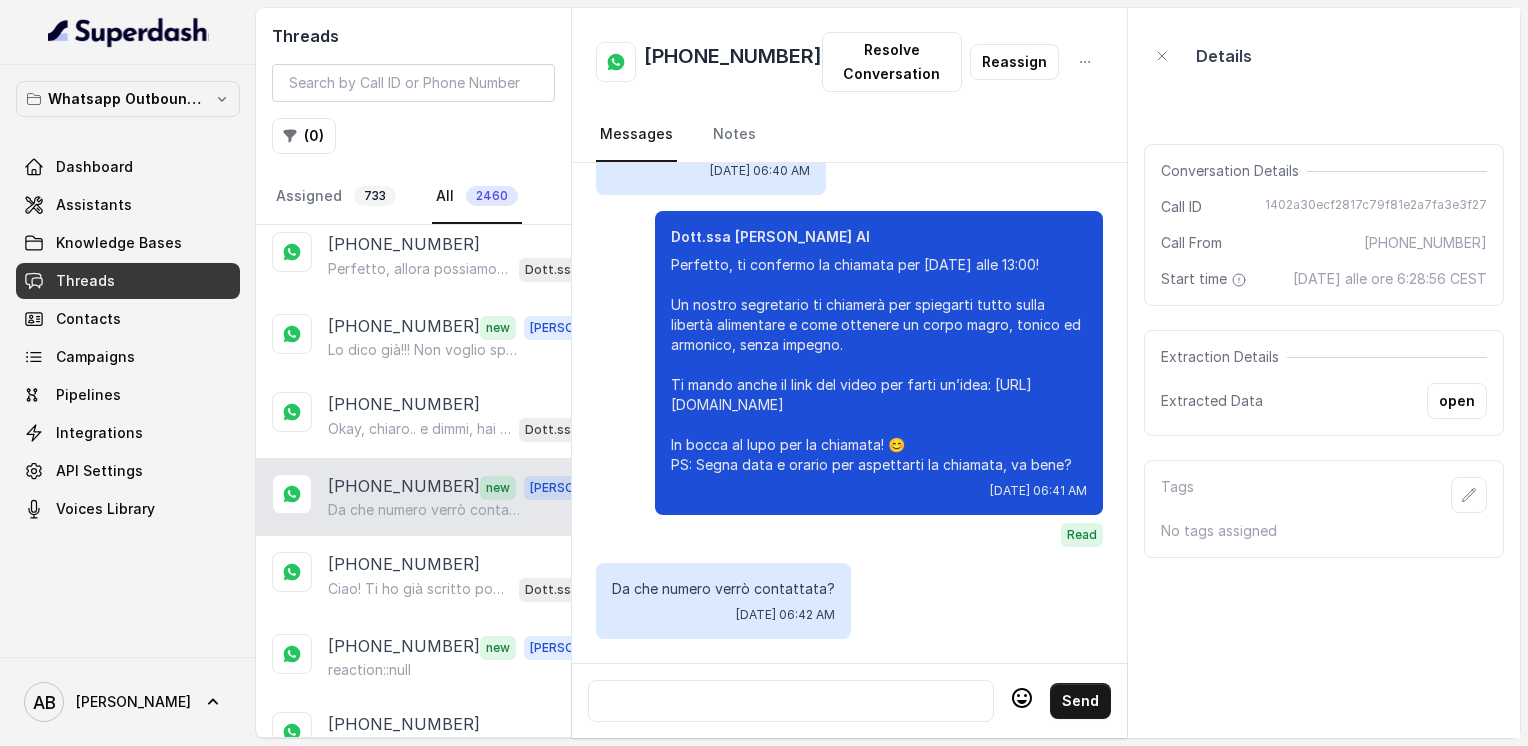 click at bounding box center [791, 701] 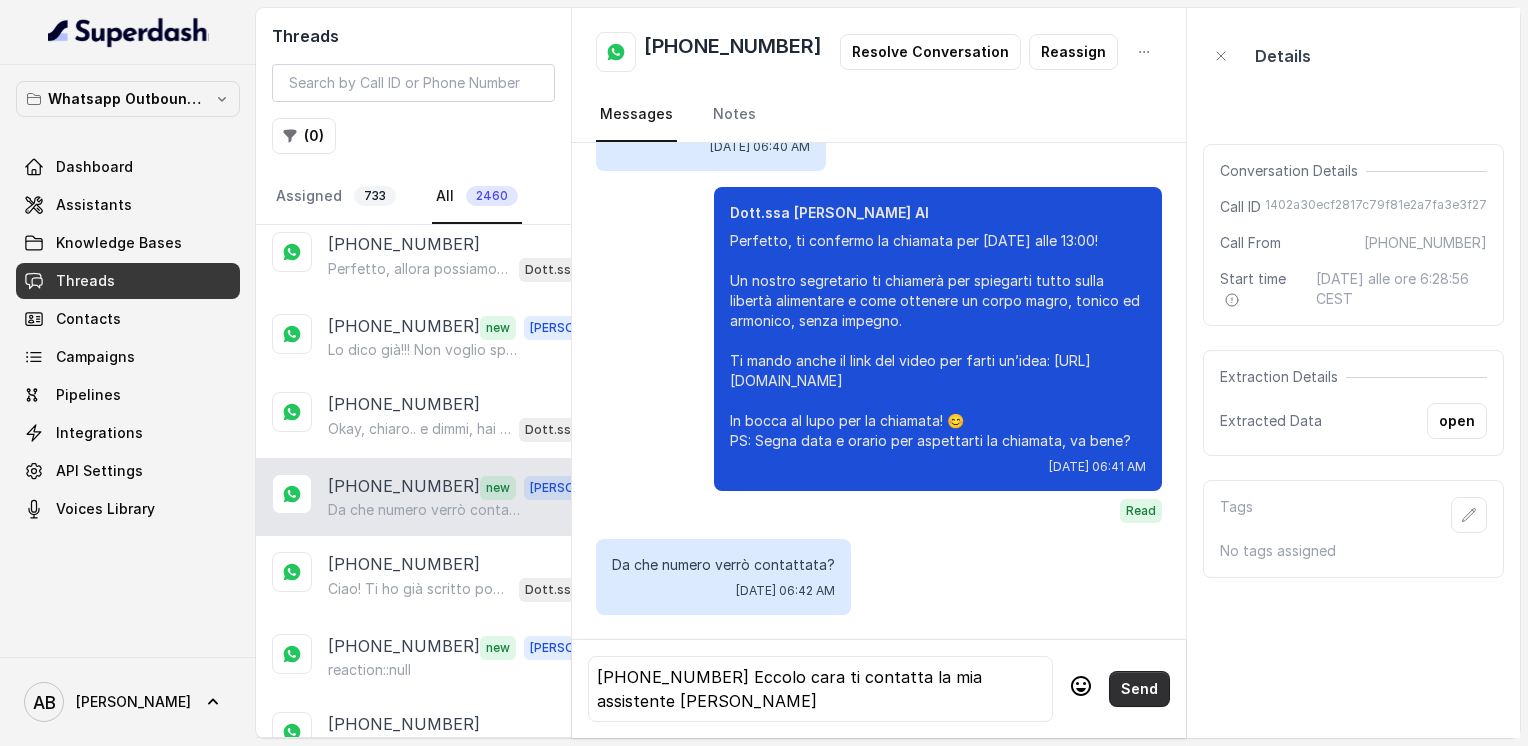 click on "Send" at bounding box center [1139, 689] 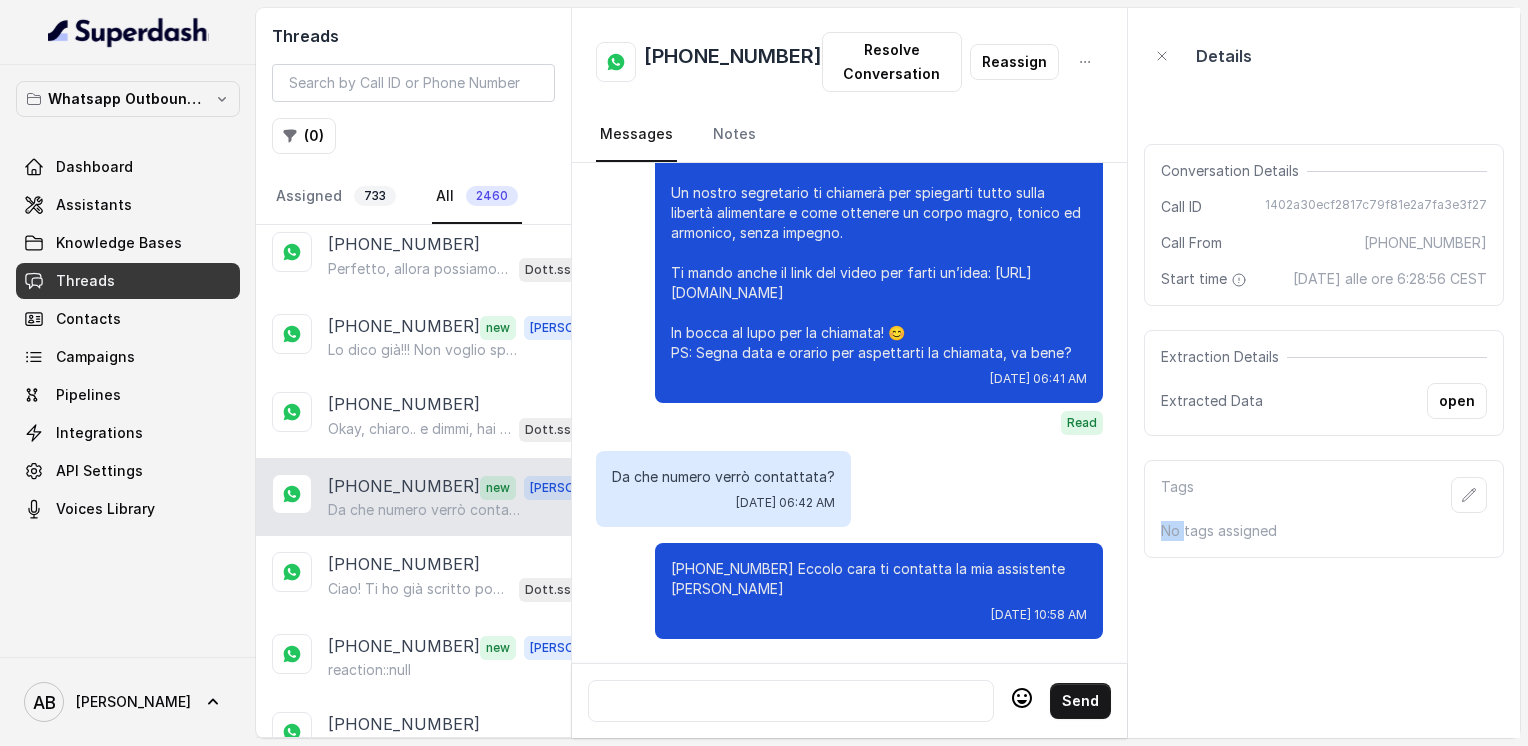 scroll, scrollTop: 2468, scrollLeft: 0, axis: vertical 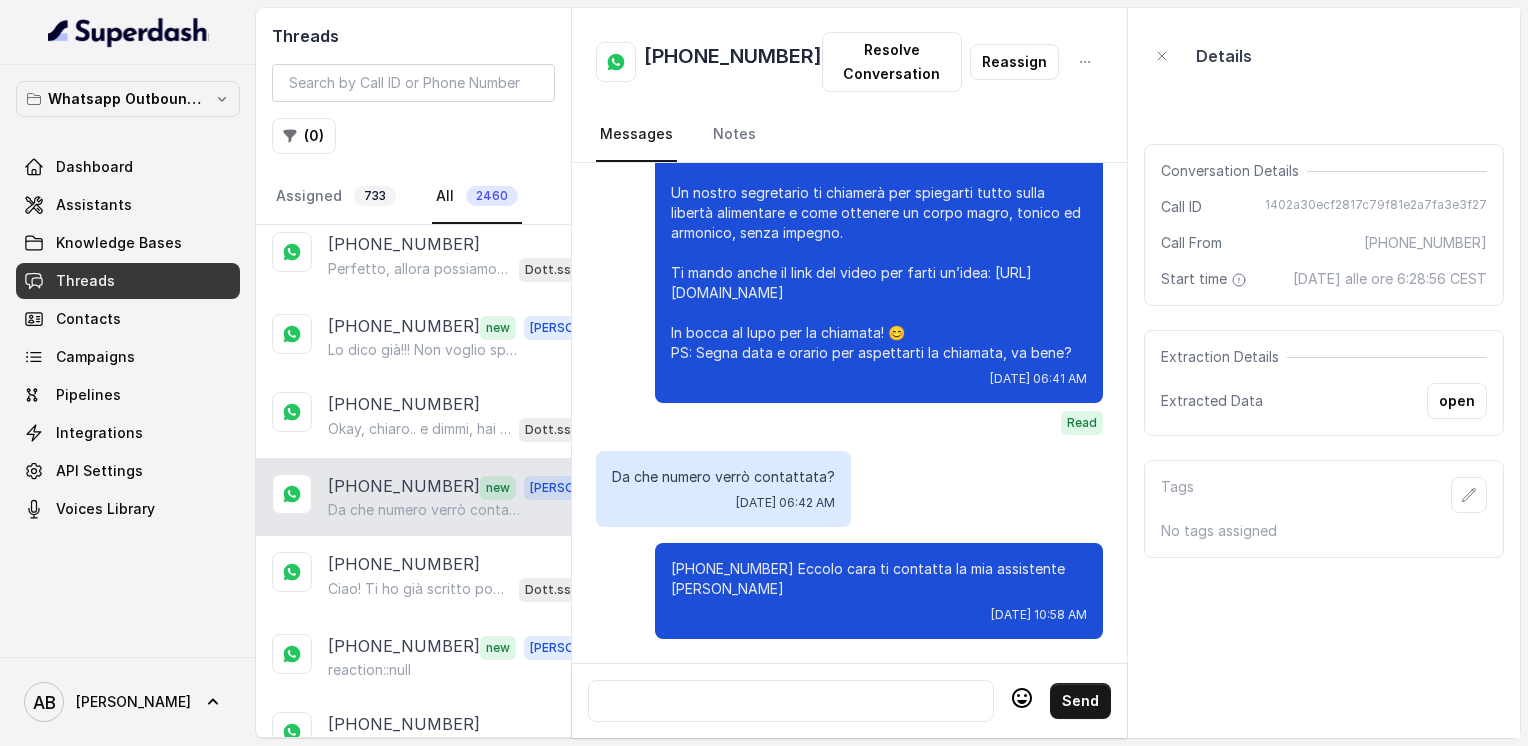 click at bounding box center [791, 701] 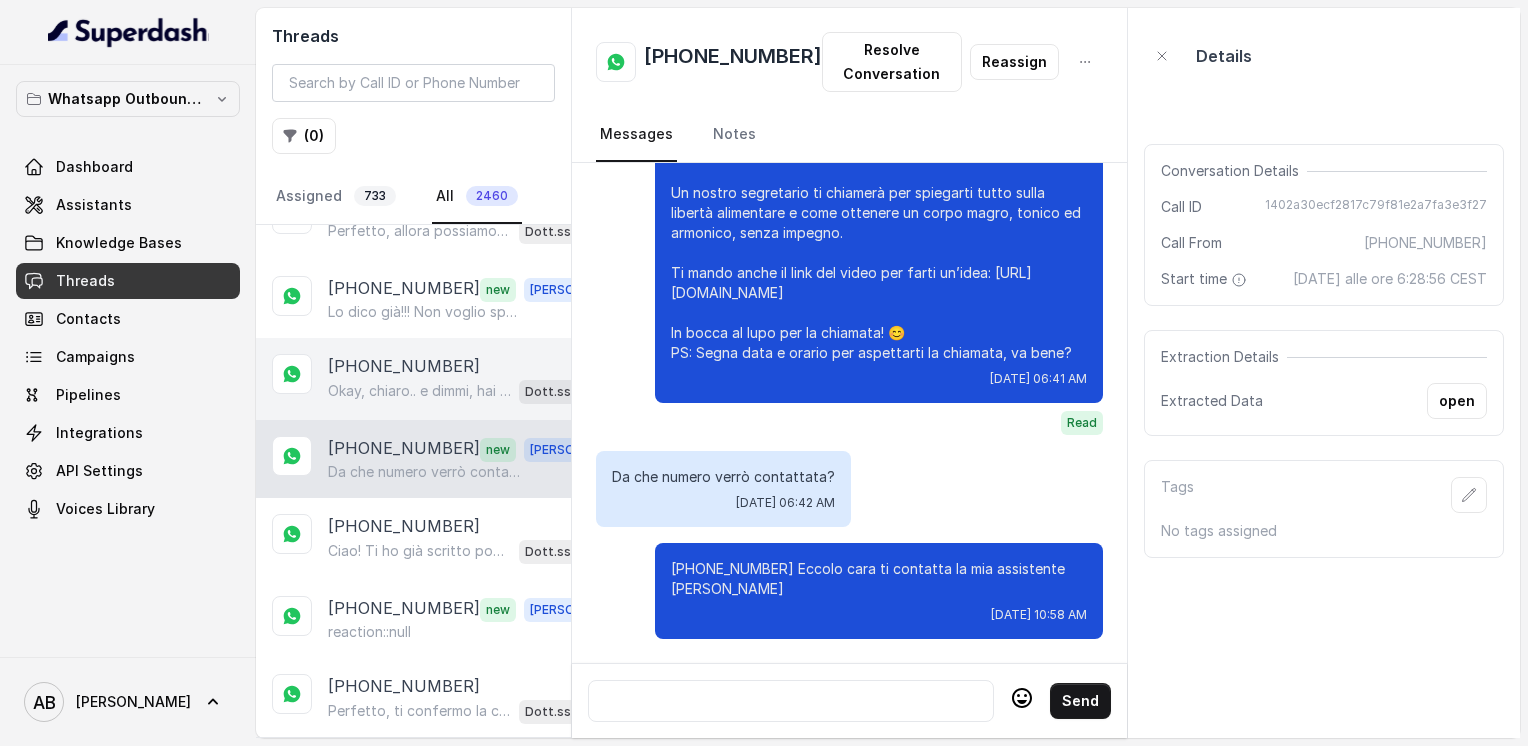 scroll, scrollTop: 5937, scrollLeft: 0, axis: vertical 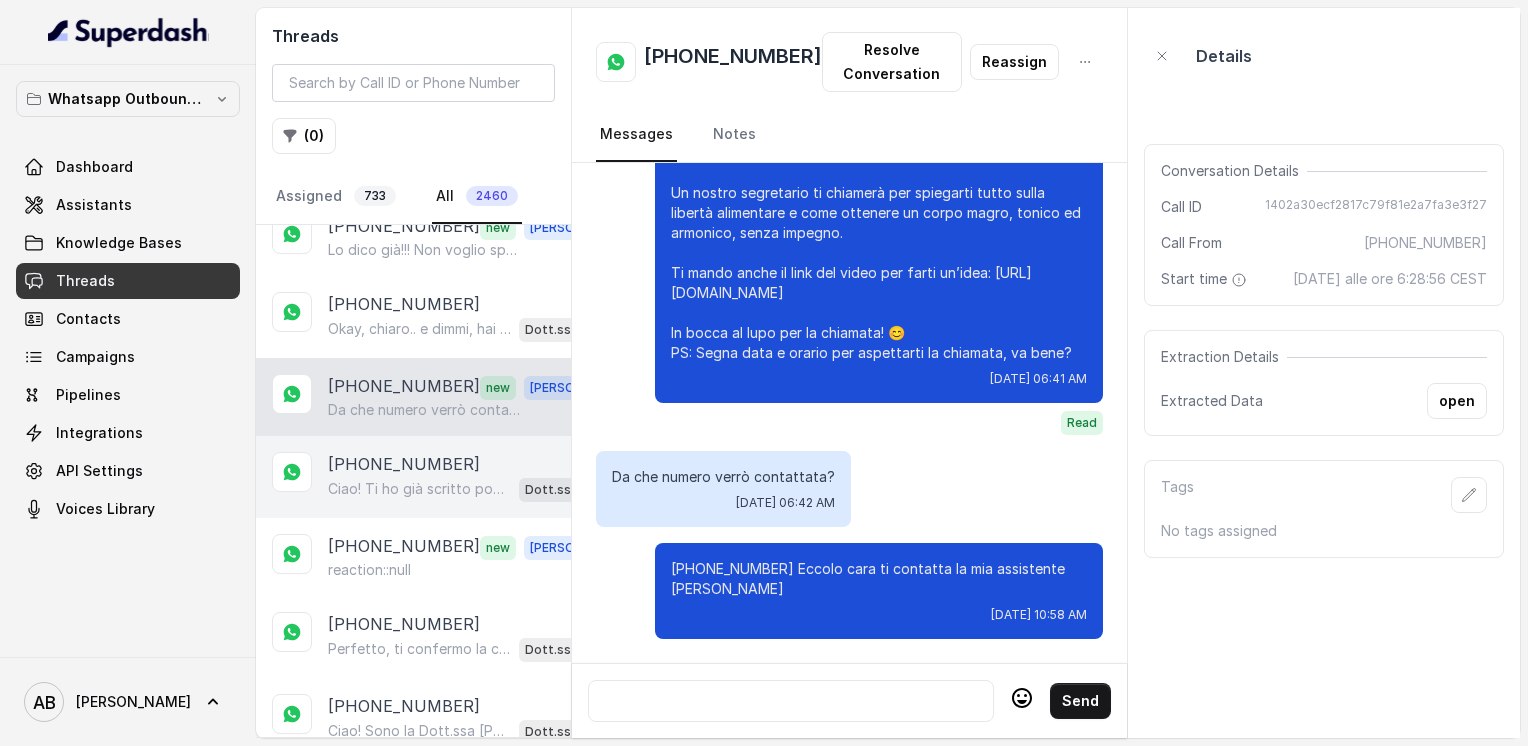 click on "Ciao! Ti ho già scritto poco fa, per aiutarti al meglio ho bisogno di sapere quanti kg vorresti perdere o qual è il tuo obiettivo con il Metodo FESPA. 😊
Così posso darti tutte le info giuste e il regalo sulla libertà alimentare. Dott.ssa [PERSON_NAME] AI" at bounding box center (469, 489) 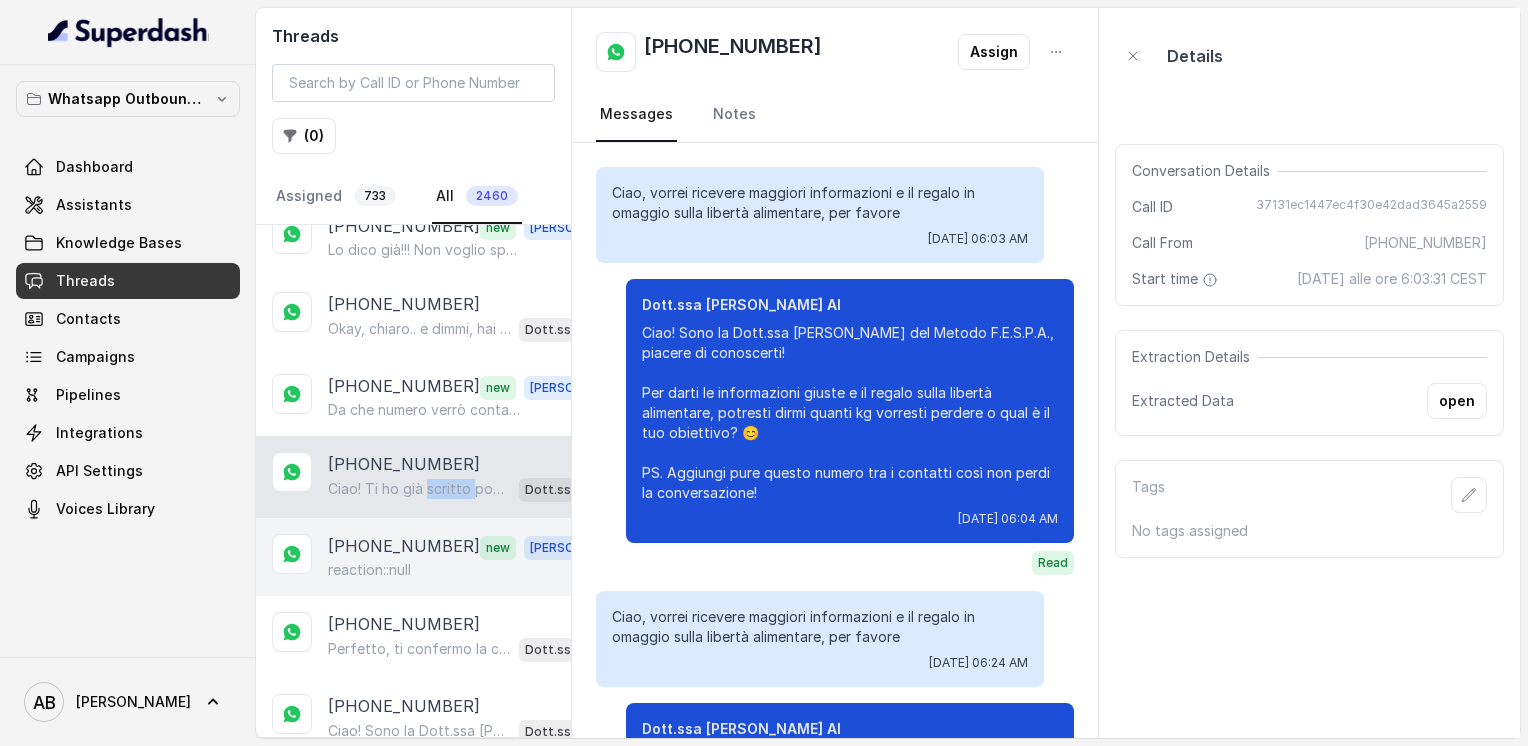scroll, scrollTop: 204, scrollLeft: 0, axis: vertical 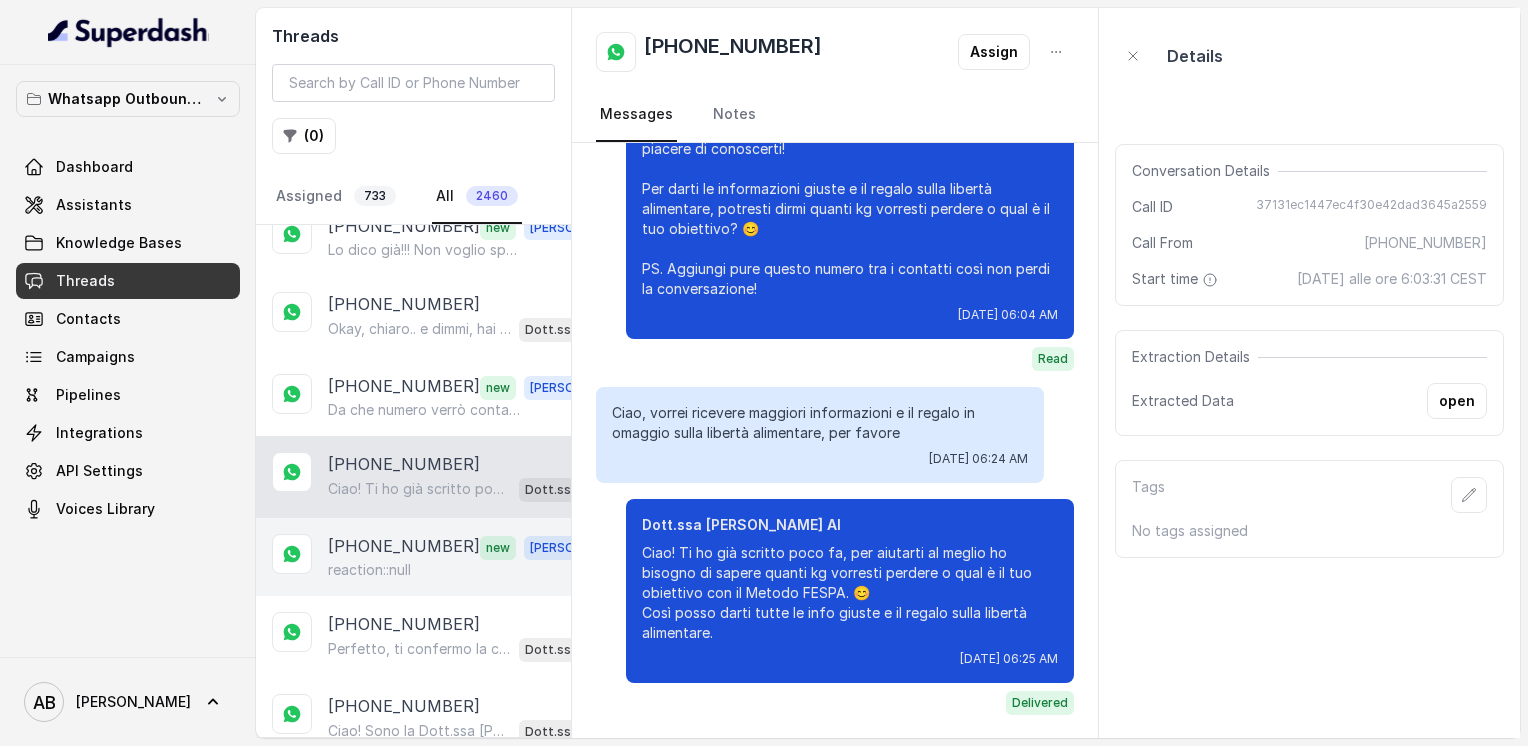 click on "reaction::null" at bounding box center [469, 570] 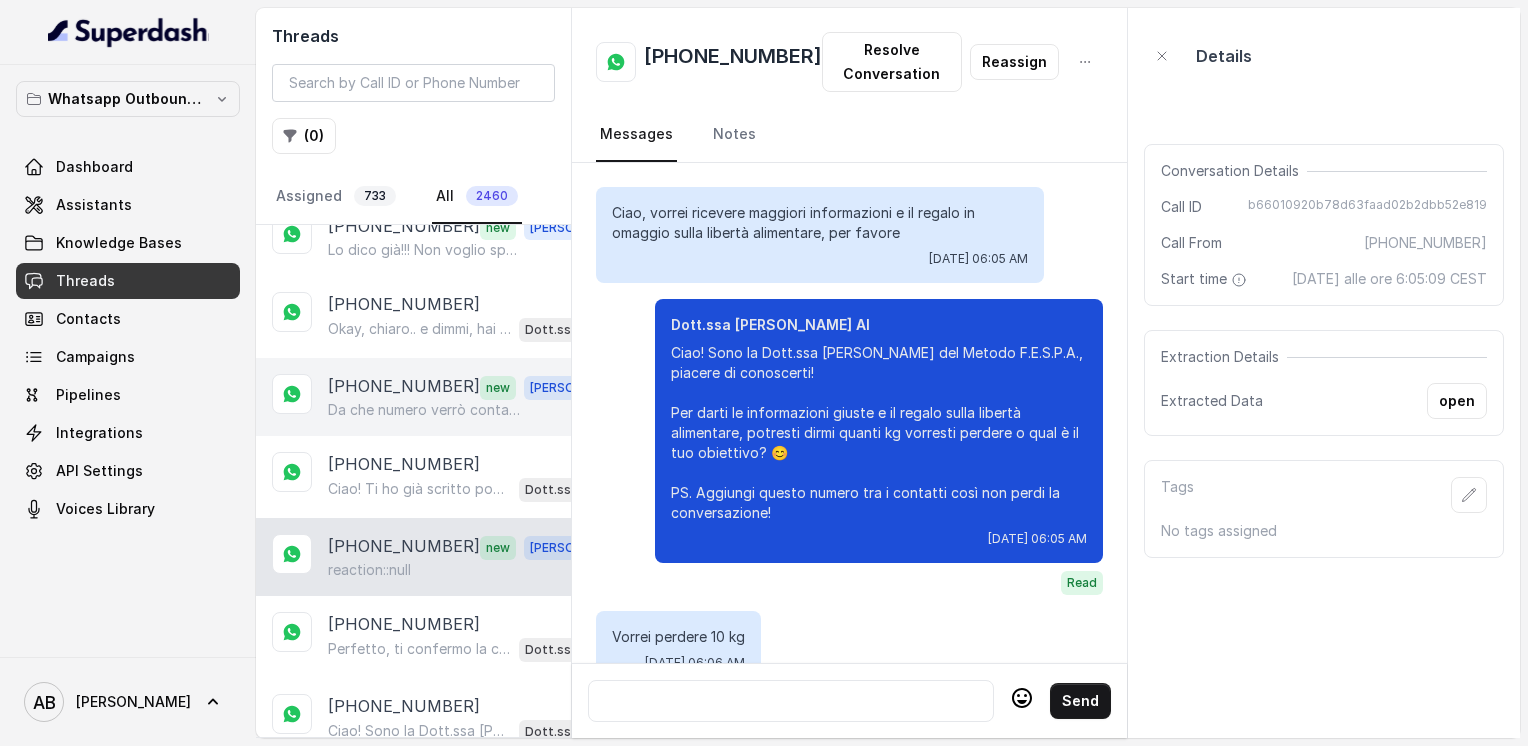 scroll, scrollTop: 2812, scrollLeft: 0, axis: vertical 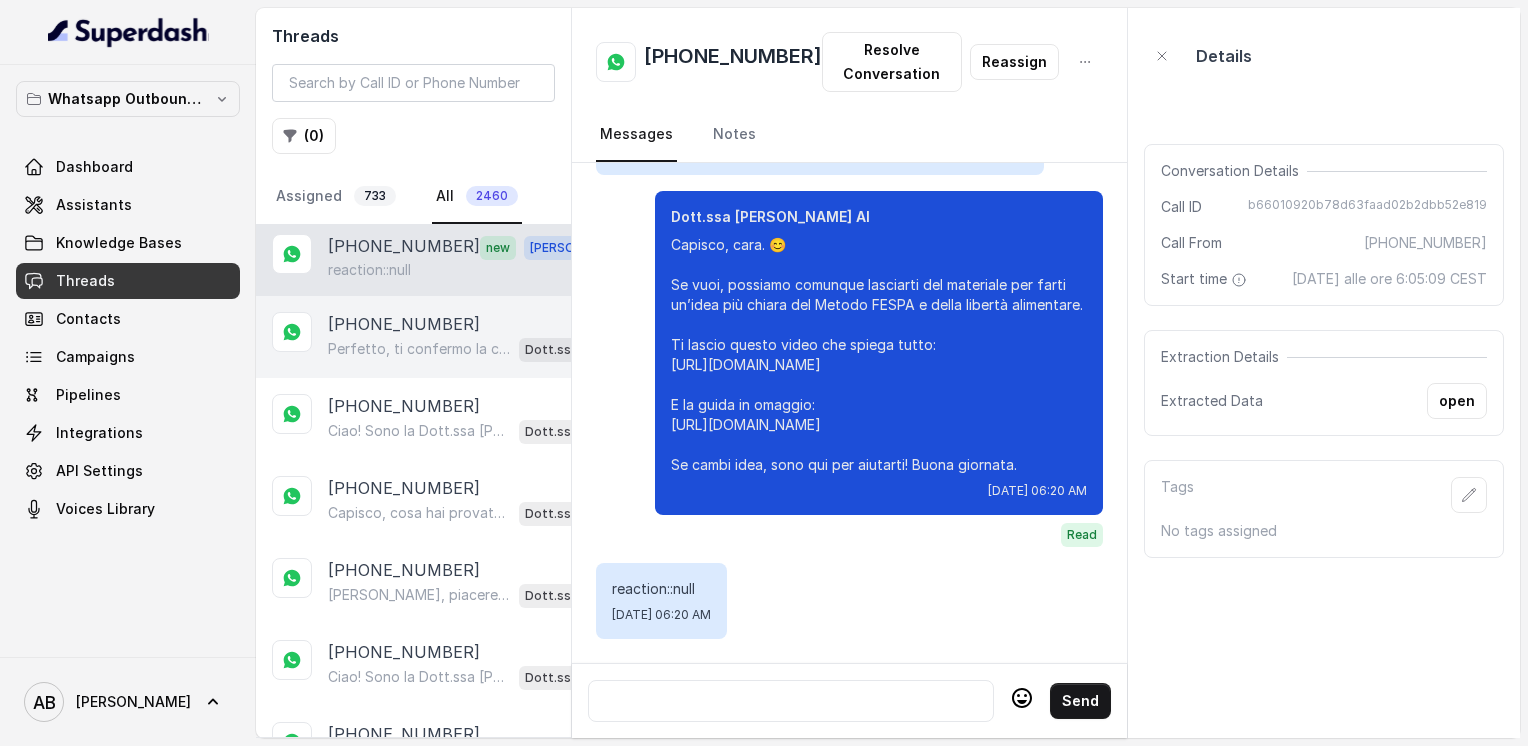 click on "[PHONE_NUMBER]   Perfetto, ti confermo la chiamata per [DATE], [DATE], alle 17:20!
Un nostro segretario ti chiamerà per la consulenza gratuita e senza impegno.
Intanto ti consiglio di guardare questo video per capire meglio il Metodo FESPA:
[URL][DOMAIN_NAME]
In bocca al lupo per la chiamata e buona giornata! 😊
PS: Segna data e orario per aspettarti la chiamata. Dott.ssa [PERSON_NAME] AI" at bounding box center (413, 337) 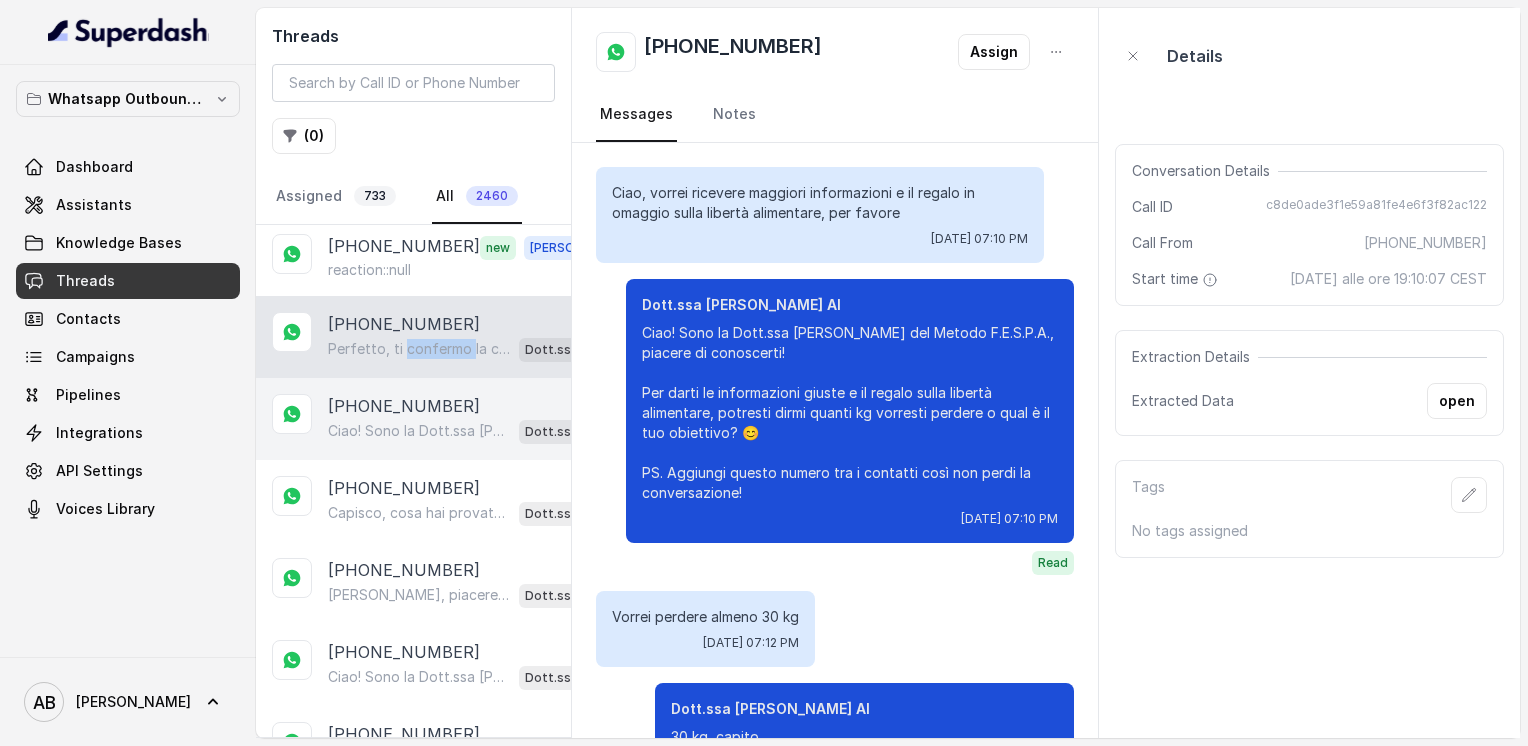 scroll, scrollTop: 2460, scrollLeft: 0, axis: vertical 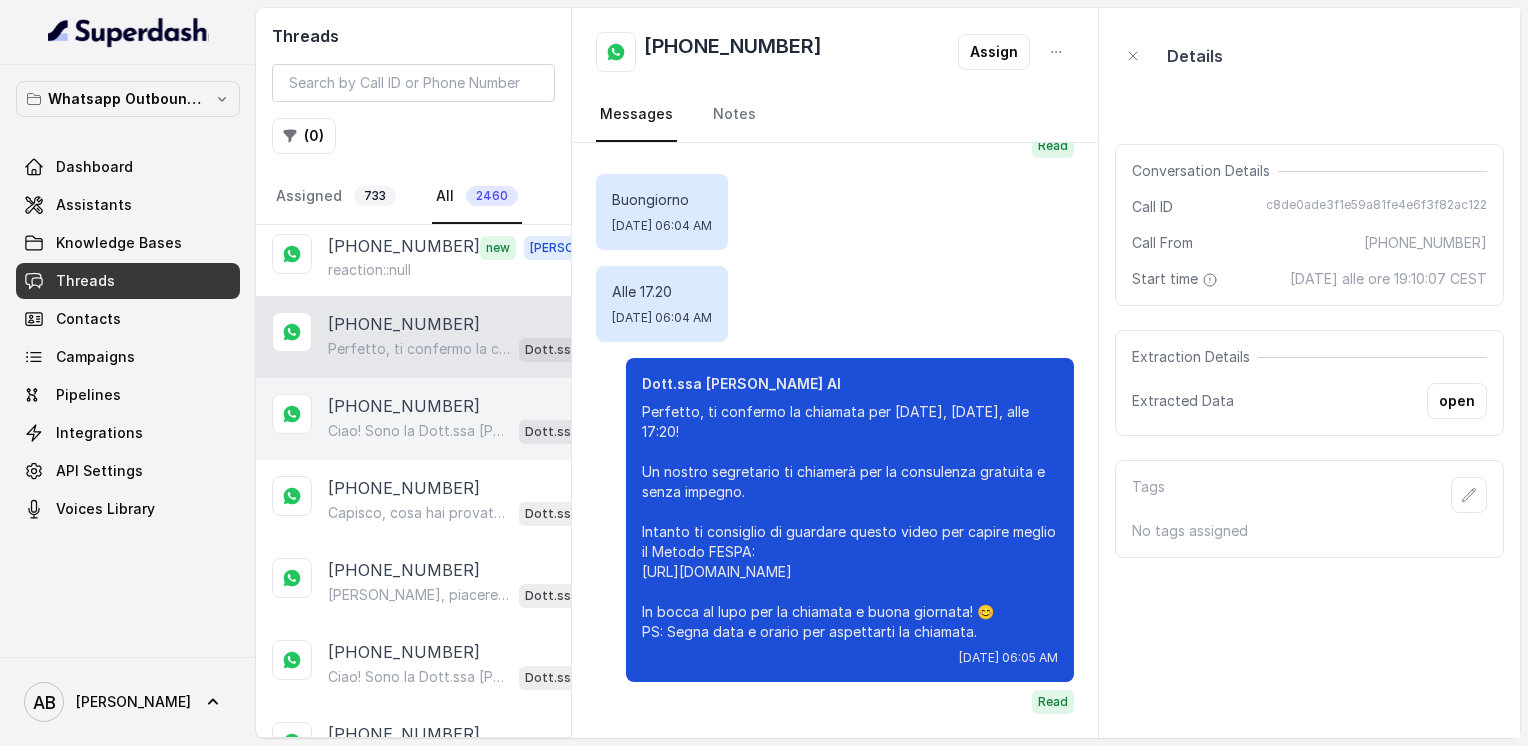 click on "Ciao! Sono la Dott.ssa [PERSON_NAME] del Metodo F.E.S.P.A., piacere di conoscerti!
Per darti le informazioni giuste e il regalo sulla libertà alimentare, potresti dirmi quanti kg vorresti perdere o qual è il tuo obiettivo? 😊
PS. Aggiungi questo numero tra i contatti così non perdi la conversazione!" at bounding box center (419, 431) 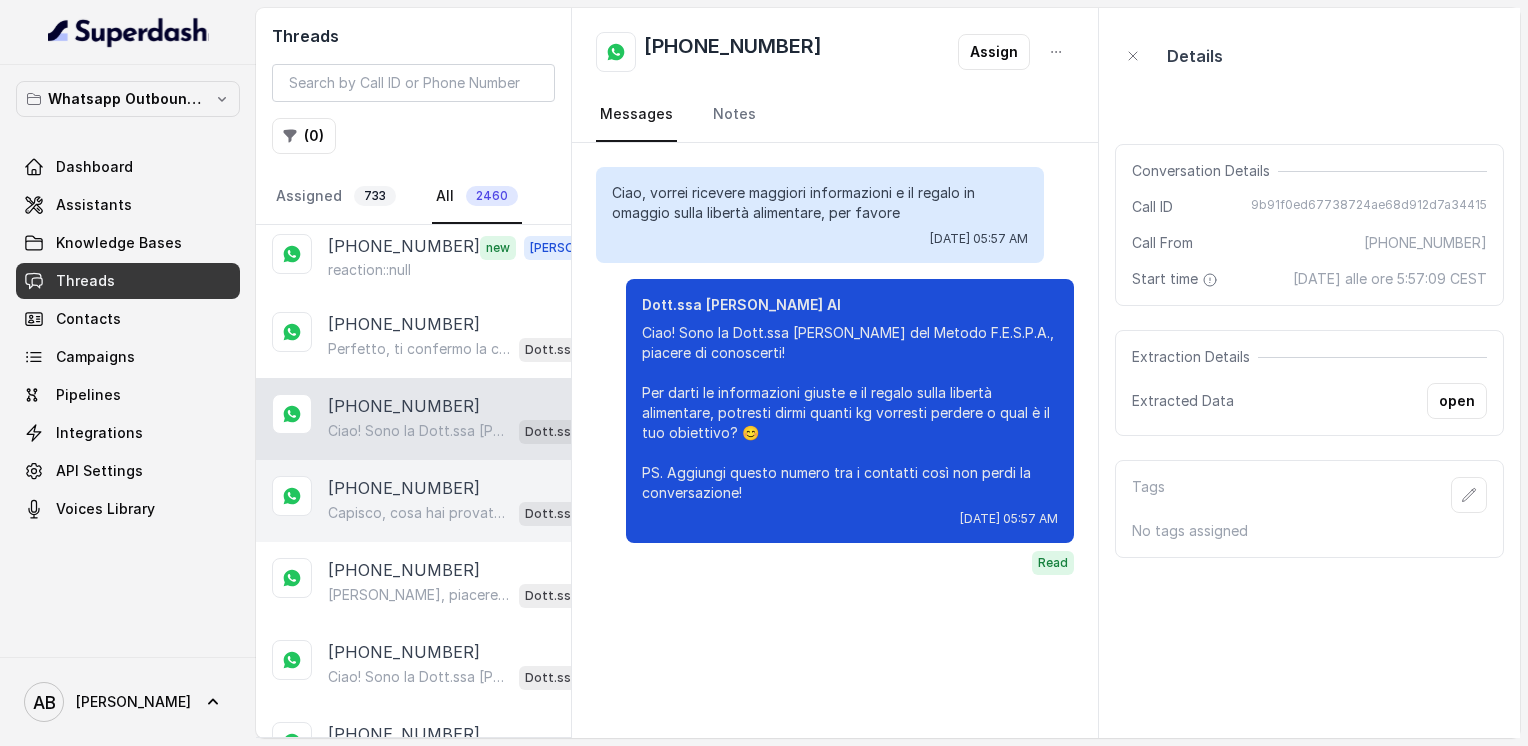 click on "Capisco, cosa hai provato finora? Hai incontrato qualche difficoltà con quei metodi? Dott.ssa [PERSON_NAME] AI" at bounding box center [469, 513] 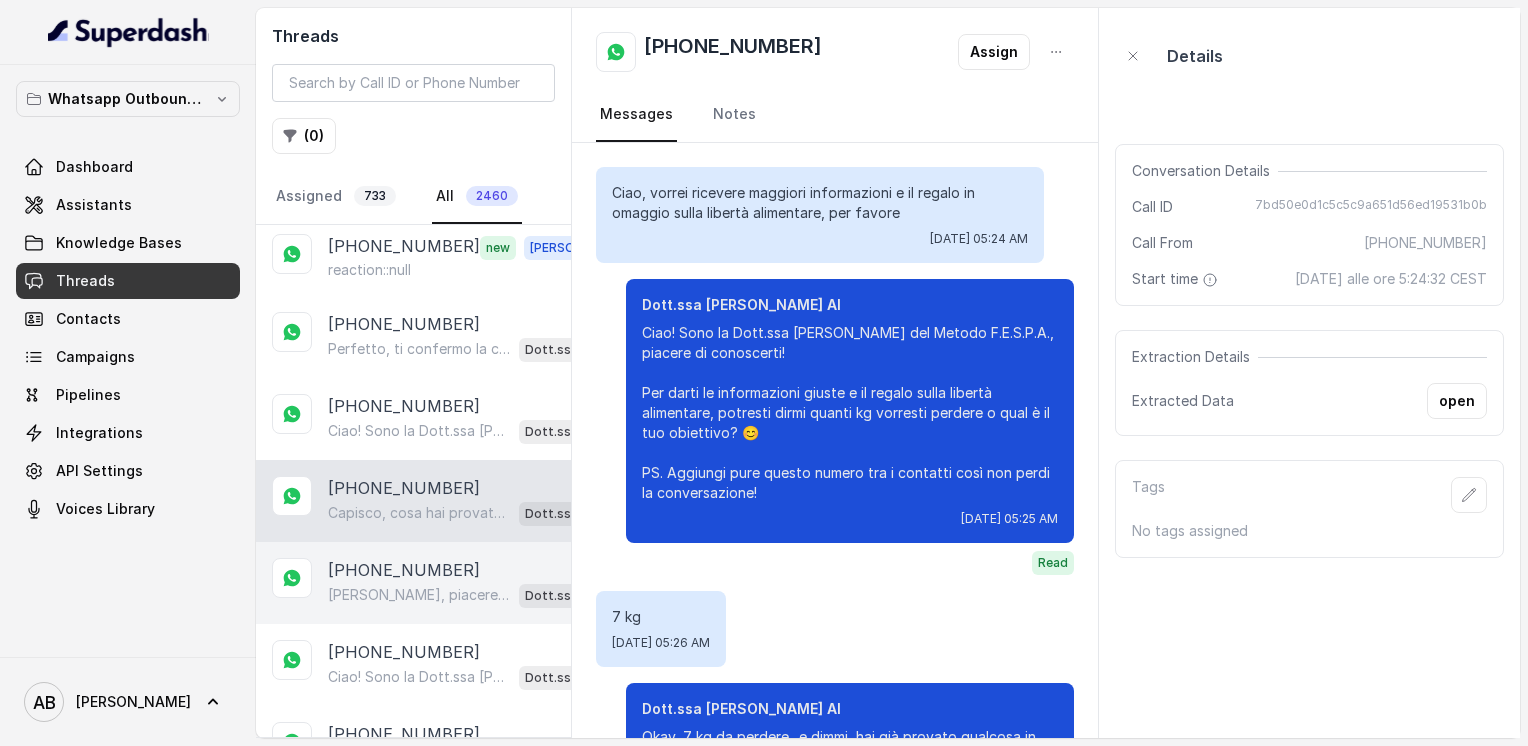 click on "[PHONE_NUMBER]" at bounding box center [404, 570] 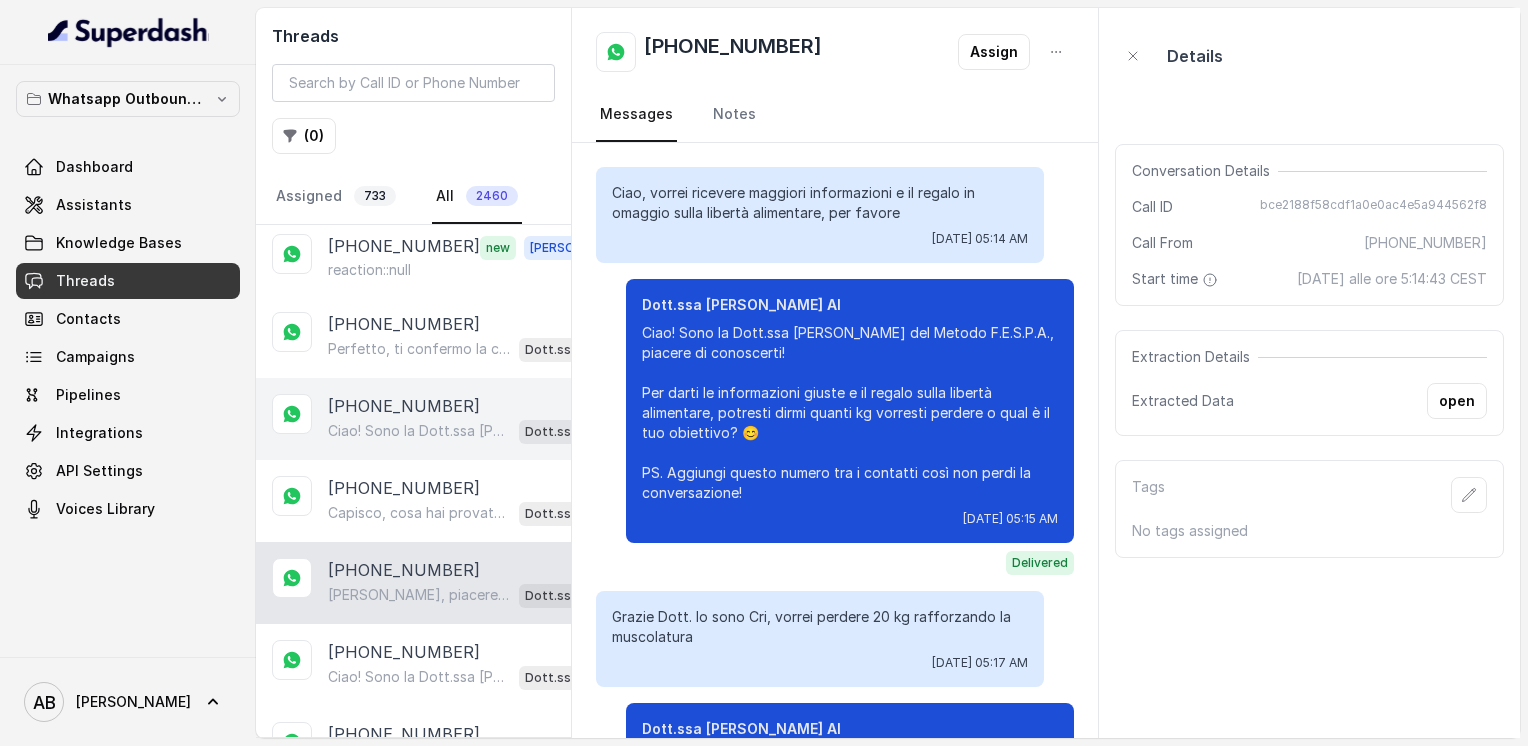 scroll, scrollTop: 224, scrollLeft: 0, axis: vertical 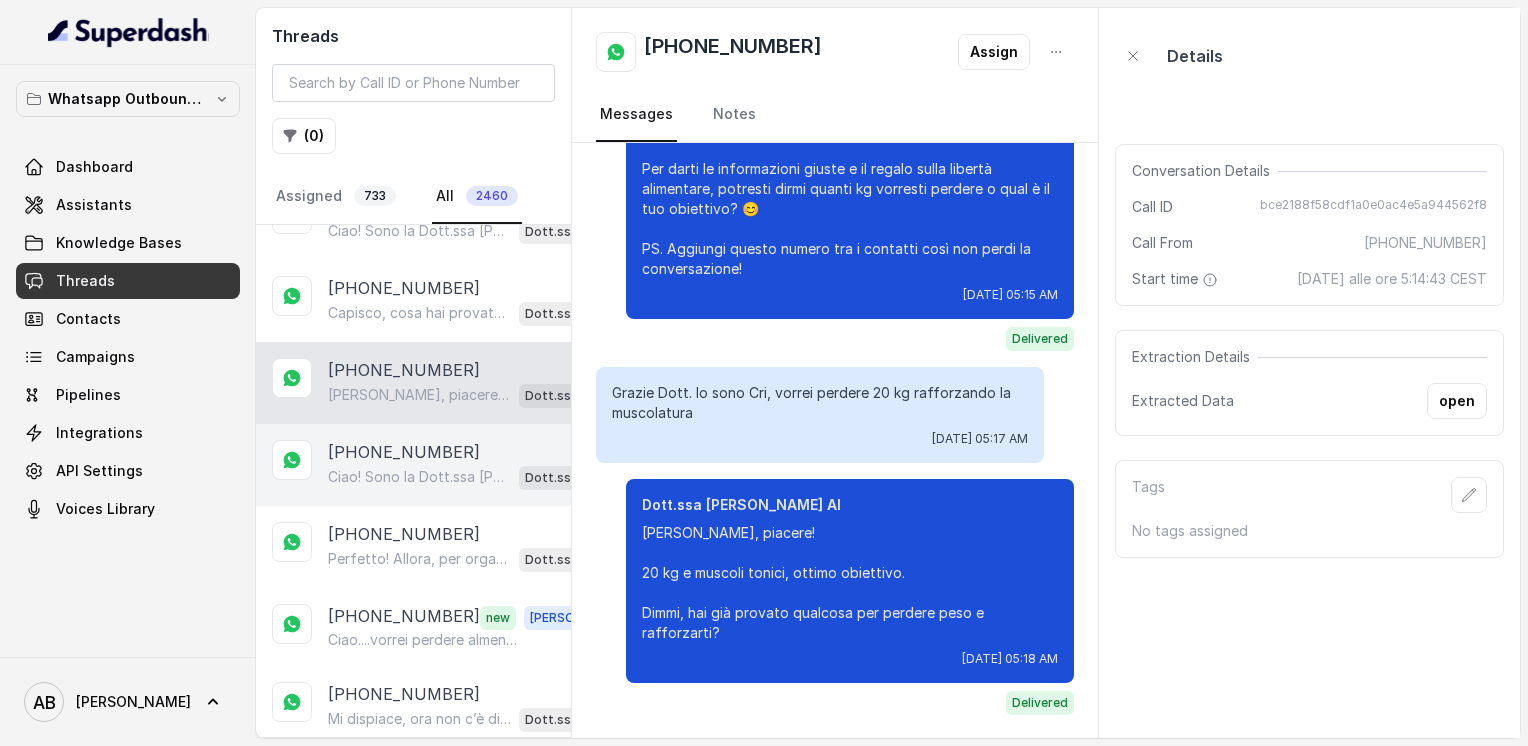 click on "Ciao! Sono la Dott.ssa [PERSON_NAME] del Metodo F.E.S.P.A., piacere di conoscerti!
Per darti le informazioni giuste e il regalo sulla libertà alimentare, potresti dirmi quanti kg vorresti perdere o qual è il tuo obiettivo? 😊
PS. Aggiungi pure questo numero tra i contatti così non perdi la conversazione! Dott.ssa [PERSON_NAME] AI" at bounding box center [469, 477] 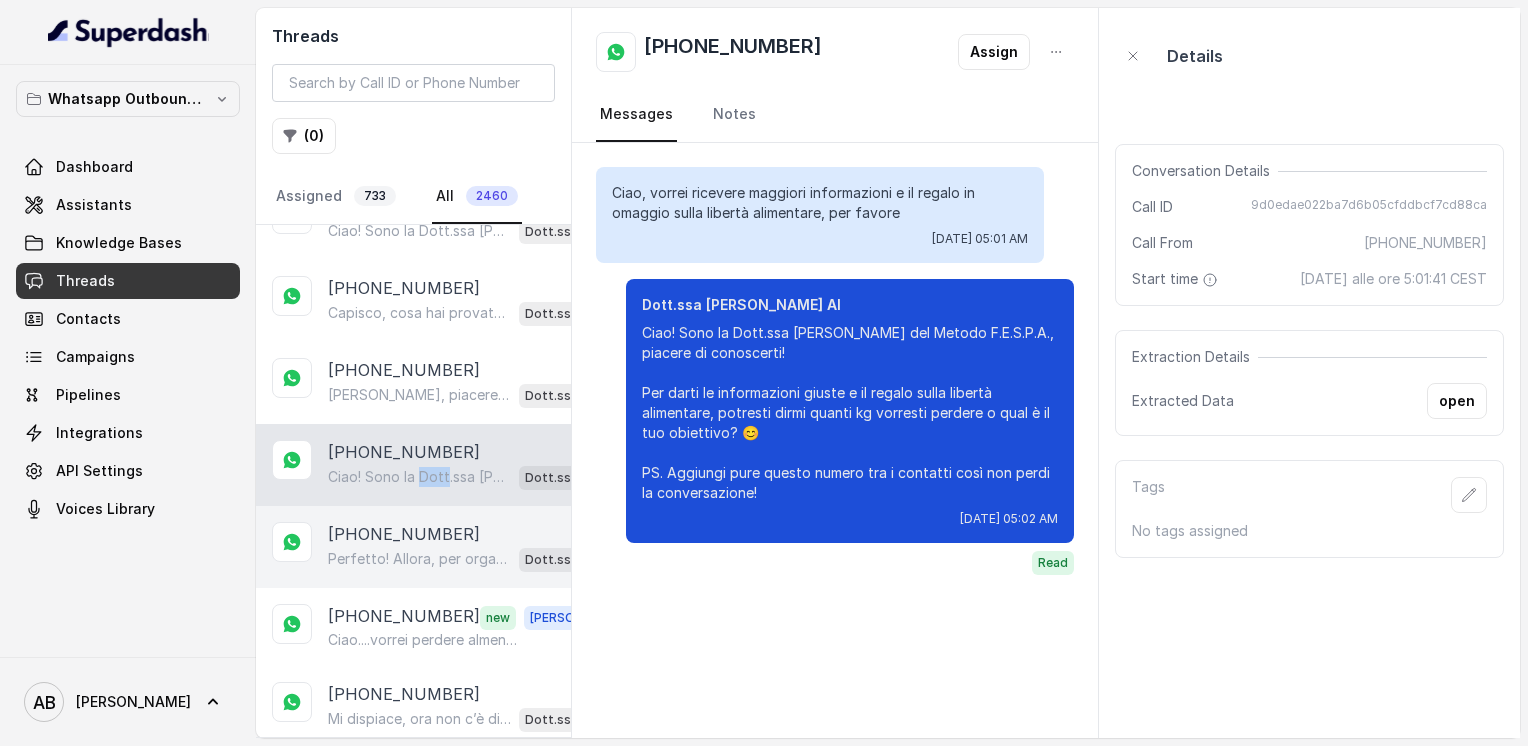 click on "[PHONE_NUMBER]" at bounding box center [404, 534] 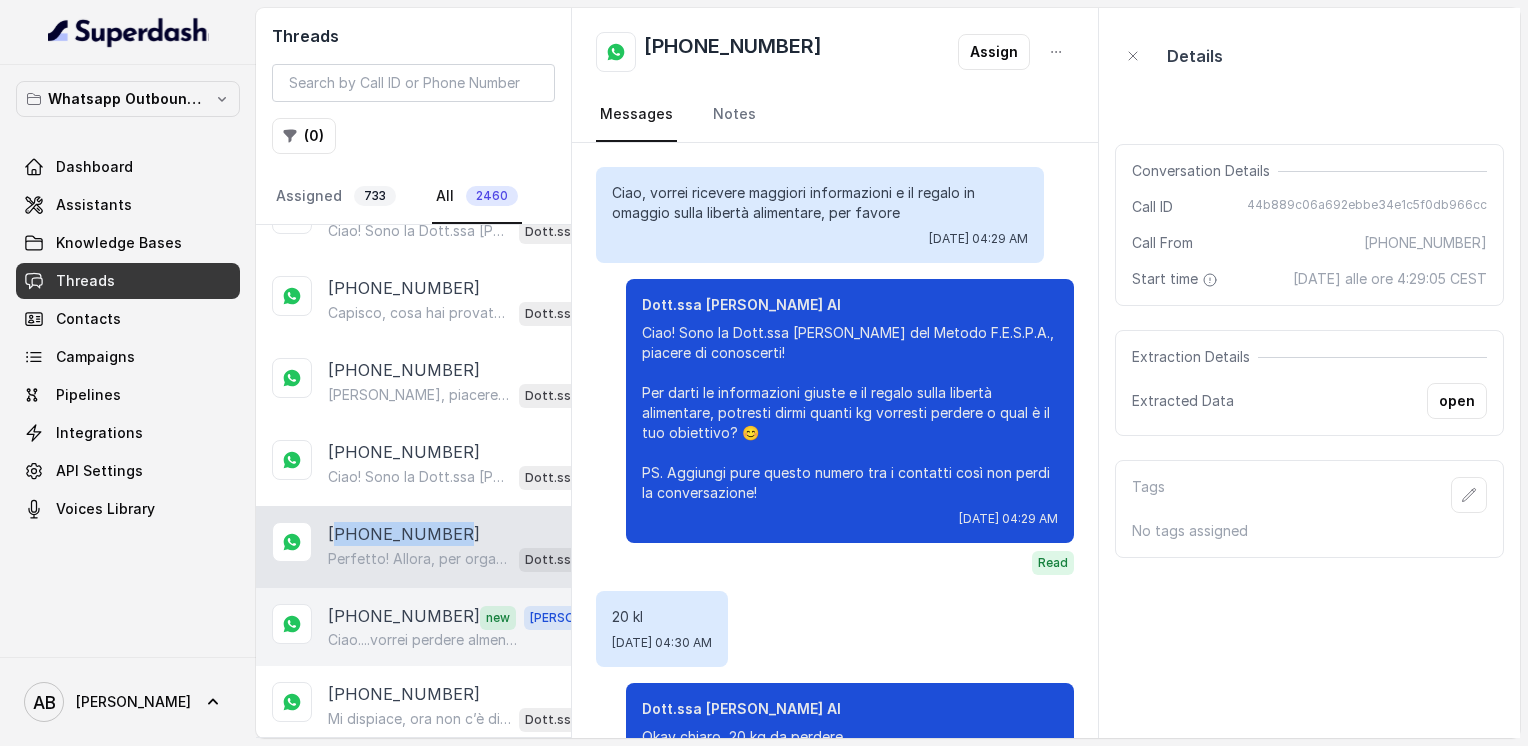 scroll, scrollTop: 1156, scrollLeft: 0, axis: vertical 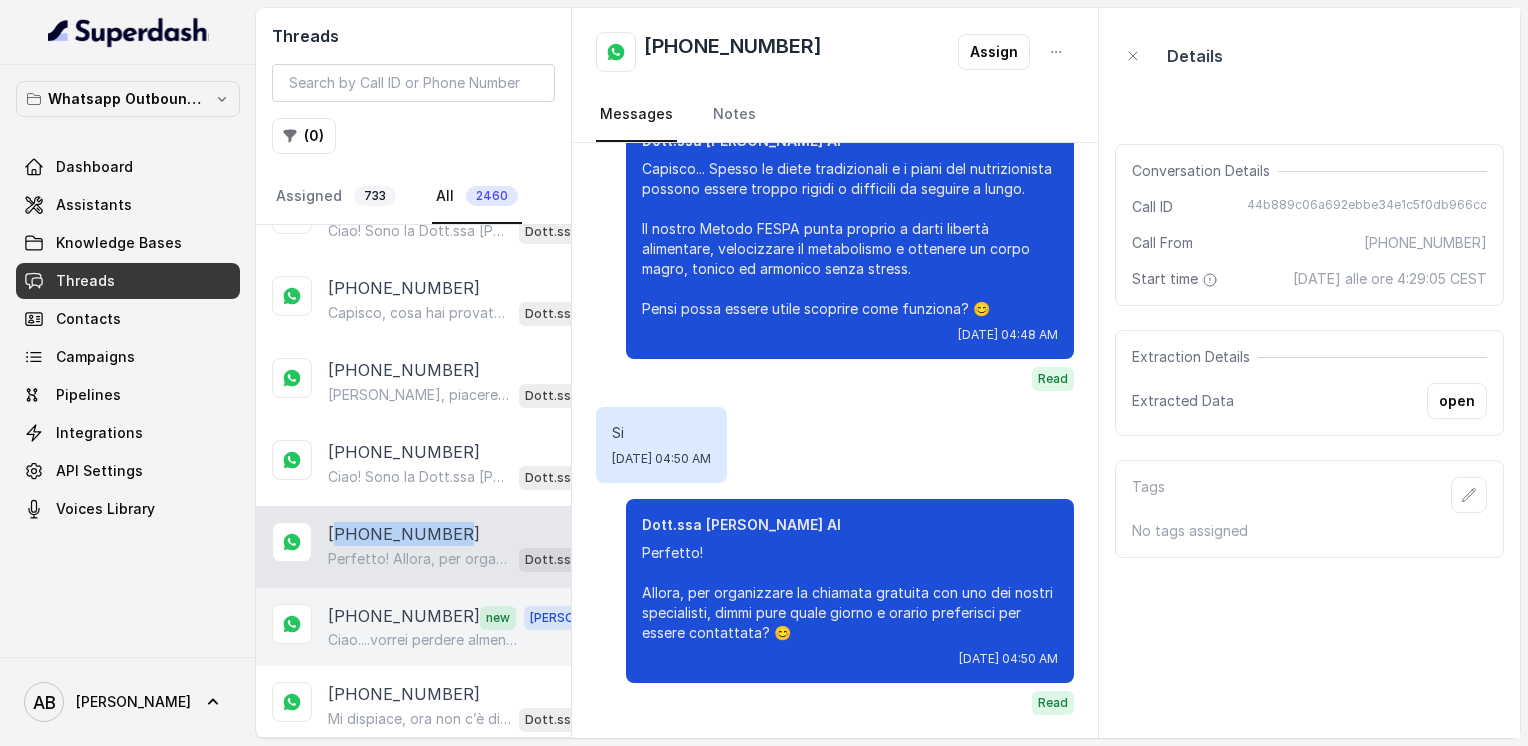 click on "[PHONE_NUMBER]" at bounding box center [404, 617] 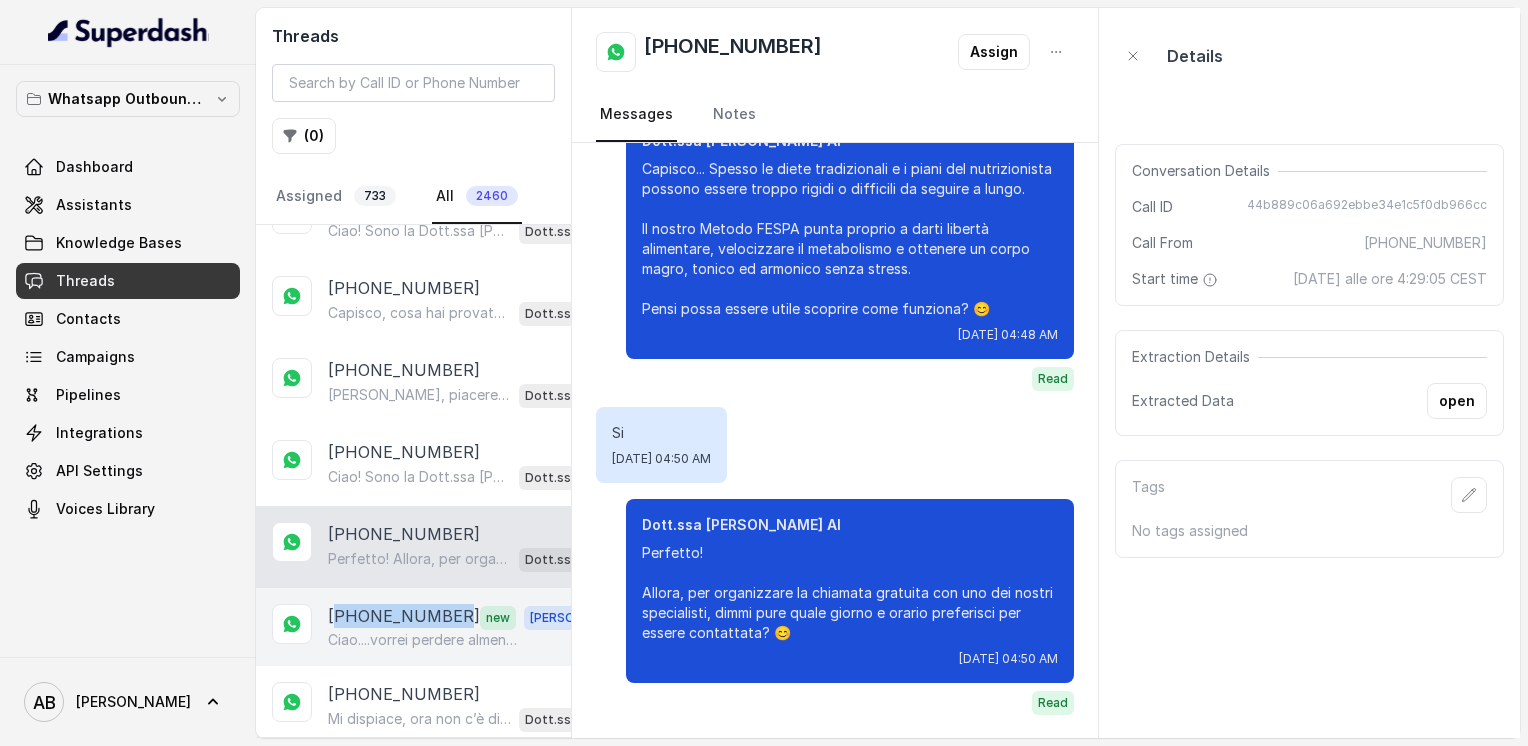 click on "[PHONE_NUMBER]" at bounding box center (404, 617) 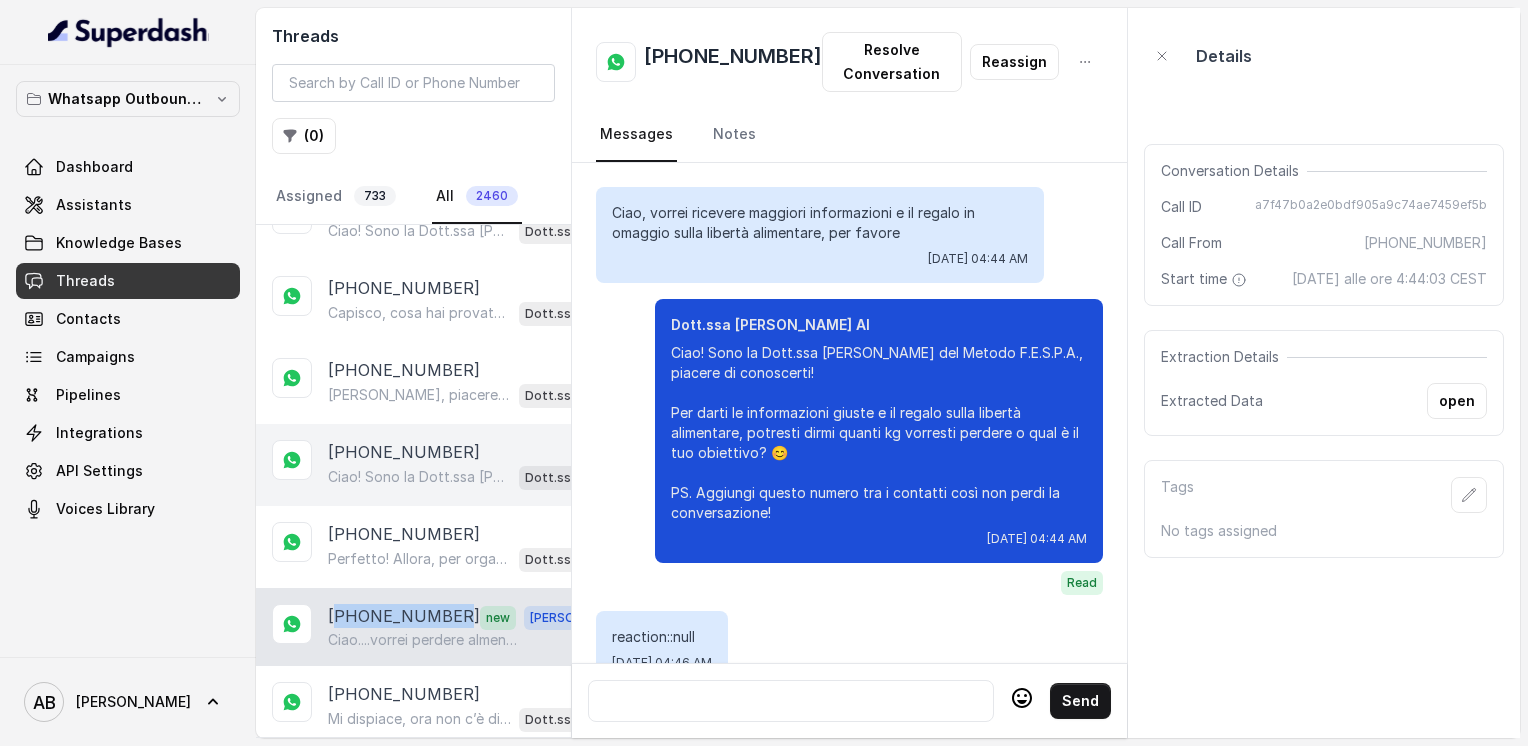 scroll, scrollTop: 172, scrollLeft: 0, axis: vertical 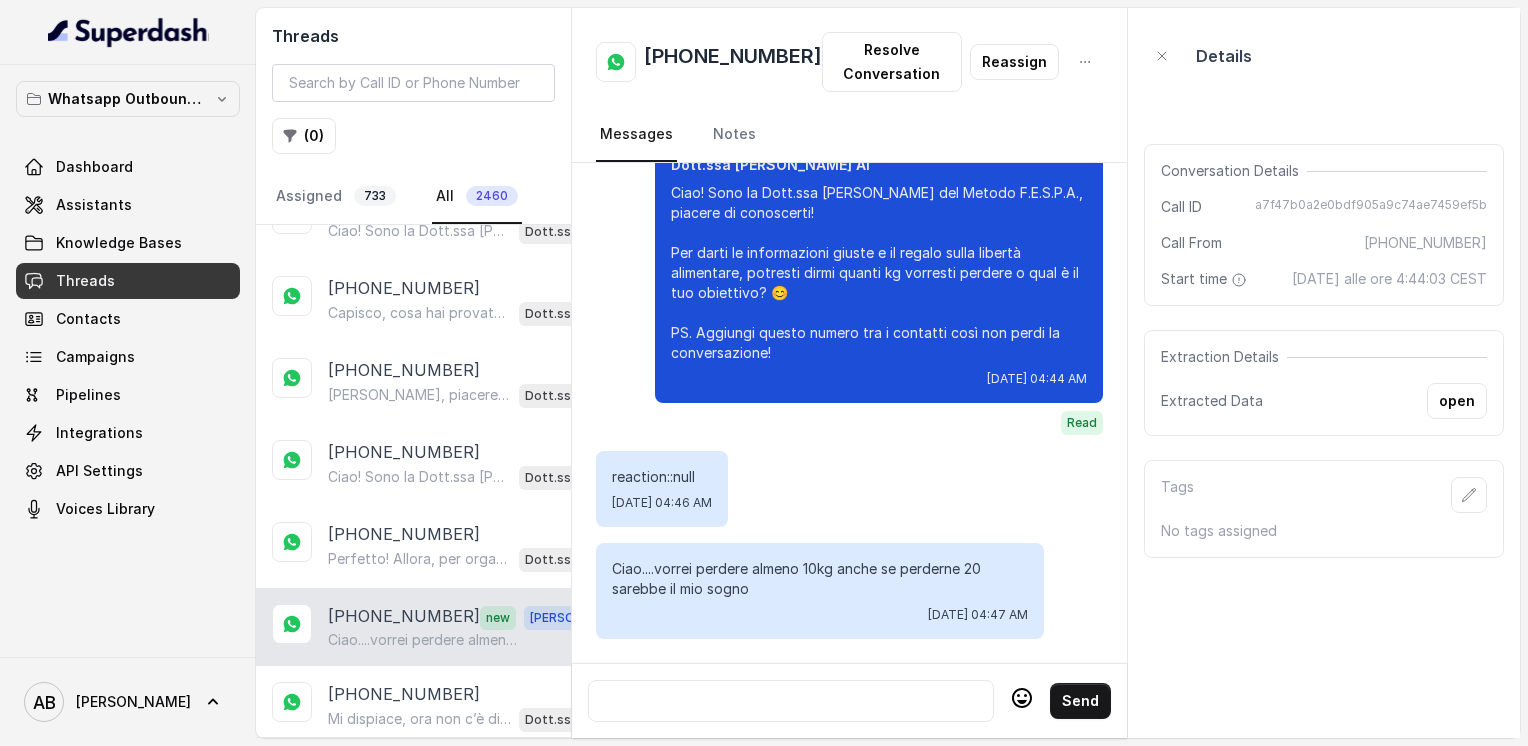 click at bounding box center (791, 701) 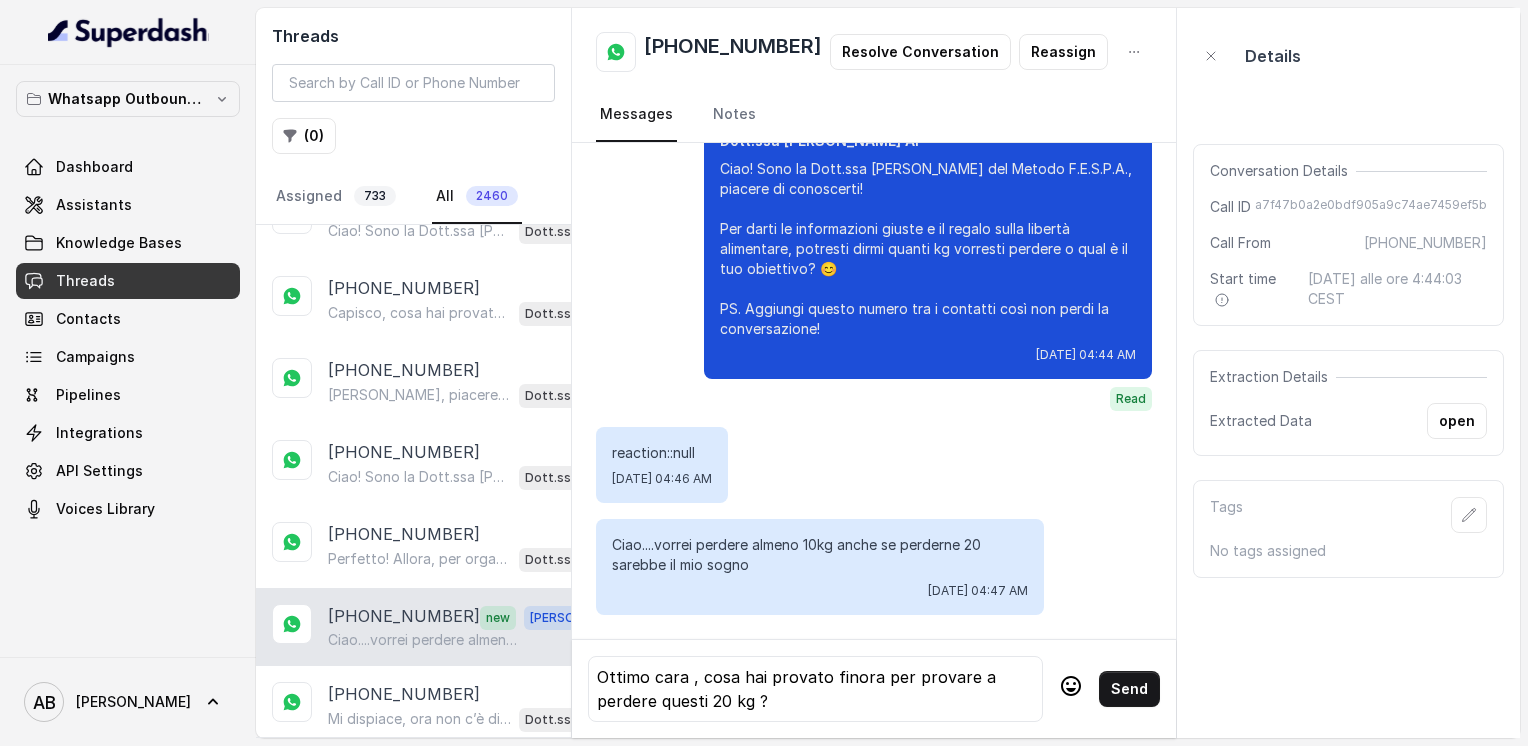 click on "Ottimo cara , cosa hai provato finora per provare a perdere questi 20 kg ?" at bounding box center (815, 689) 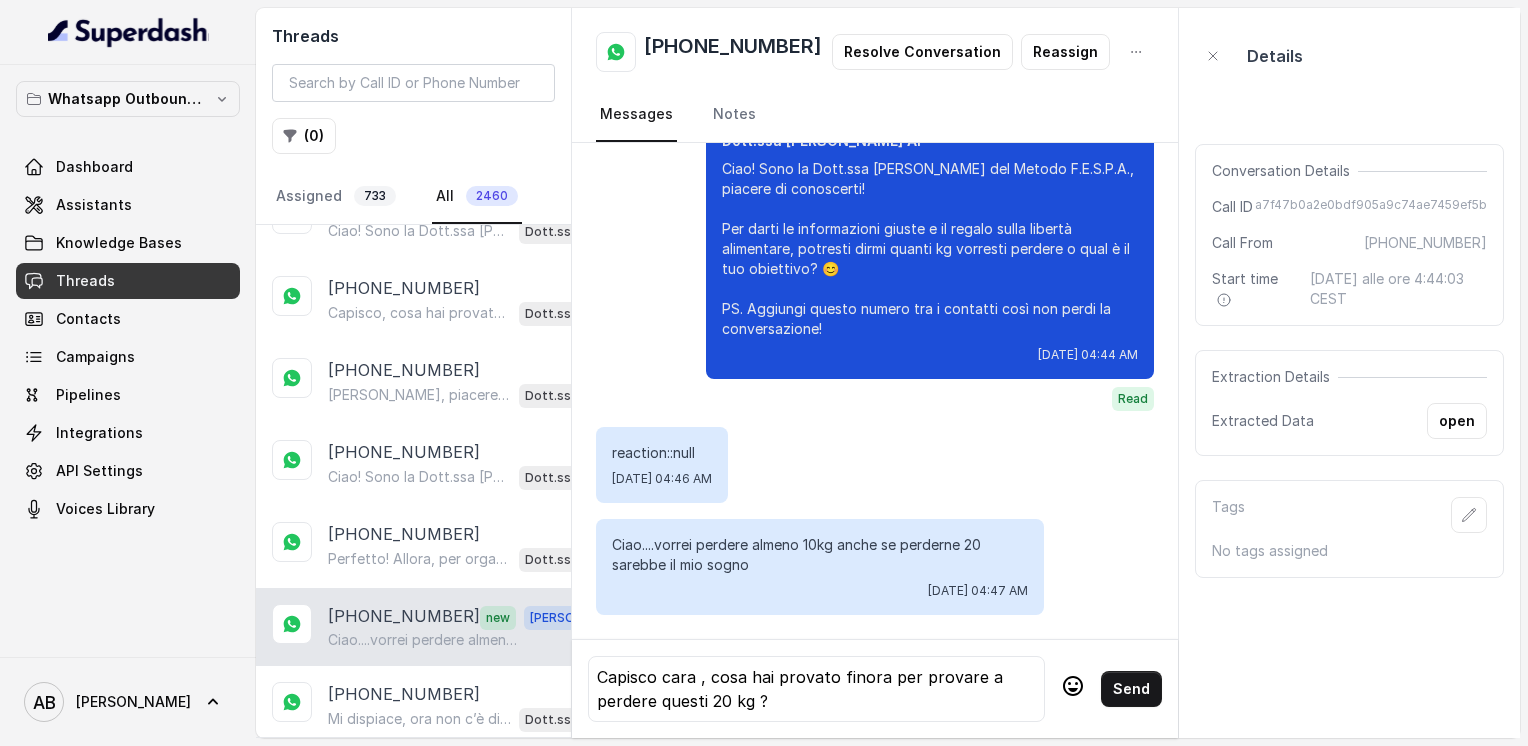 click on "Send" at bounding box center [1131, 689] 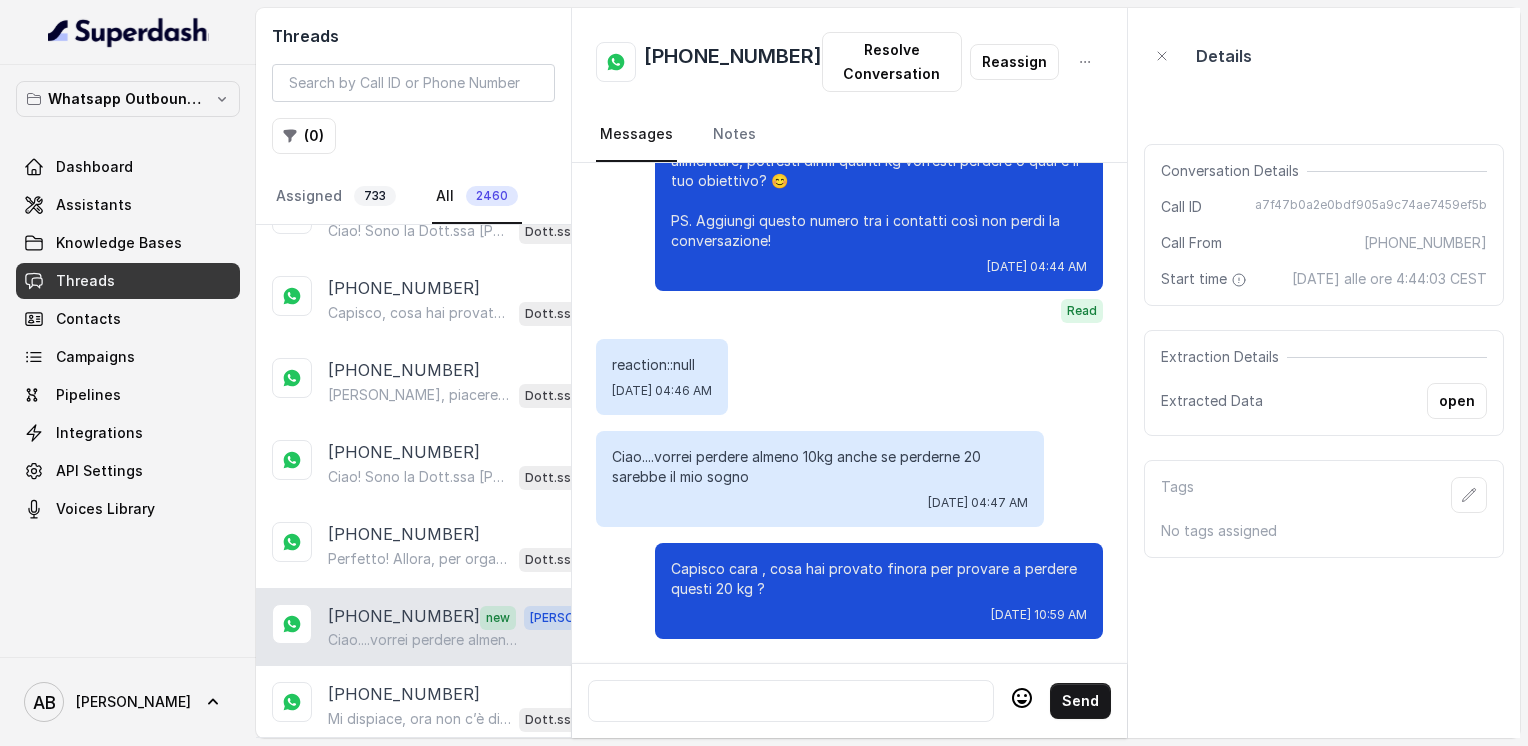 scroll, scrollTop: 284, scrollLeft: 0, axis: vertical 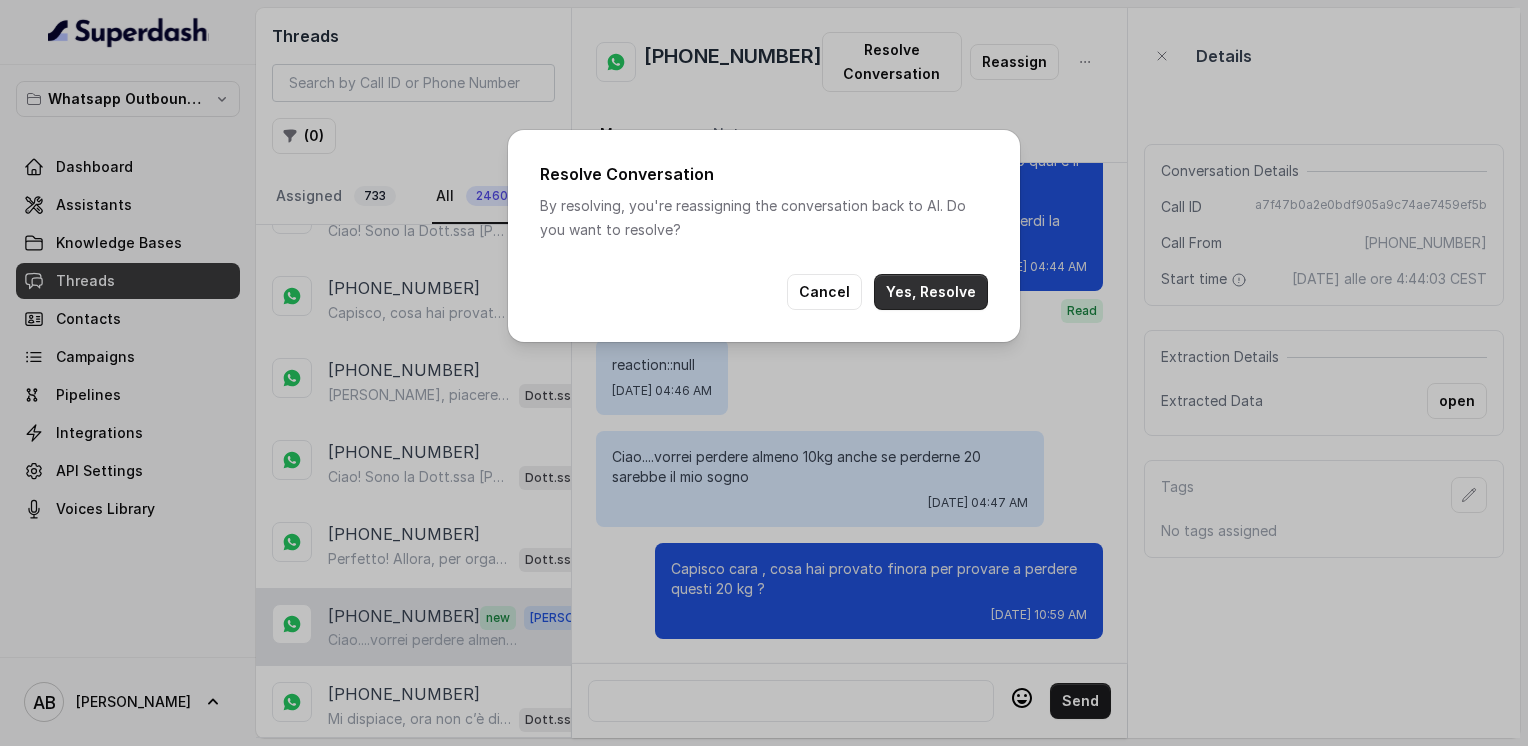 click on "Yes, Resolve" at bounding box center (931, 292) 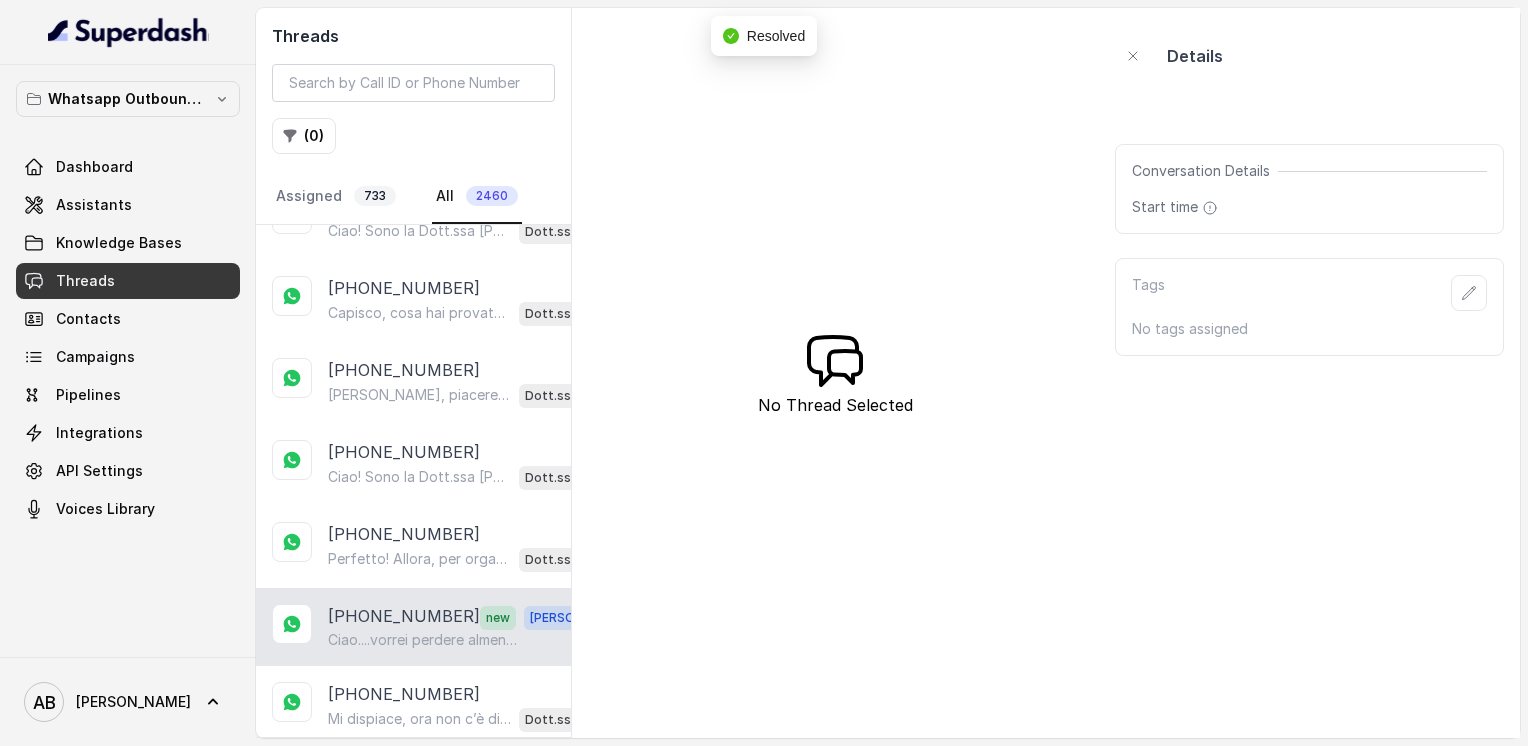 scroll, scrollTop: 3537, scrollLeft: 0, axis: vertical 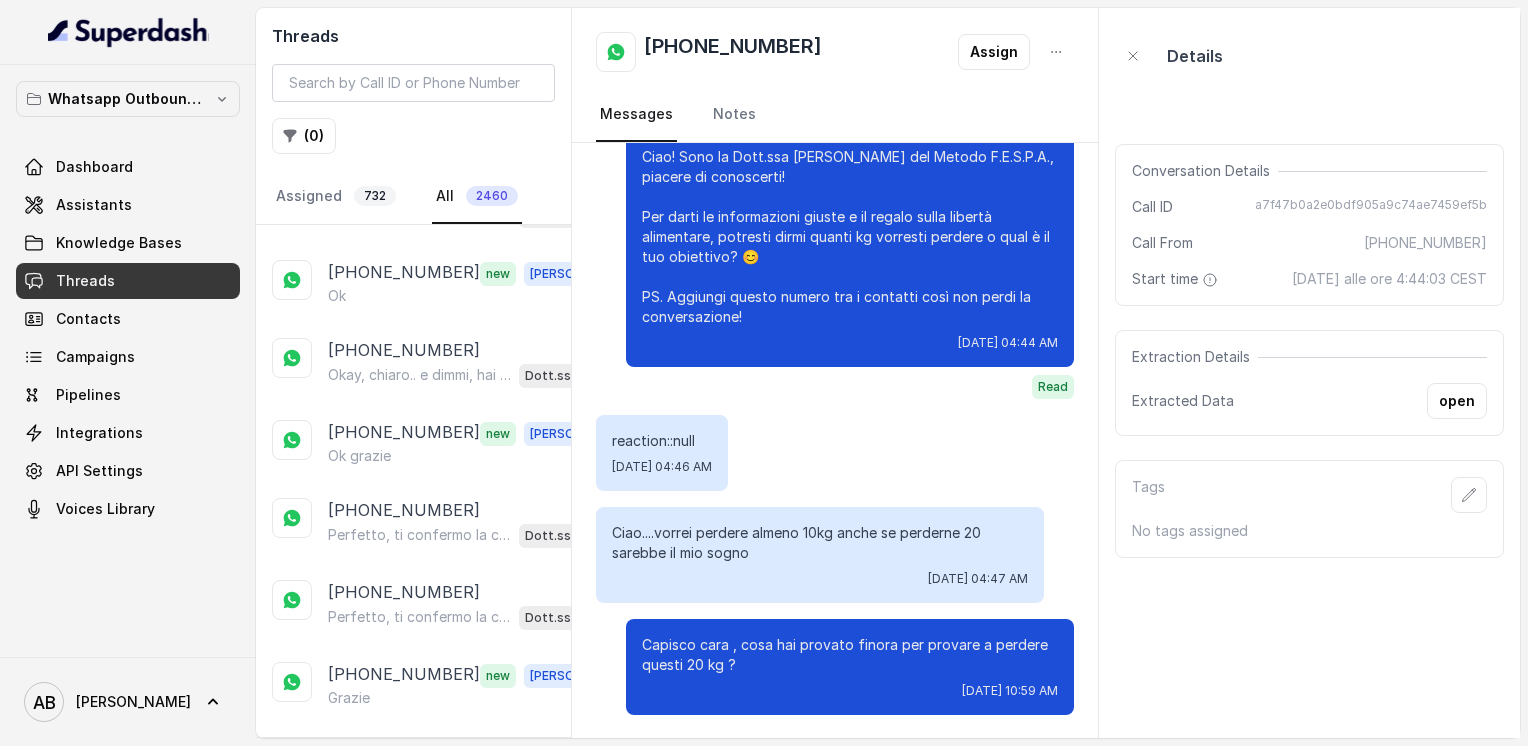 click on "Load more conversations" at bounding box center [414, 752] 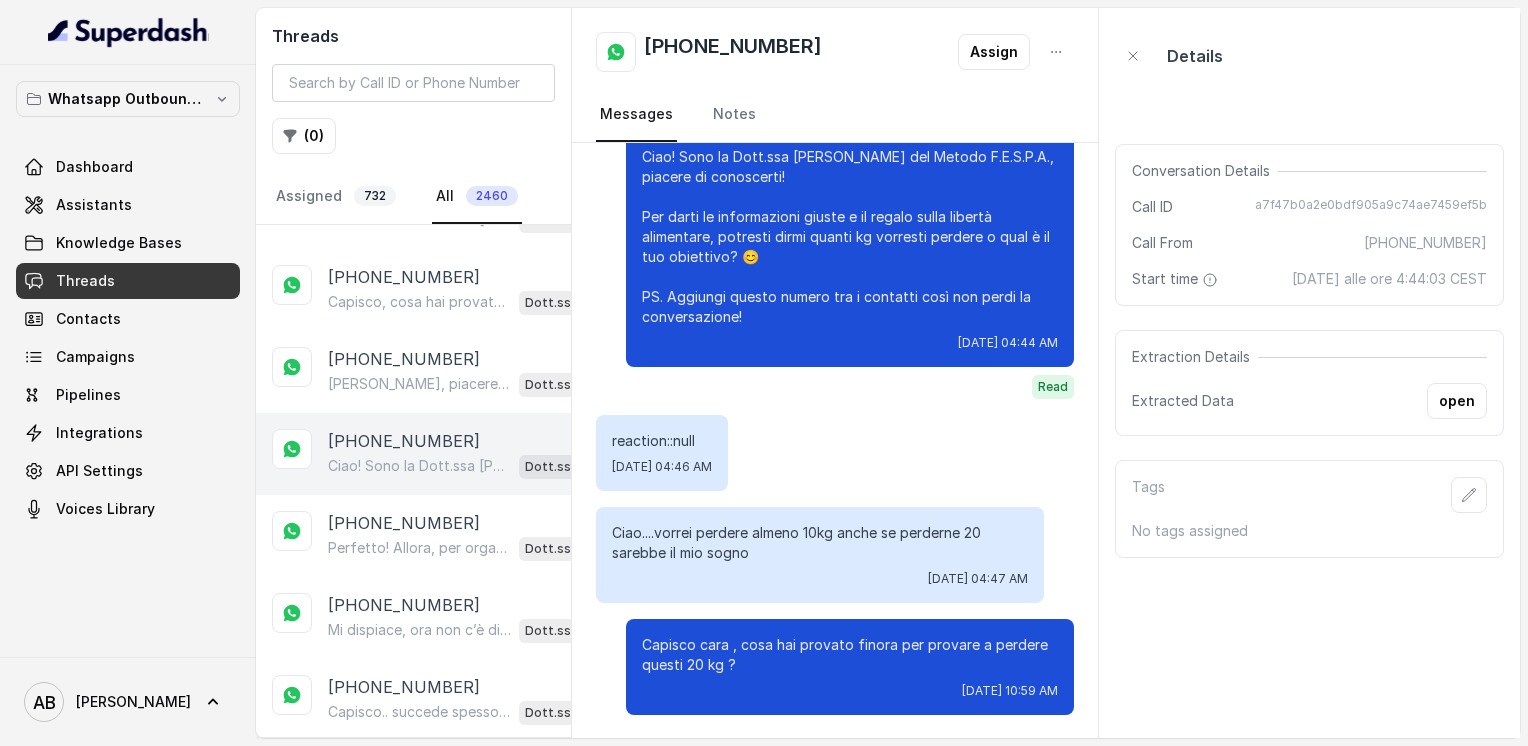 scroll, scrollTop: 6737, scrollLeft: 0, axis: vertical 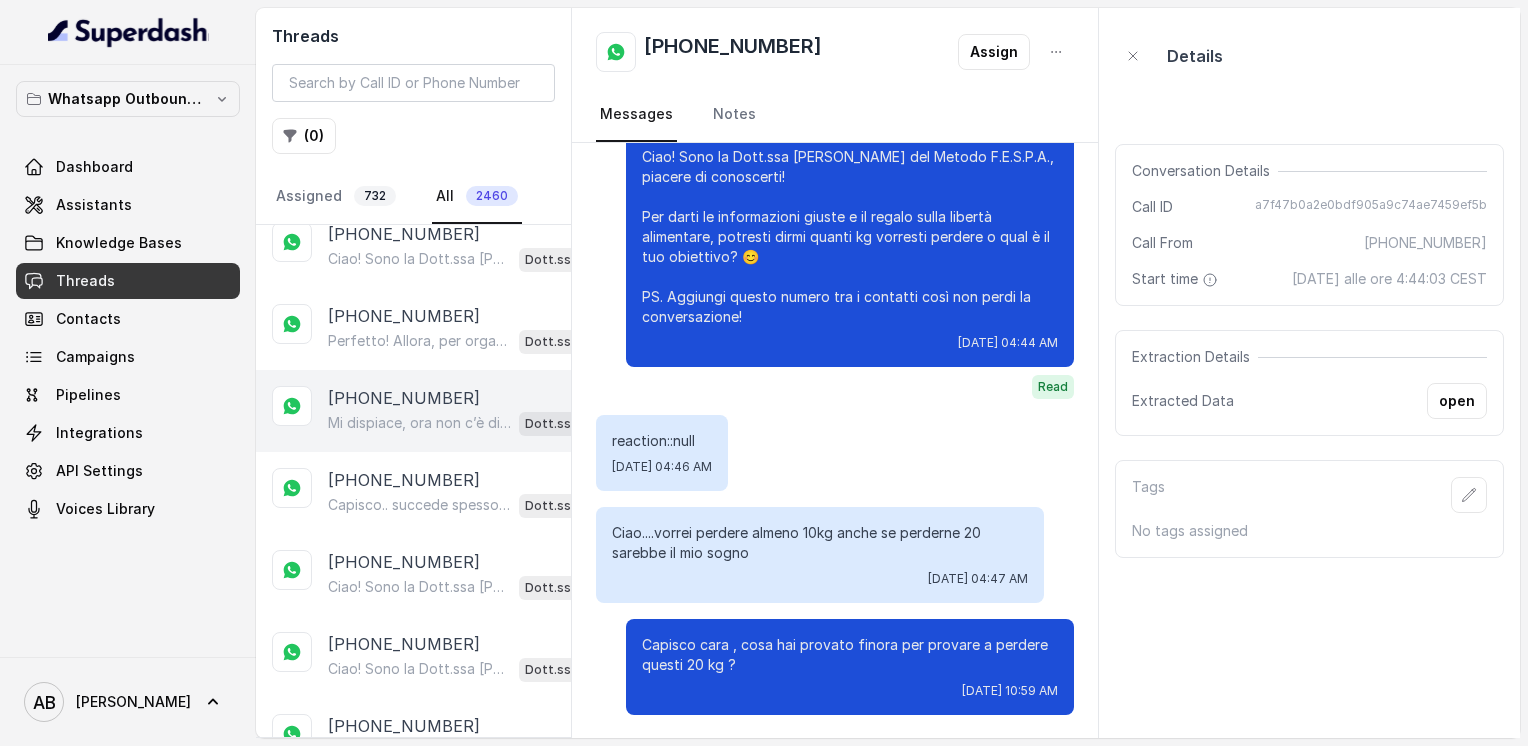 click on "Mi dispiace, ora non c’è disponibilità immediata.
Posso offrirti [DATE] alle 10:00 o alle 10:20. Quale preferisci? 😊" at bounding box center (419, 423) 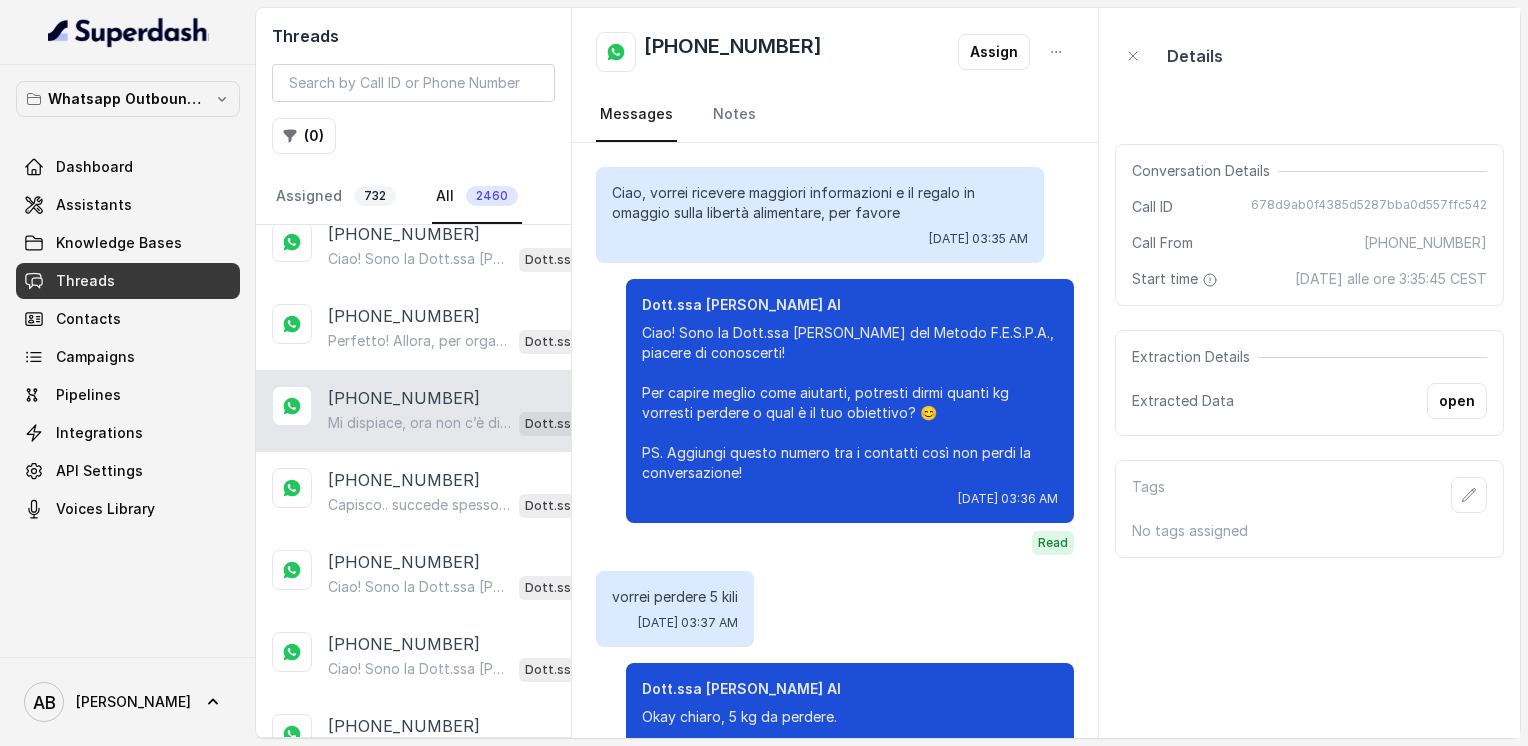 scroll, scrollTop: 1492, scrollLeft: 0, axis: vertical 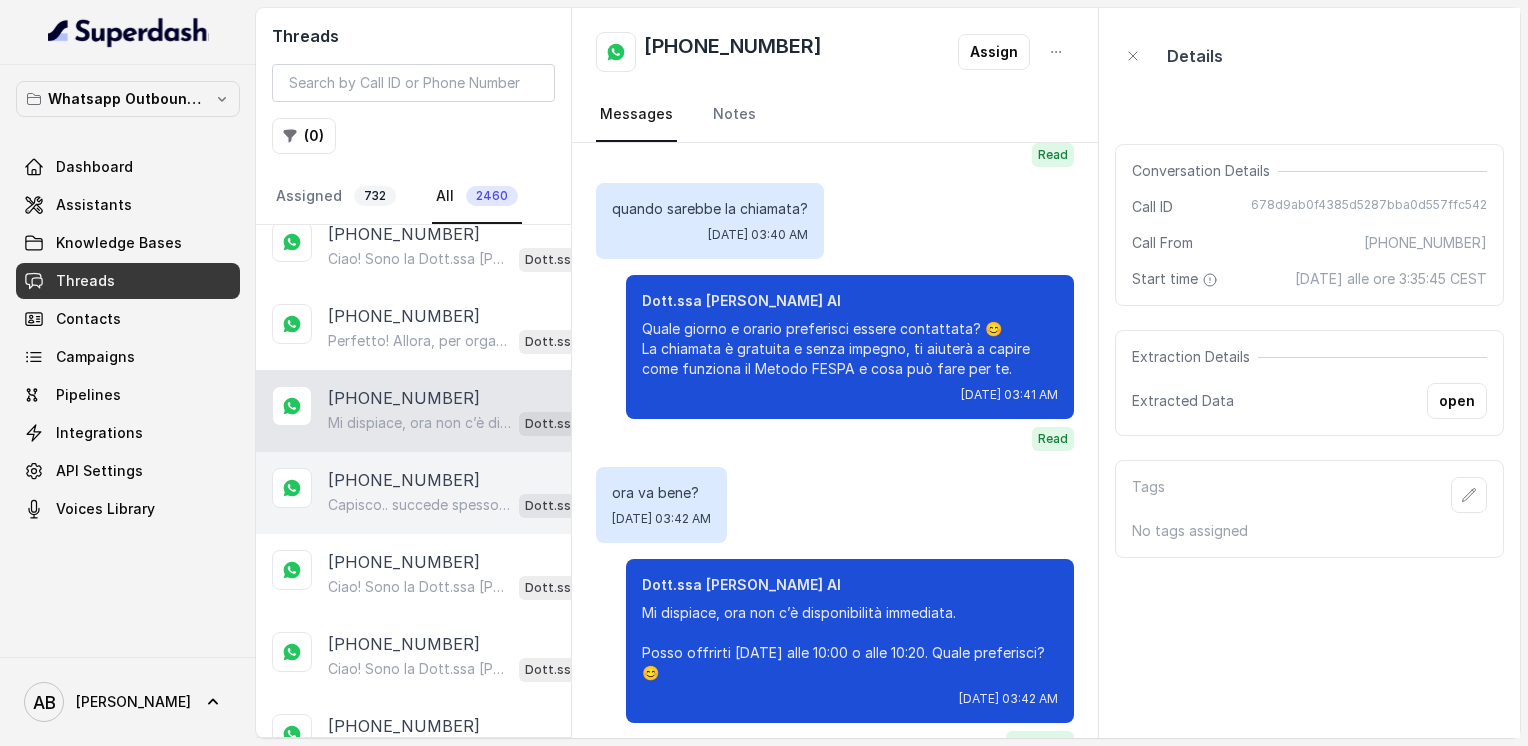 click on "Capisco.. succede spesso quando manca un metodo sostenibile.
Guarda, le diete fai da te e gli integratori senza un piano chiaro non velocizzano il metabolismo né portano a una vera libertà alimentare.
Il Metodo FESPA ti aiuta proprio a raggiungere un corpo magro, tonico ed armonico senza stress.
Ti piacerebbe scoprire come funziona con una chiamata gratuita di 5 minuti? Dott.ssa [PERSON_NAME] AI" at bounding box center (469, 505) 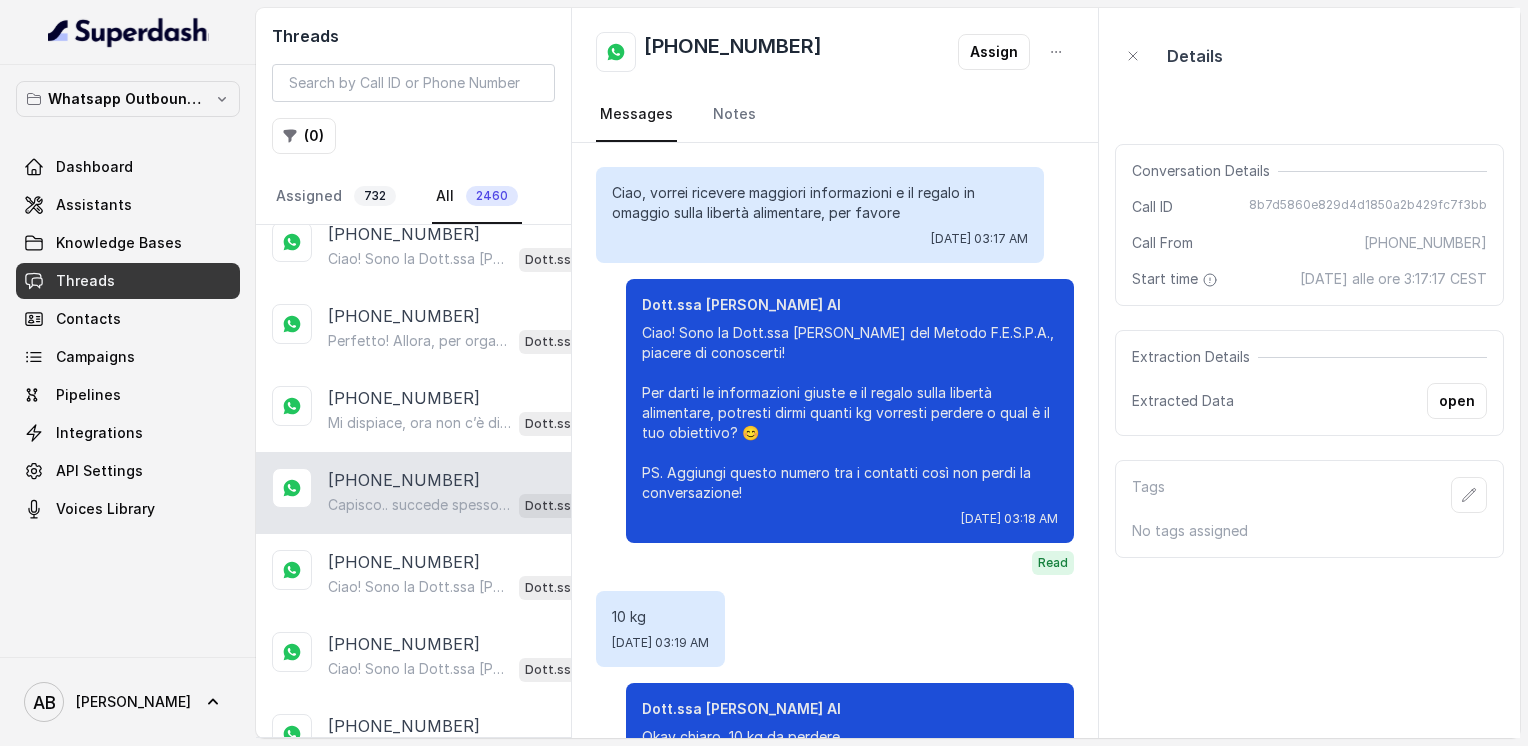 scroll, scrollTop: 892, scrollLeft: 0, axis: vertical 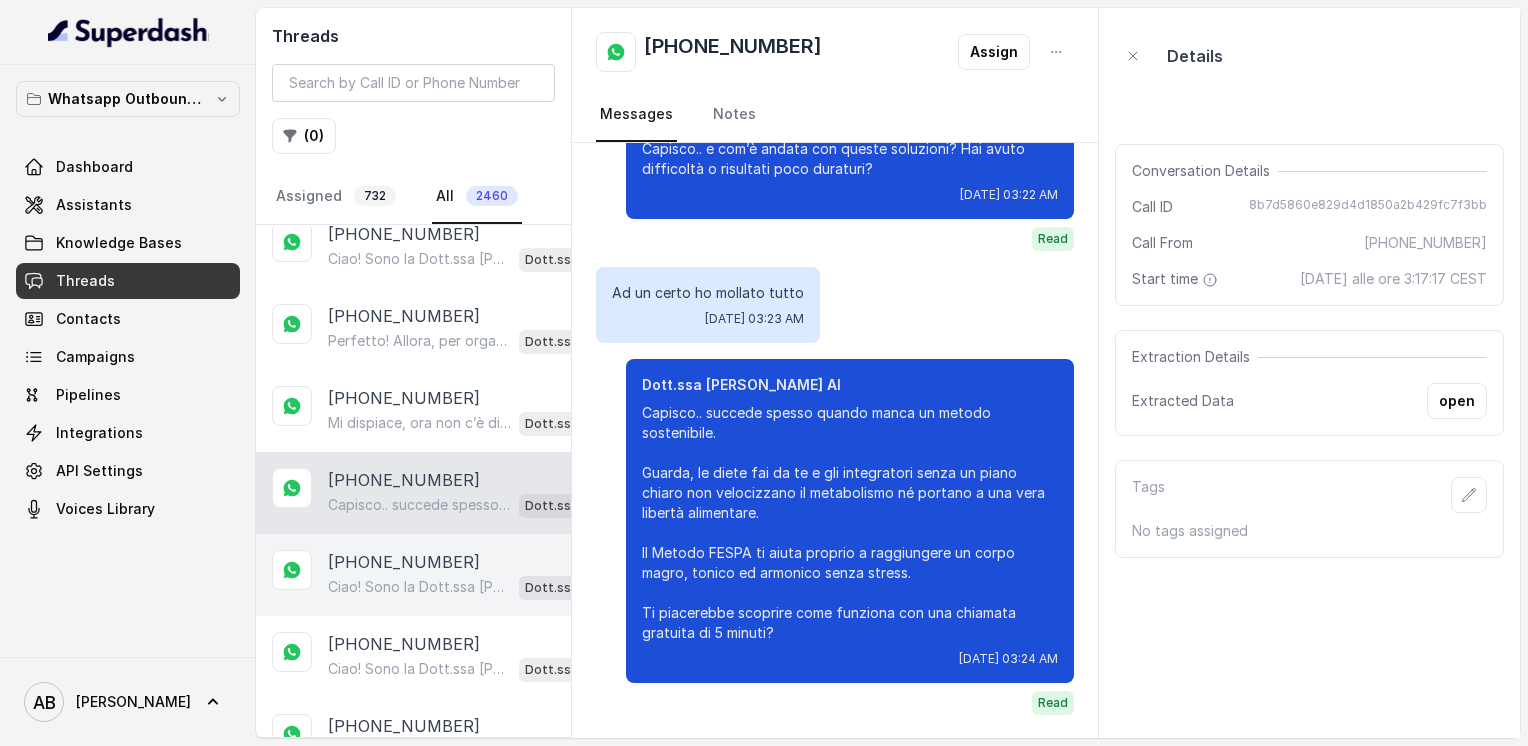 click on "[PHONE_NUMBER]" at bounding box center [404, 562] 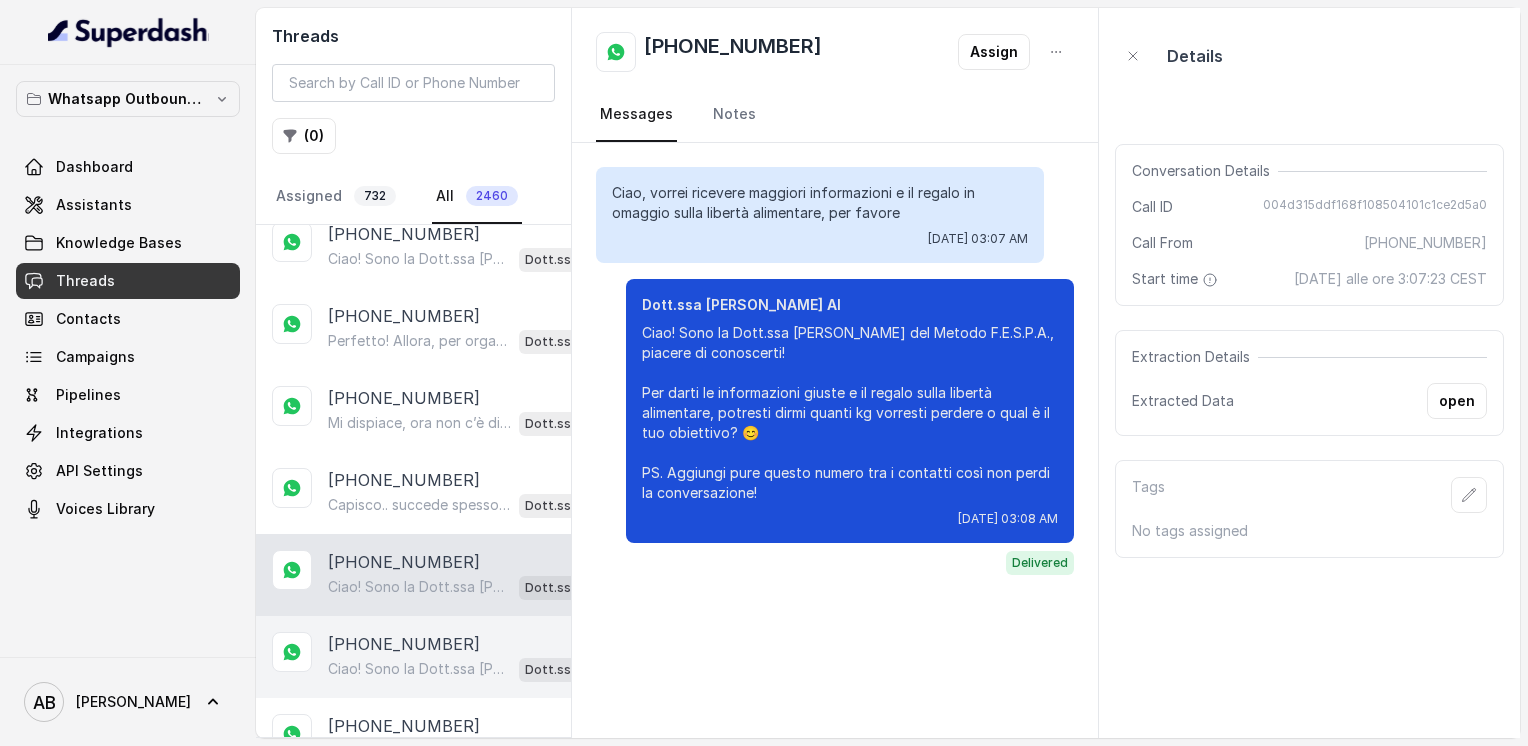 click on "[PHONE_NUMBER]" at bounding box center [404, 644] 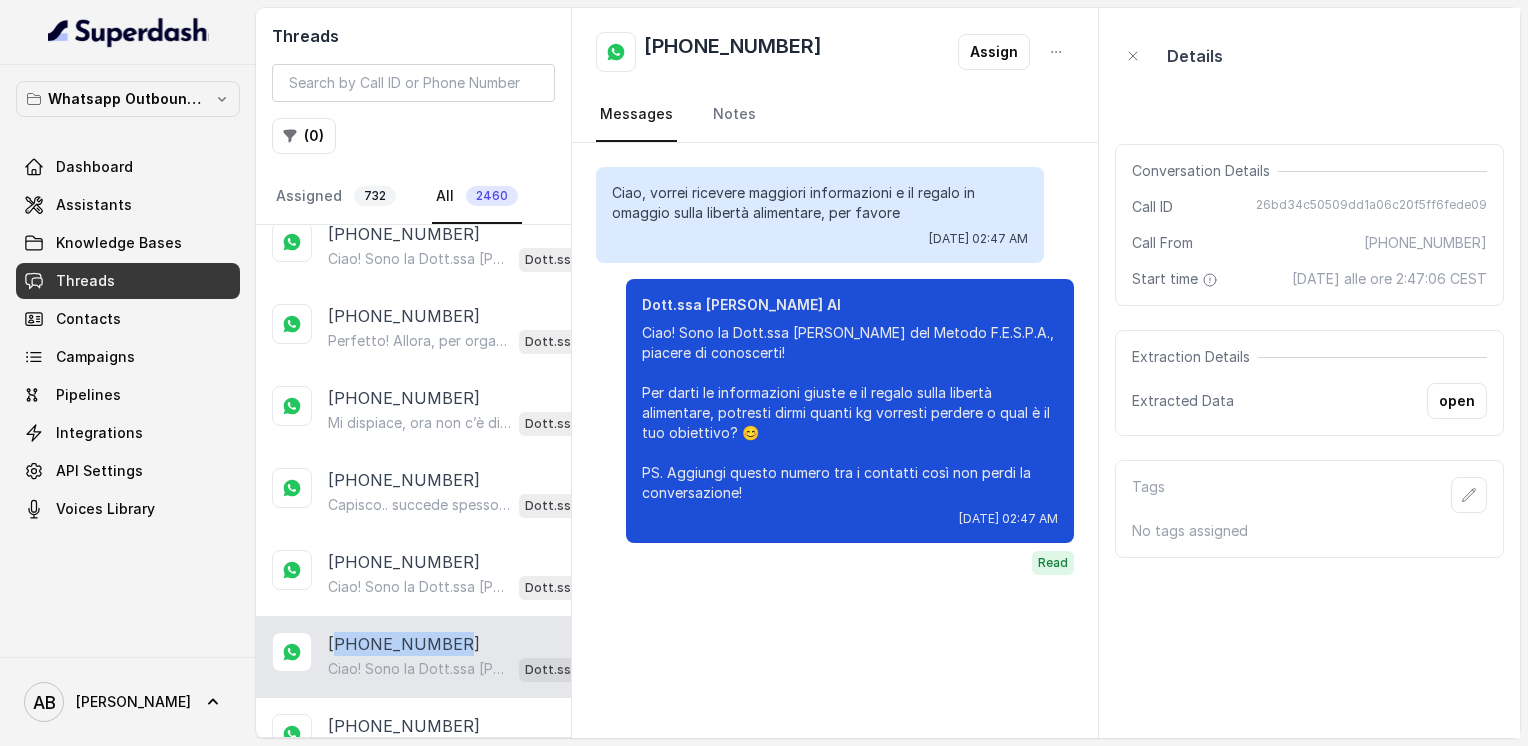 click on "[PHONE_NUMBER]" at bounding box center (404, 644) 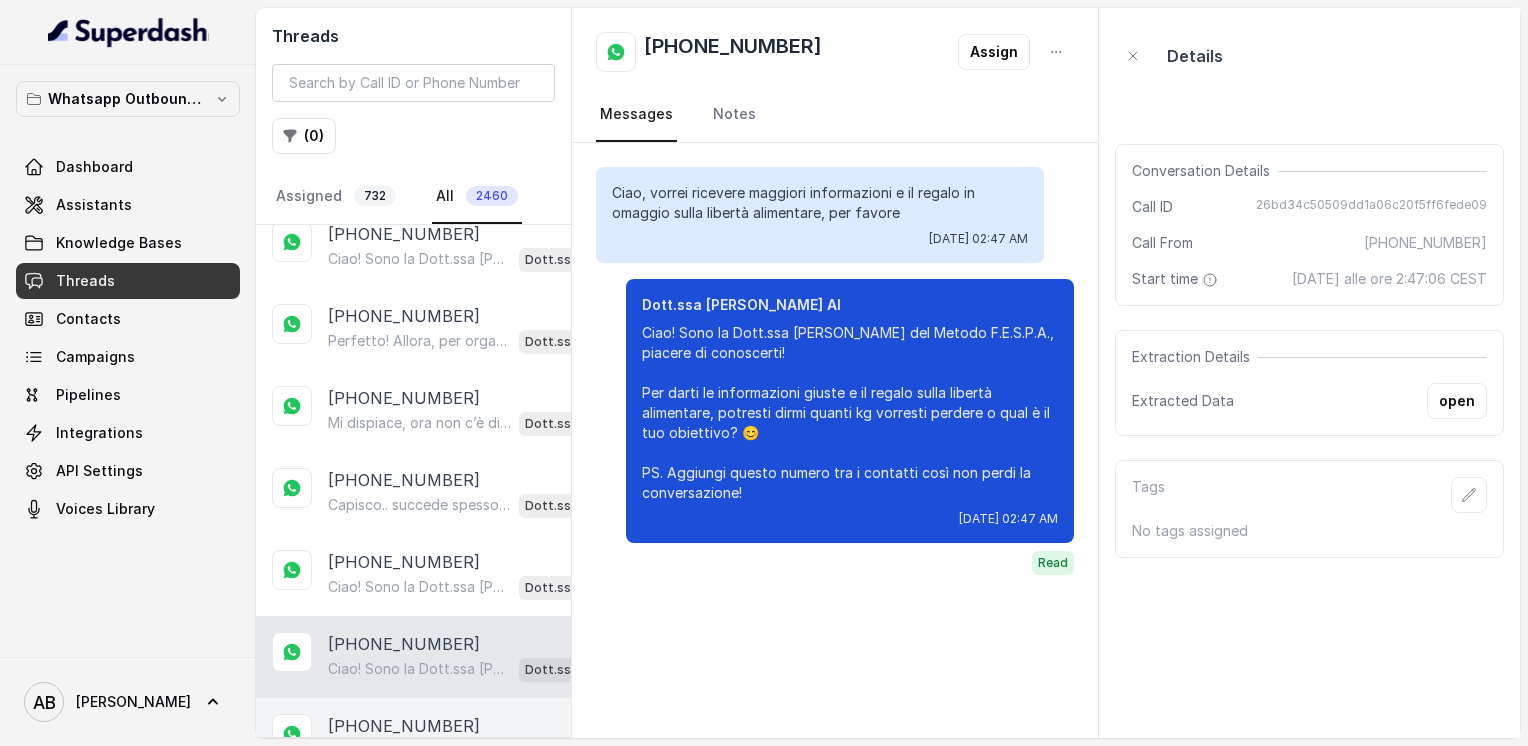 click on "[PHONE_NUMBER]   Capisco, la dieta chetogenica è molto restrittiva e spesso [MEDICAL_DATA] da mantenere nel tempo.
Guarda, il nostro Metodo FESPA punta proprio a evitare queste difficoltà, aiutandoti a velocizzare il metabolismo e raggiungere la libertà alimentare senza stress o privazioni.
Ti piacerebbe scoprire come funziona con una chiamata gratuita di 5 minuti? Dott.ssa [PERSON_NAME] AI" at bounding box center [413, 739] 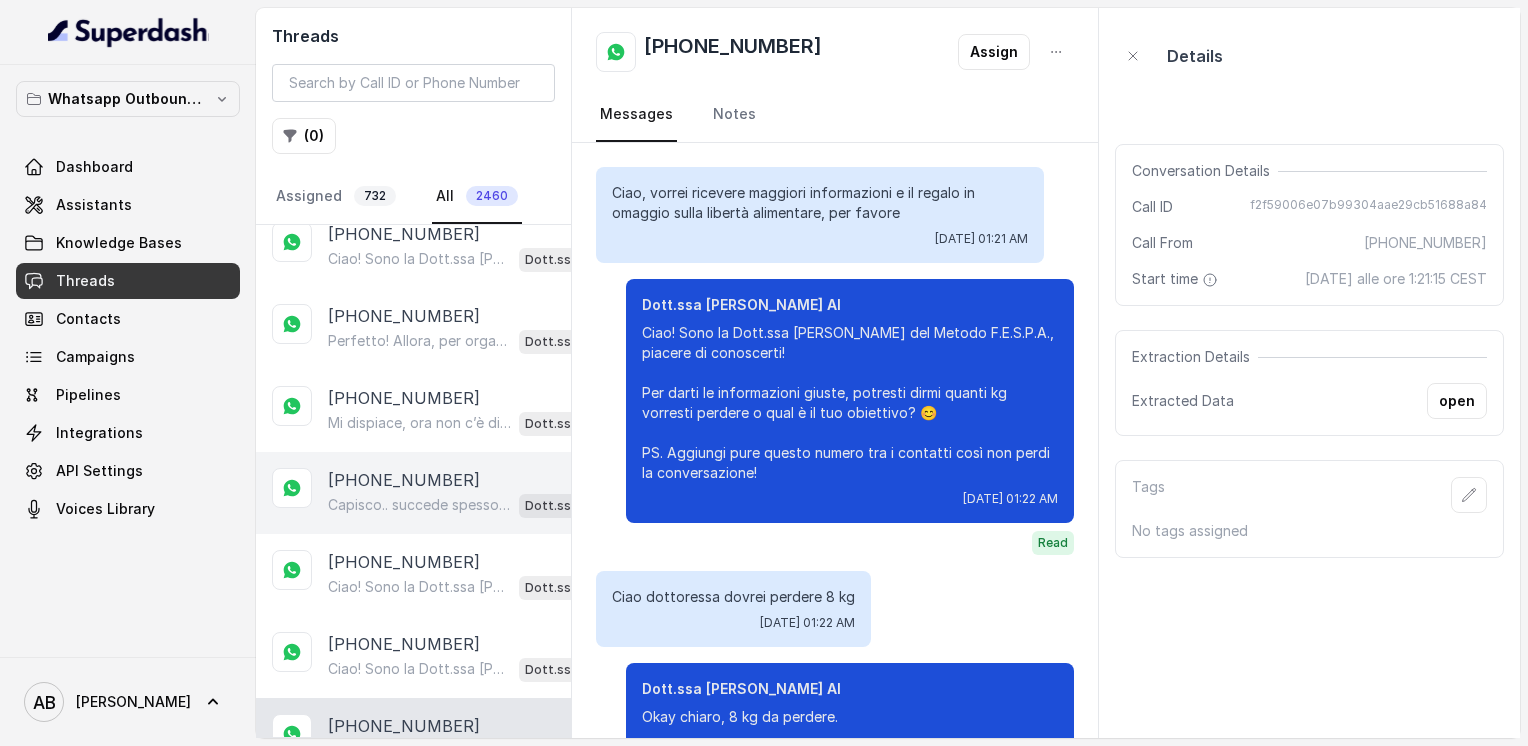 scroll, scrollTop: 640, scrollLeft: 0, axis: vertical 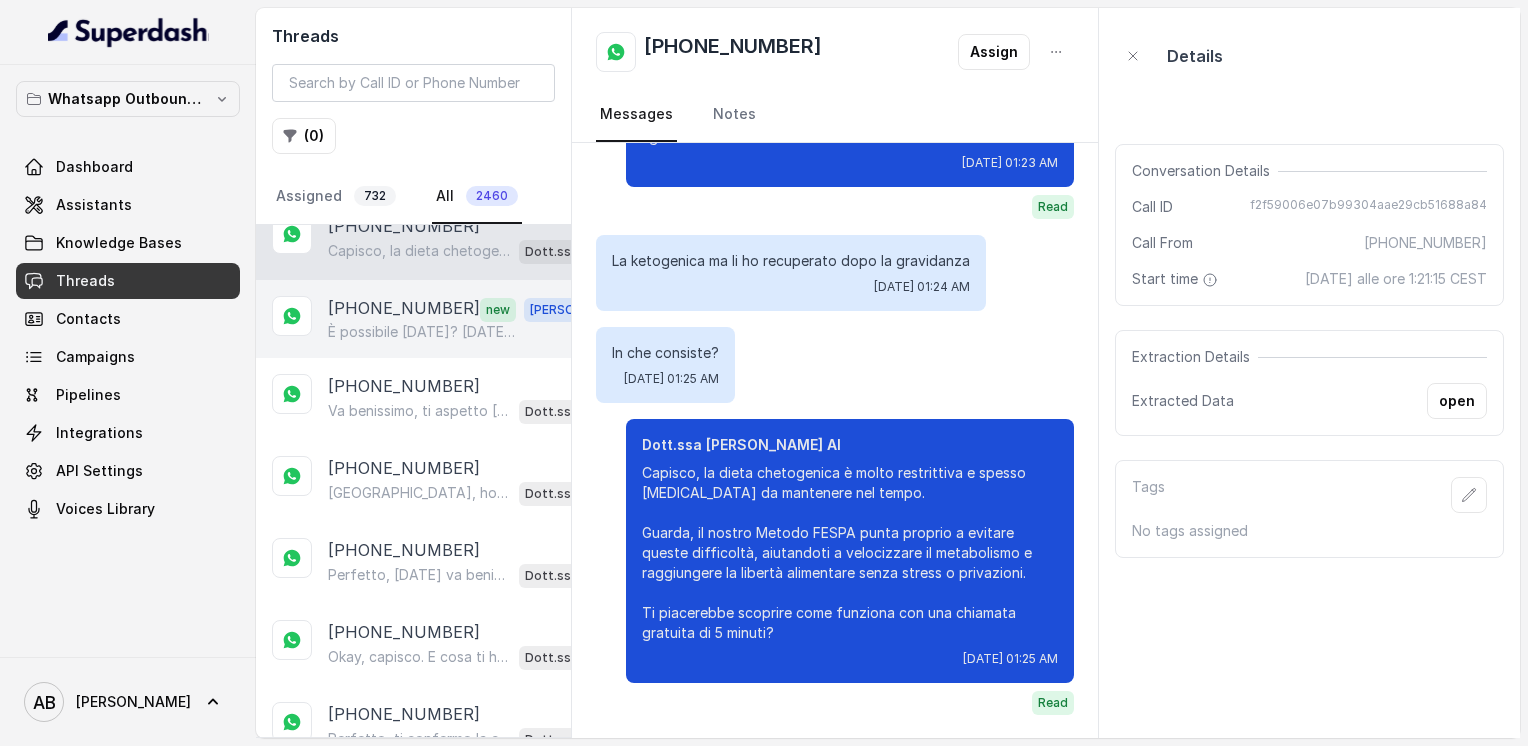 click on "È possibile [DATE]? [DATE] sempre alle ore 11.00?" at bounding box center (424, 332) 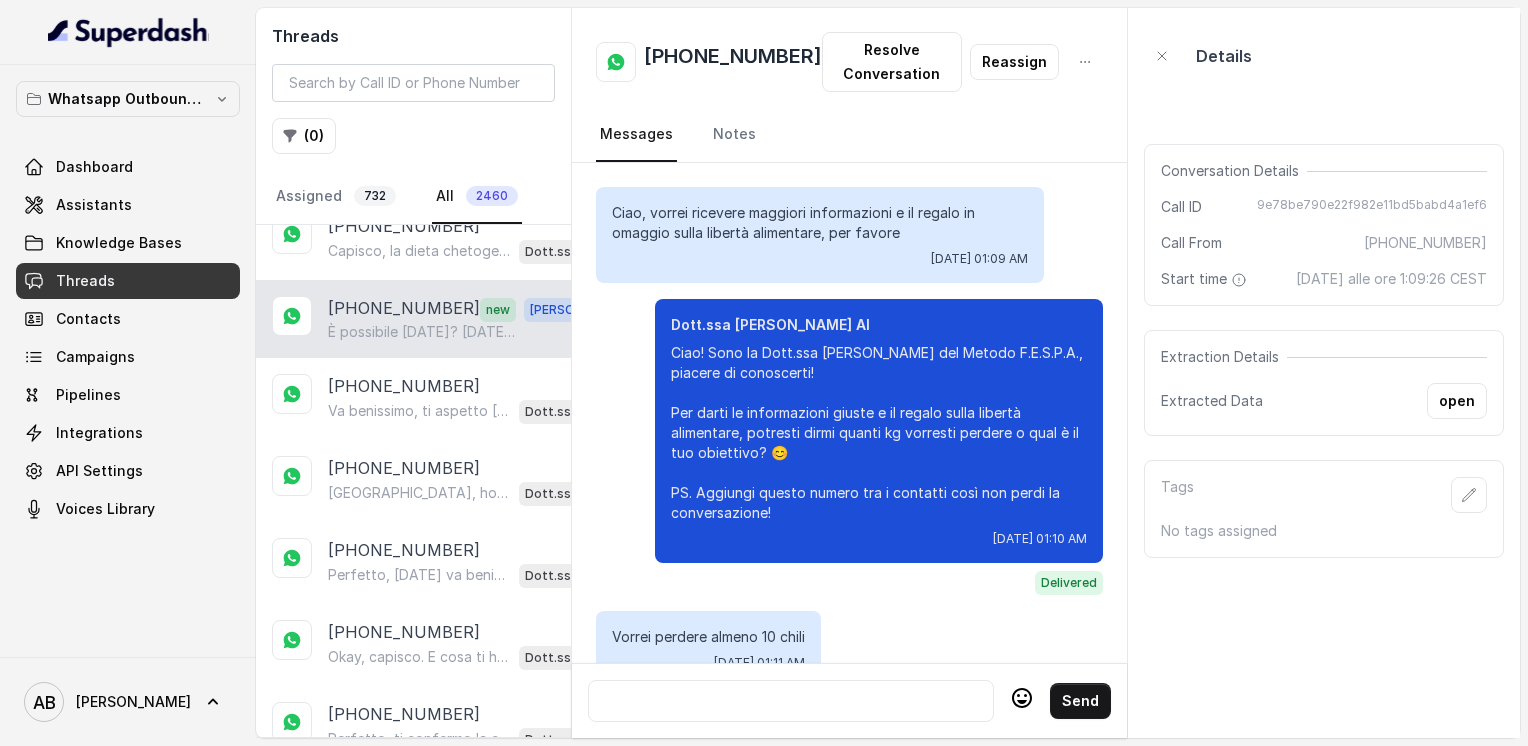 scroll, scrollTop: 1676, scrollLeft: 0, axis: vertical 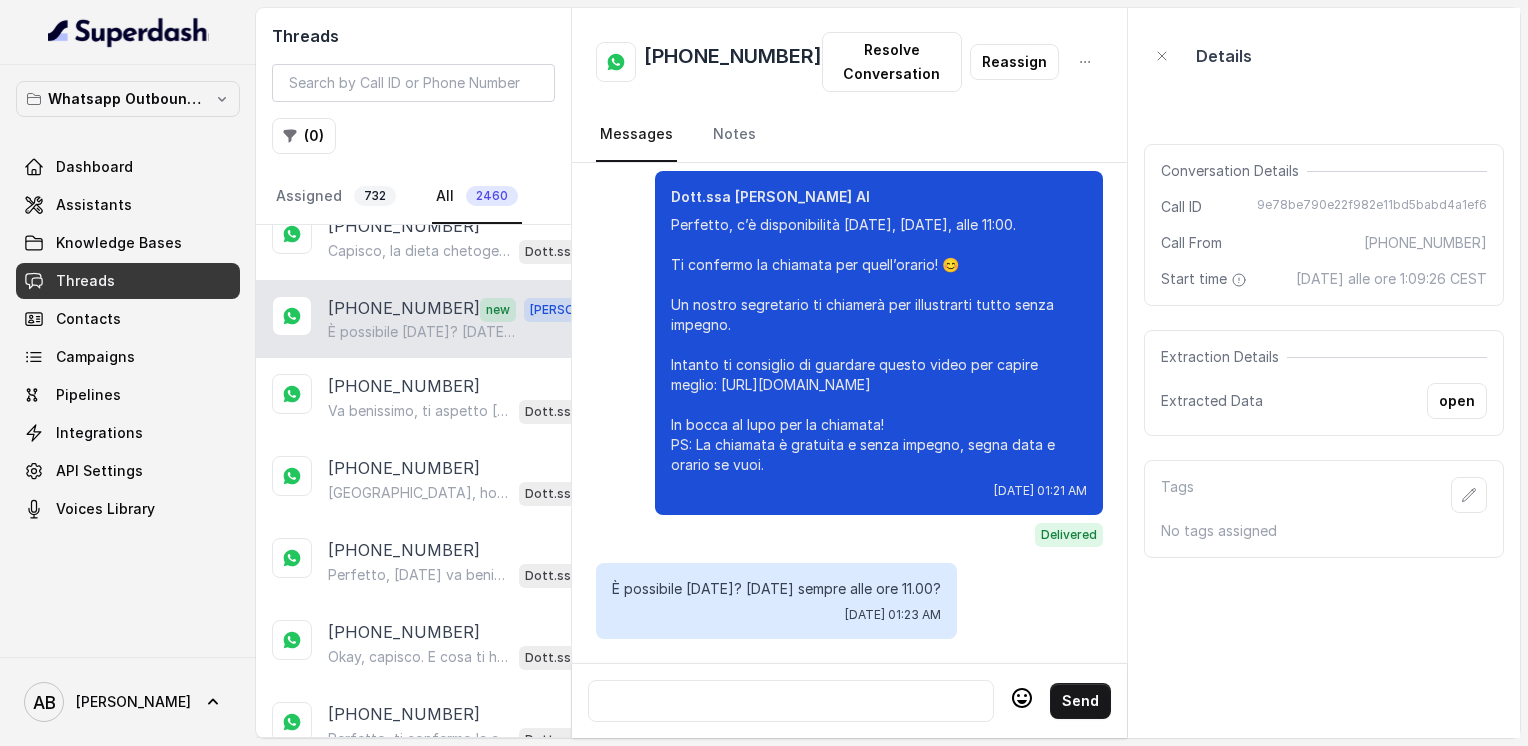 click at bounding box center [791, 701] 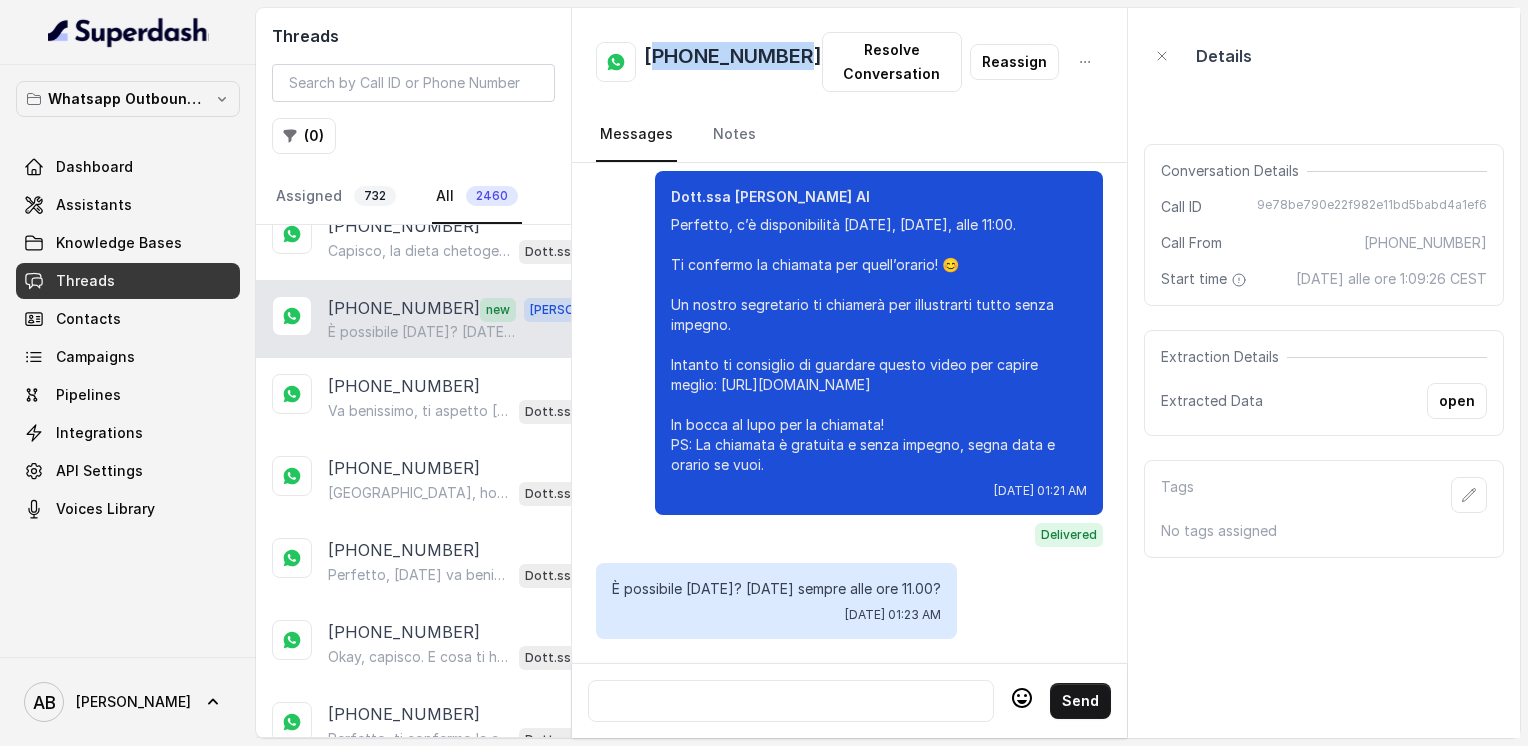 click on "[PHONE_NUMBER]" at bounding box center (733, 62) 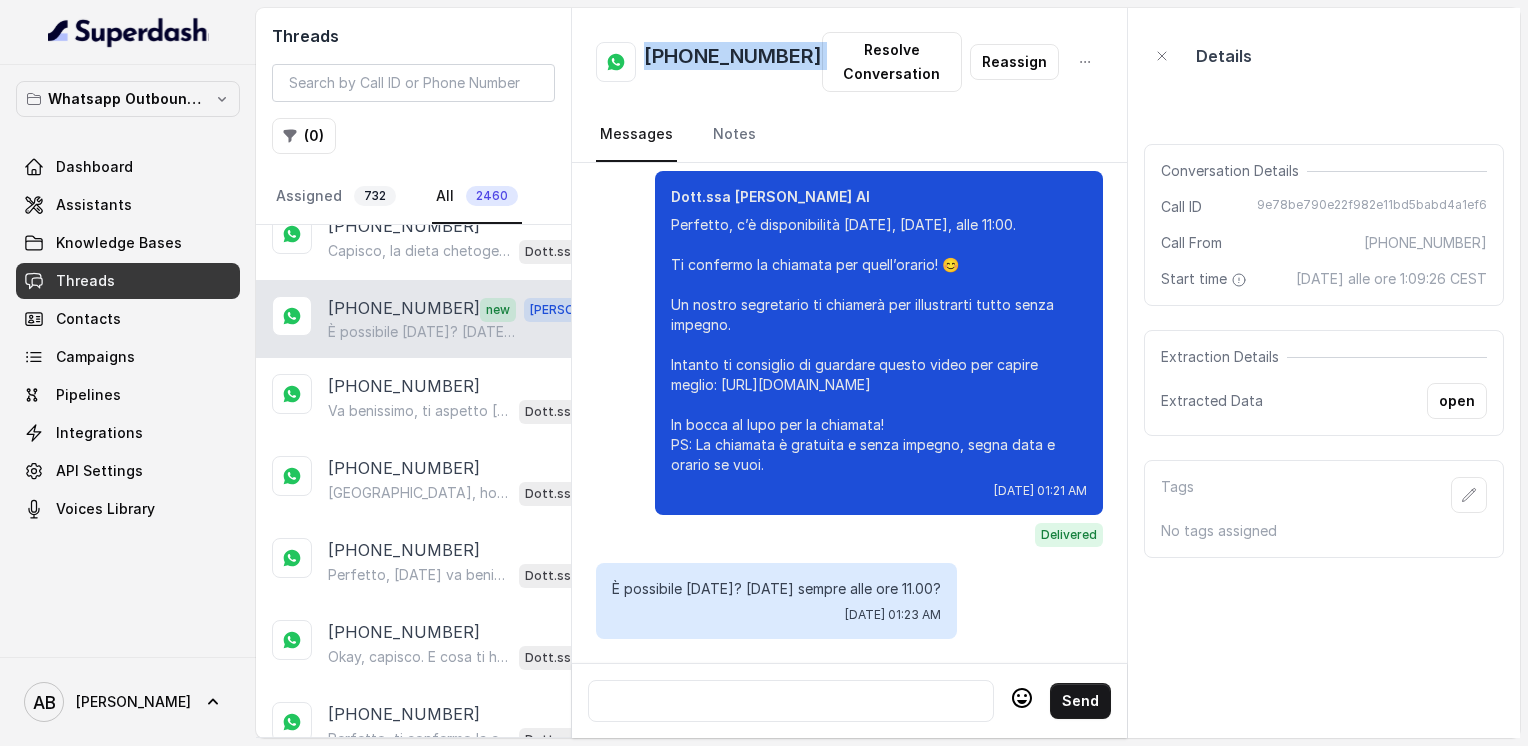 click on "[PHONE_NUMBER]" at bounding box center (733, 62) 